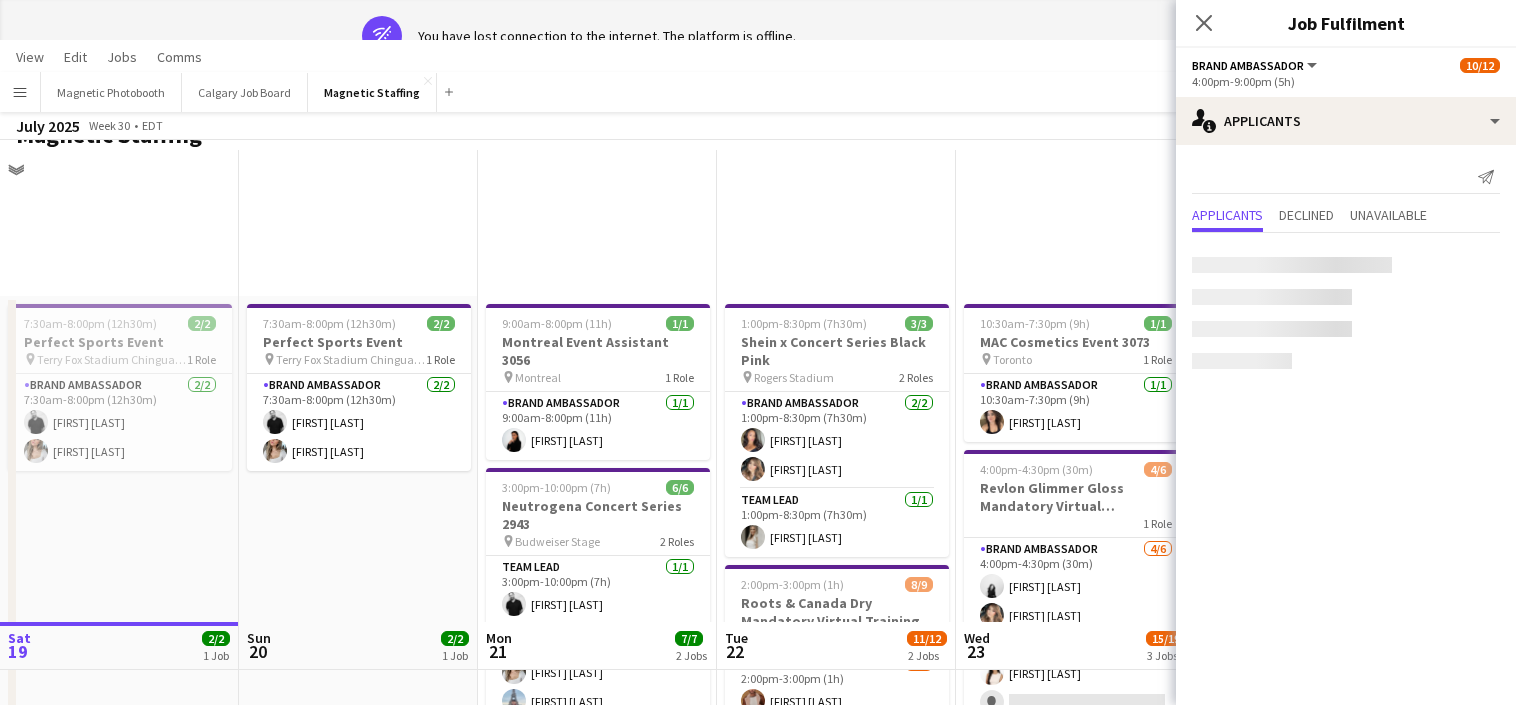 scroll, scrollTop: 0, scrollLeft: 0, axis: both 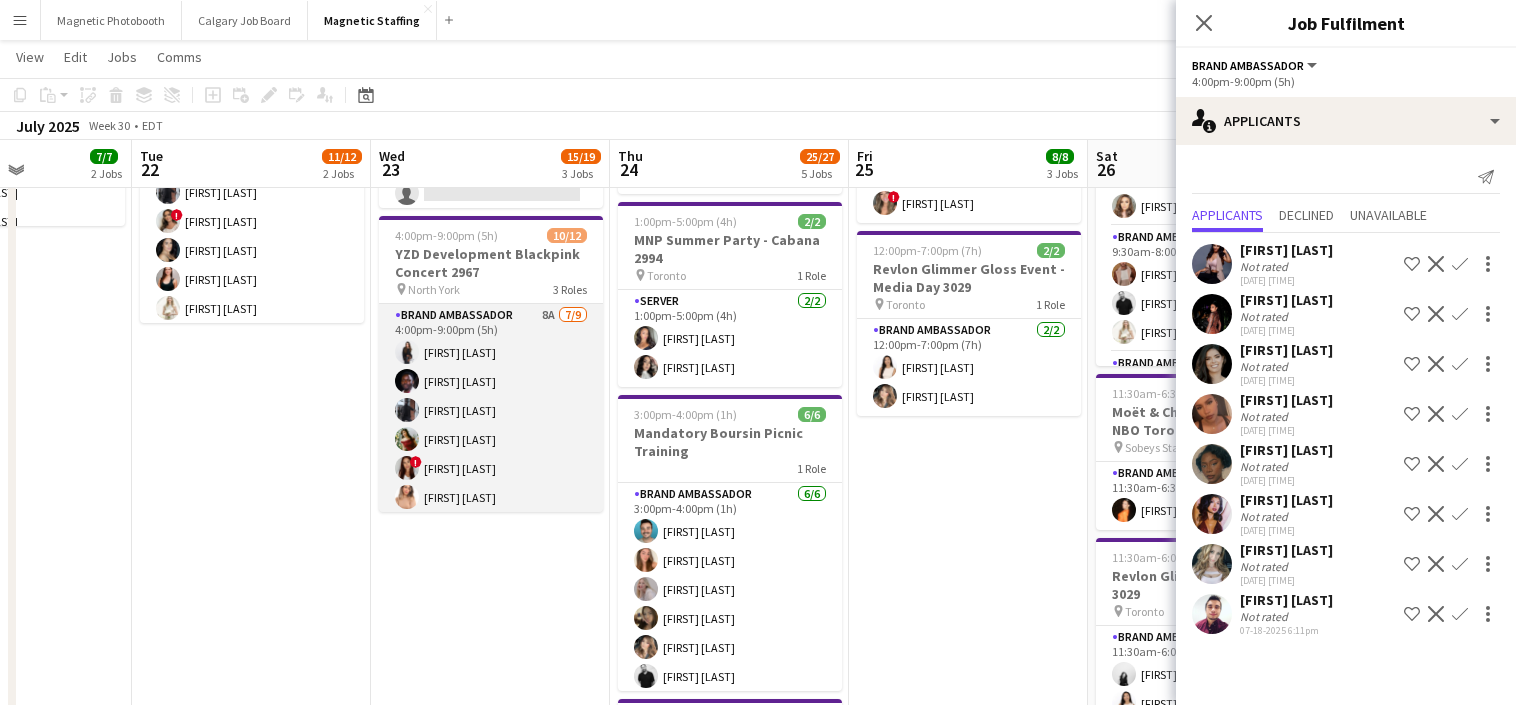 click at bounding box center [407, 410] 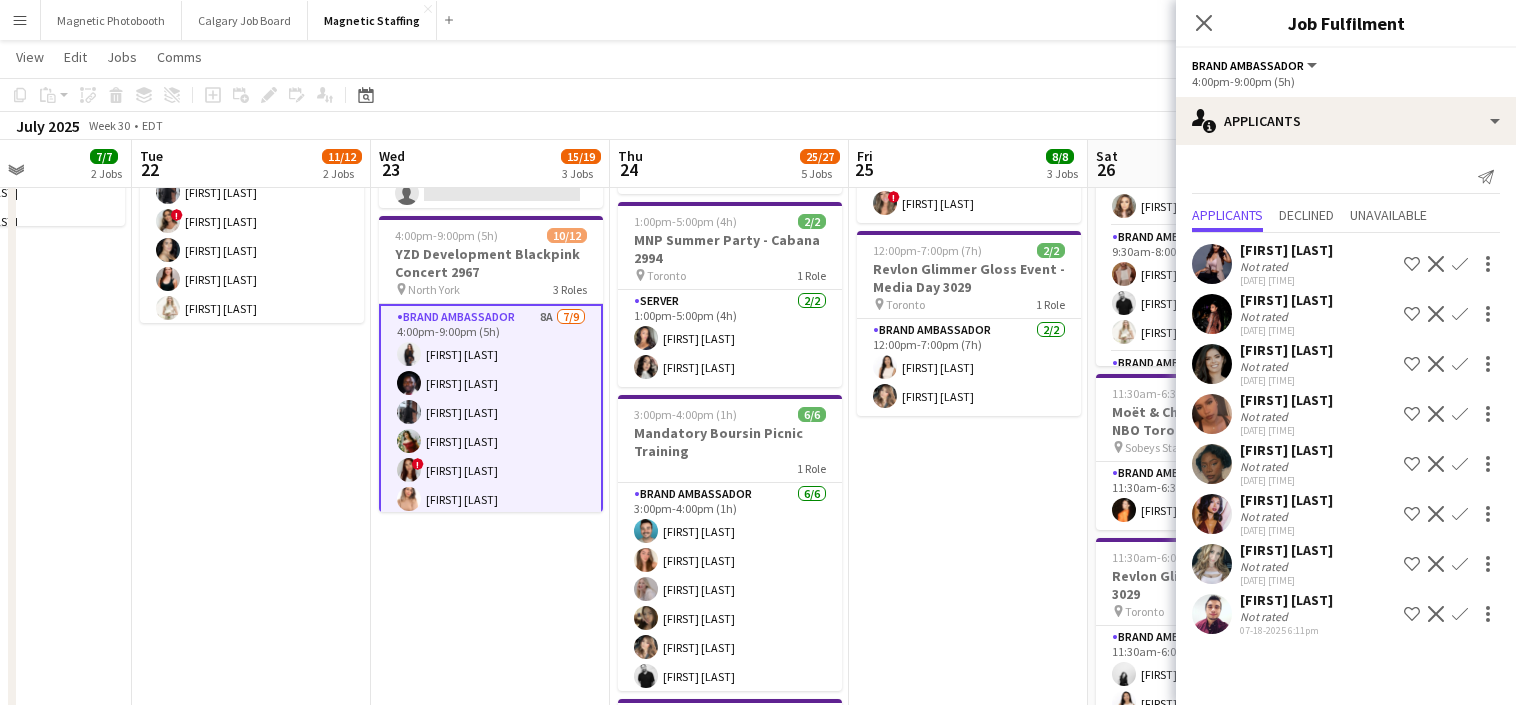 click on "[TIME]-[TIME] ([DURATION])    4/4   Roots & Canada Dry Activation -2961
pin
The Well   2 Roles   Brand Ambassador   3/3   [TIME]-[TIME] ([DURATION])
[FIRST] [LAST] [FIRST] [LAST] [FIRST] [LAST]  Brand Ambassador   1/1   [TIME]-[TIME] ([DURATION])
[FIRST] [LAST]     [TIME]-[TIME] ([DURATION])    2/2   BMW - Golf Tournament
pin
Shaughnessy Golf   1 Role   Brand Ambassador   2/2   [TIME]-[TIME] ([DURATION])
[FIRST] [LAST] ! [FIRST] [LAST]     [TIME]-[TIME] ([DURATION])    2/2   Revlon Glimmer Gloss Event - Media Day 3029
pin
[CITY]   1 Role   Brand Ambassador   2/2   [TIME]-[TIME] ([DURATION])
[FIRST] [LAST] [FIRST] [LAST]" at bounding box center (968, 560) 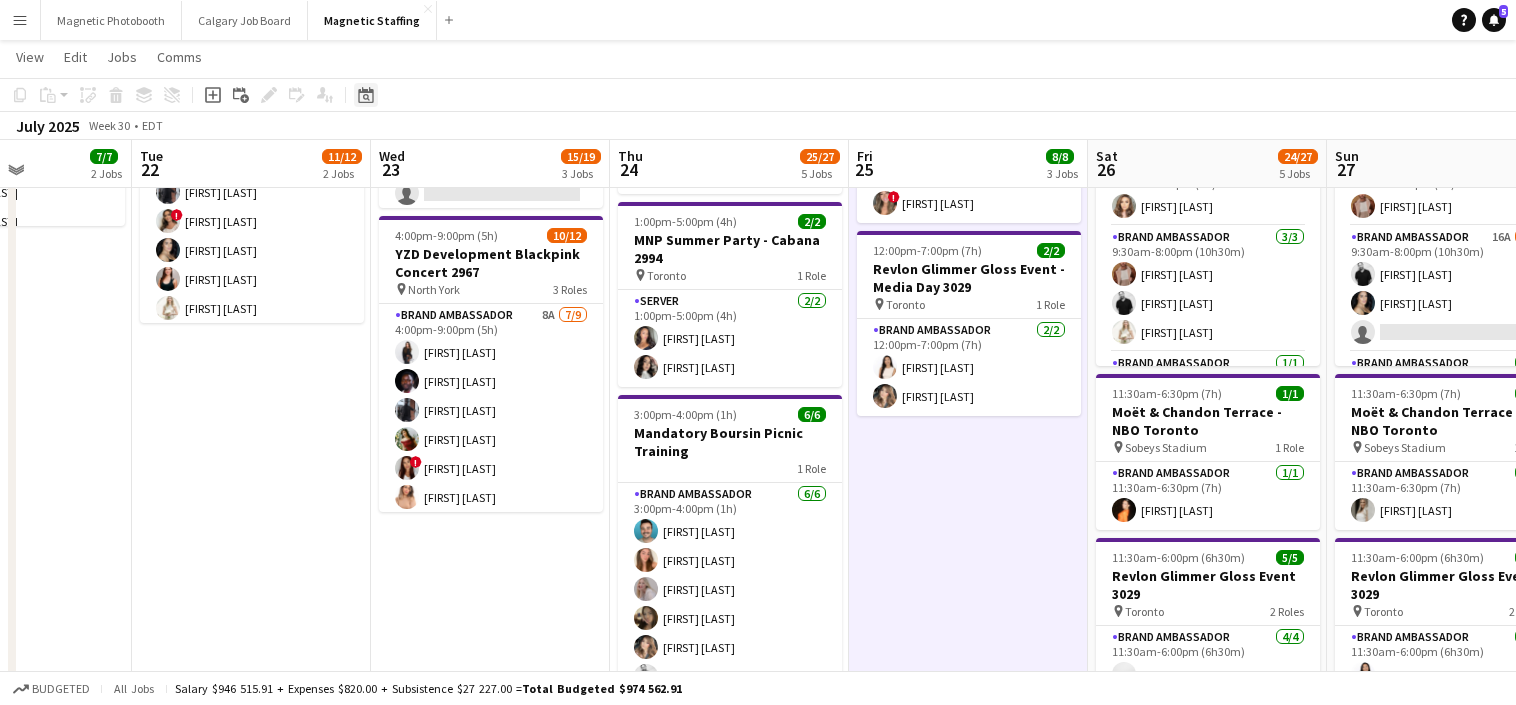 click on "Date picker" at bounding box center [366, 95] 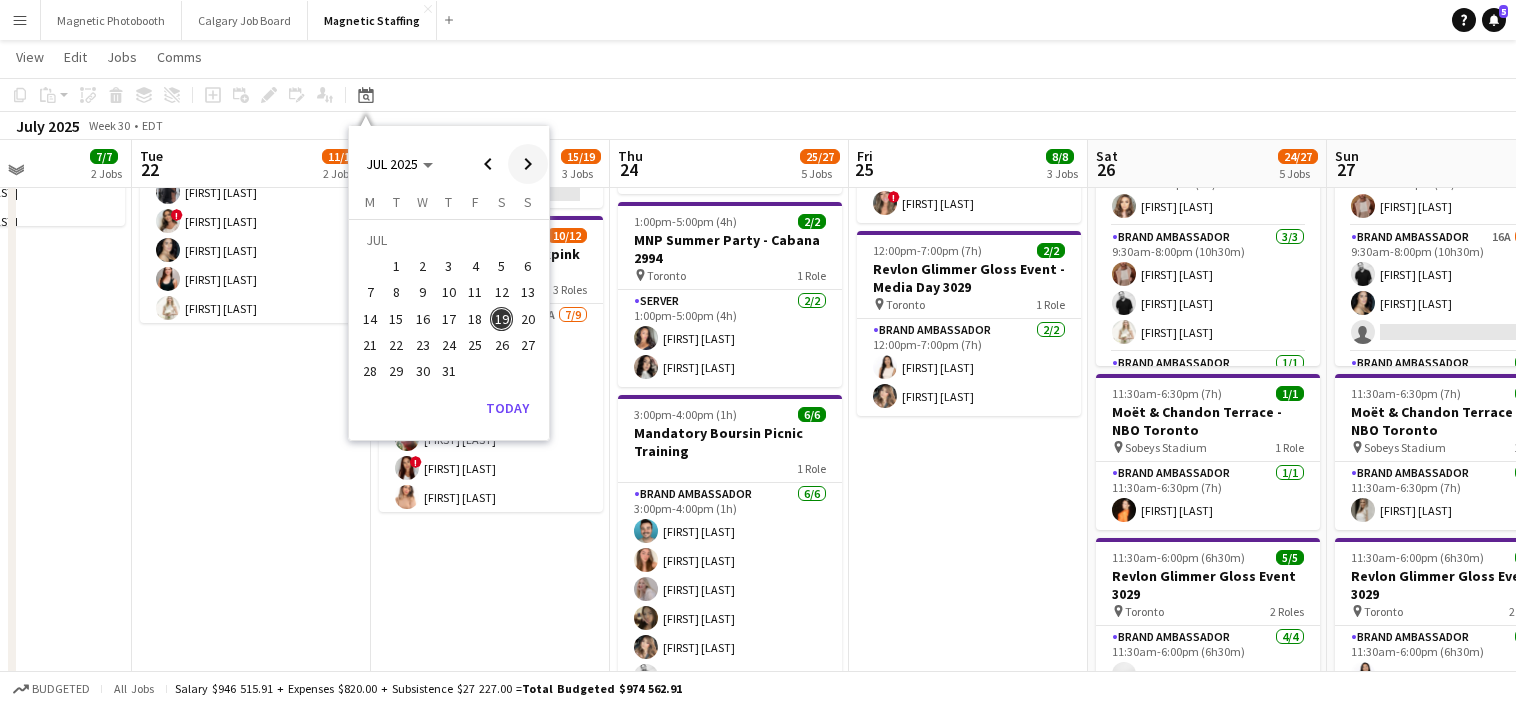 click at bounding box center (528, 164) 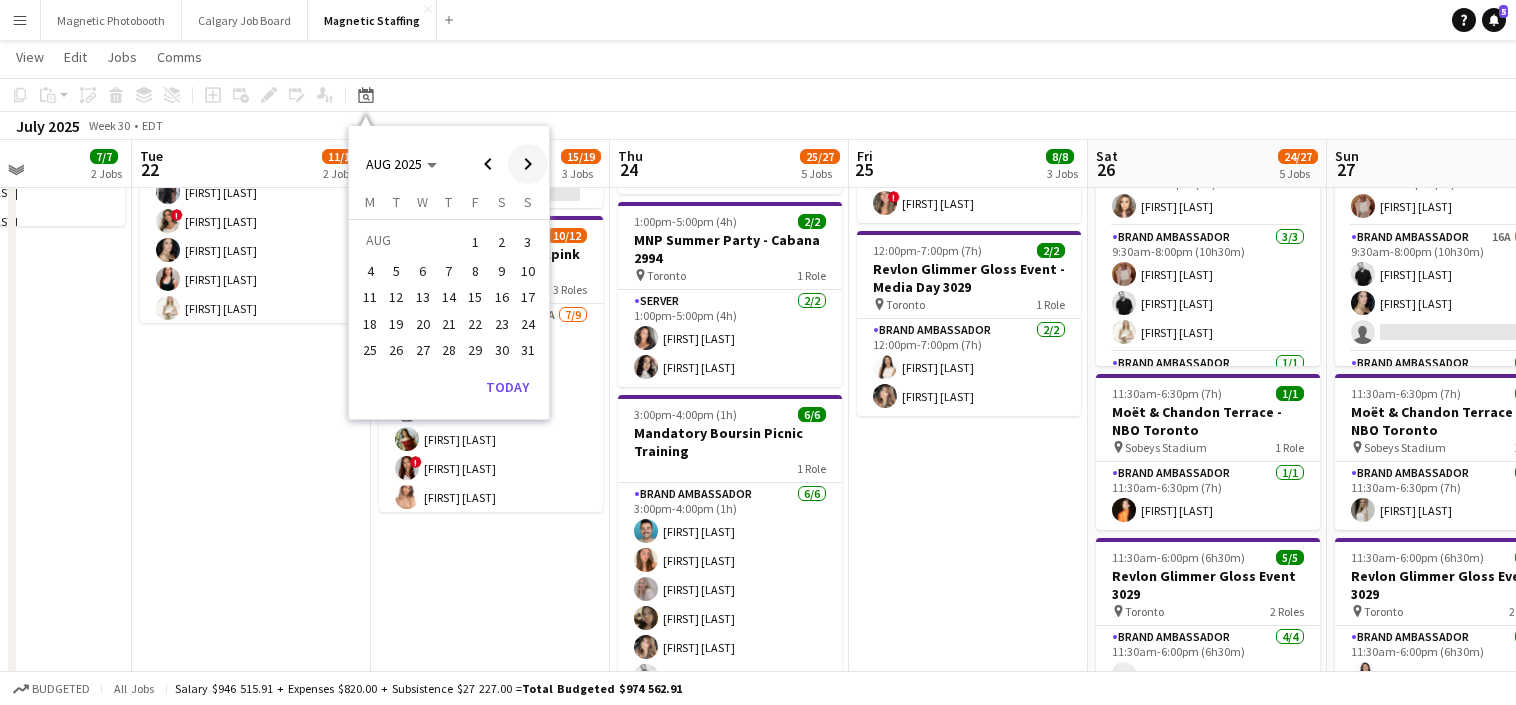 click at bounding box center (528, 164) 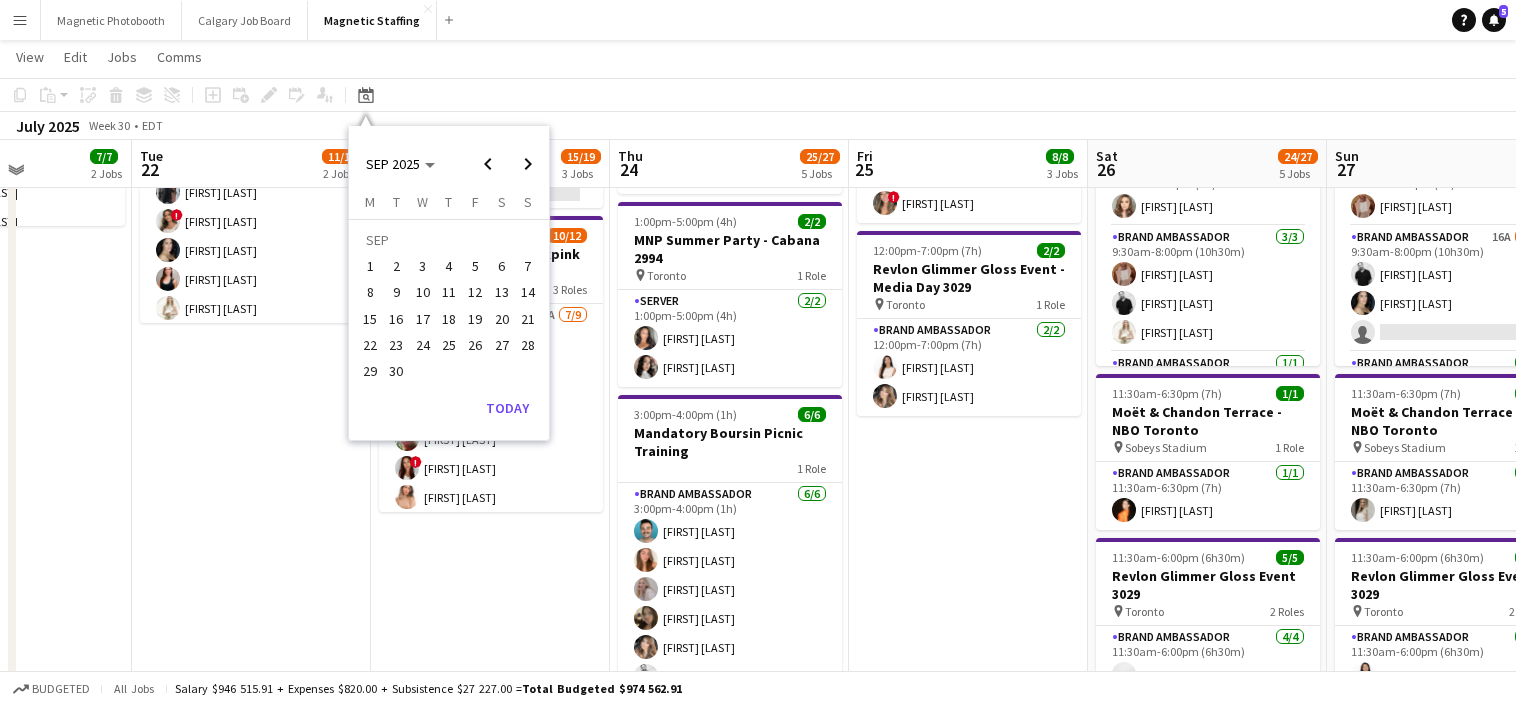 click on "5" at bounding box center [475, 266] 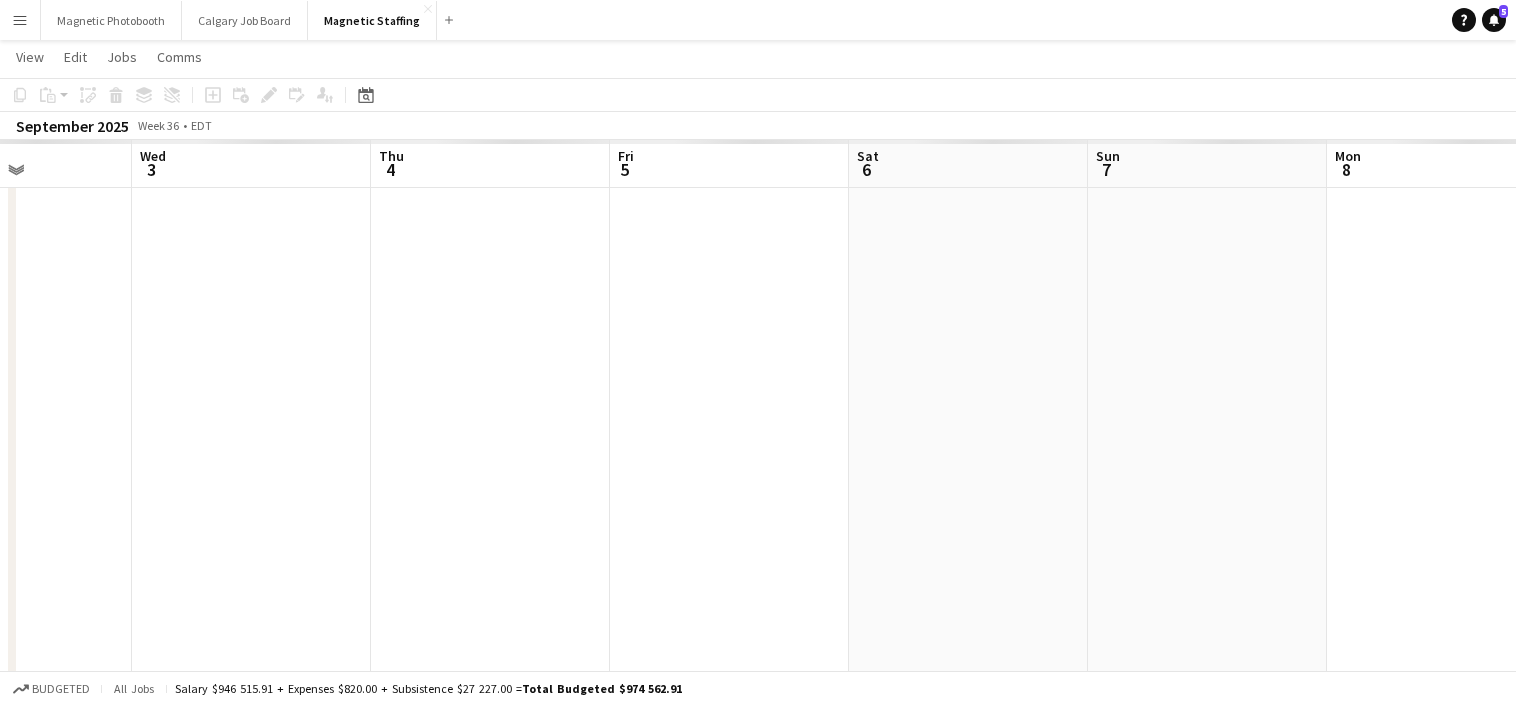 scroll, scrollTop: 0, scrollLeft: 688, axis: horizontal 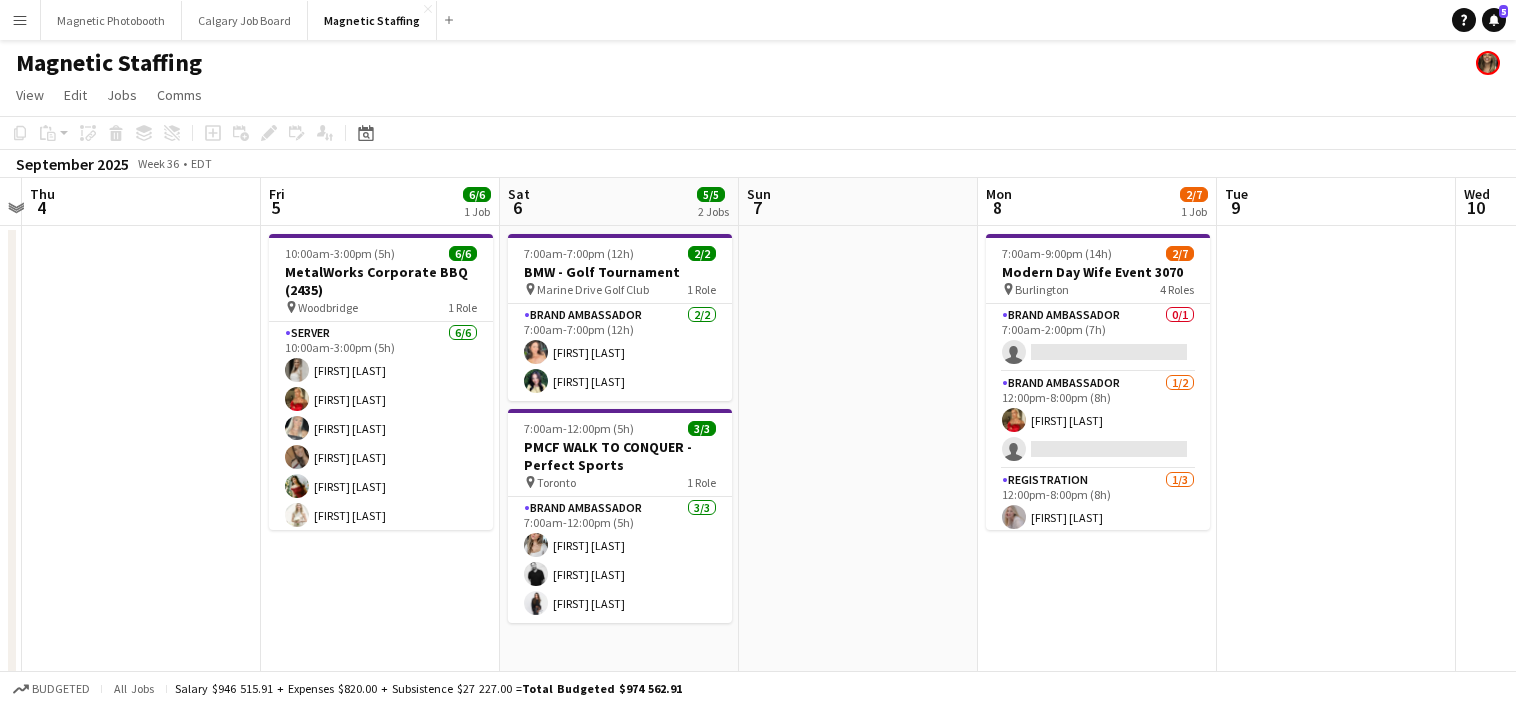 drag, startPoint x: 863, startPoint y: 429, endPoint x: 615, endPoint y: 430, distance: 248.00201 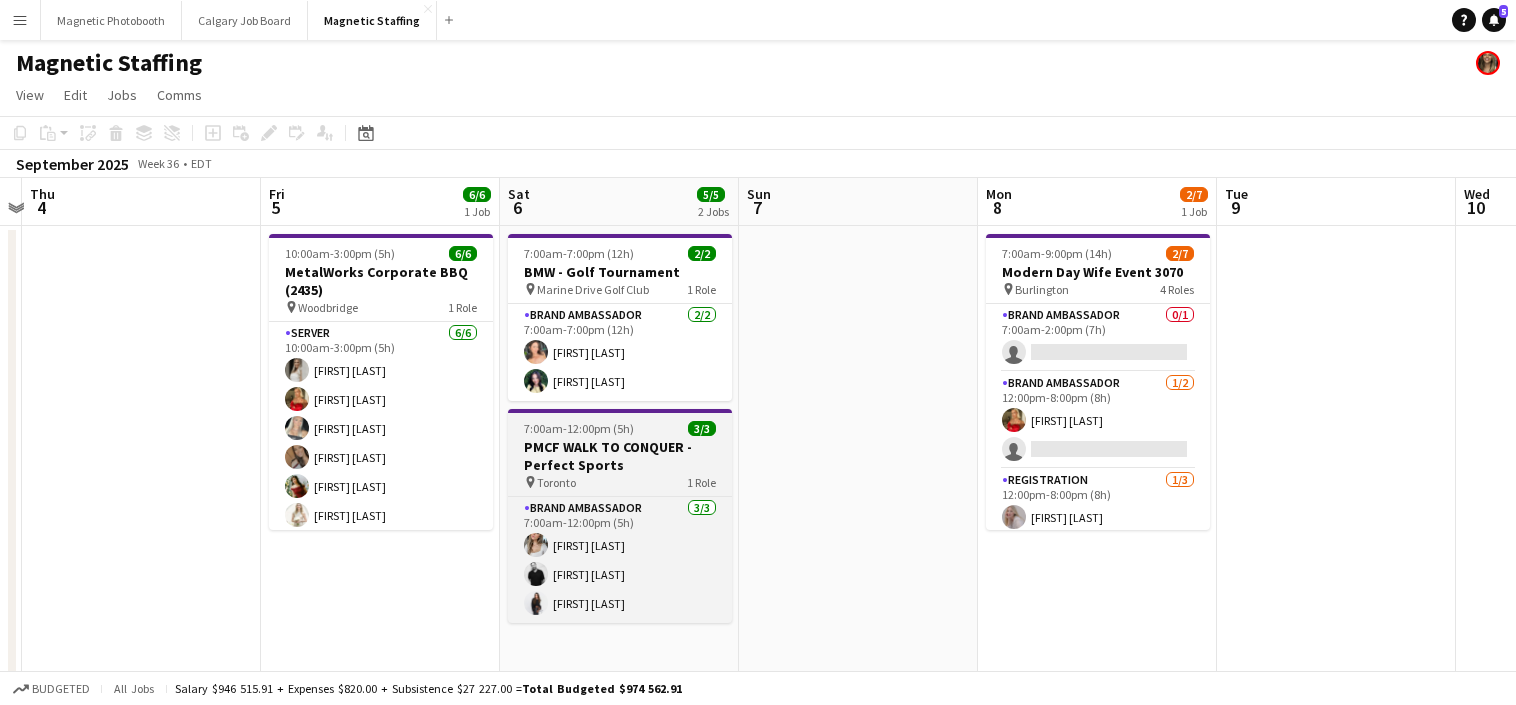 scroll, scrollTop: 0, scrollLeft: 936, axis: horizontal 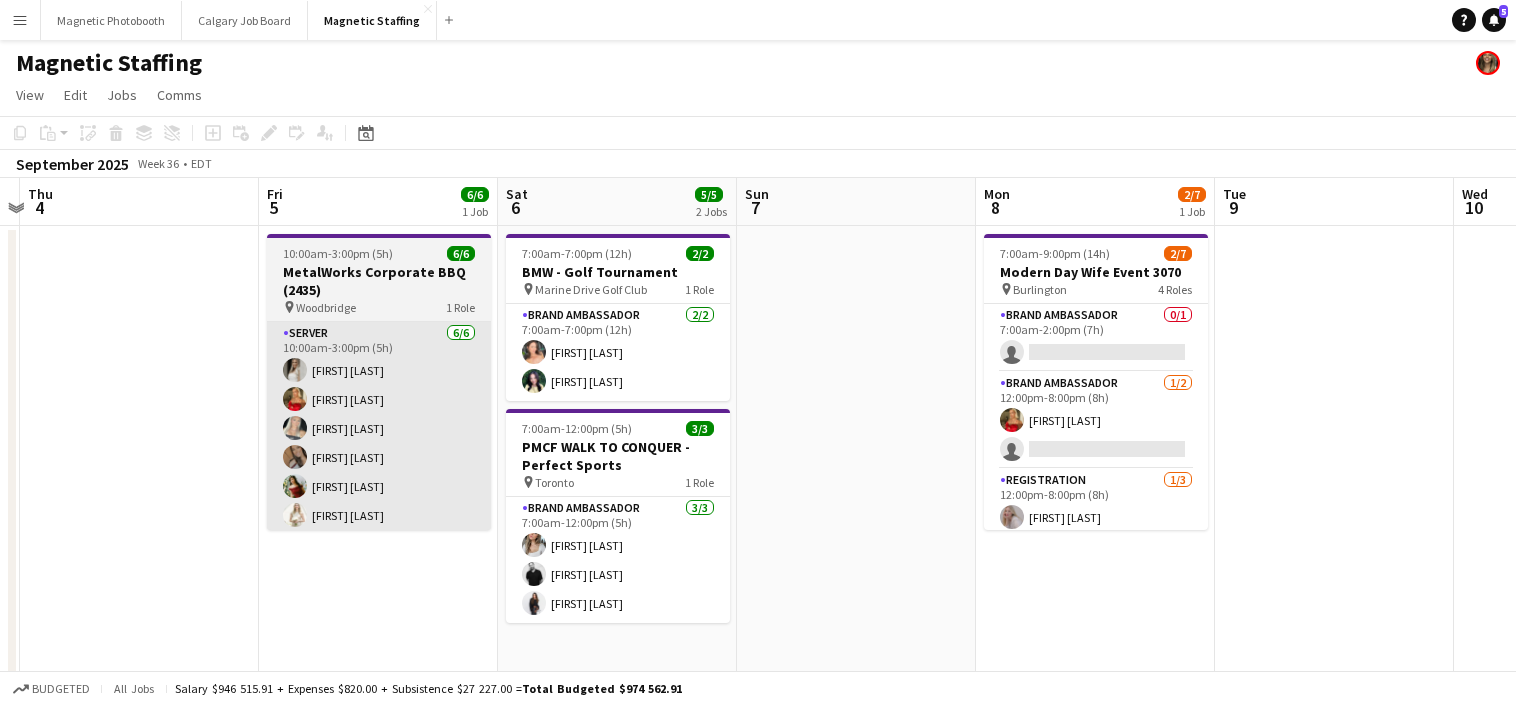 click on "Server   6/6   10:00am-3:00pm (5h)
[FIRST] [LAST] [FIRST] [LAST] [FIRST] [LAST] [FIRST] [LAST] [FIRST] [LAST] [FIRST] [LAST]" at bounding box center (379, 428) 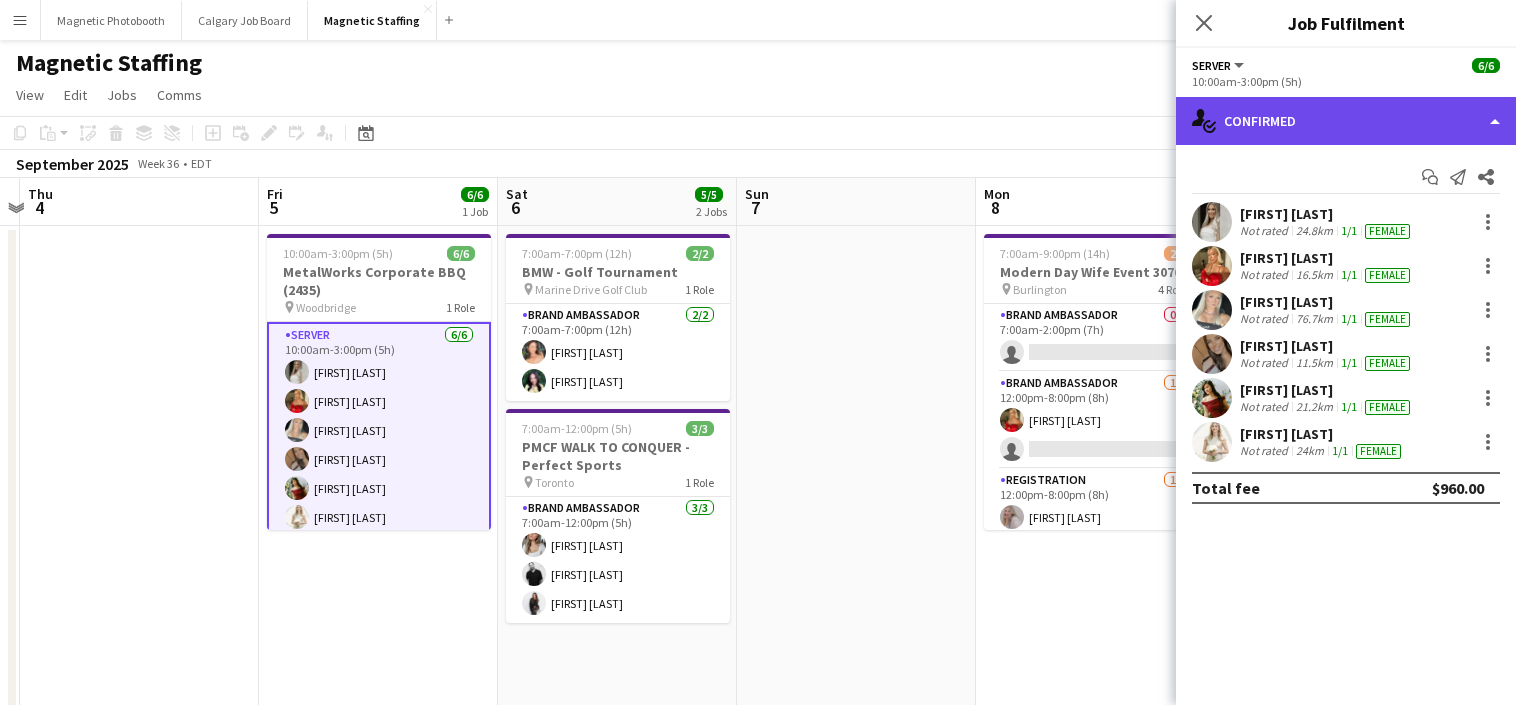 click on "single-neutral-actions-check-2
Confirmed" 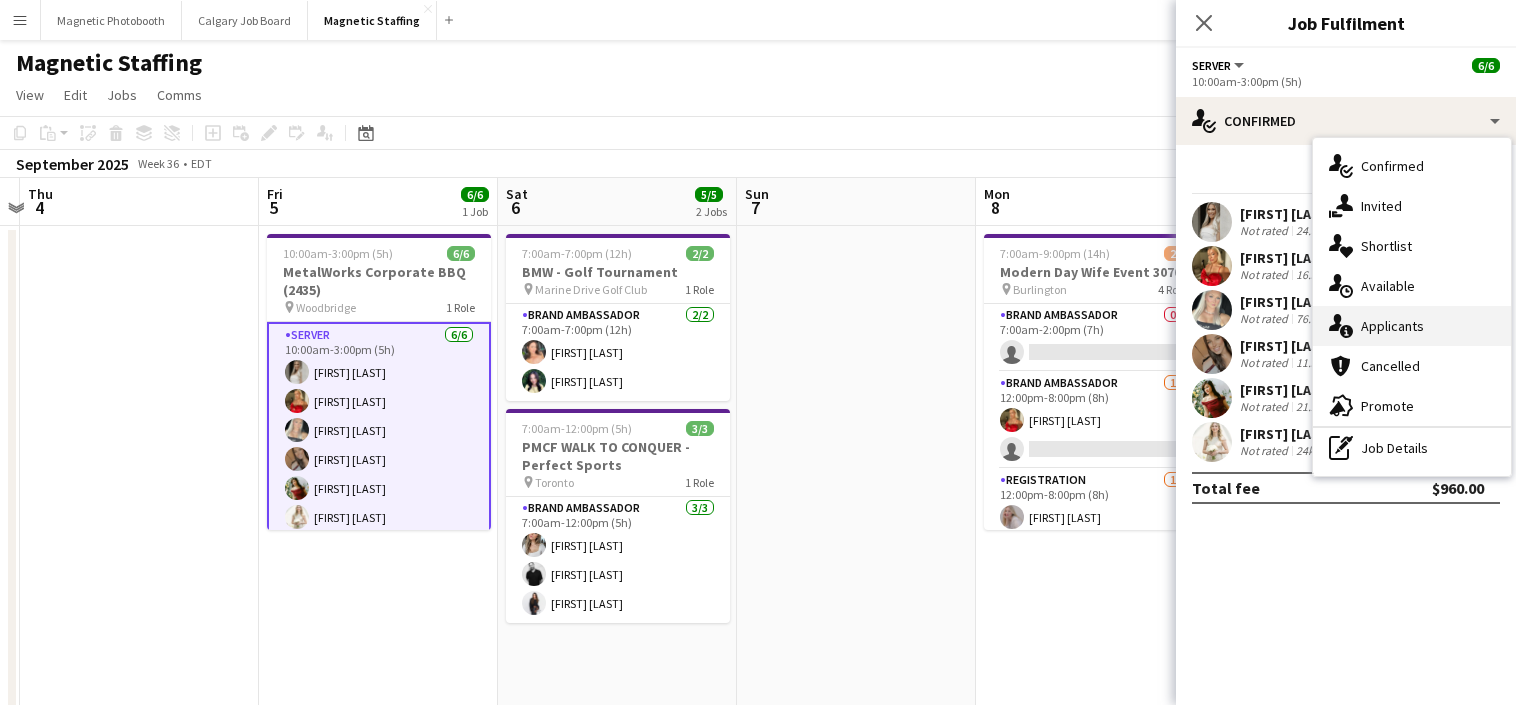 click on "single-neutral-actions-information
Applicants" at bounding box center (1412, 326) 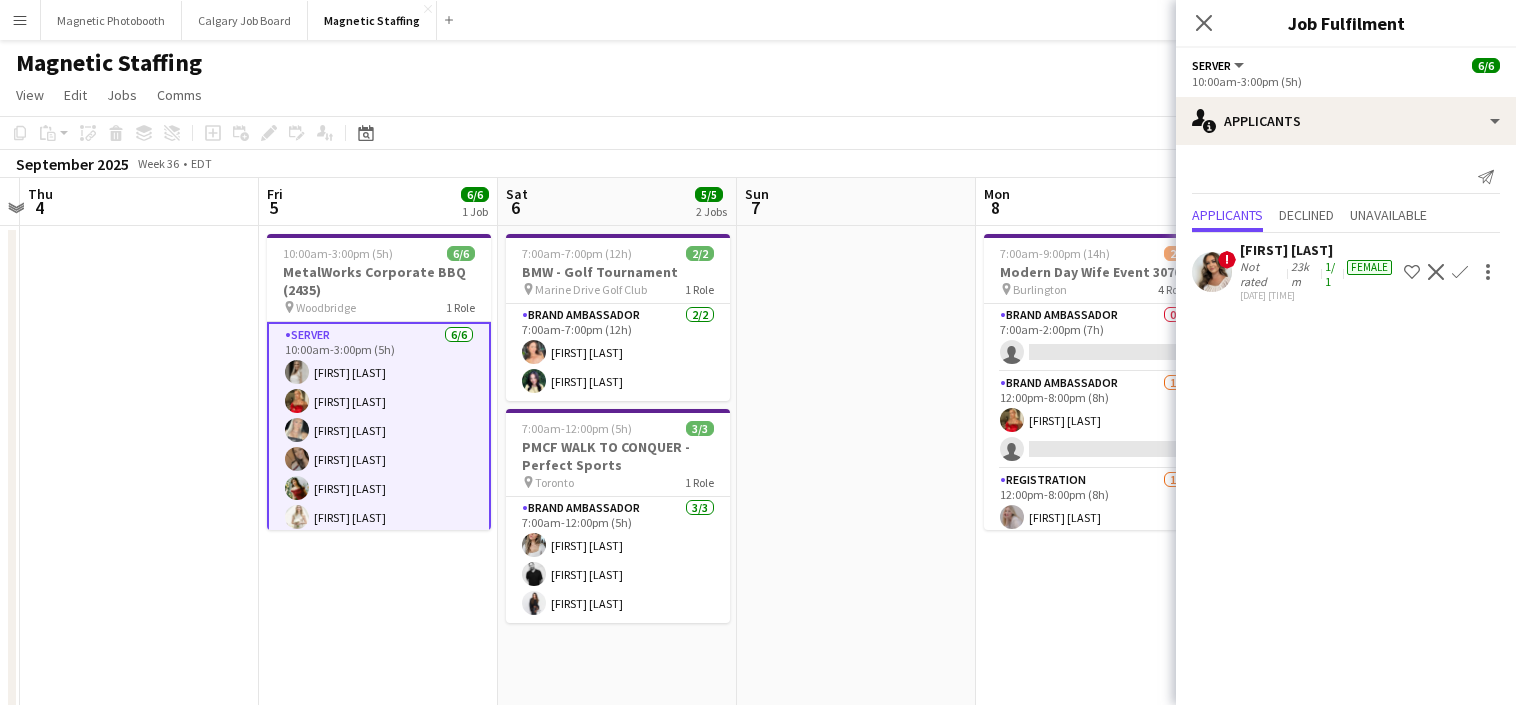 scroll, scrollTop: 9, scrollLeft: 0, axis: vertical 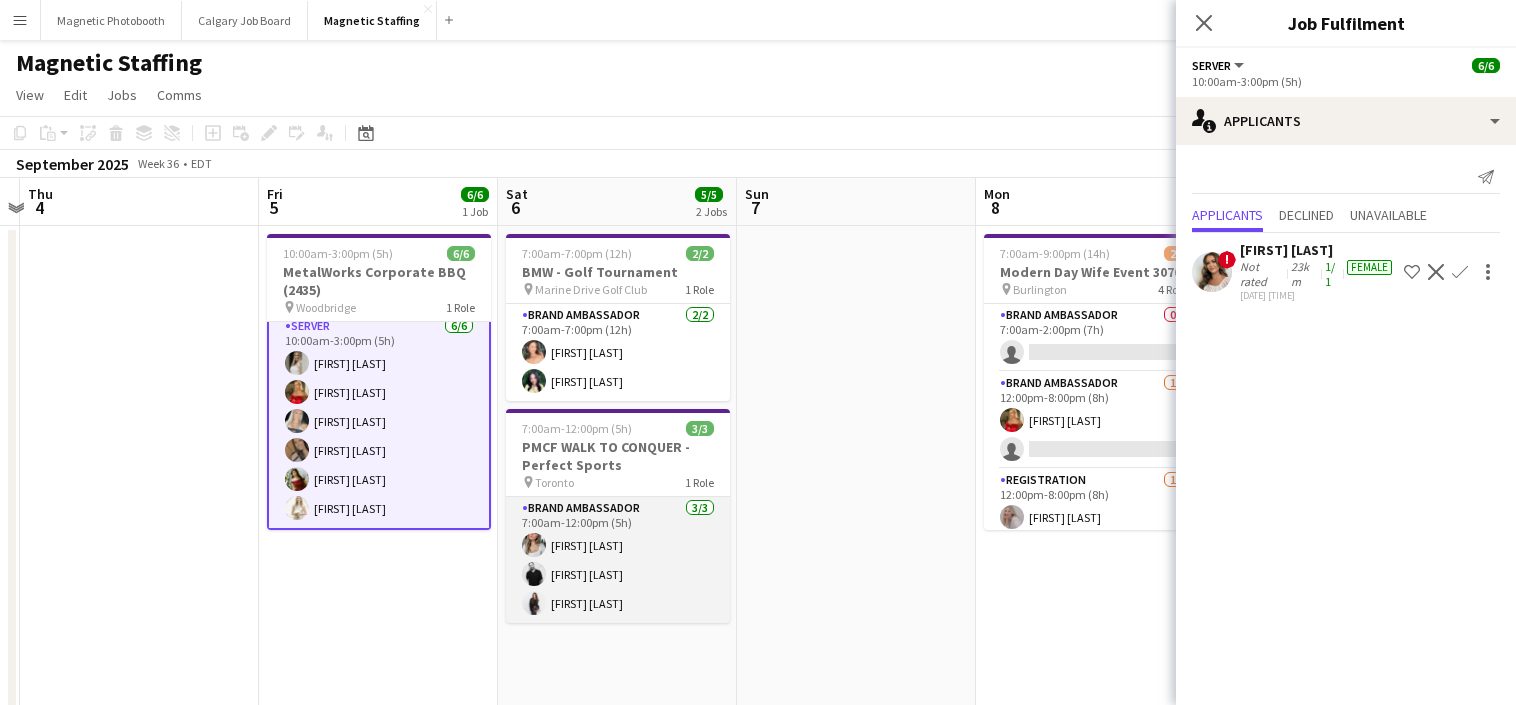click on "Brand Ambassador   3/3   7:00am-12:00pm (5h)
[FIRST] [LAST] [FIRST] [LAST] [FIRST] [LAST]" at bounding box center [618, 560] 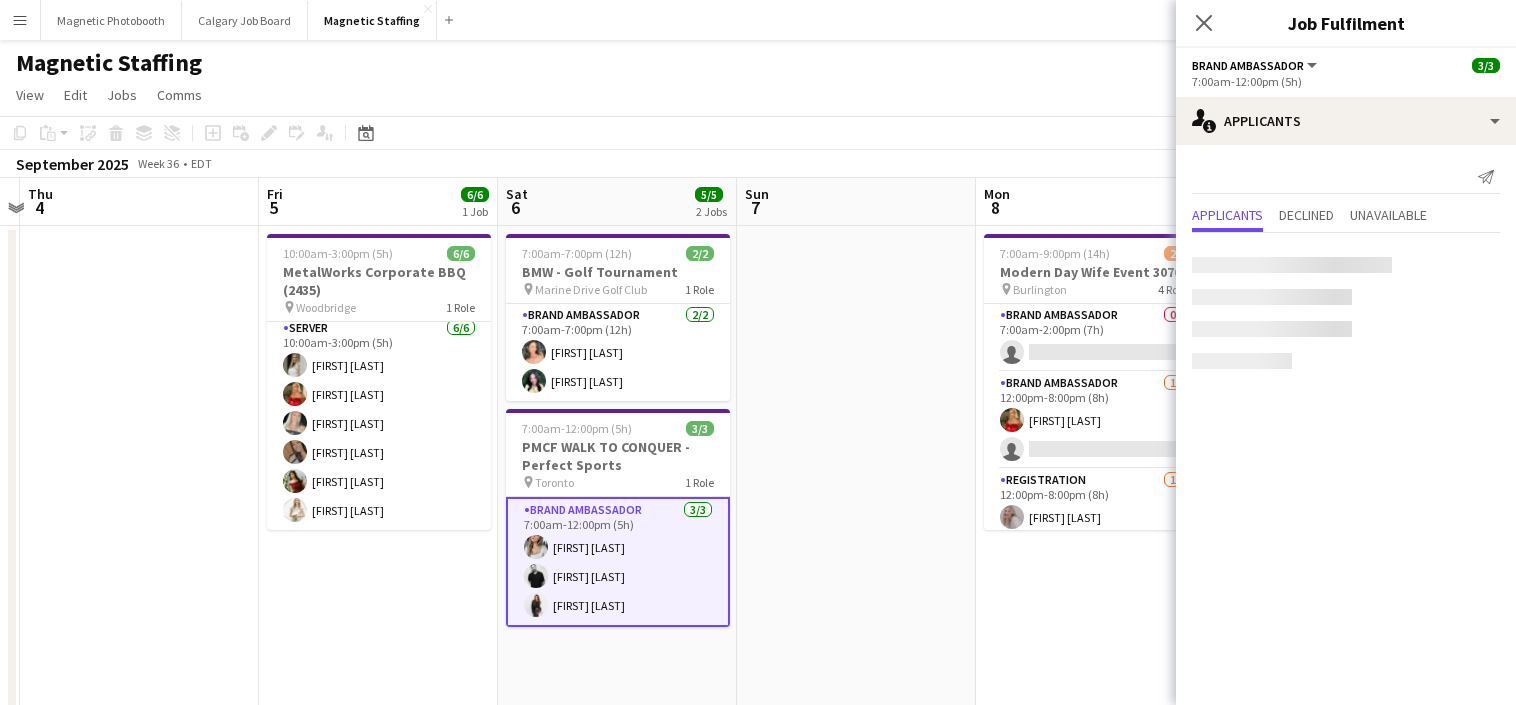 scroll, scrollTop: 5, scrollLeft: 0, axis: vertical 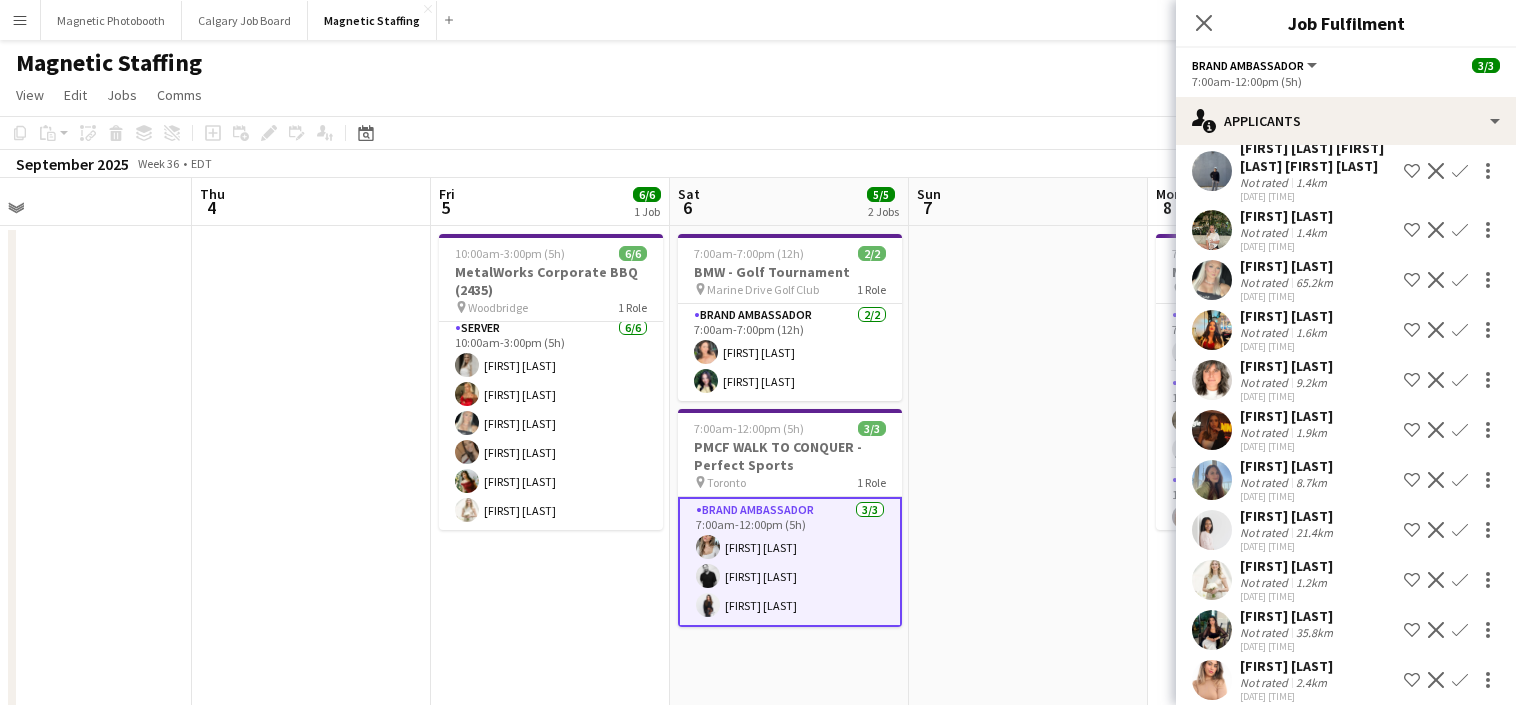 drag, startPoint x: 985, startPoint y: 562, endPoint x: 670, endPoint y: 588, distance: 316.0712 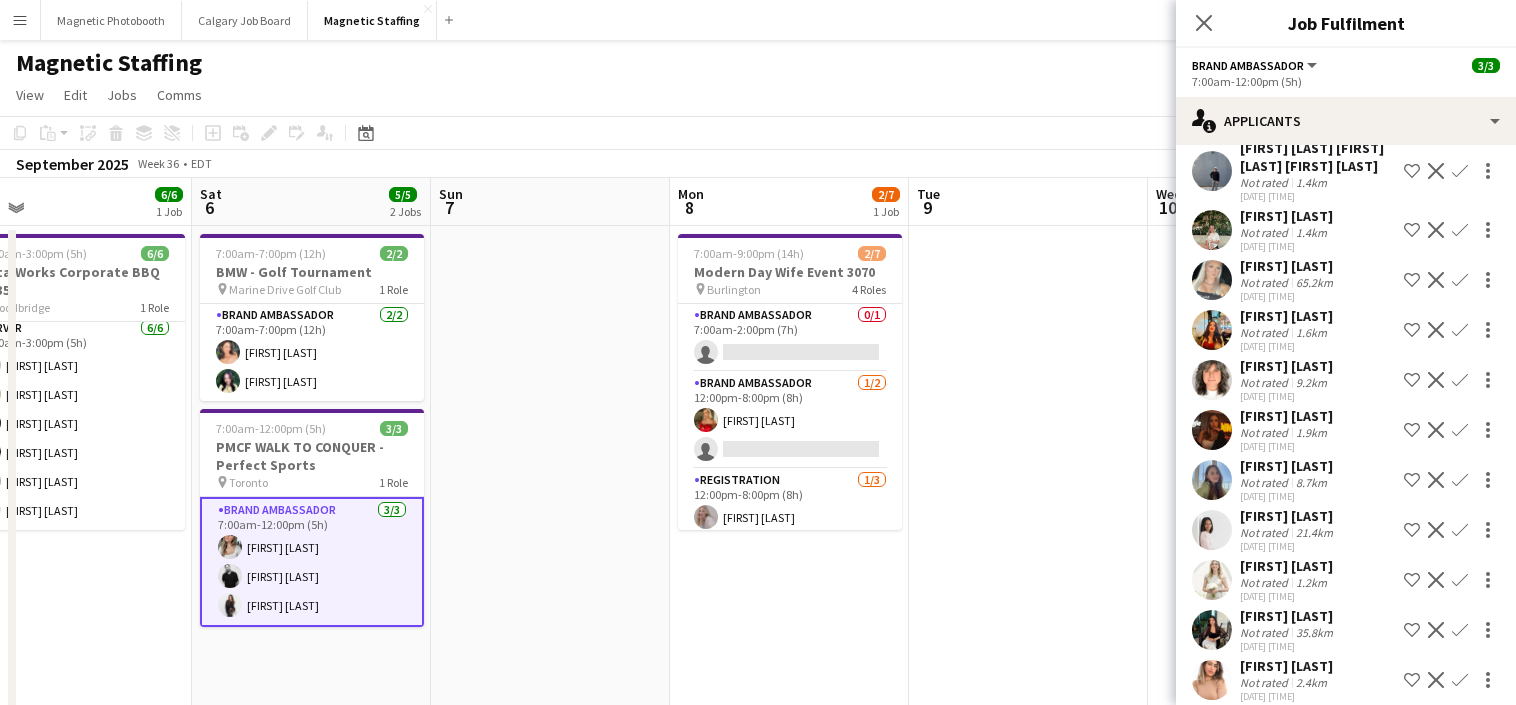 scroll, scrollTop: 0, scrollLeft: 769, axis: horizontal 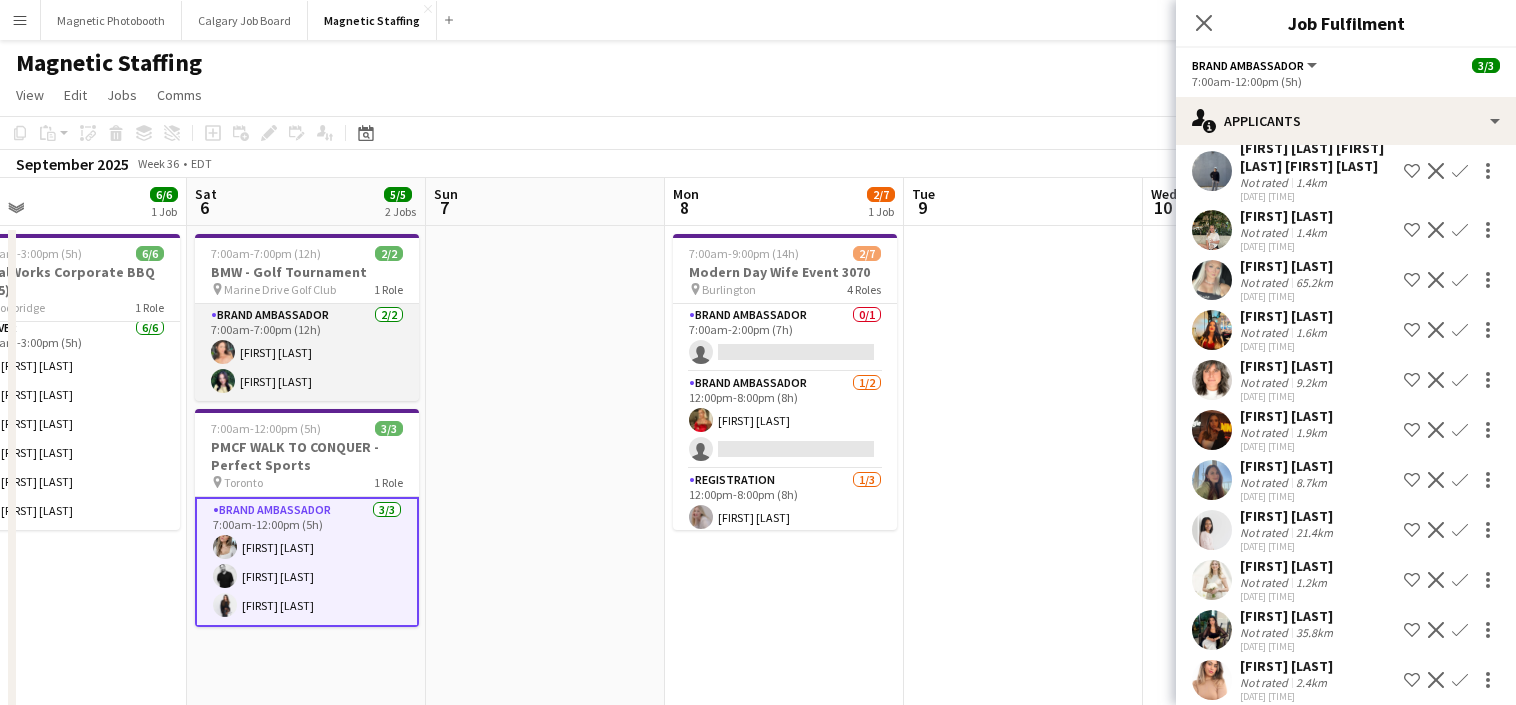 click on "Brand Ambassador   2/2   7:00am-7:00pm (12h)
[FIRST] [LAST] [FIRST] [LAST]" at bounding box center [307, 352] 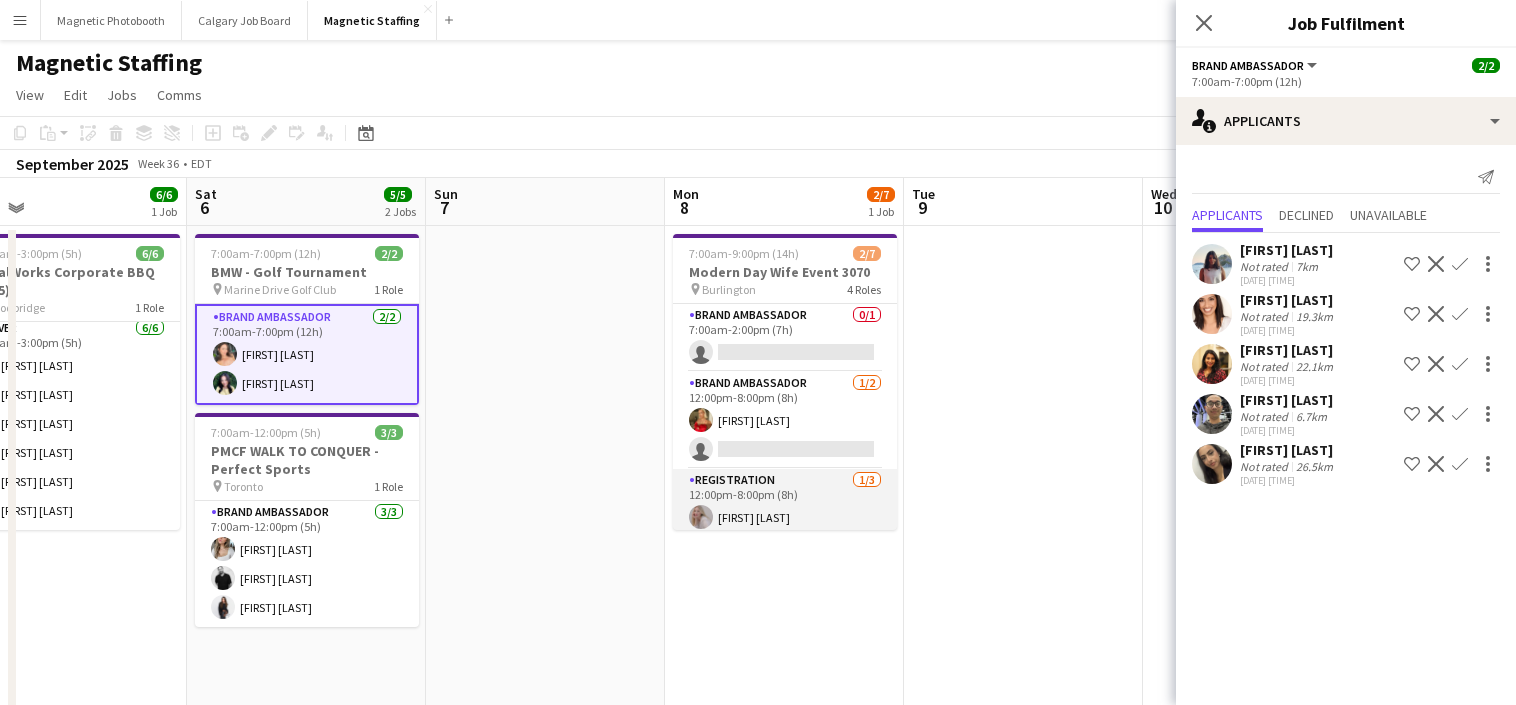 click on "Registration   1/3   [TIME]-[TIME] ([DURATION])
[FIRST] [LAST]
single-neutral-actions
single-neutral-actions" at bounding box center [785, 532] 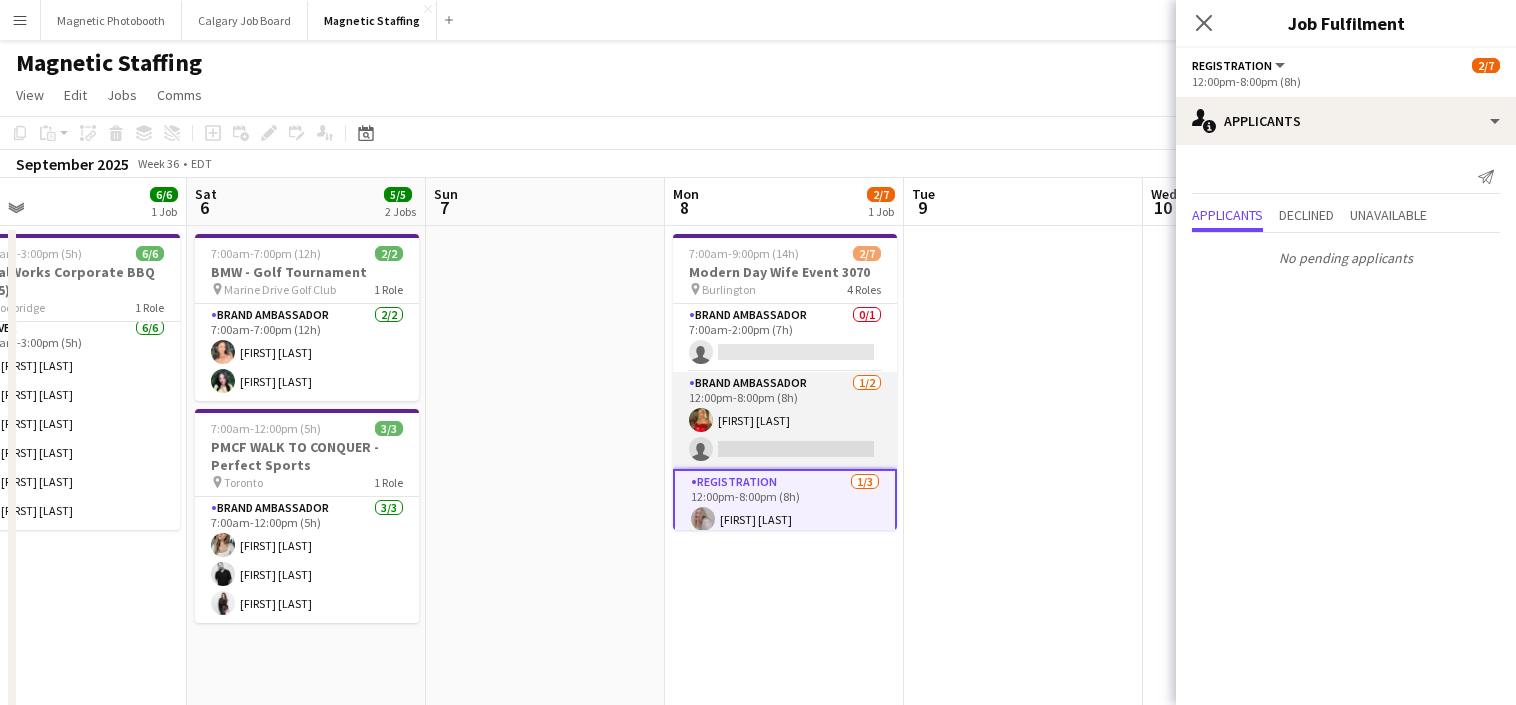 click on "Brand Ambassador   1/2   12:00pm-8:00pm (8h)
[FIRST] [LAST]
single-neutral-actions" at bounding box center [785, 420] 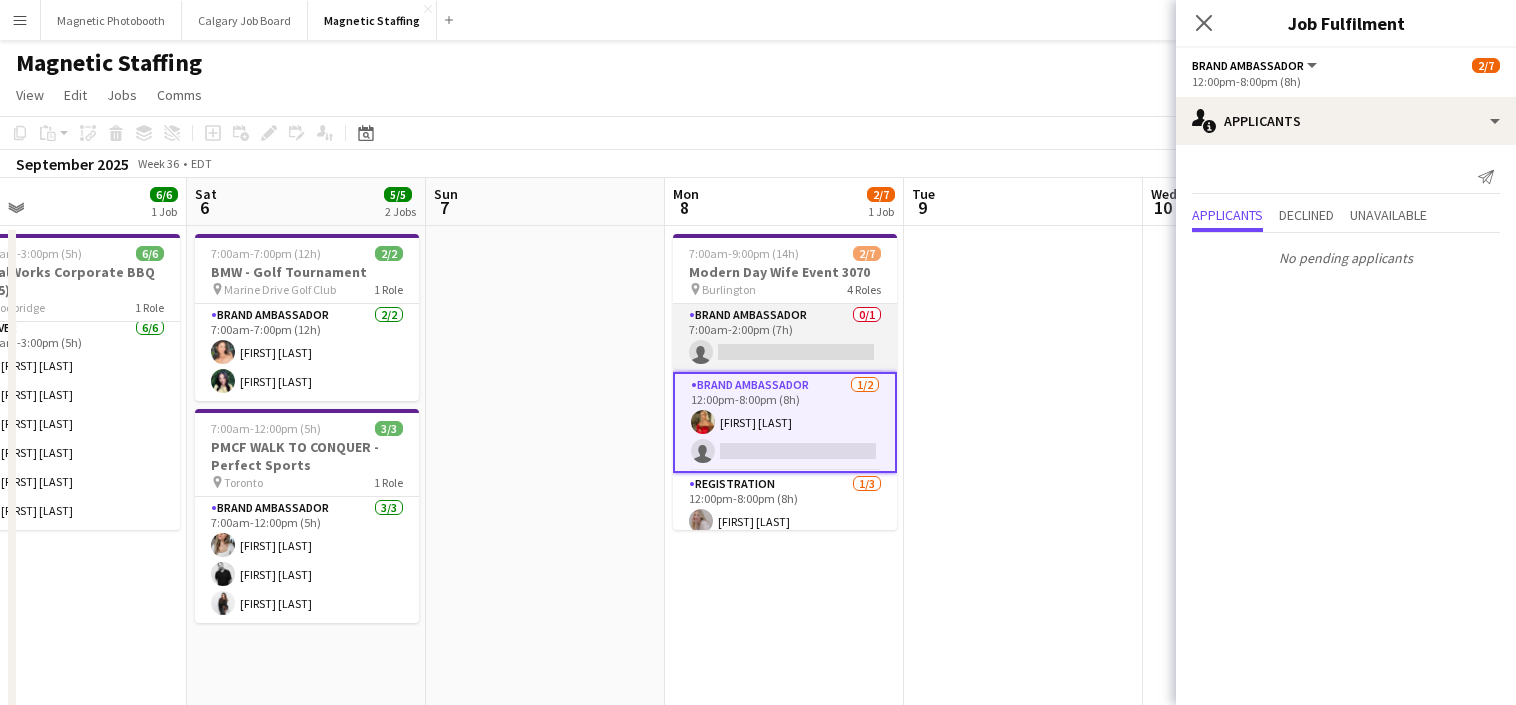 click on "Brand Ambassador   0/1   [TIME]-[TIME] ([DURATION])
single-neutral-actions" at bounding box center (785, 338) 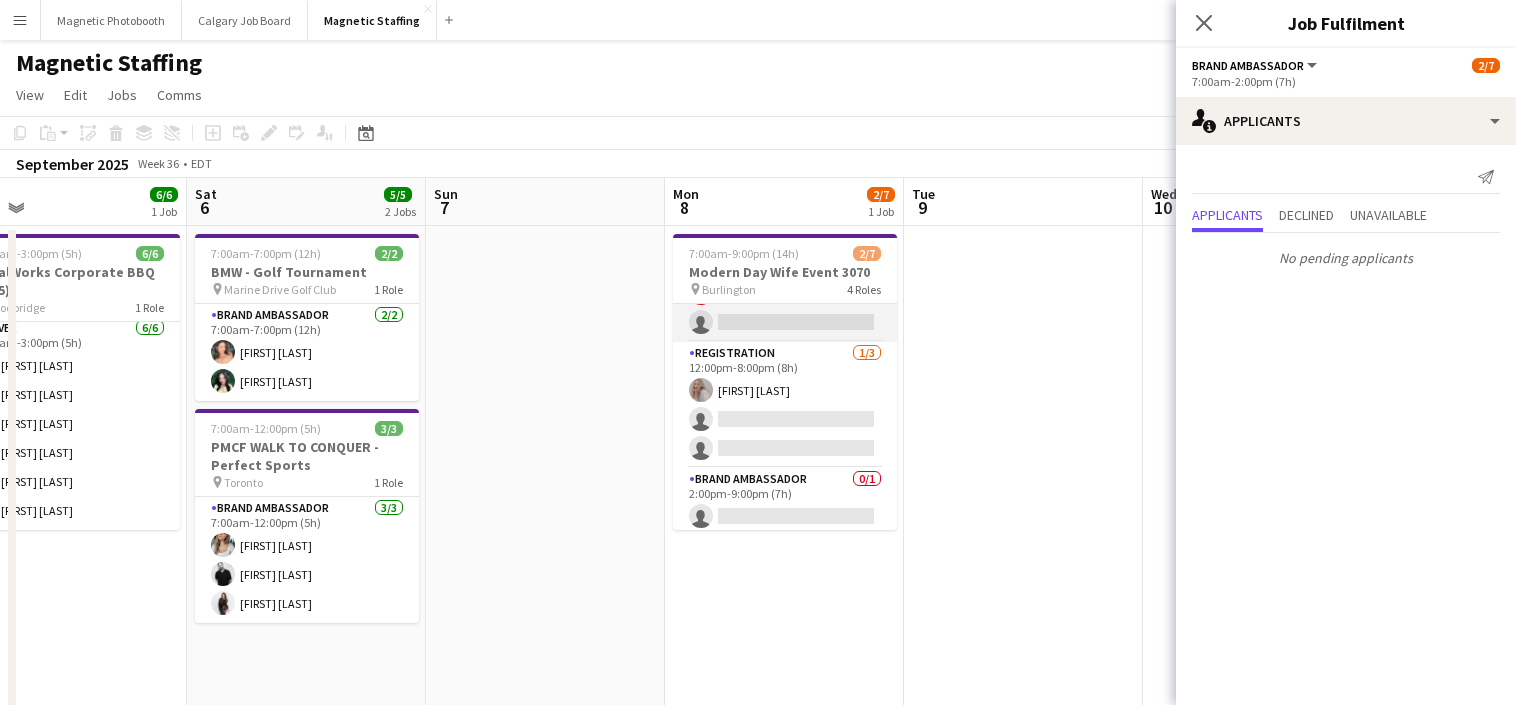 click on "Registration   1/3   [TIME]-[TIME] ([DURATION])
[FIRST] [LAST]
single-neutral-actions
single-neutral-actions" at bounding box center [785, 405] 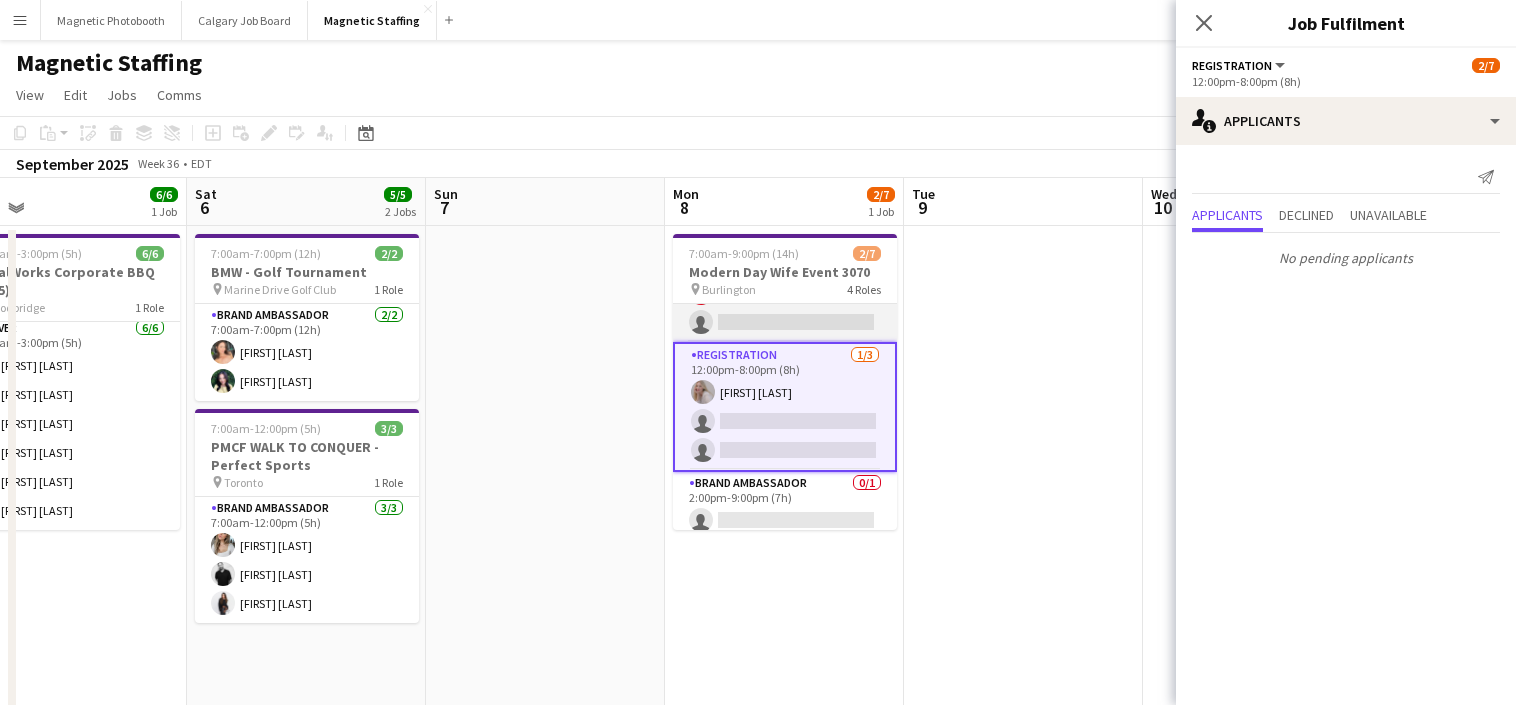 scroll, scrollTop: 137, scrollLeft: 0, axis: vertical 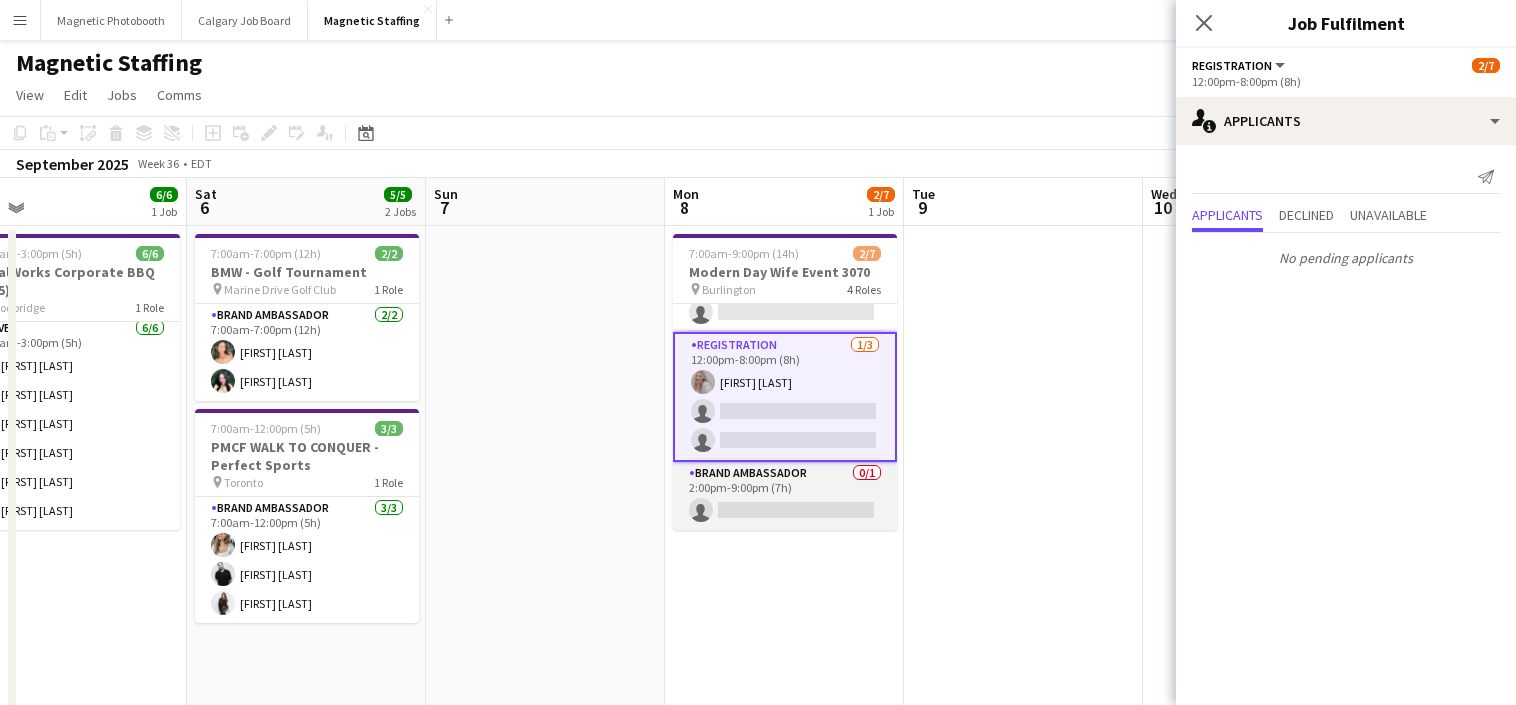 click on "Brand Ambassador   0/1   2:00pm-9:00pm (7h)
single-neutral-actions" at bounding box center (785, 496) 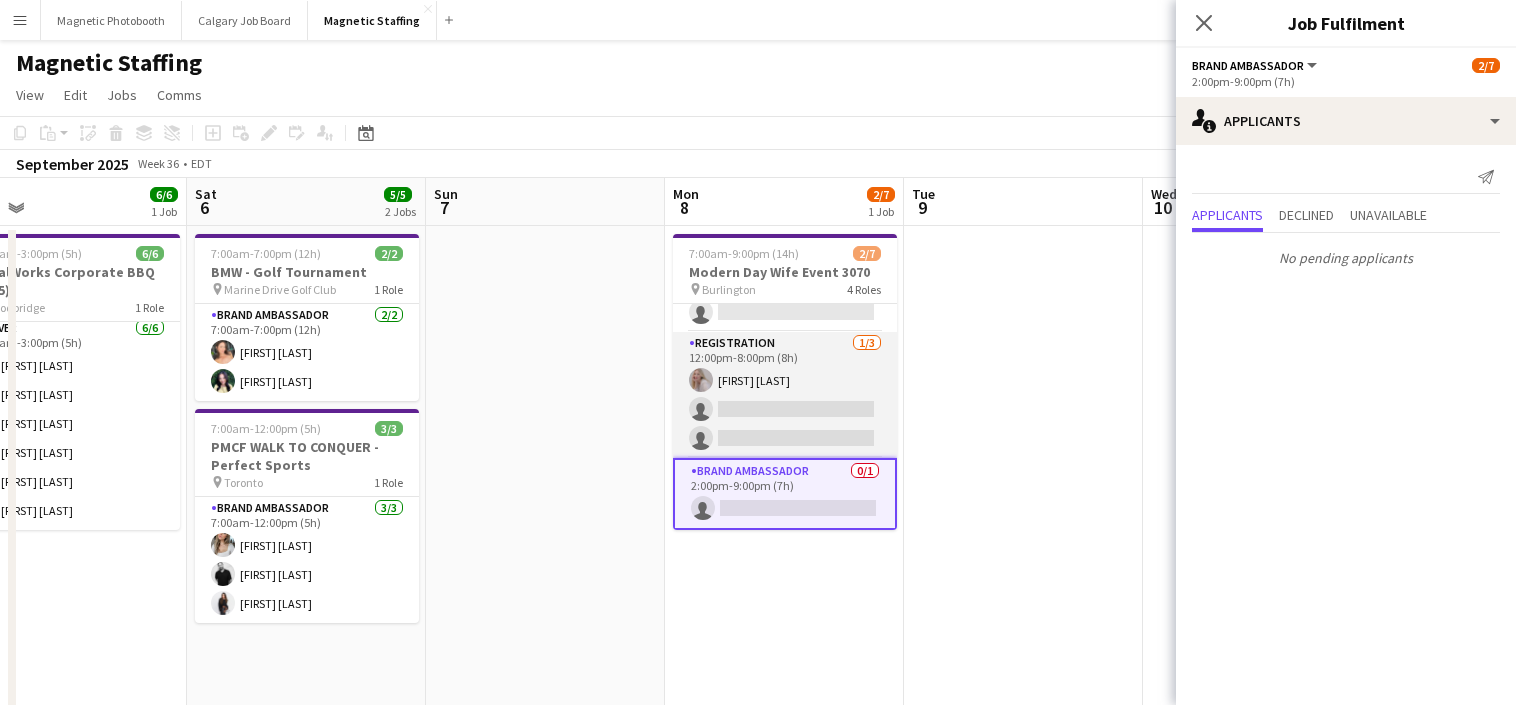 scroll, scrollTop: 0, scrollLeft: 0, axis: both 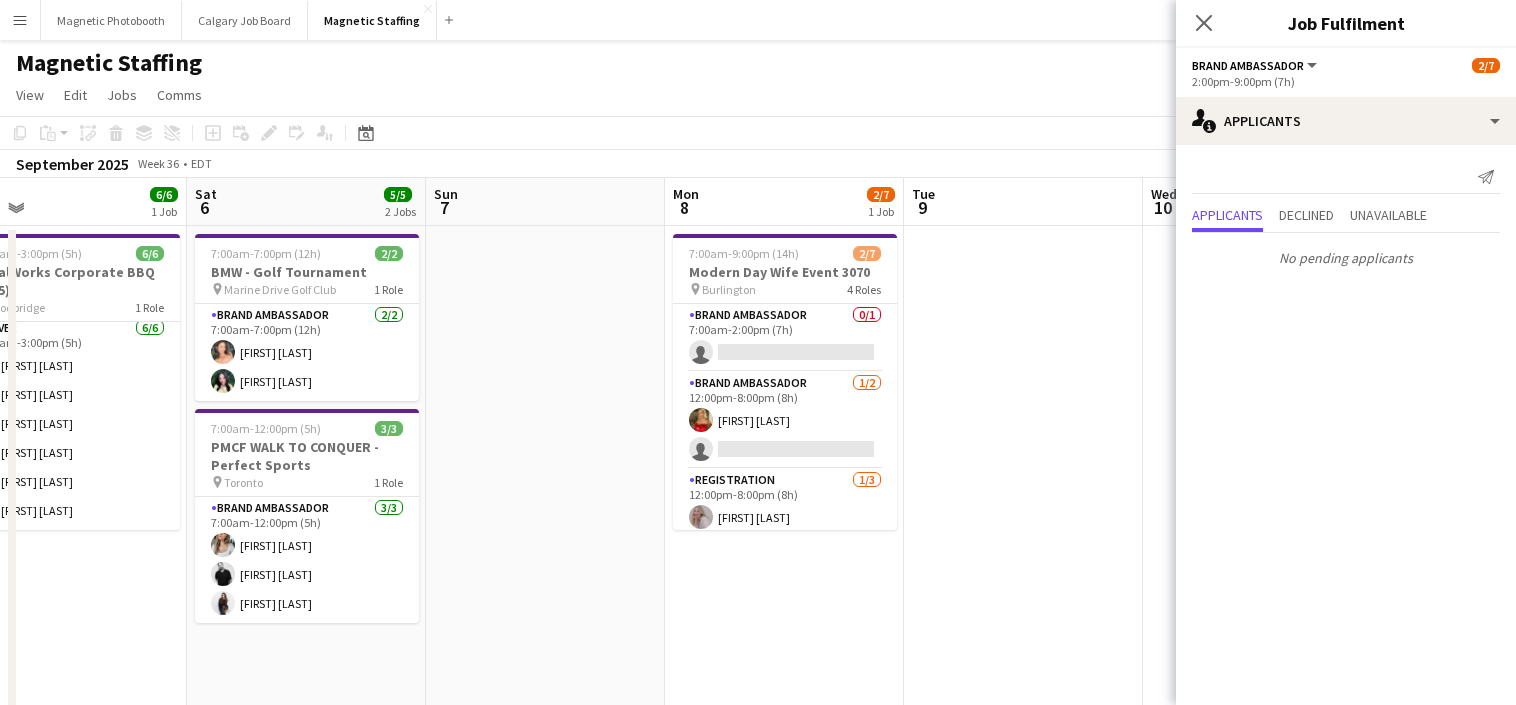 click at bounding box center [545, 1028] 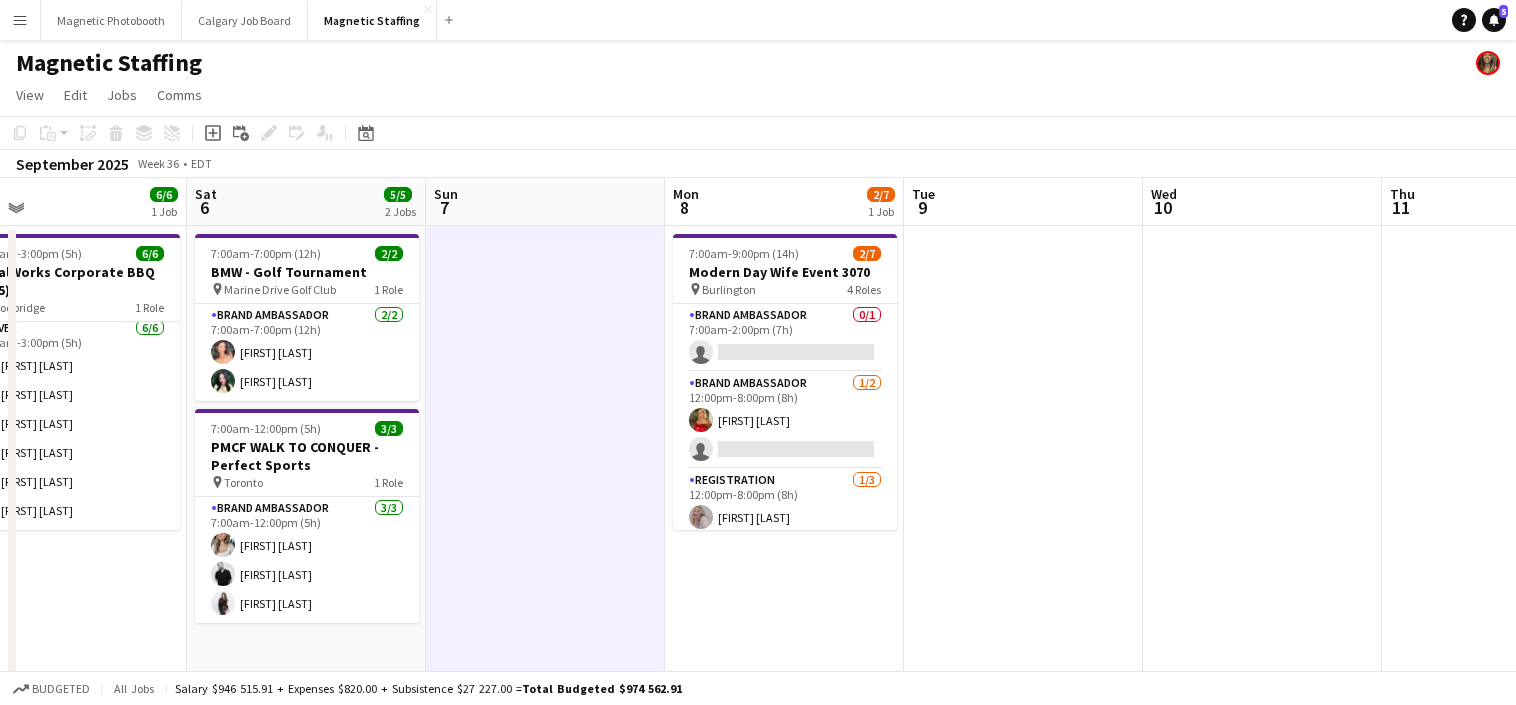 scroll, scrollTop: 0, scrollLeft: 770, axis: horizontal 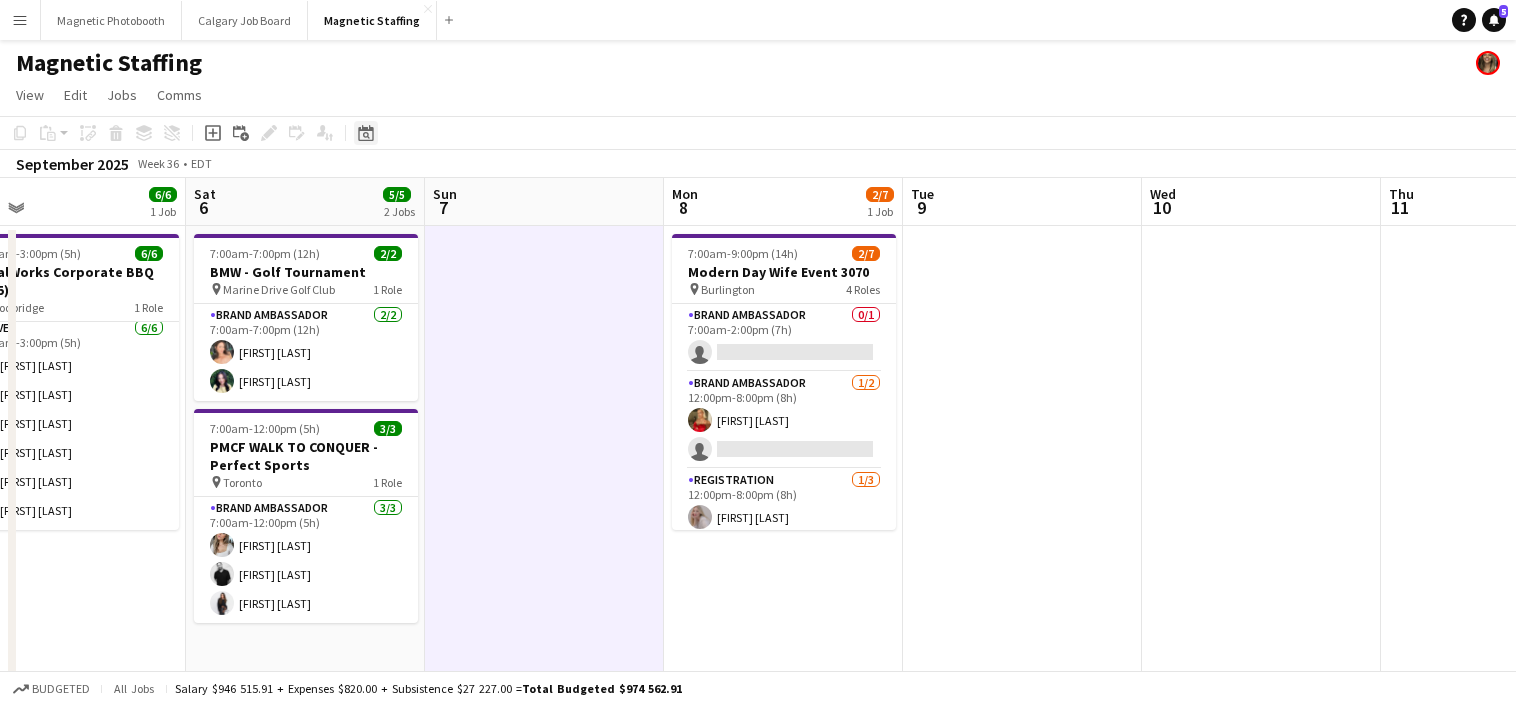 click 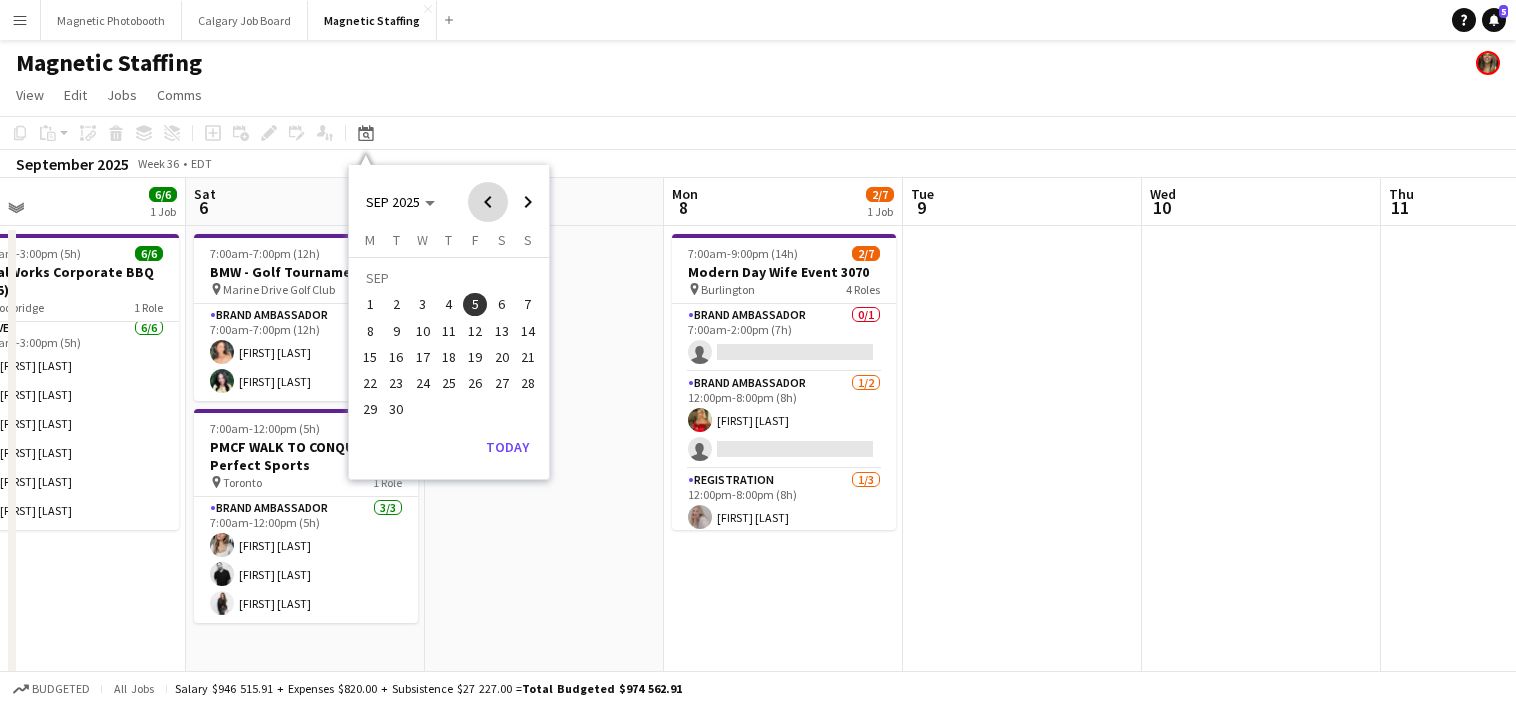 click at bounding box center [488, 202] 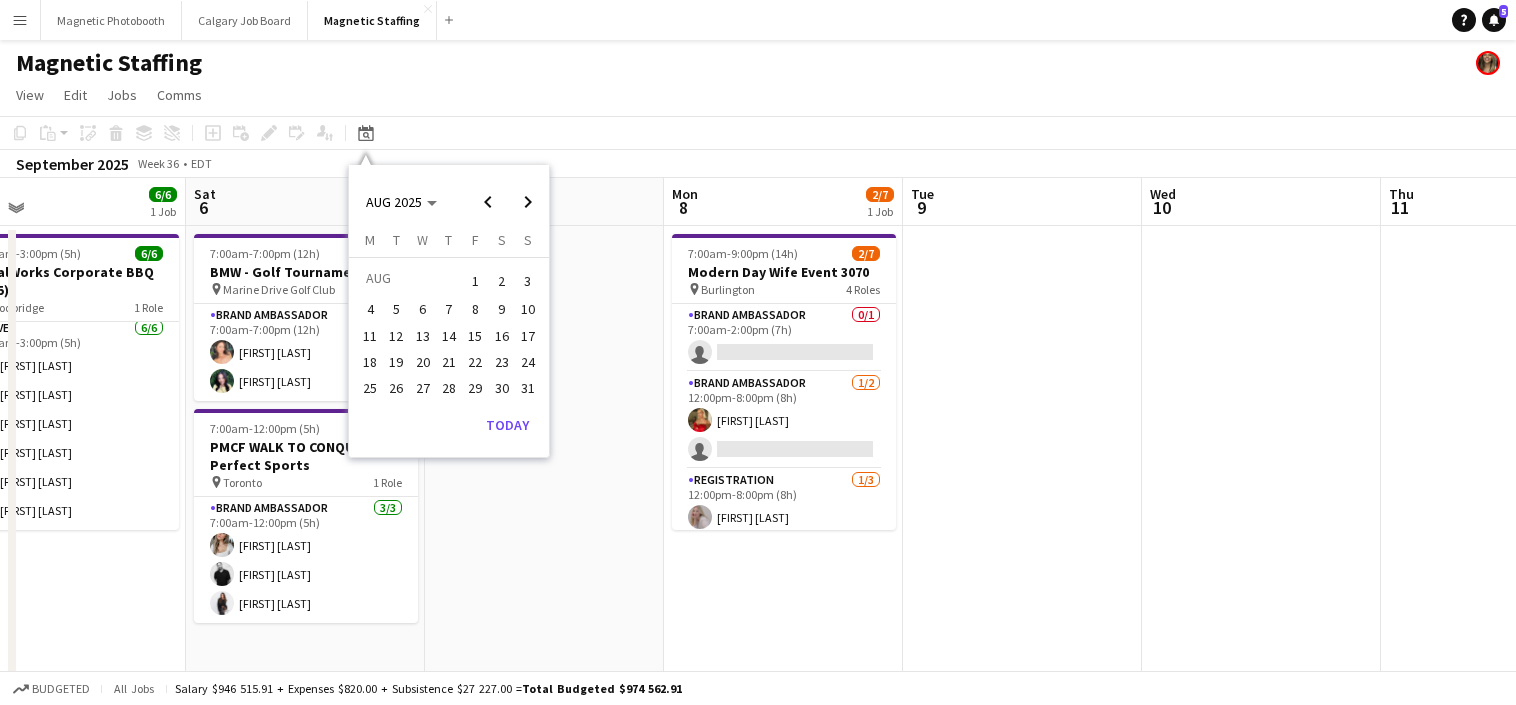 click on "2" at bounding box center (502, 281) 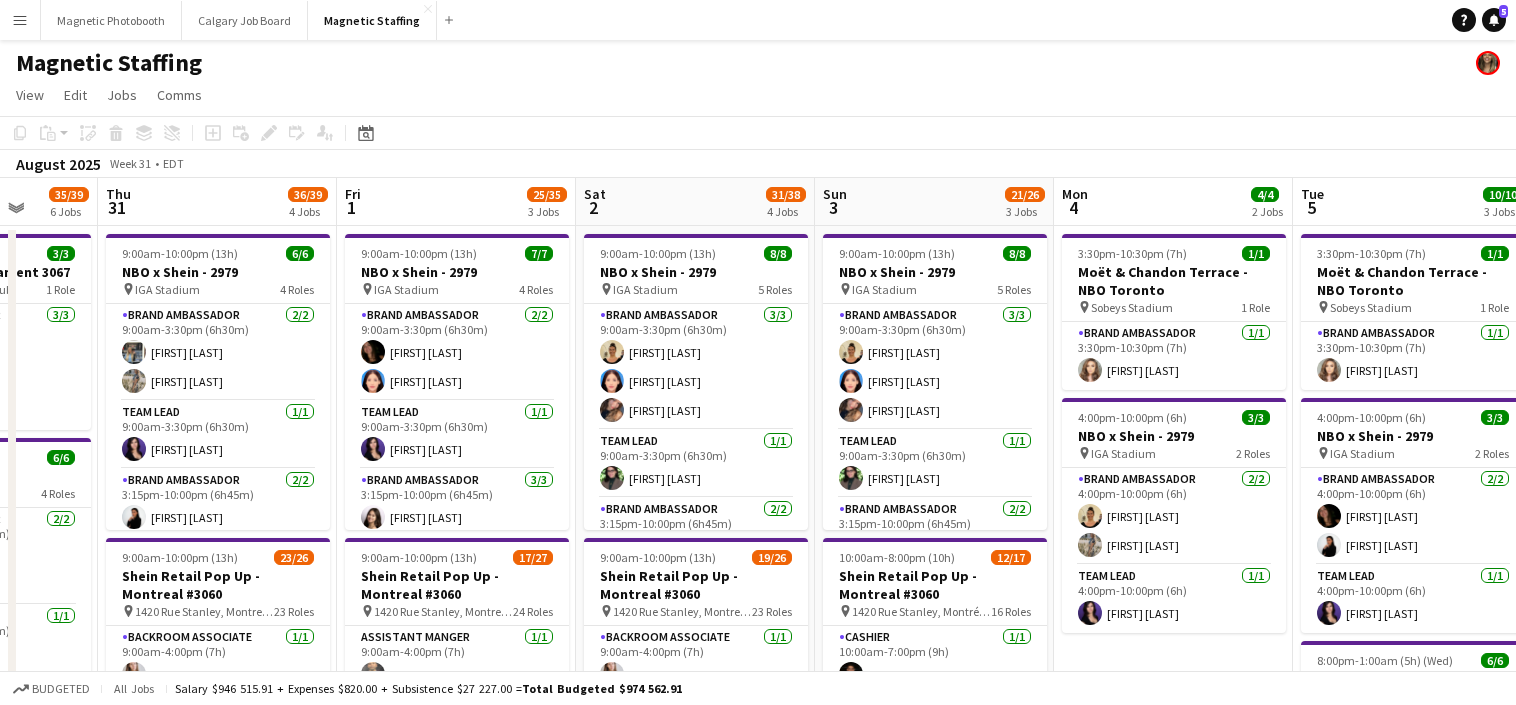 drag, startPoint x: 840, startPoint y: 387, endPoint x: 40, endPoint y: 478, distance: 805.159 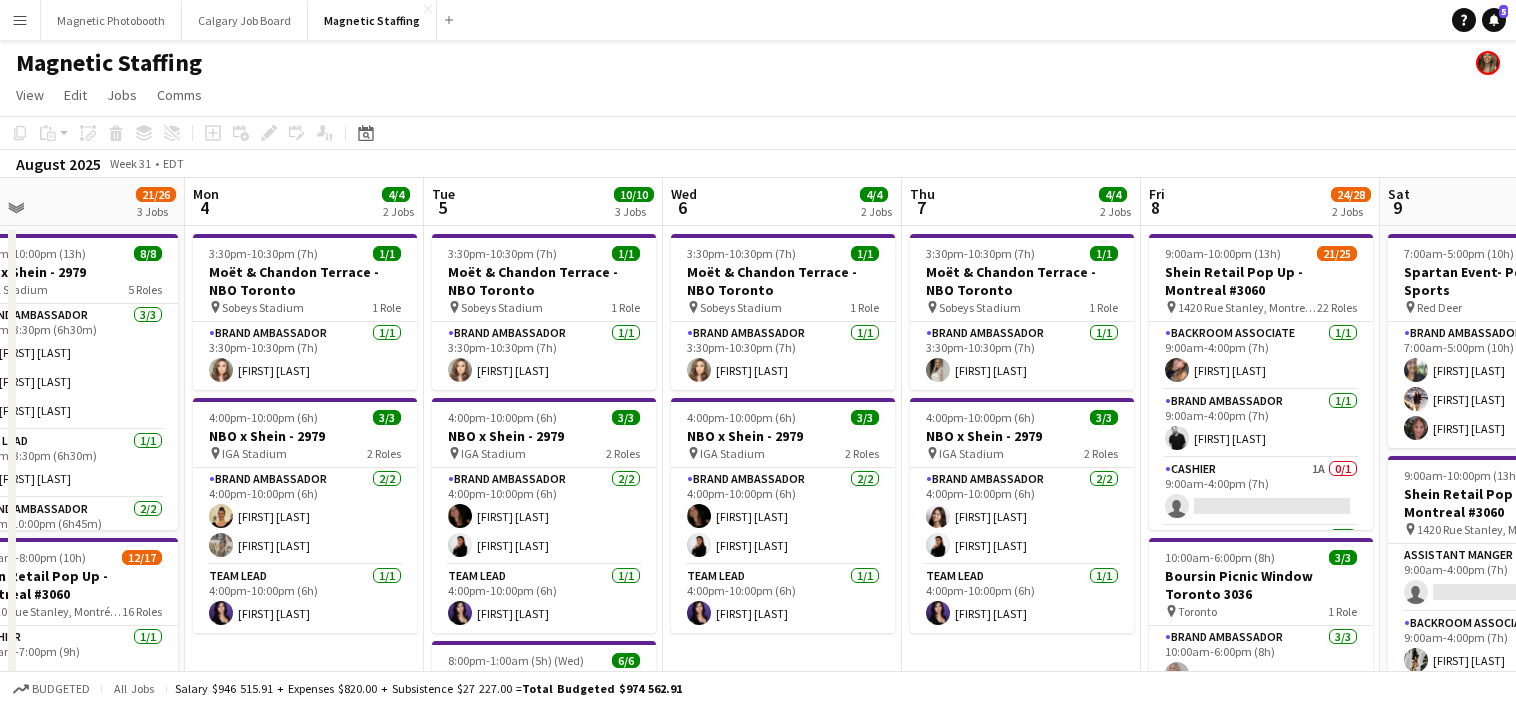 scroll, scrollTop: 0, scrollLeft: 558, axis: horizontal 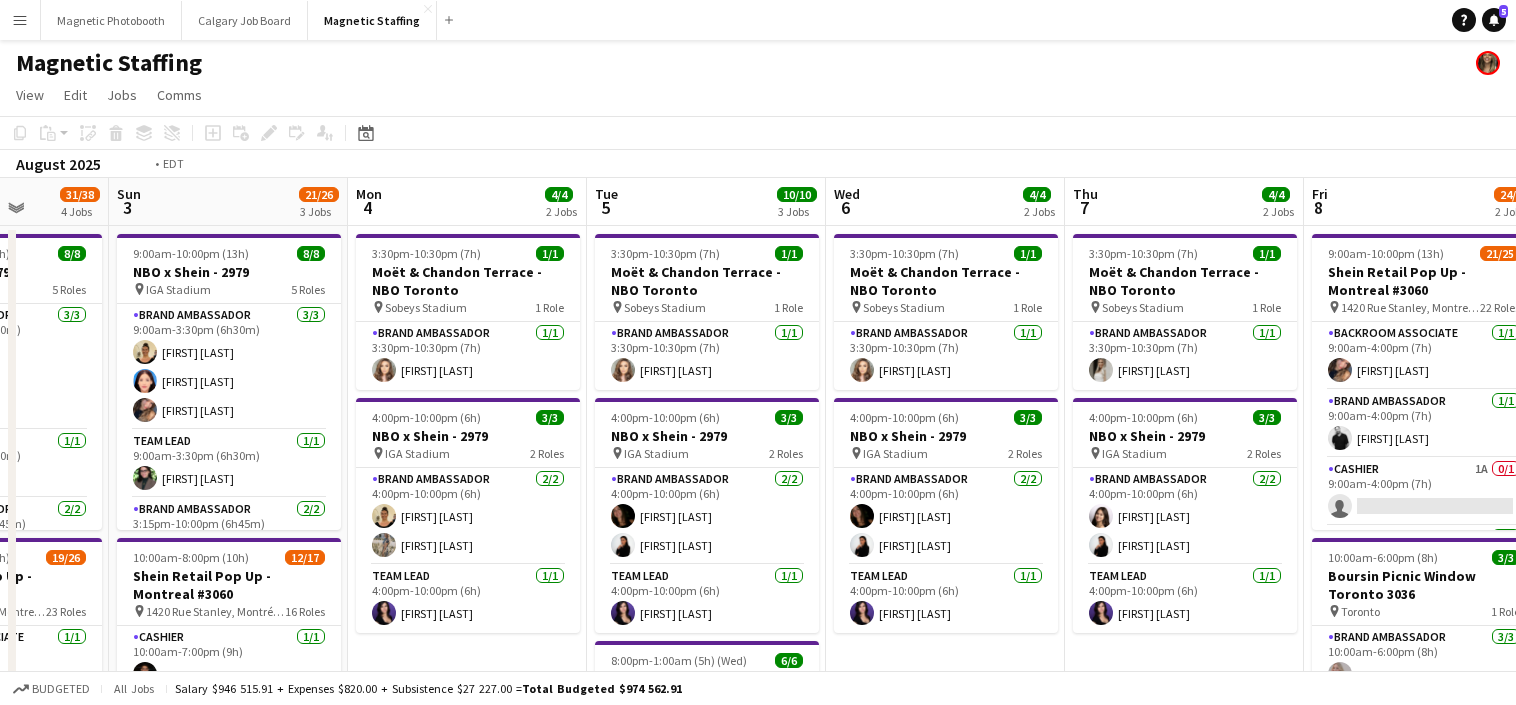 drag, startPoint x: 851, startPoint y: 494, endPoint x: 113, endPoint y: 494, distance: 738 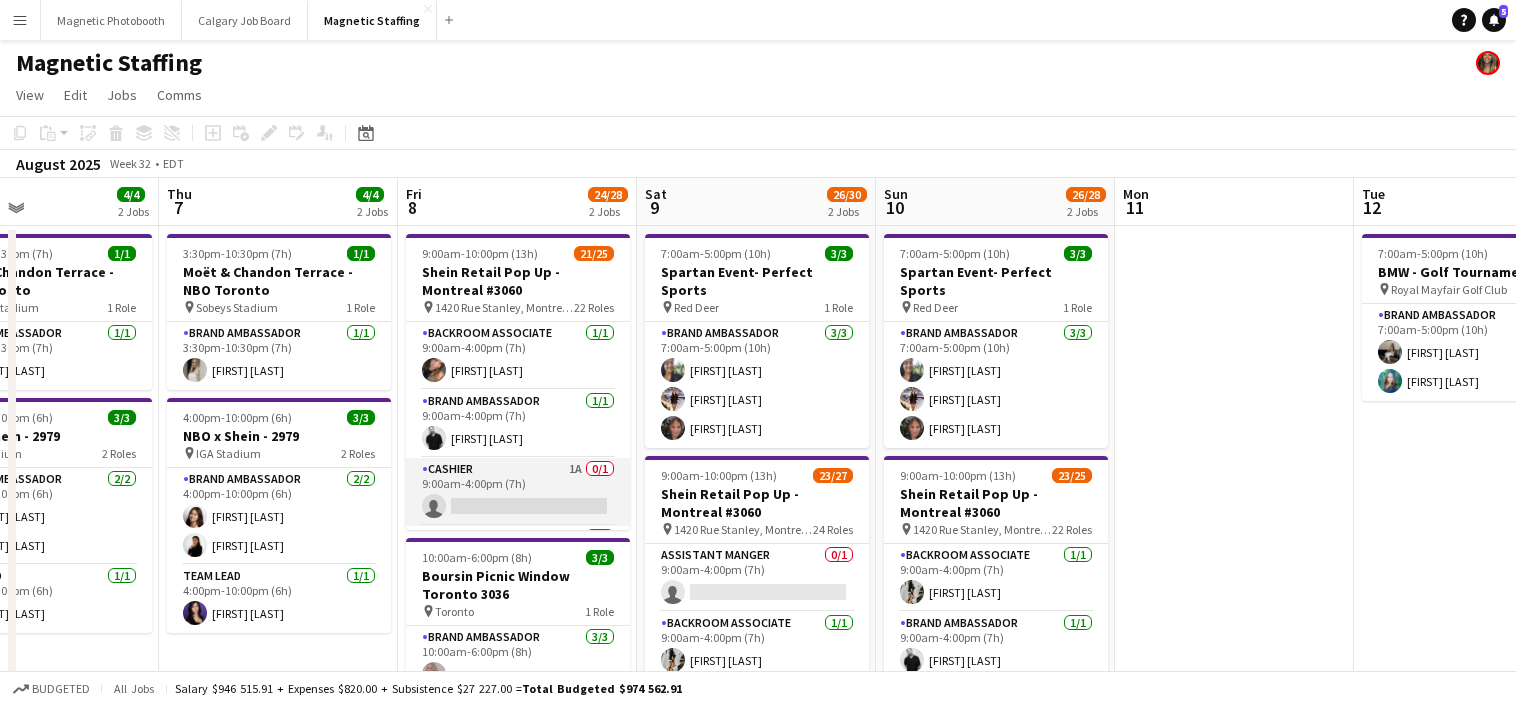 click on "Cashier   1A   0/1   9:00am-4:00pm (7h)
single-neutral-actions" at bounding box center [518, 492] 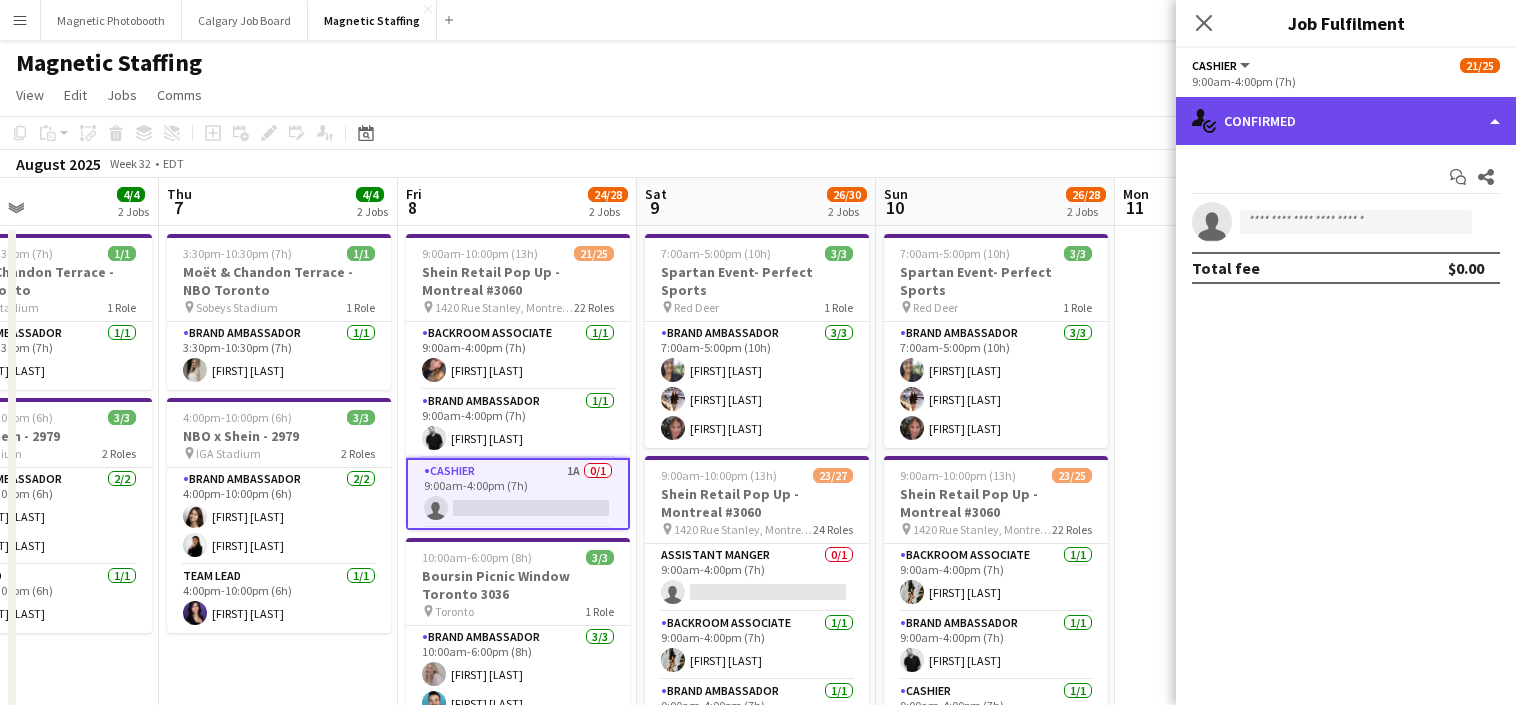 click on "single-neutral-actions-check-2
Confirmed" 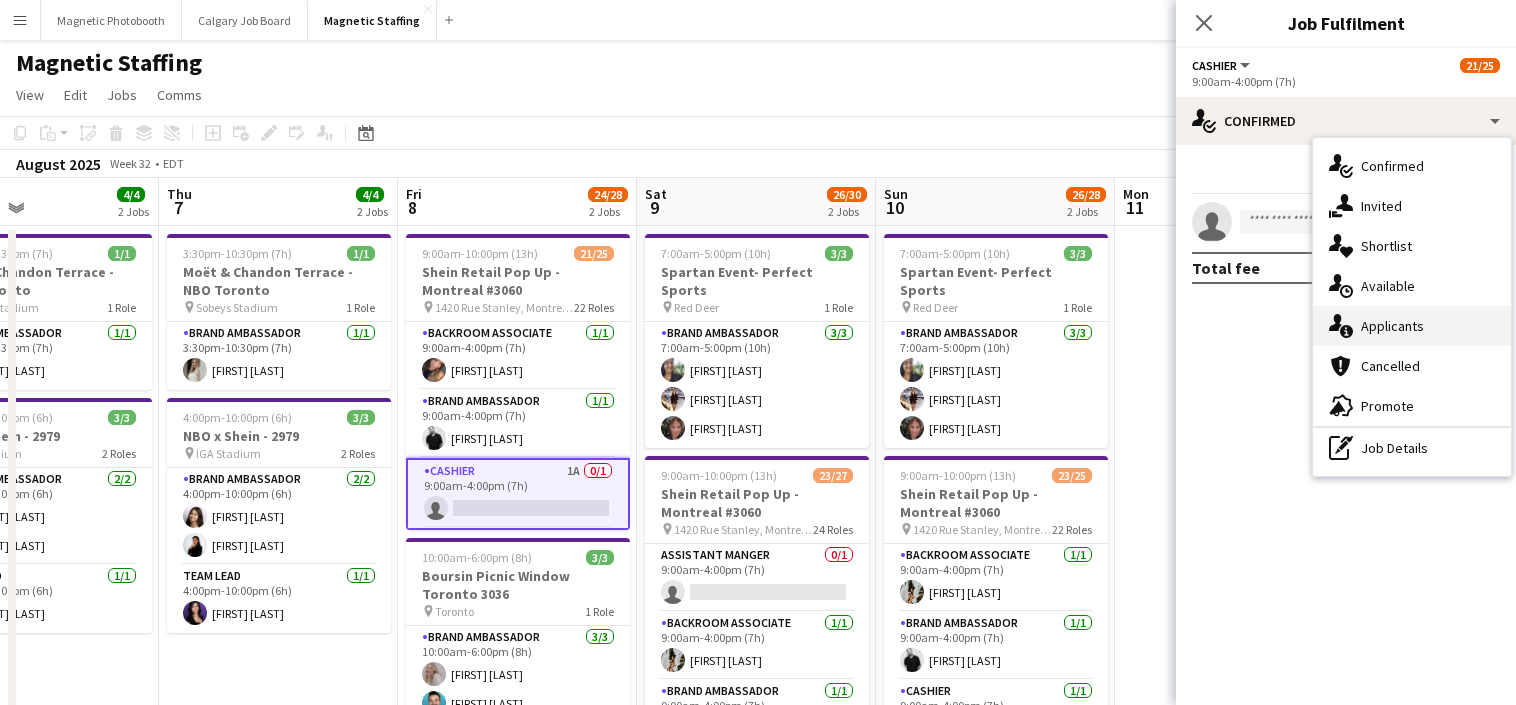 click on "single-neutral-actions-information
Applicants" at bounding box center [1412, 326] 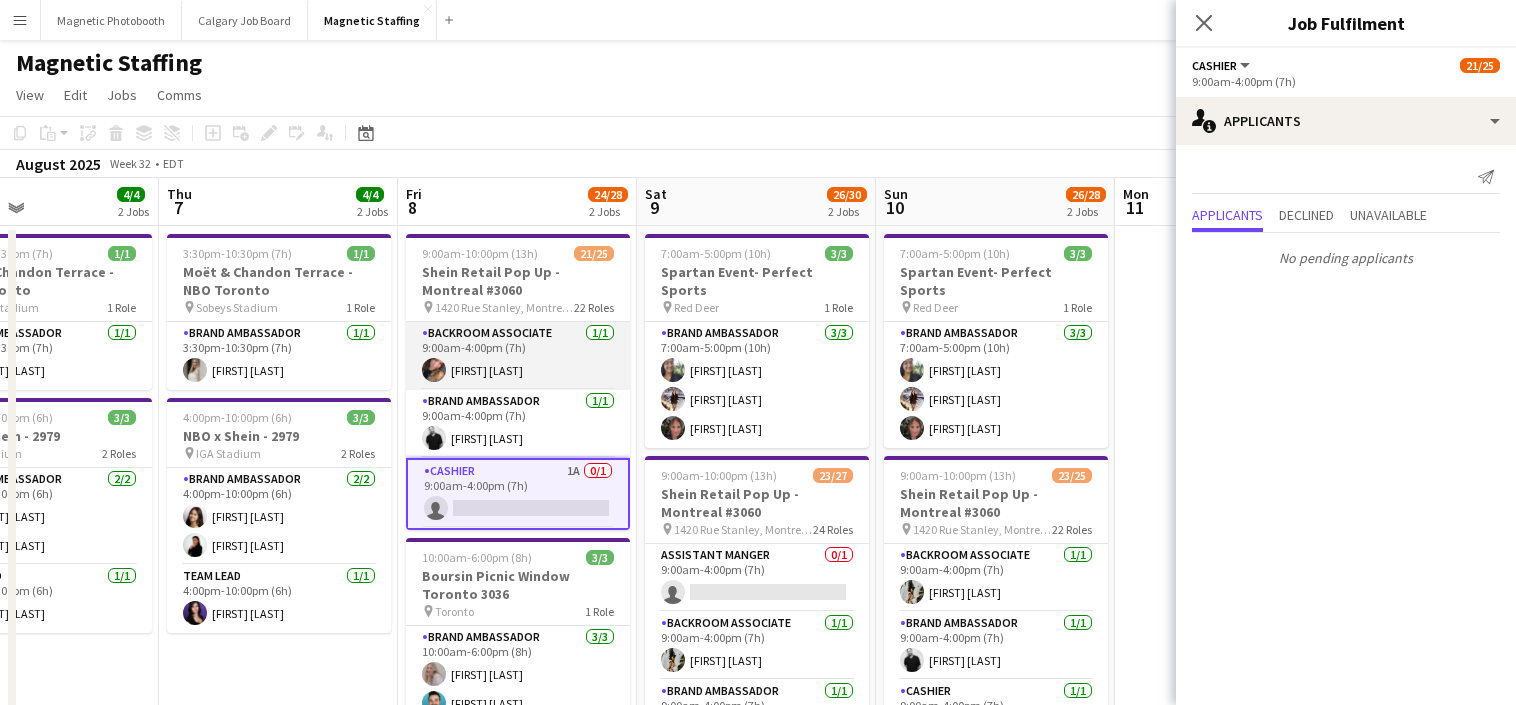 scroll, scrollTop: 124, scrollLeft: 0, axis: vertical 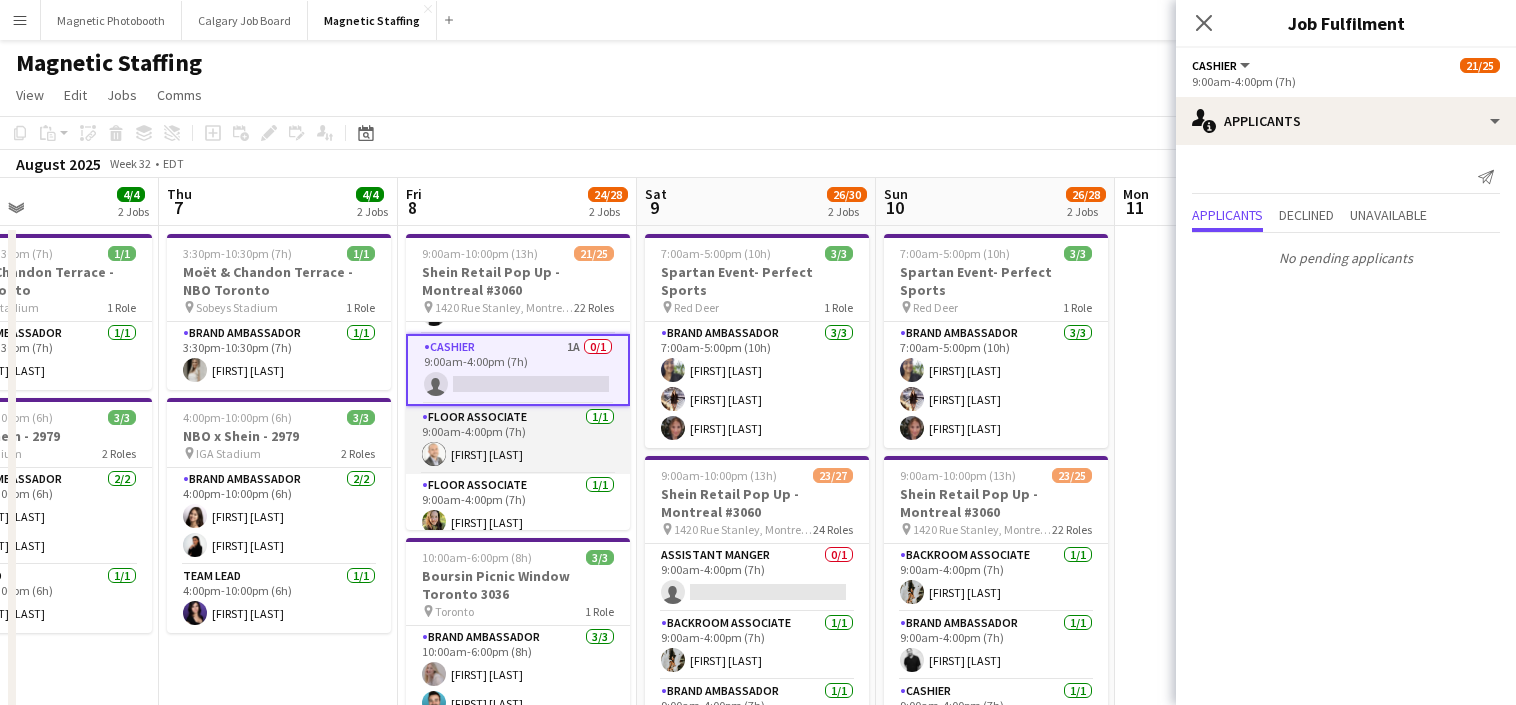 click on "Floor Associate   1/1   [TIME]-[TIME] ([DURATION])
[FIRST] [LAST]" at bounding box center [518, 440] 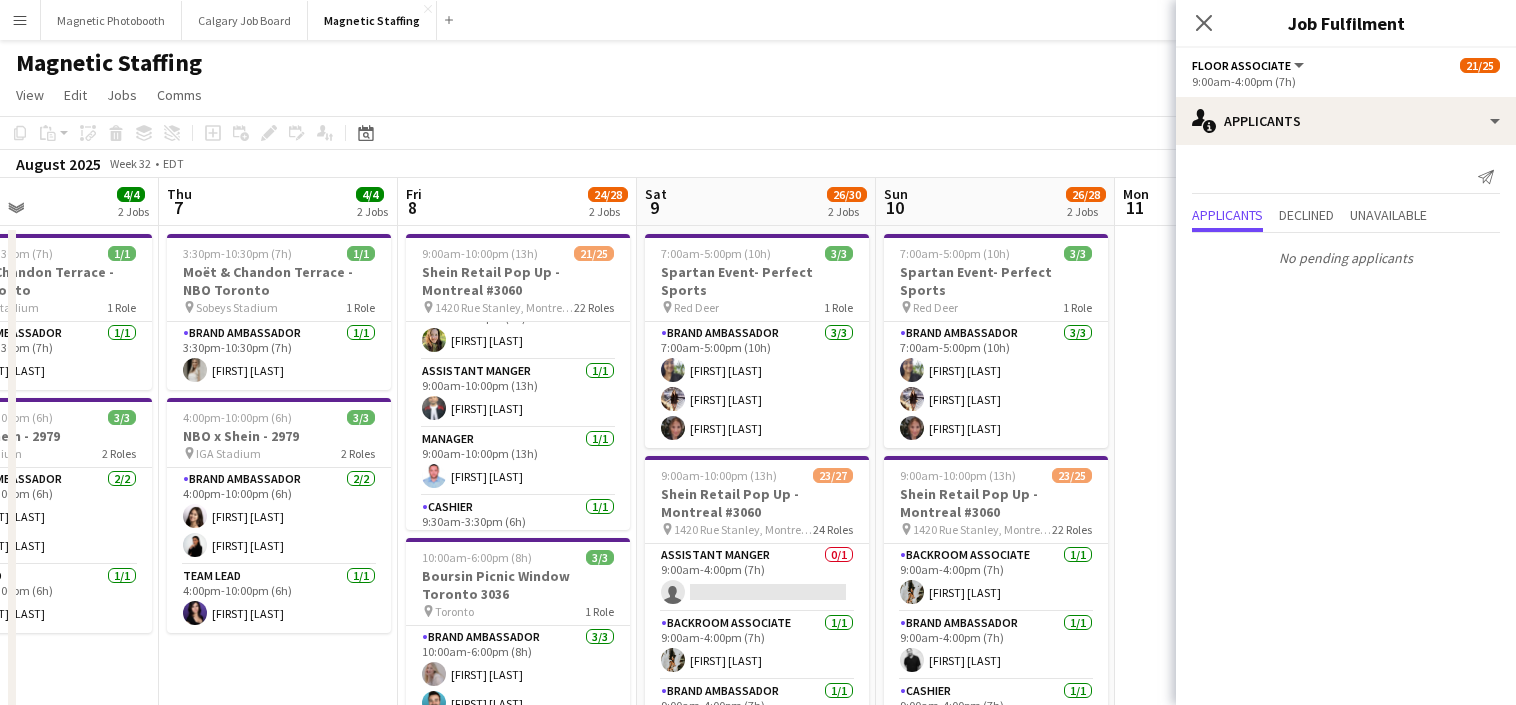 click on "Manager   1/1   9:00am-10:00pm (13h)
[FIRST] [LAST]" at bounding box center [518, 462] 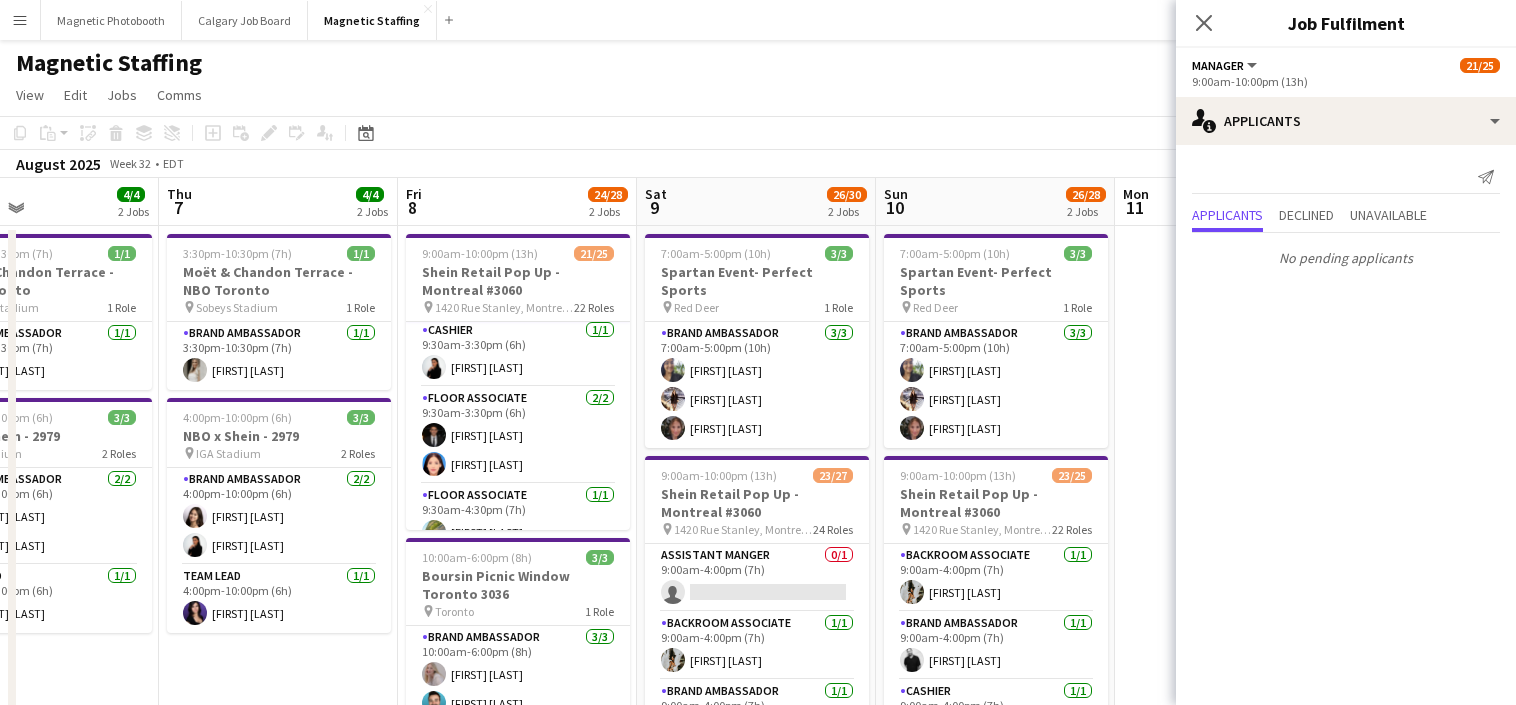 click on "Floor Associate   2/2   [TIME]-[TIME] ([DURATION])
[FIRST] [LAST] [FIRST] [LAST]" at bounding box center [518, 435] 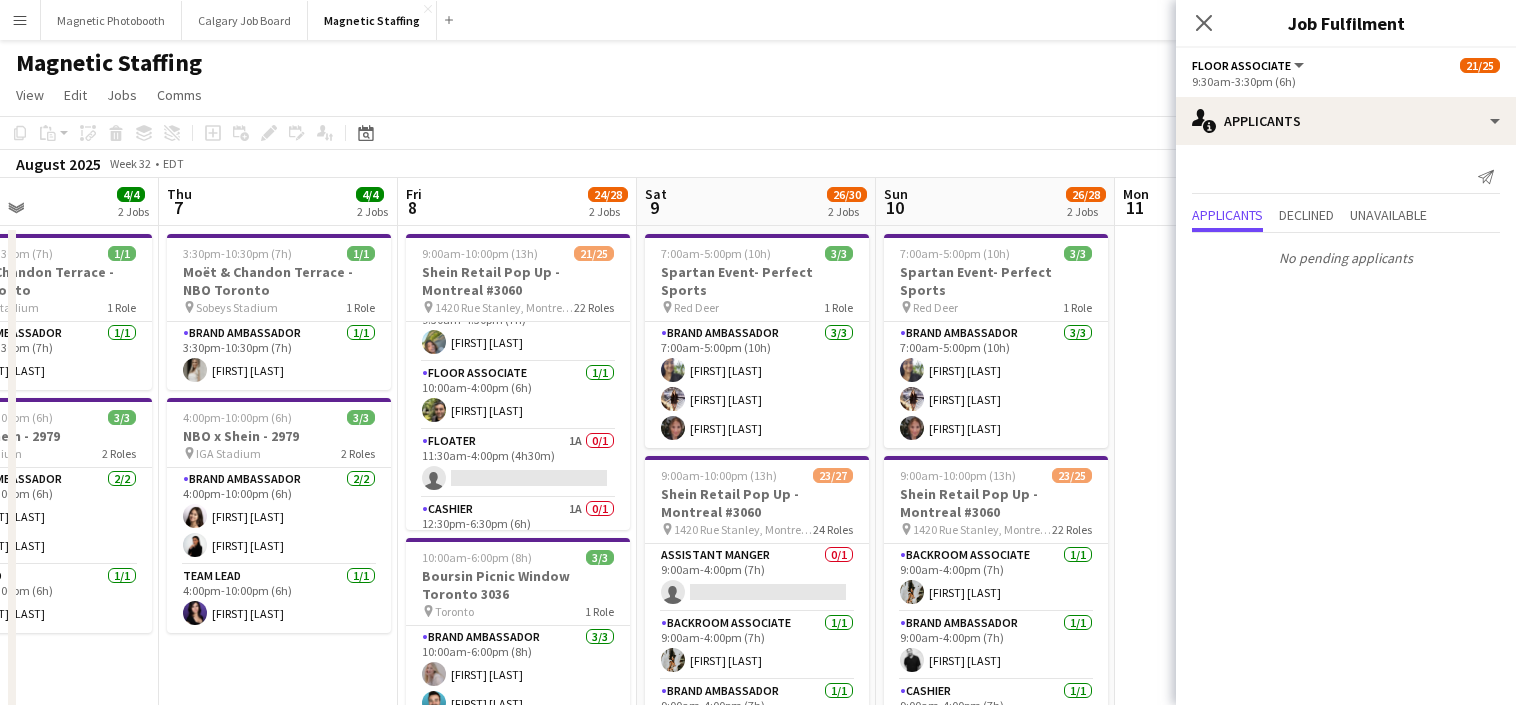 click on "Floater   1A   0/1   11:30am-4:00pm (4h30m)
single-neutral-actions" at bounding box center (518, 464) 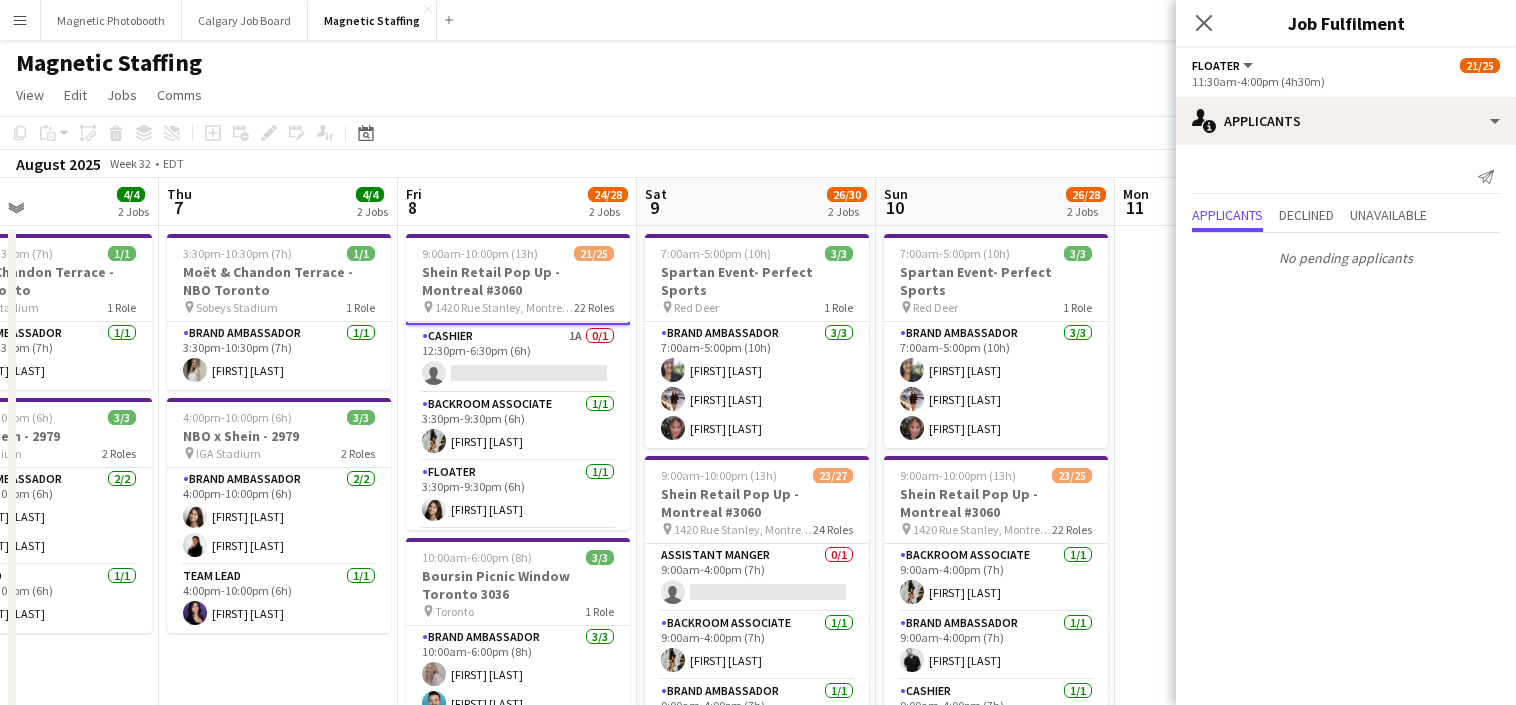 click on "Backroom Associate   1/1   [TIME]-[TIME] ([DURATION])
[FIRST] [LAST]" at bounding box center (518, 427) 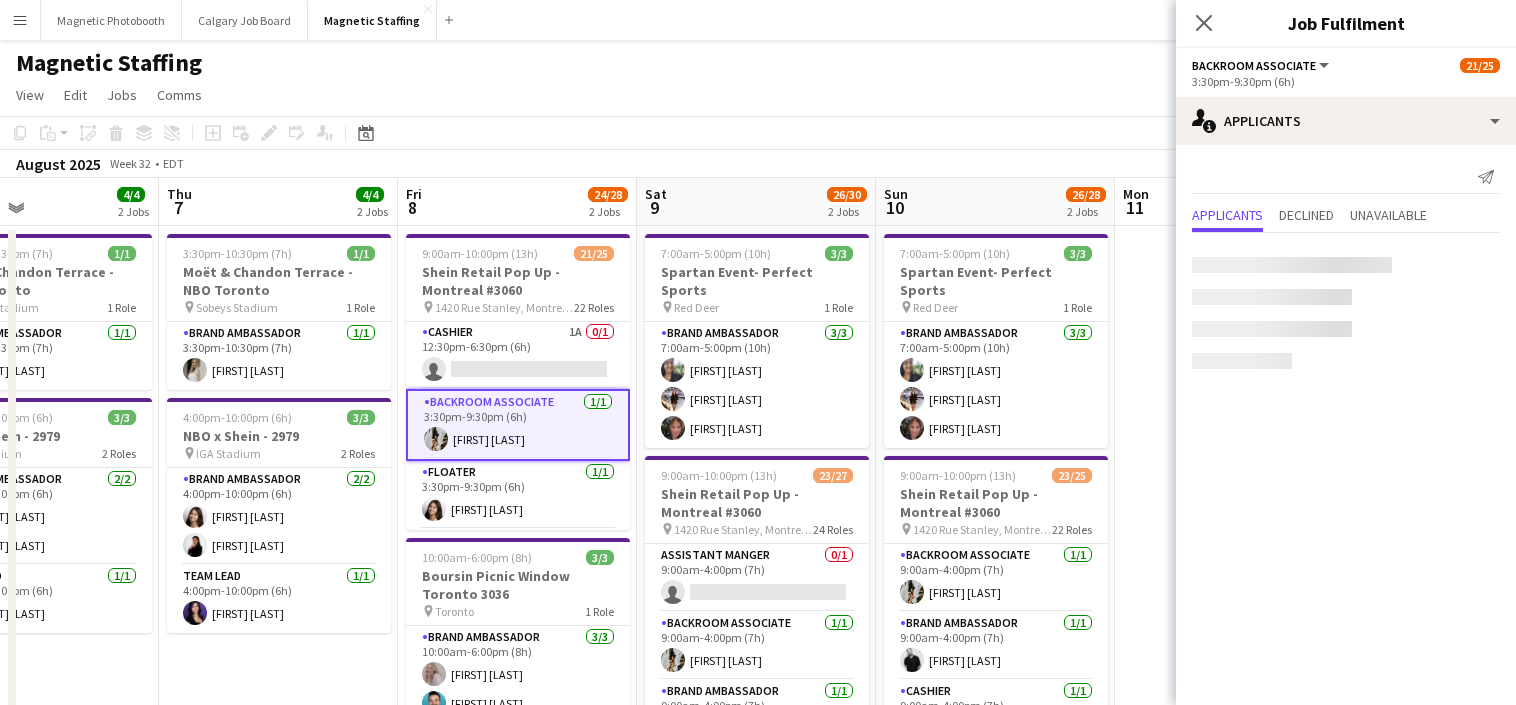scroll, scrollTop: 844, scrollLeft: 0, axis: vertical 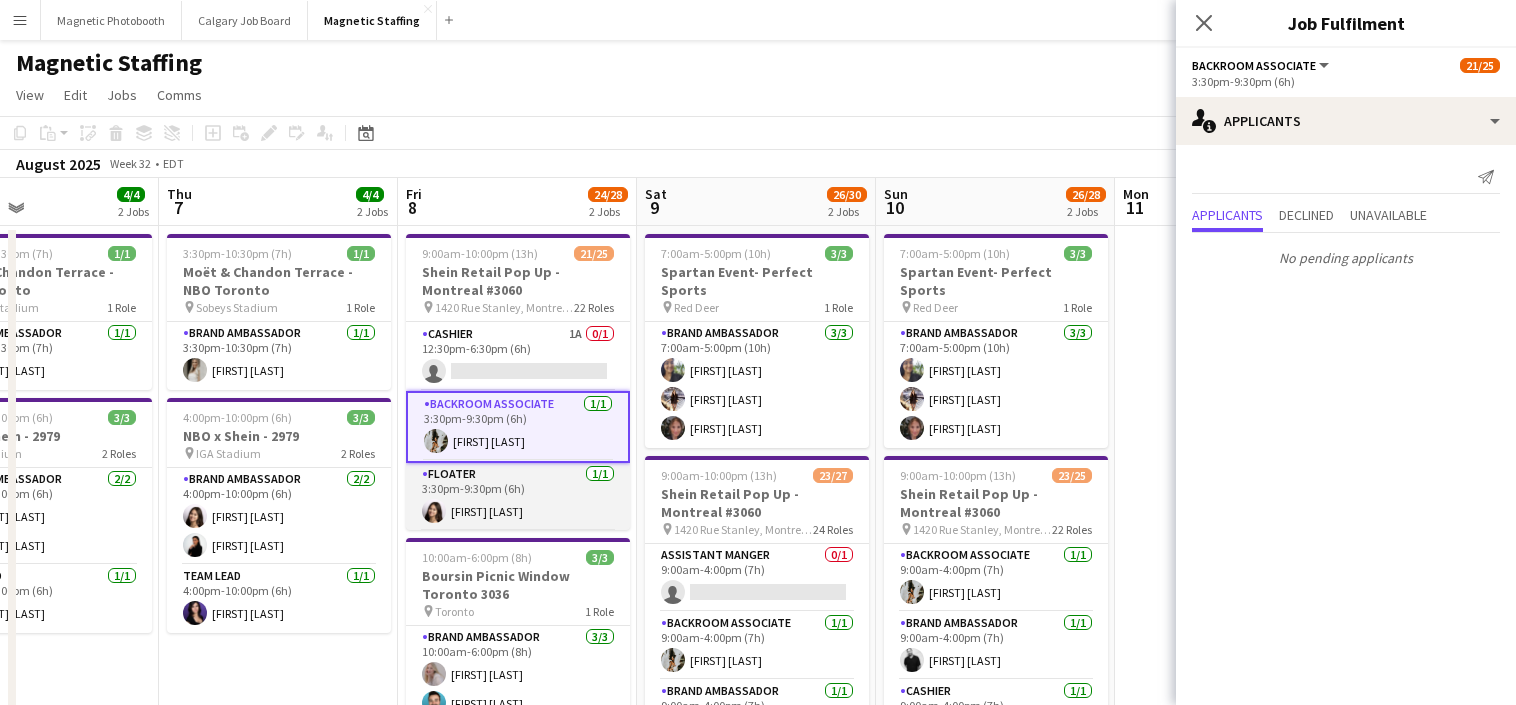 click on "Floater   1/1   3:30pm-9:30pm (6h)
[FIRST] [LAST]" at bounding box center (518, 497) 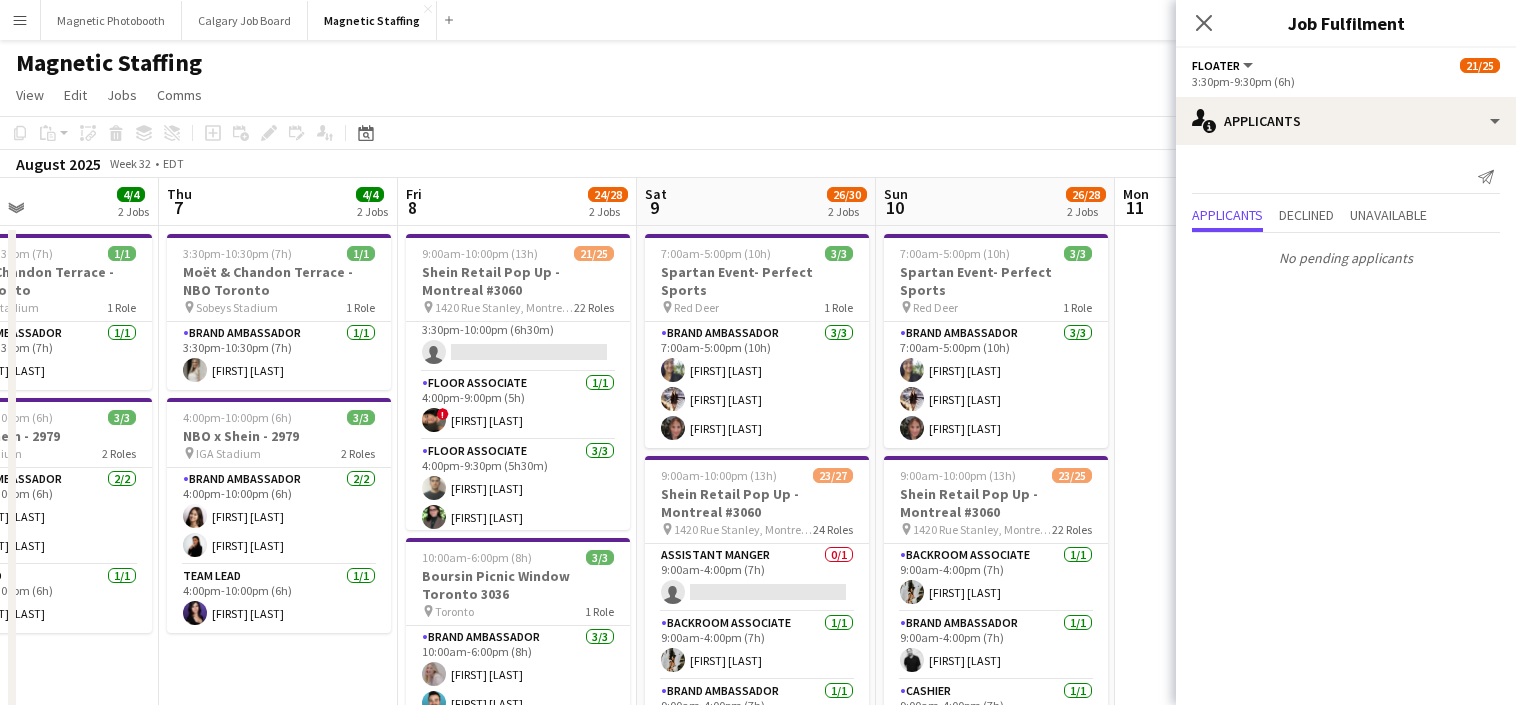 click on "Floor Associate   3/3   4:00pm-9:30pm (5h30m)
[FIRST] [LAST] [FIRST] [LAST] [FIRST] [LAST]" at bounding box center (518, 503) 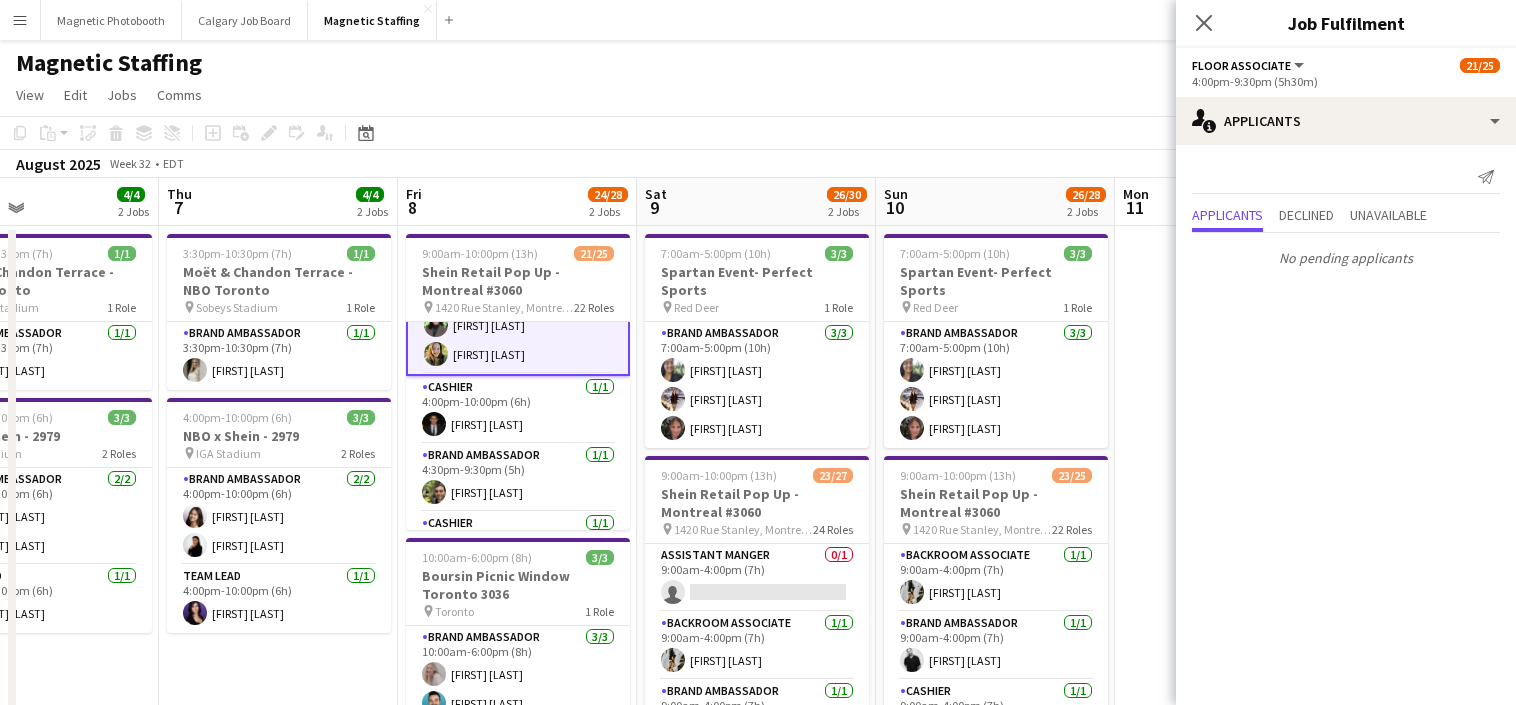 click on "Brand Ambassador   1/1   4:30pm-9:30pm (5h)
[FIRST] [LAST]" at bounding box center (518, 478) 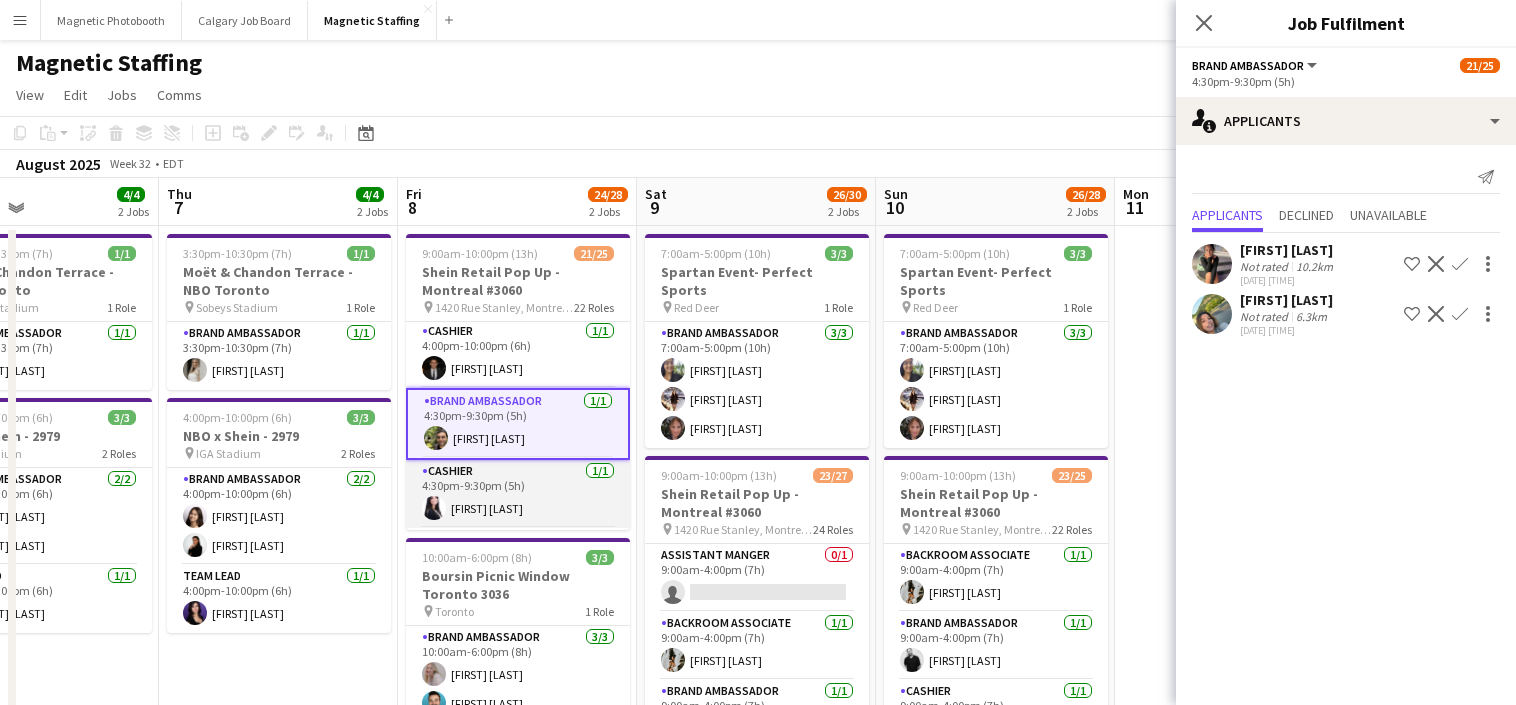 scroll, scrollTop: 1379, scrollLeft: 0, axis: vertical 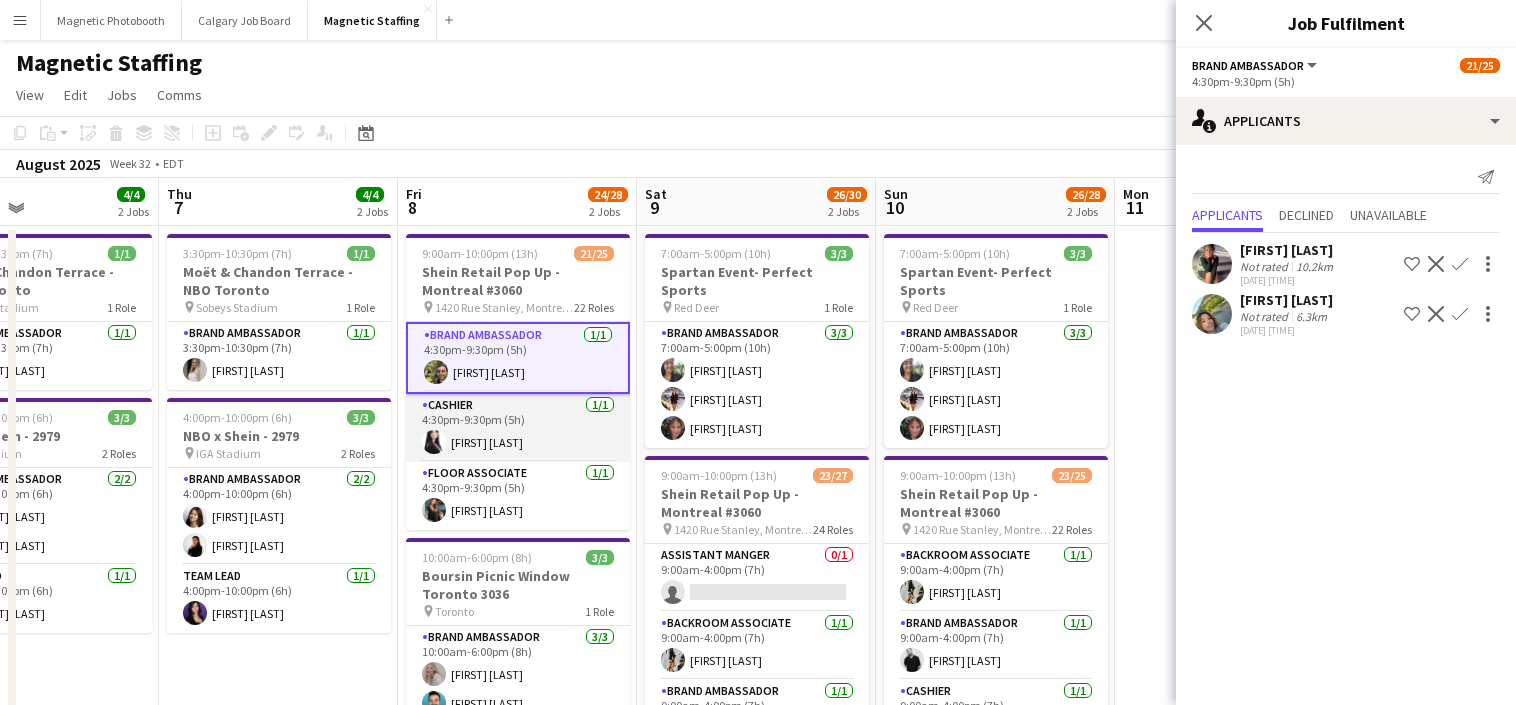 click on "Floor Associate   1/1   [TIME]-[TIME] ([DURATION])
[FIRST] [LAST]" at bounding box center (518, 496) 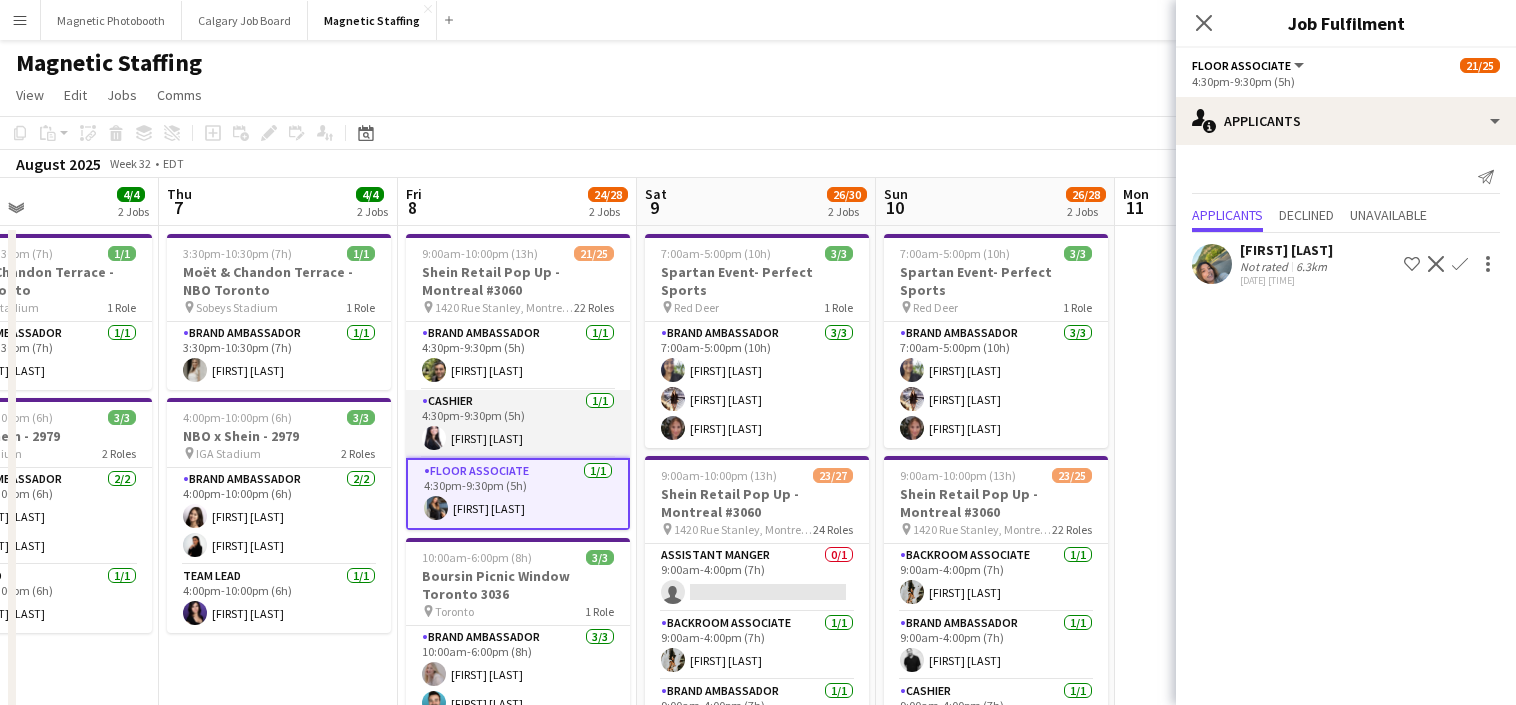 scroll, scrollTop: 0, scrollLeft: 557, axis: horizontal 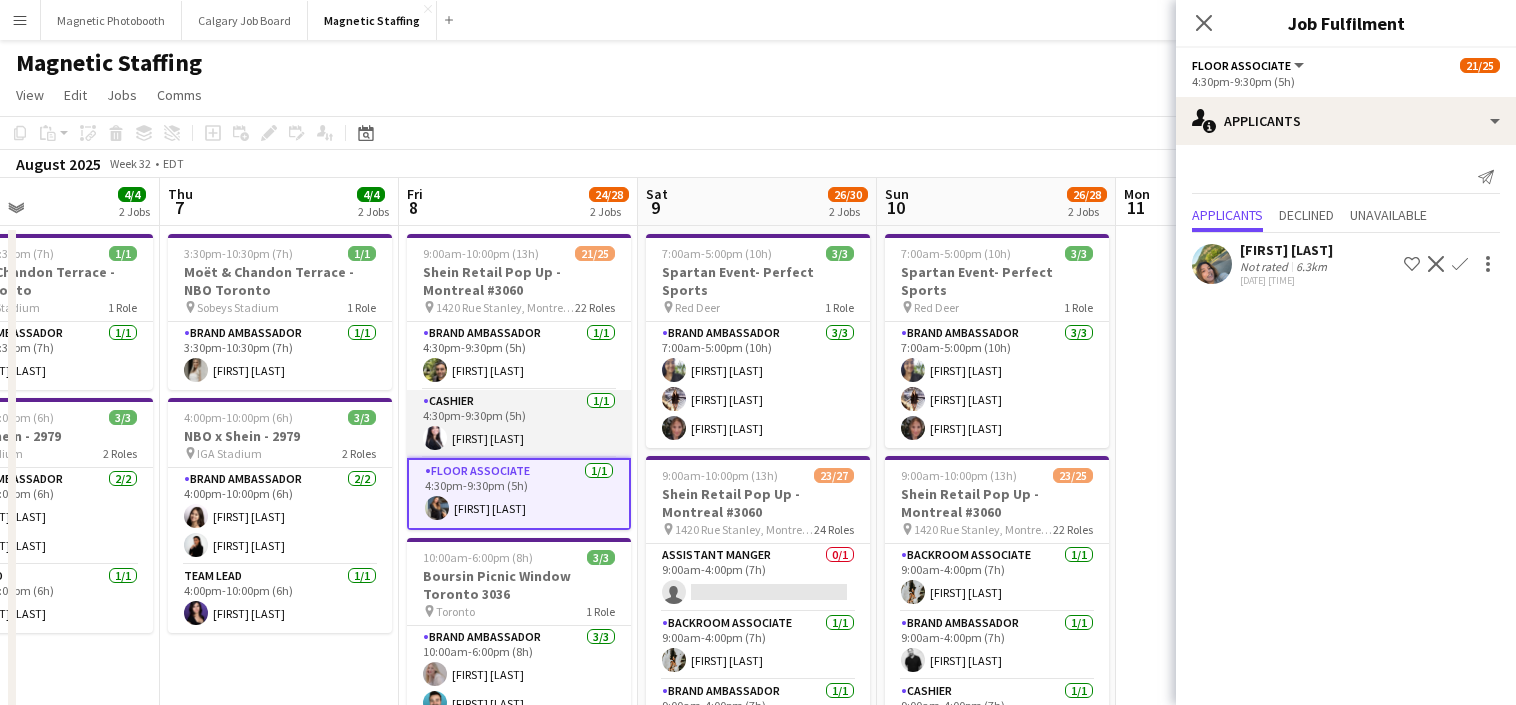 click on "Cashier   1/1   4:30pm-9:30pm (5h)
[FIRST] [LAST]" at bounding box center [519, 424] 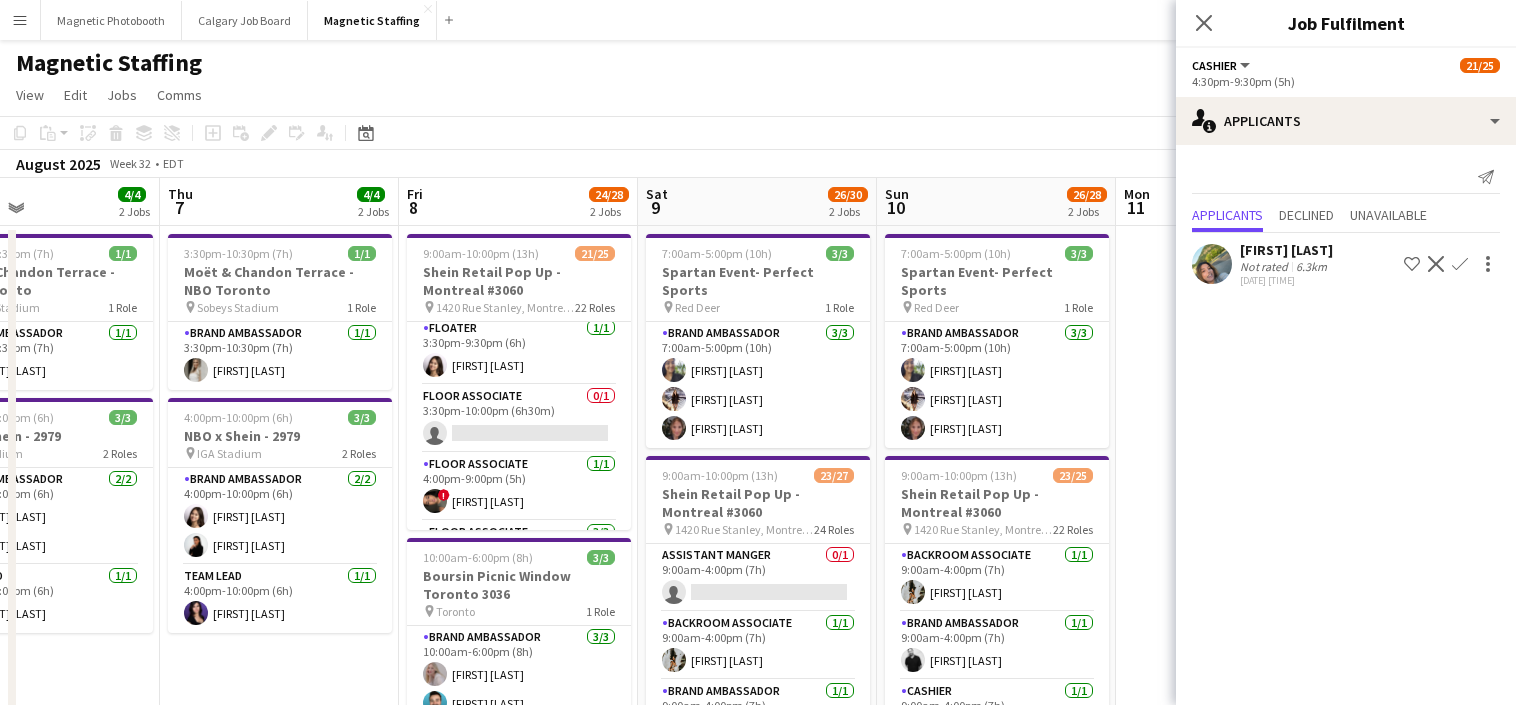 scroll, scrollTop: 955, scrollLeft: 0, axis: vertical 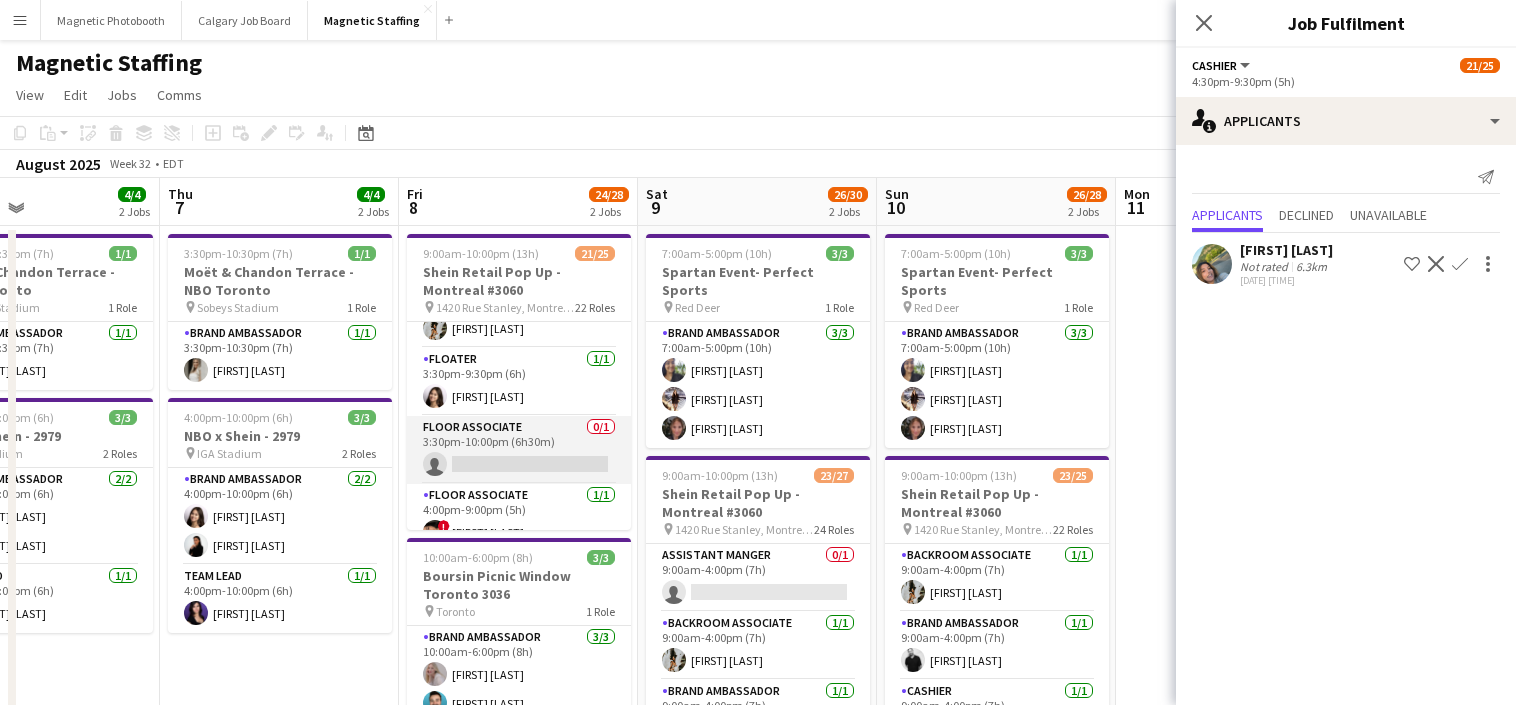 click on "Floor Associate   0/1   3:30pm-10:00pm (6h30m)
single-neutral-actions" at bounding box center (519, 450) 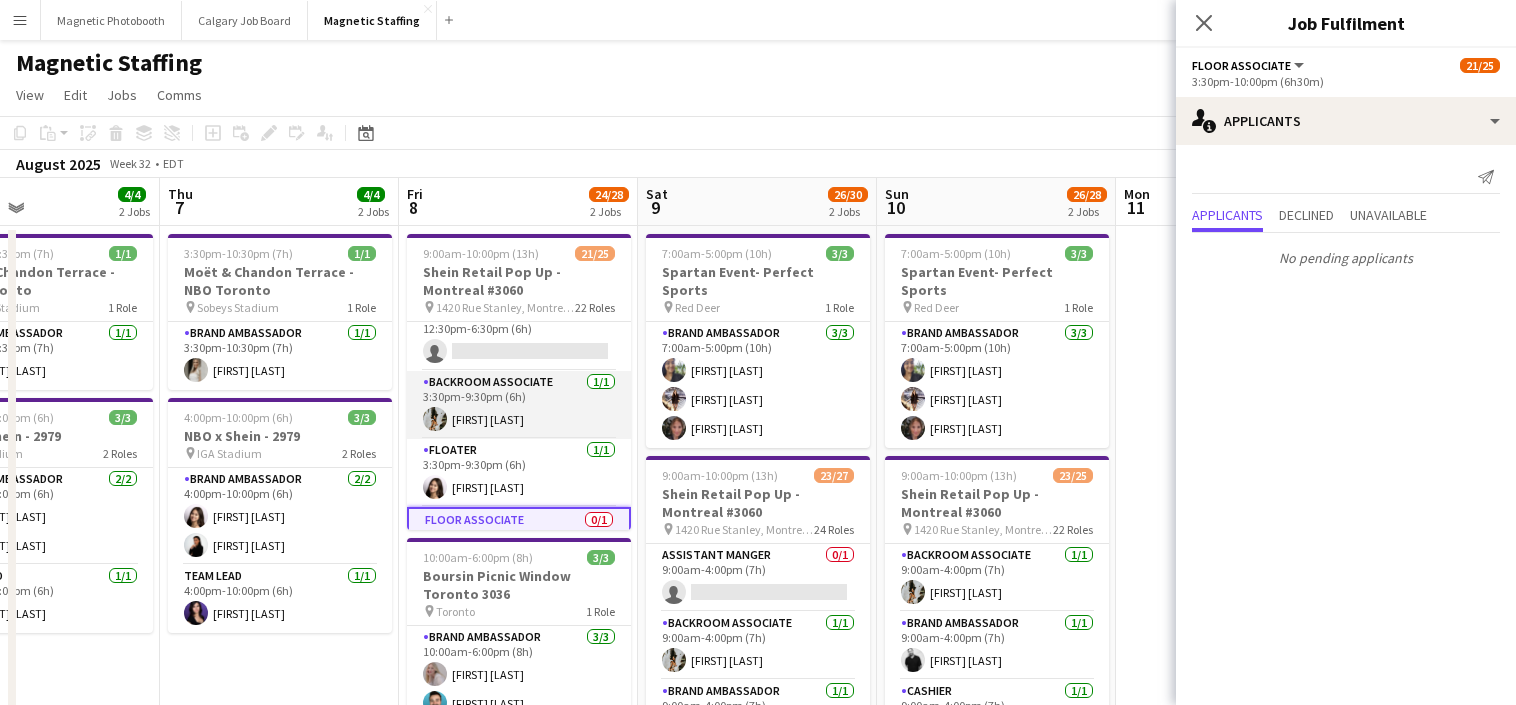 click on "Backroom Associate   1/1   [TIME]-[TIME] ([DURATION])
[FIRST] [LAST]" at bounding box center (519, 405) 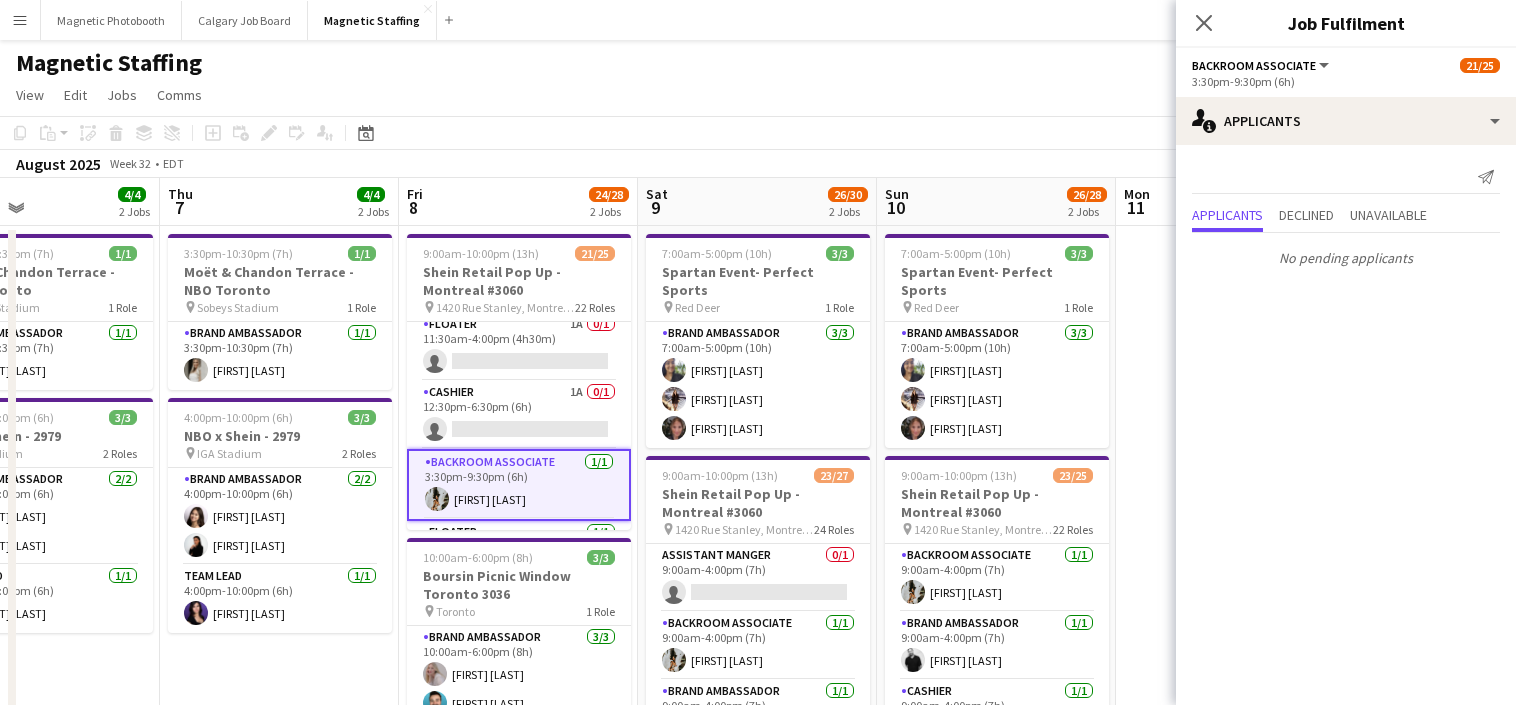click on "Cashier   1A   0/1   12:30pm-6:30pm (6h)
single-neutral-actions" at bounding box center [519, 415] 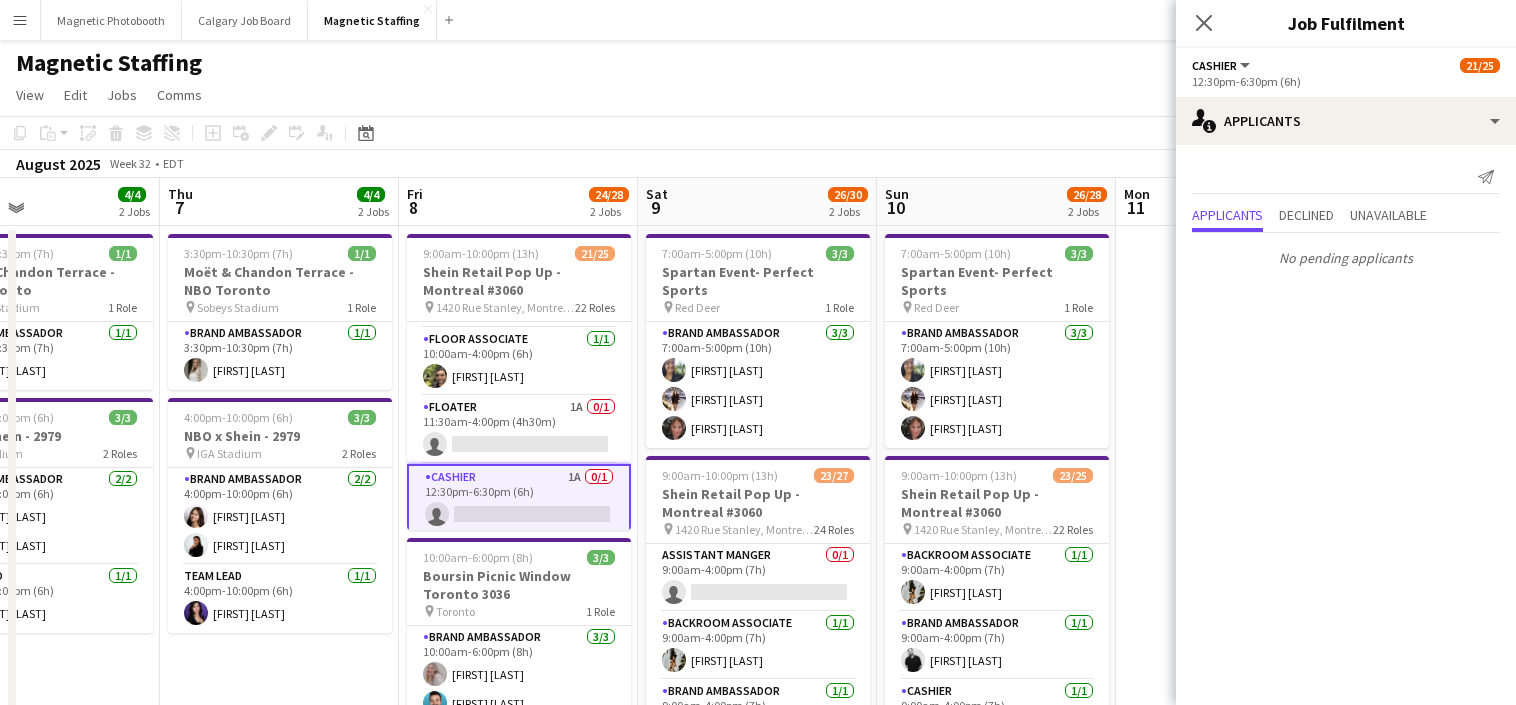 scroll, scrollTop: 702, scrollLeft: 0, axis: vertical 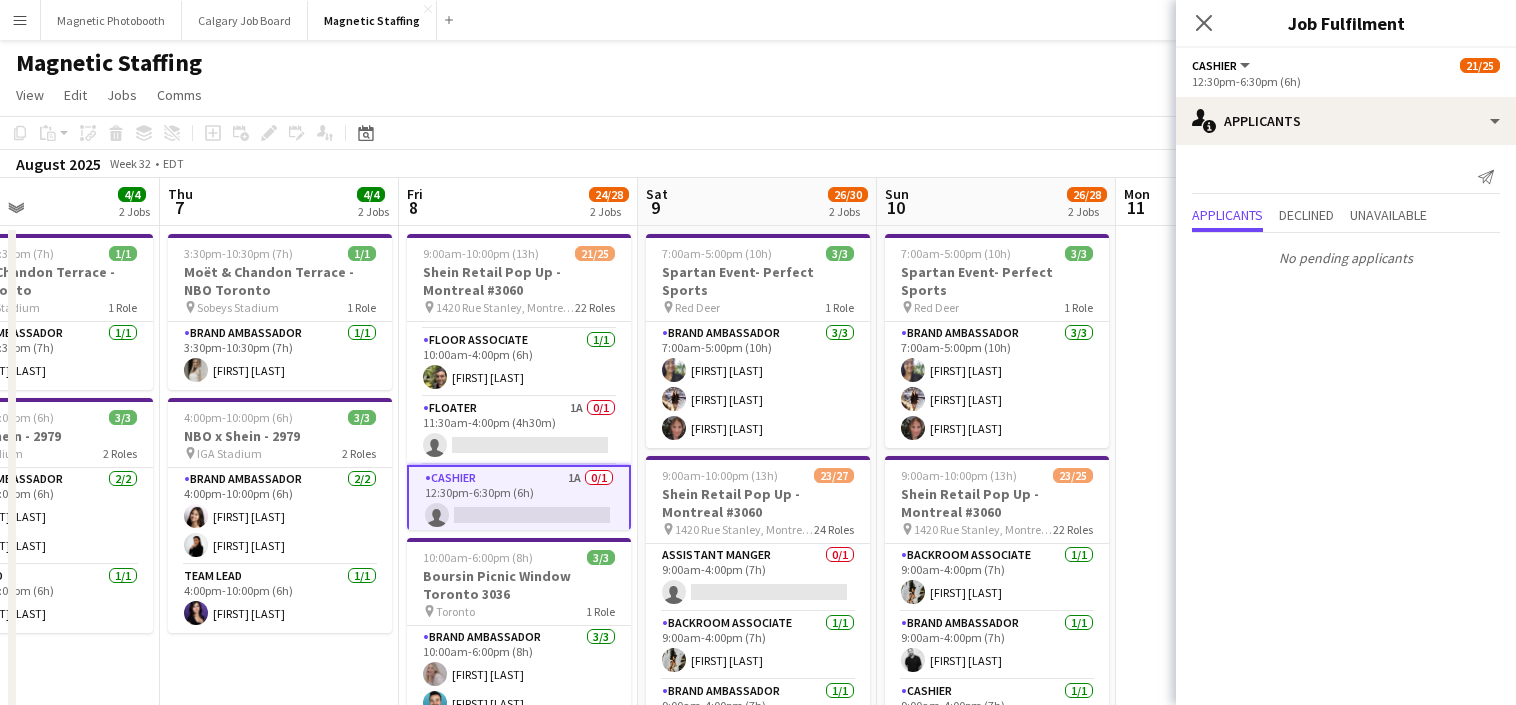 click on "Floater   1A   0/1   11:30am-4:00pm (4h30m)
single-neutral-actions" at bounding box center (519, 431) 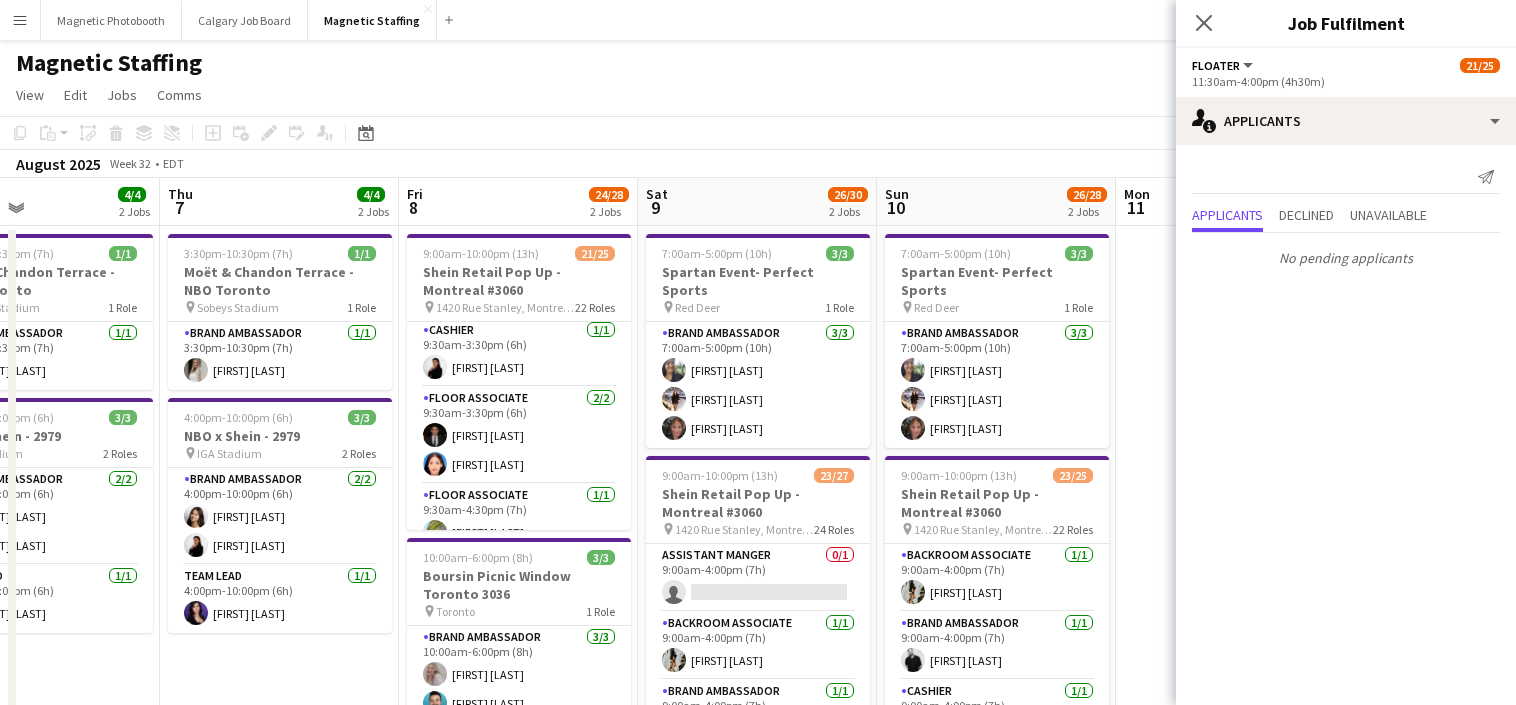 scroll, scrollTop: 415, scrollLeft: 0, axis: vertical 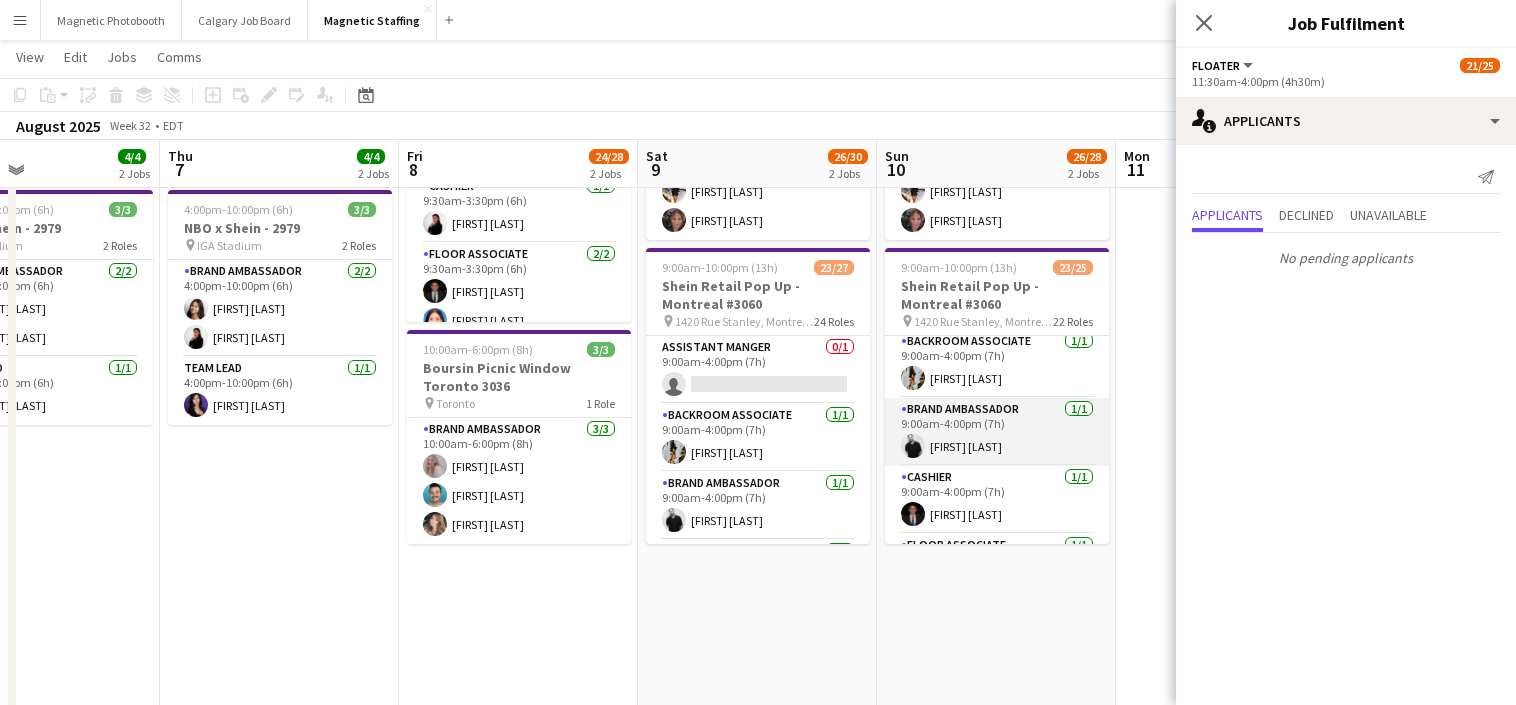 click on "Brand Ambassador   1/1   [TIME]-[TIME] ([DURATION])
[FIRST] [LAST]" at bounding box center (997, 432) 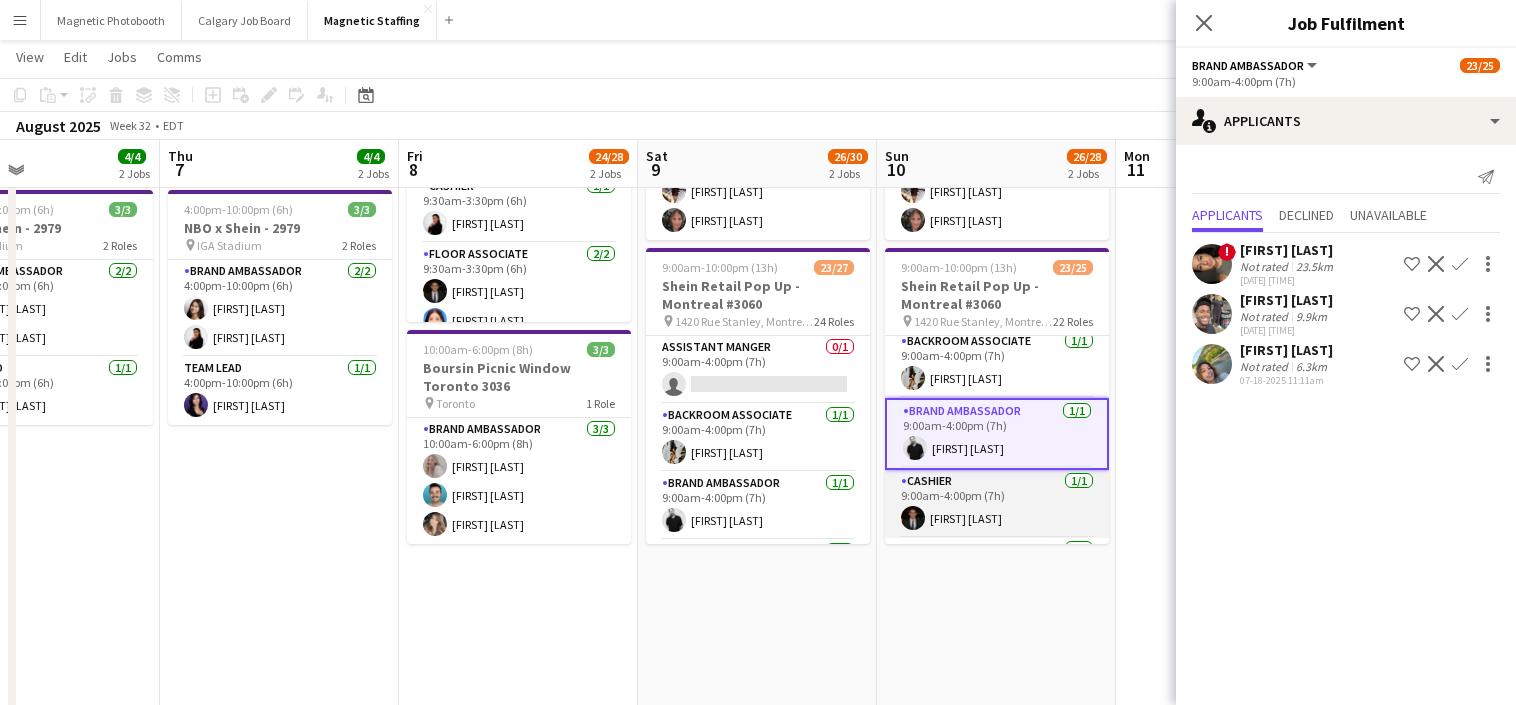 click on "Cashier   1/1   [TIME]-[TIME] ([DURATION])
[FIRST] [LAST]" at bounding box center (997, 504) 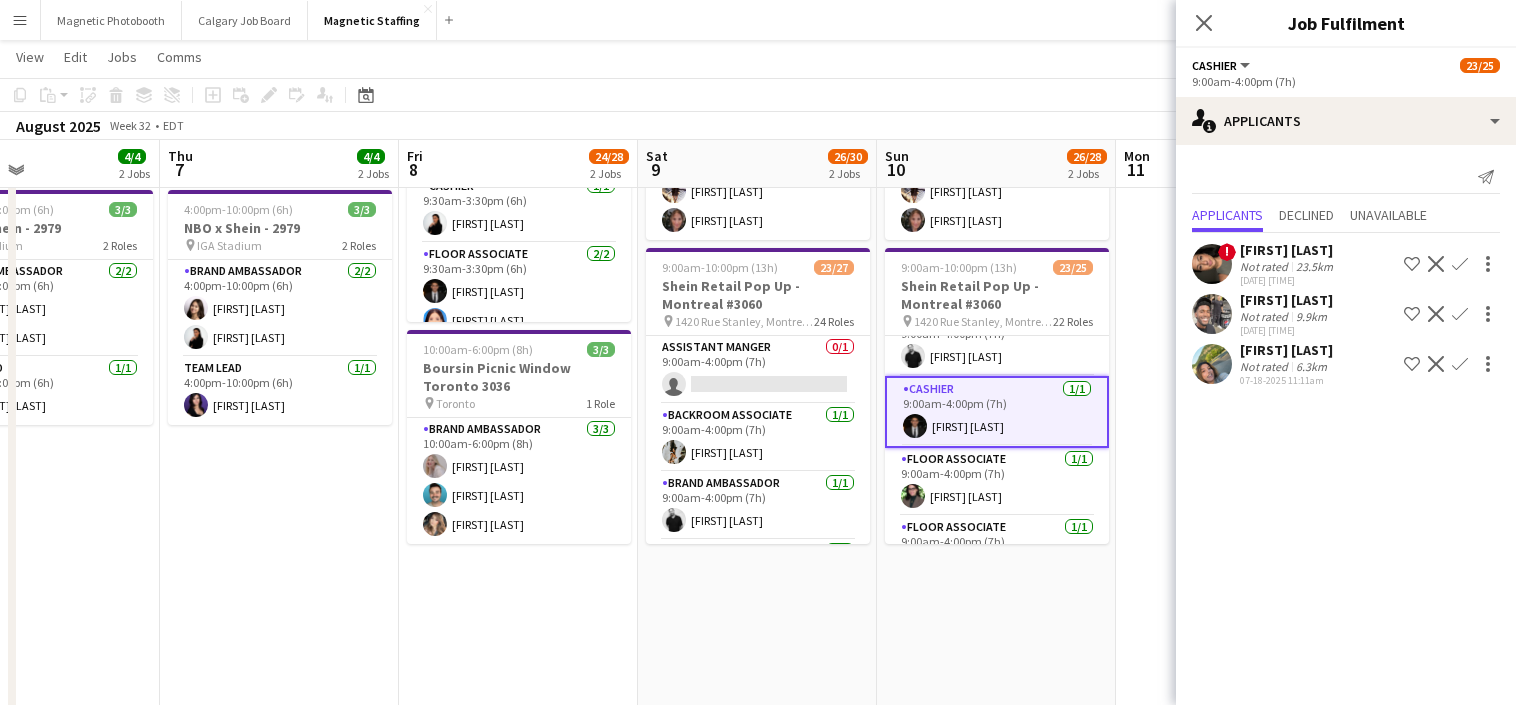 click on "Floor Associate   1/1   9:00am-4:00pm (7h)
[FIRST] [LAST]" at bounding box center [997, 482] 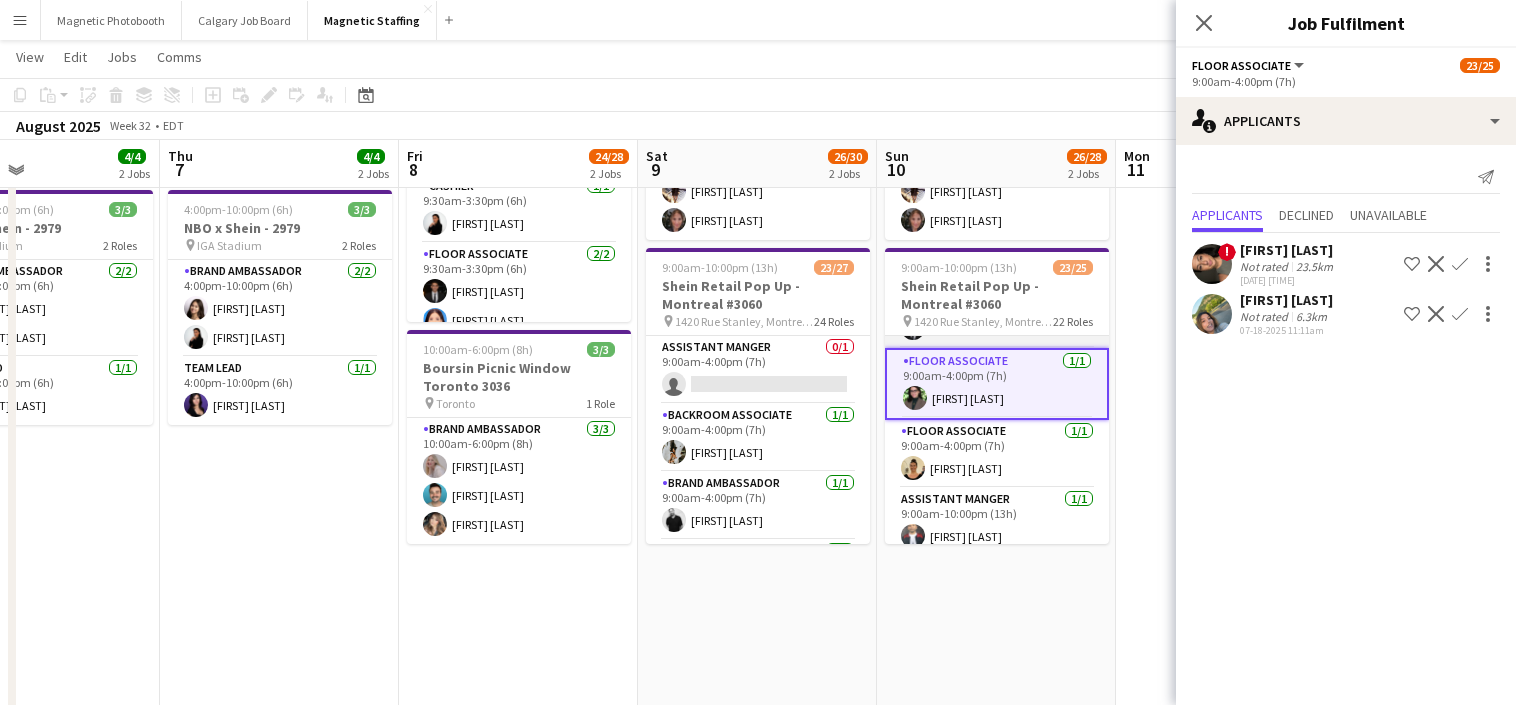 click on "Floor Associate   1/1   9:00am-4:00pm (7h)
[FIRST] [LAST]" at bounding box center (997, 454) 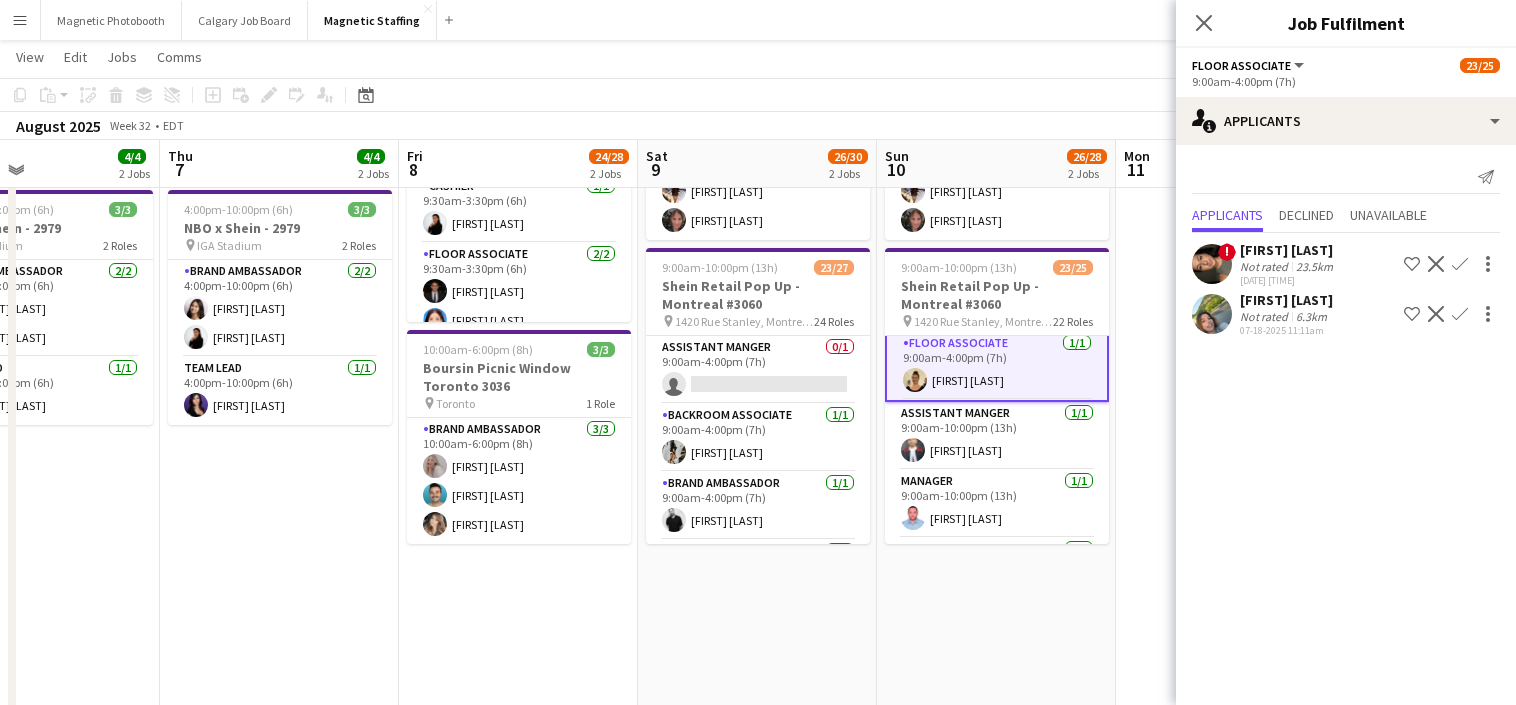 scroll, scrollTop: 280, scrollLeft: 0, axis: vertical 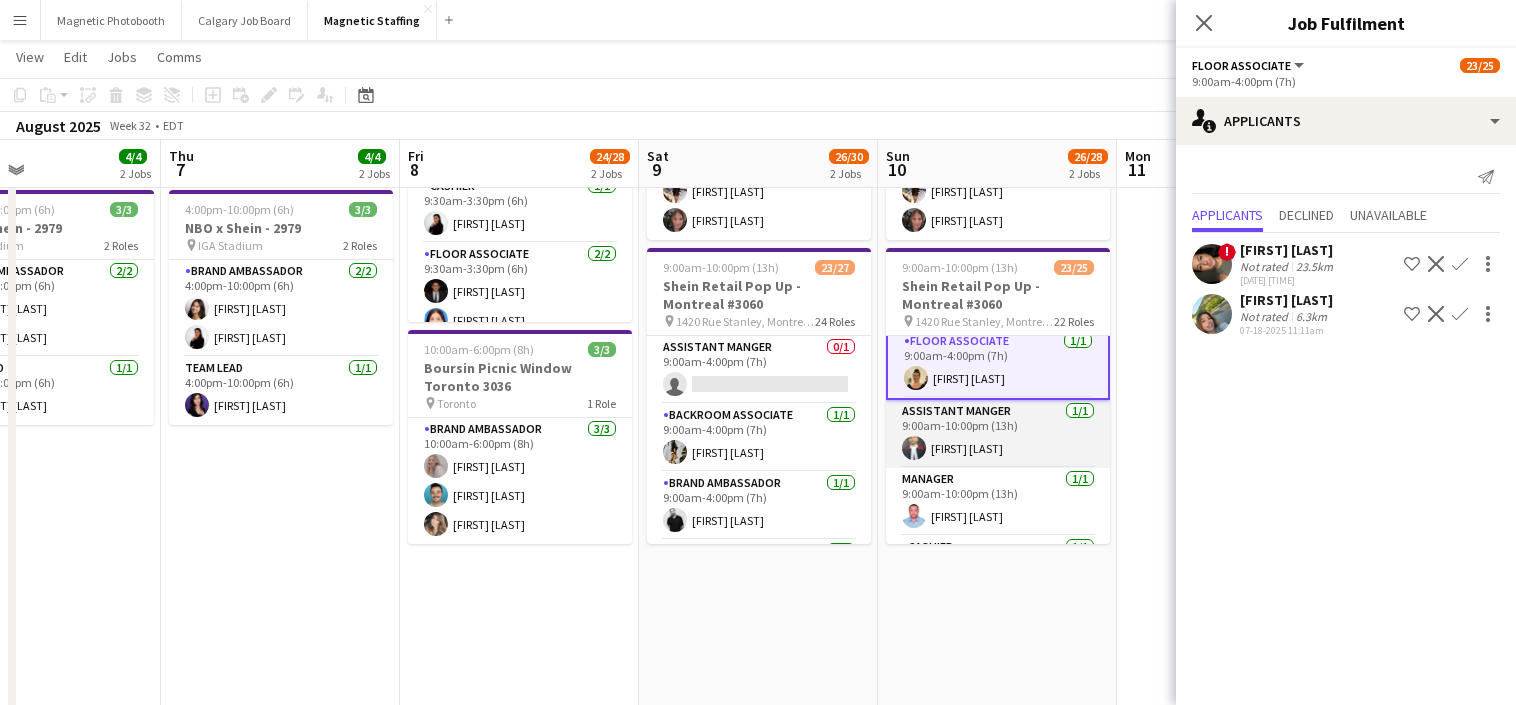 click on "Assistant Manger    1/1   9:00am-10:00pm (13h)
[FIRST] [LAST]" at bounding box center [998, 434] 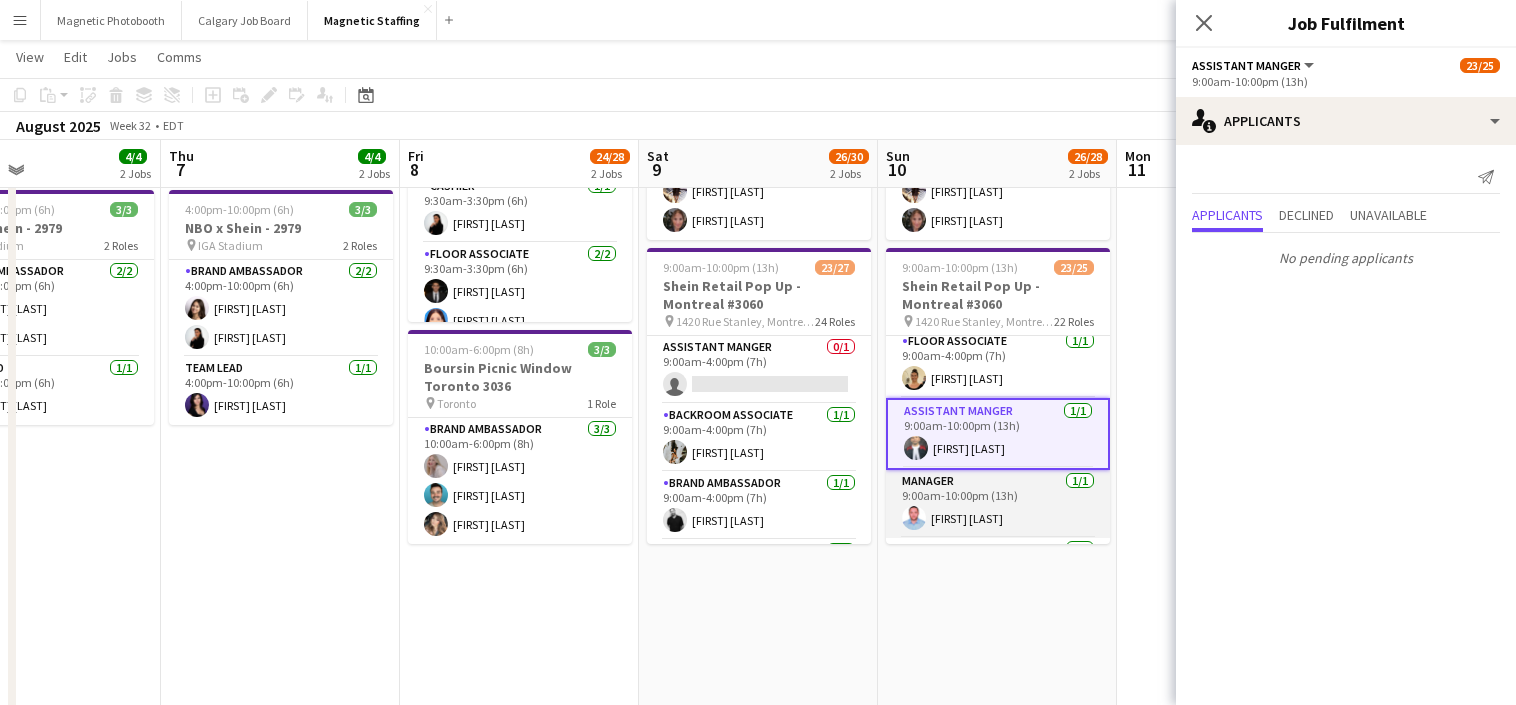 click on "Manager   1/1   9:00am-10:00pm (13h)
[FIRST] [LAST]" at bounding box center [998, 504] 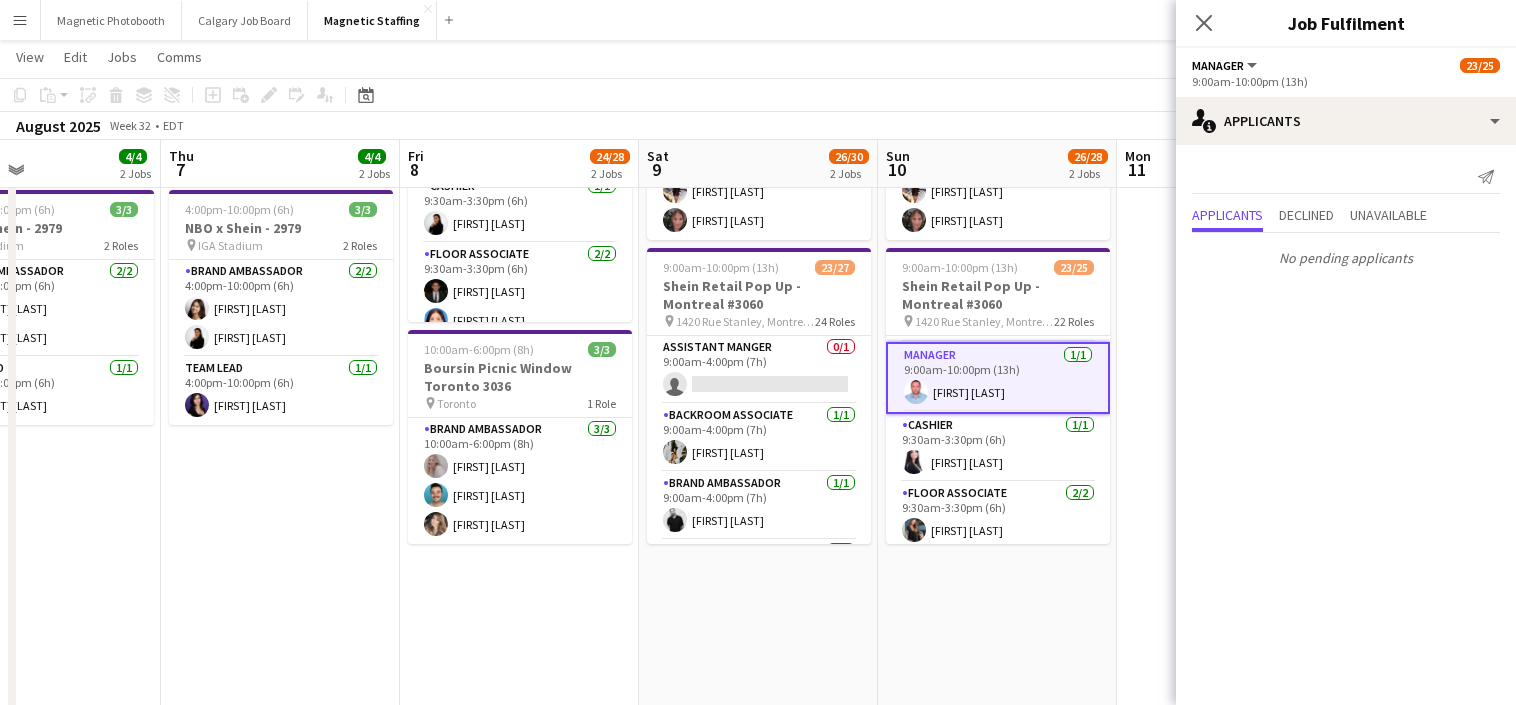 scroll, scrollTop: 403, scrollLeft: 0, axis: vertical 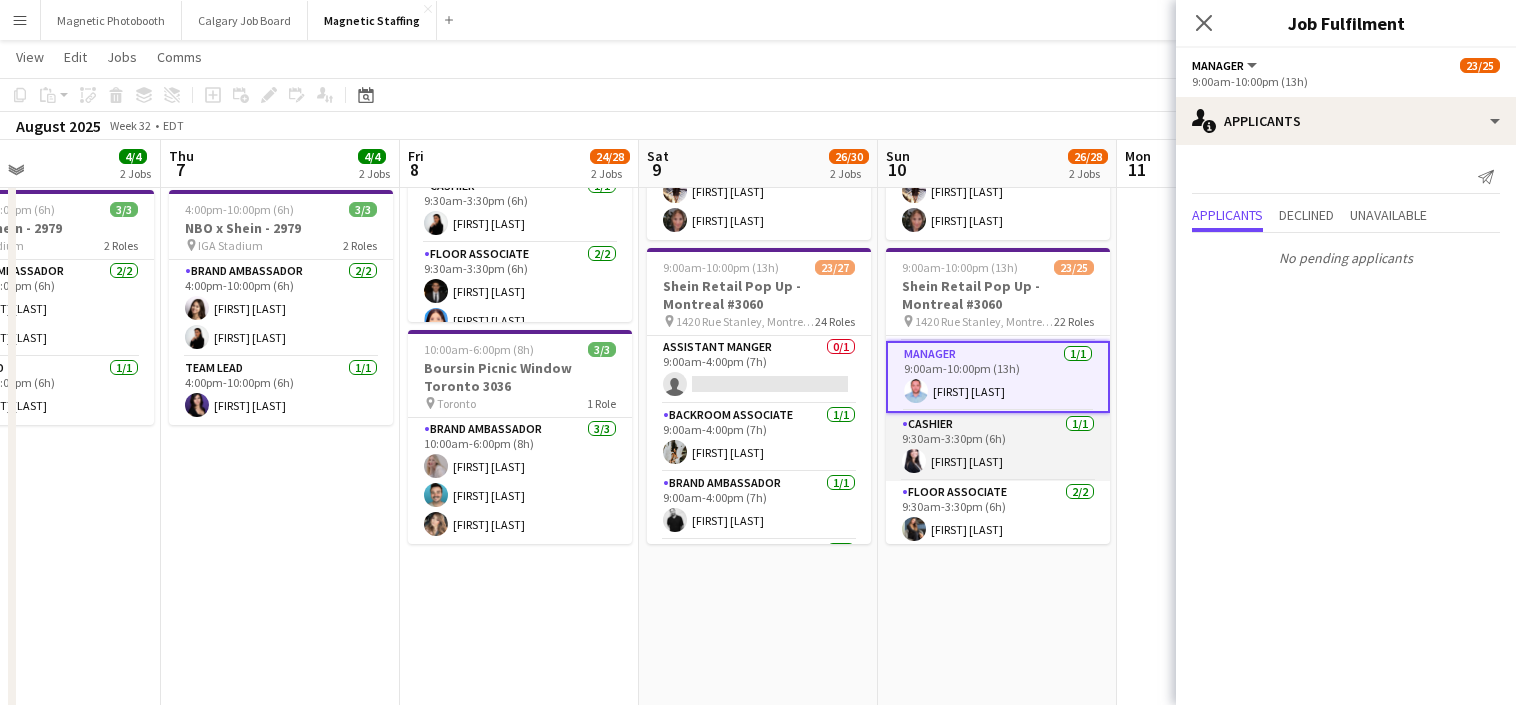 click on "Cashier   1/1   9:30am-3:30pm (6h)
[FIRST] [LAST]" at bounding box center [998, 447] 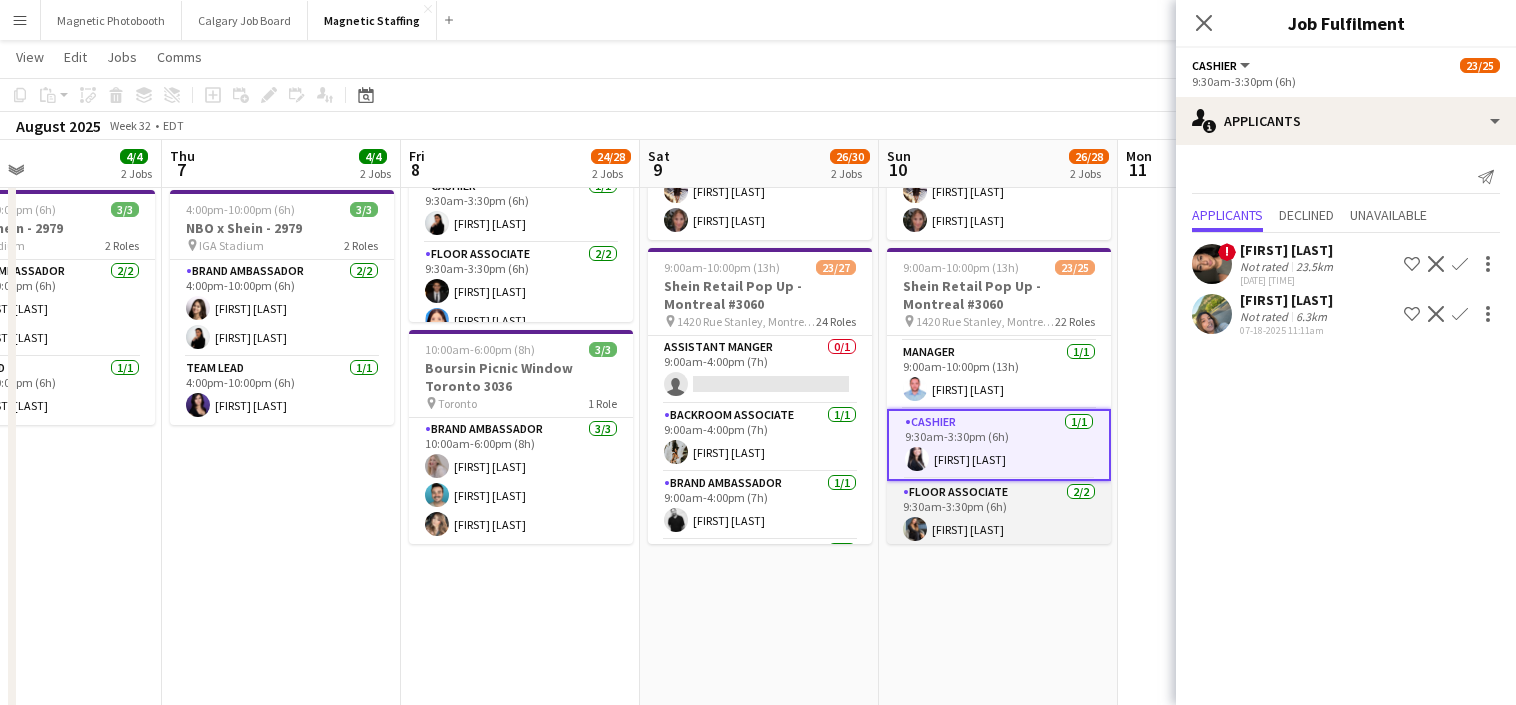 click on "Floor Associate   2/2   9:30am-3:30pm (6h)
[FIRST] [LAST] [FIRST] [LAST]" at bounding box center [999, 529] 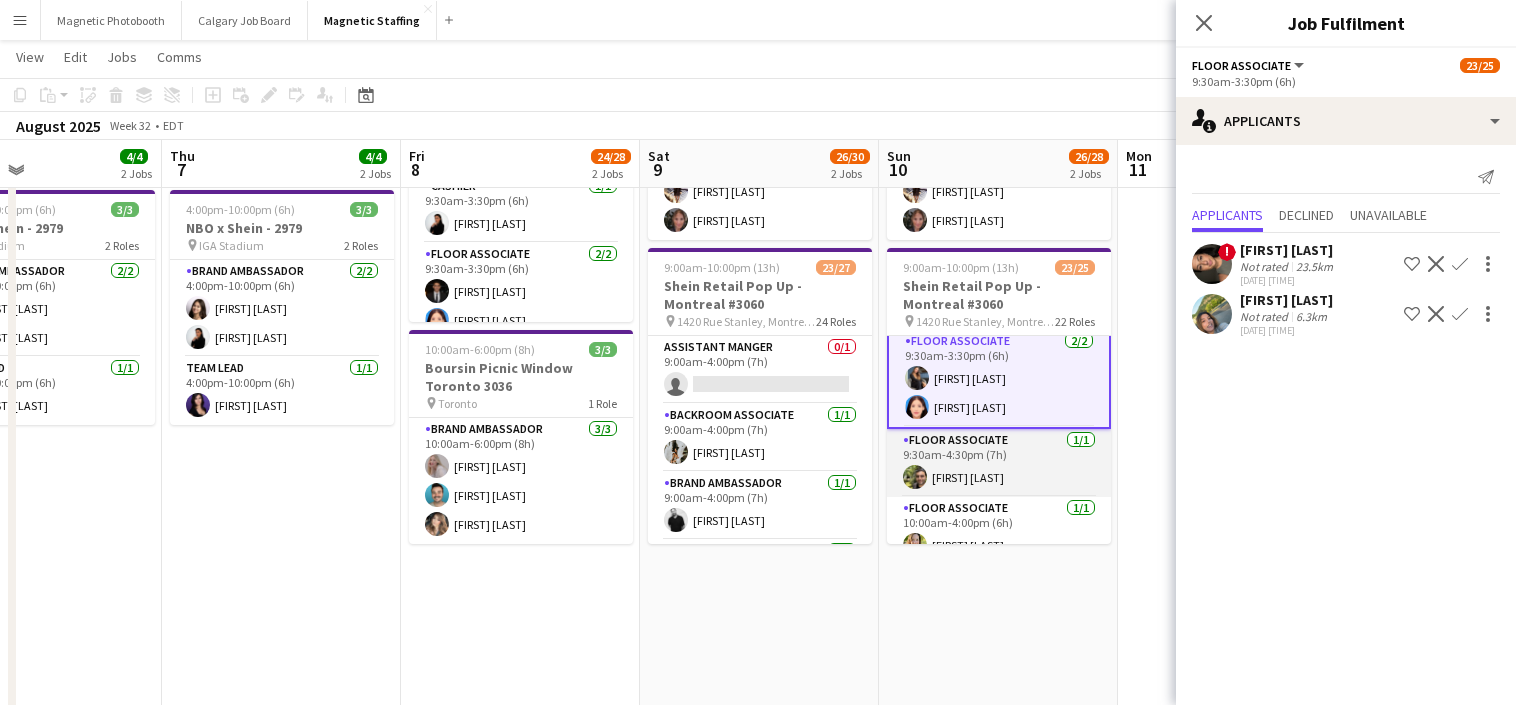 click on "Floor Associate   1/1   9:30am-4:30pm (7h)
[FIRST] [LAST]" at bounding box center (999, 463) 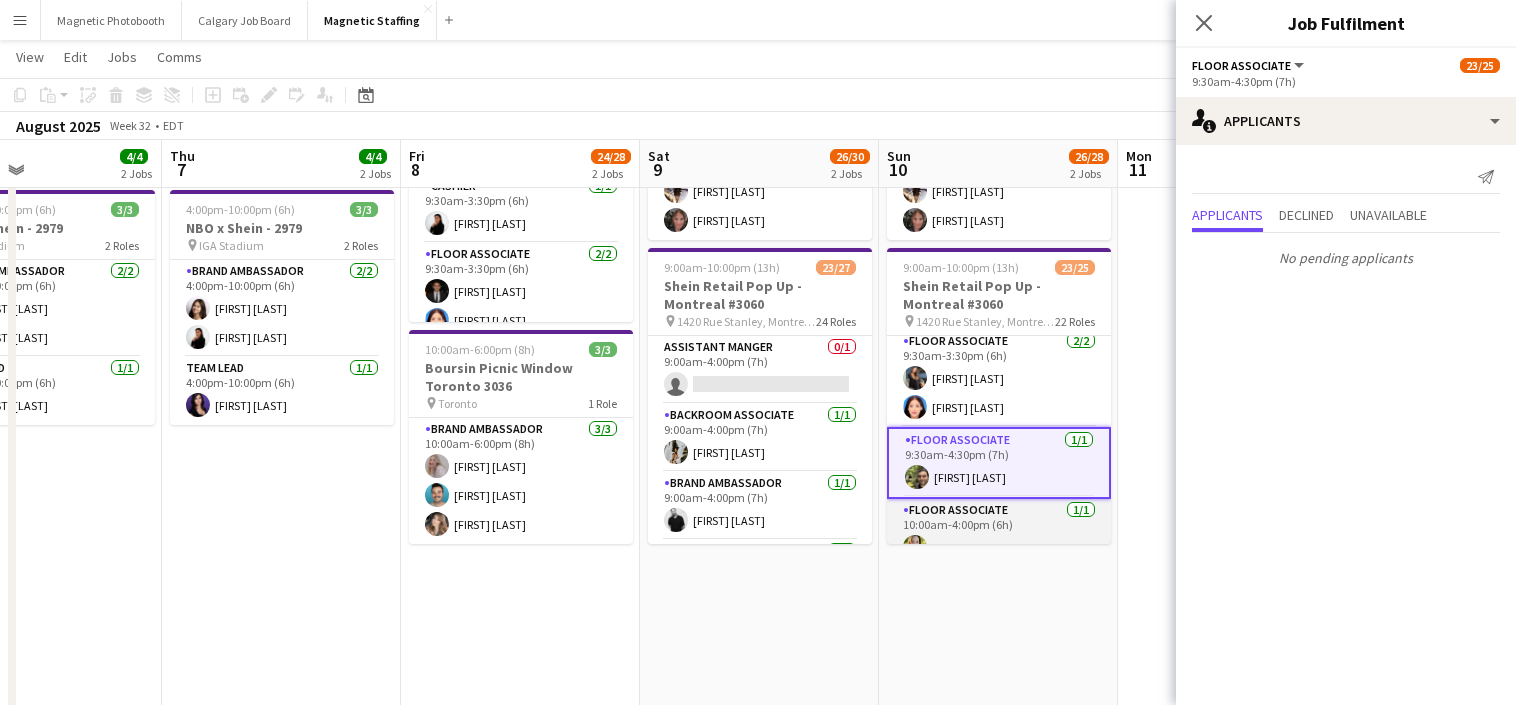 scroll, scrollTop: 0, scrollLeft: 556, axis: horizontal 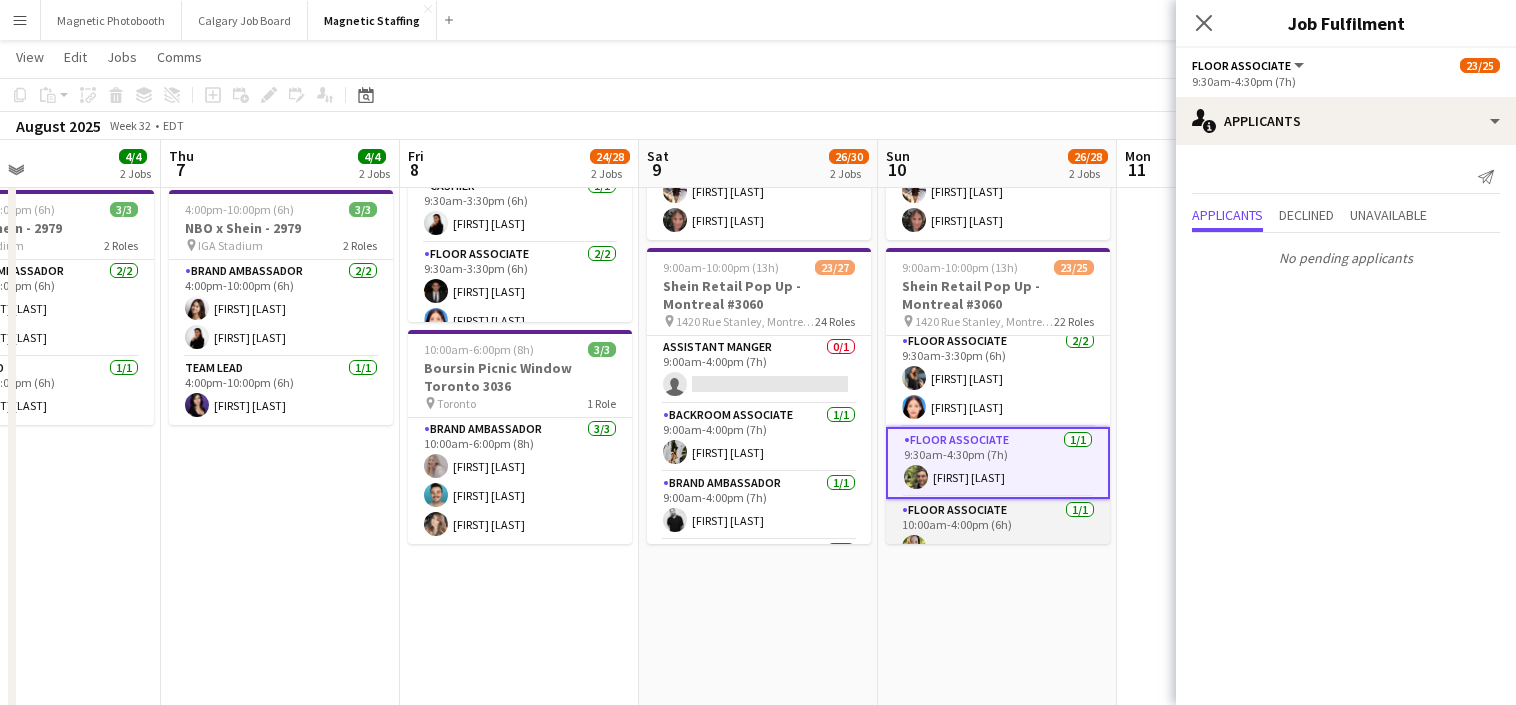 click on "Floor Associate   1/1   10:00am-4:00pm (6h)
[FIRST] [LAST]" at bounding box center [998, 533] 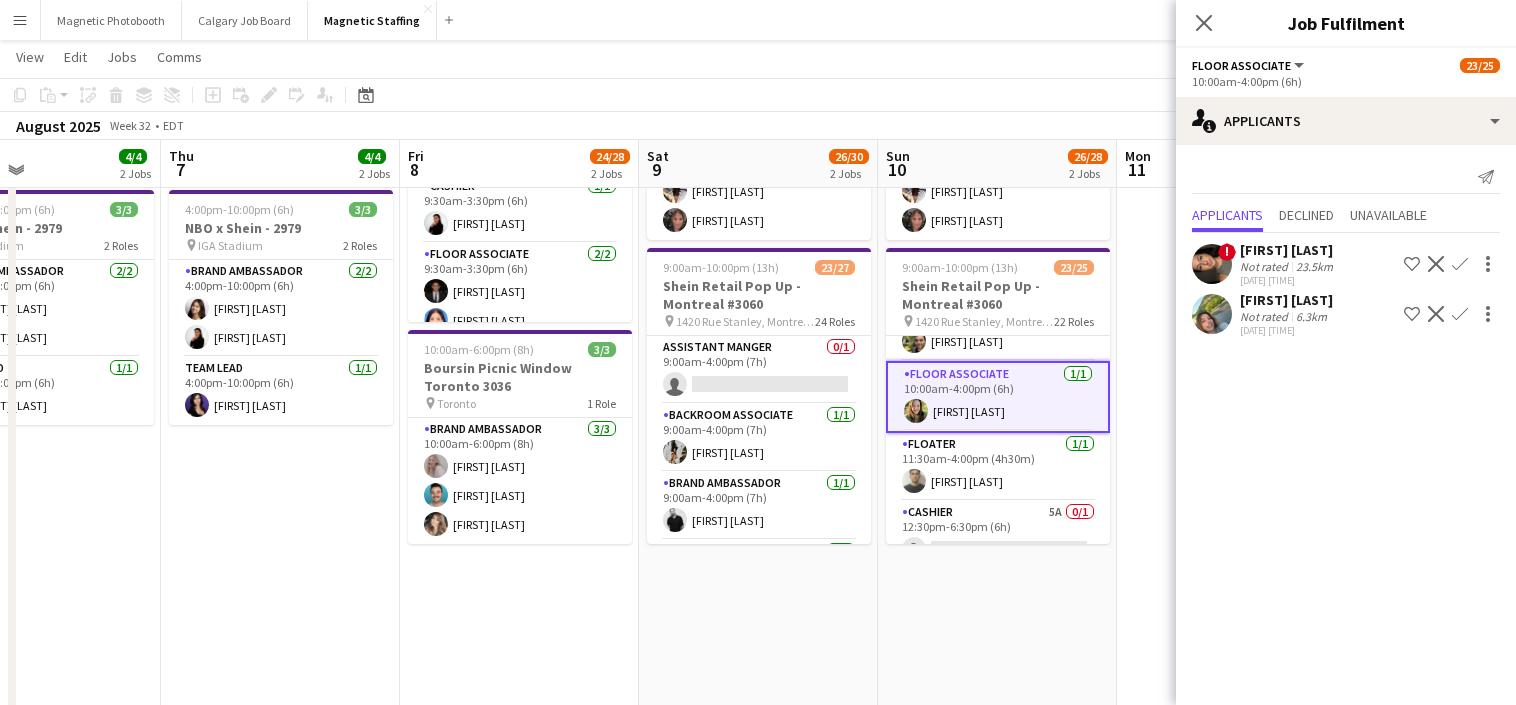 scroll, scrollTop: 688, scrollLeft: 0, axis: vertical 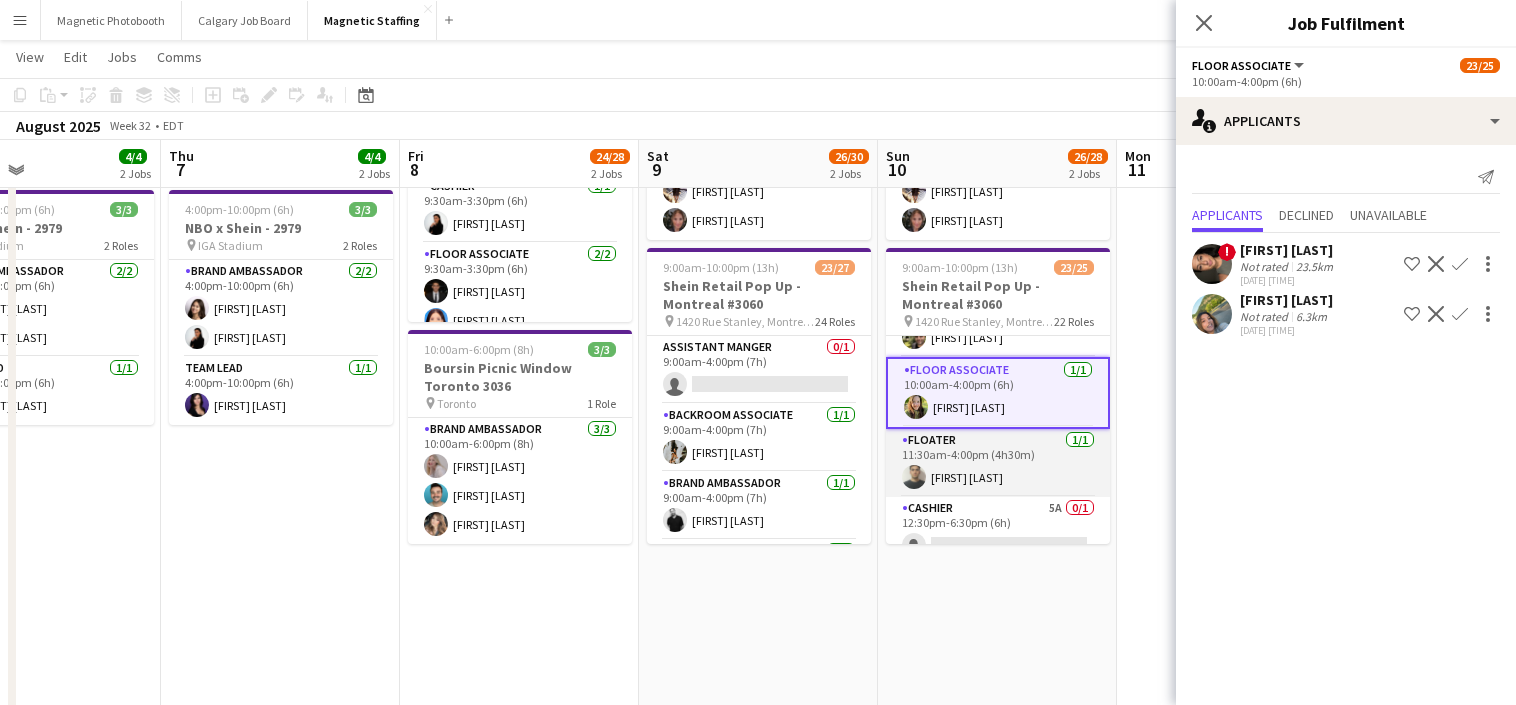 click on "Floater   1/1   11:30am-4:00pm (4h30m)
[FIRST] [LAST]" at bounding box center (998, 463) 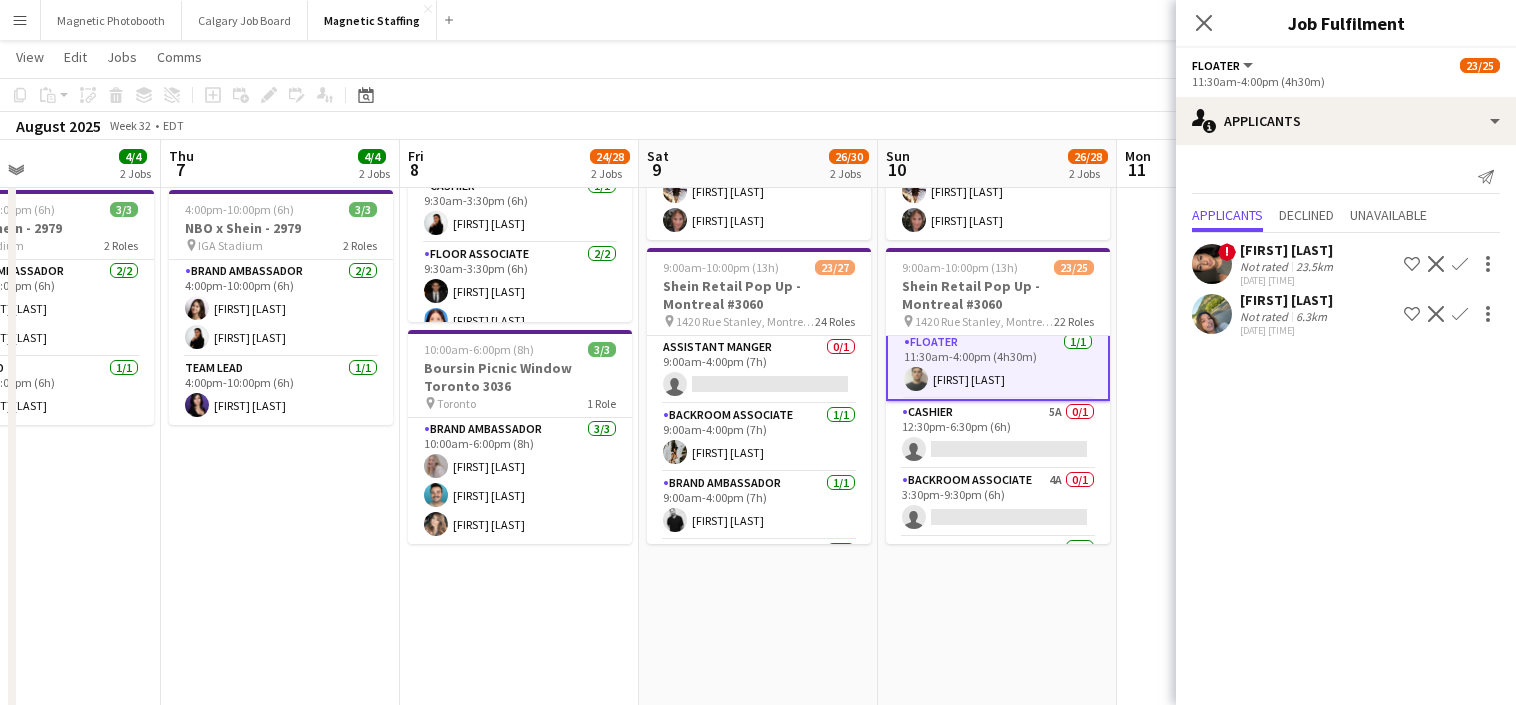 click on "Backroom Associate   4A   0/1   [TIME]-[TIME] ([DURATION])
single-neutral-actions" at bounding box center [998, 503] 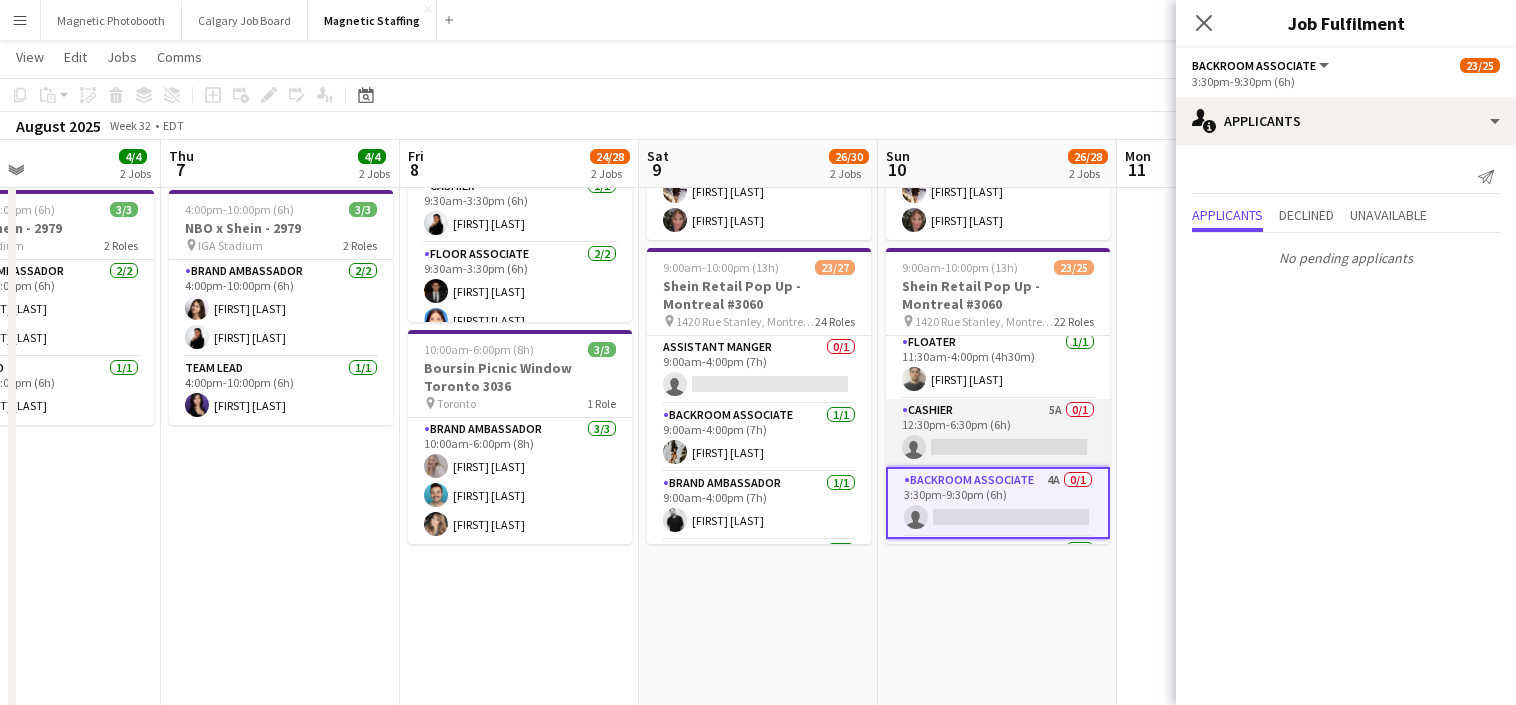 click on "Cashier   5A   0/1   12:30pm-6:30pm (6h)
single-neutral-actions" at bounding box center [998, 433] 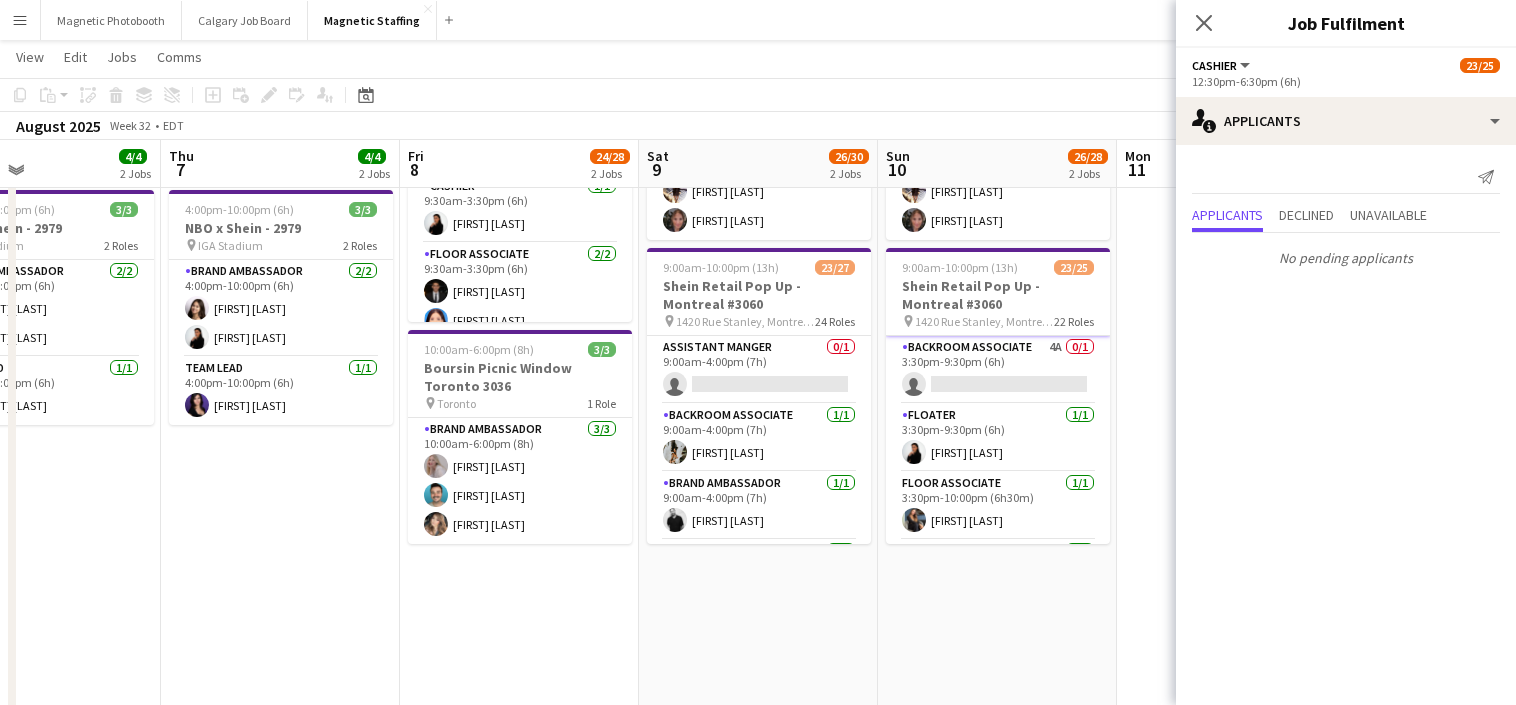 click on "Floater   1/1   3:30pm-9:30pm (6h)
[FIRST] [LAST]" at bounding box center (998, 438) 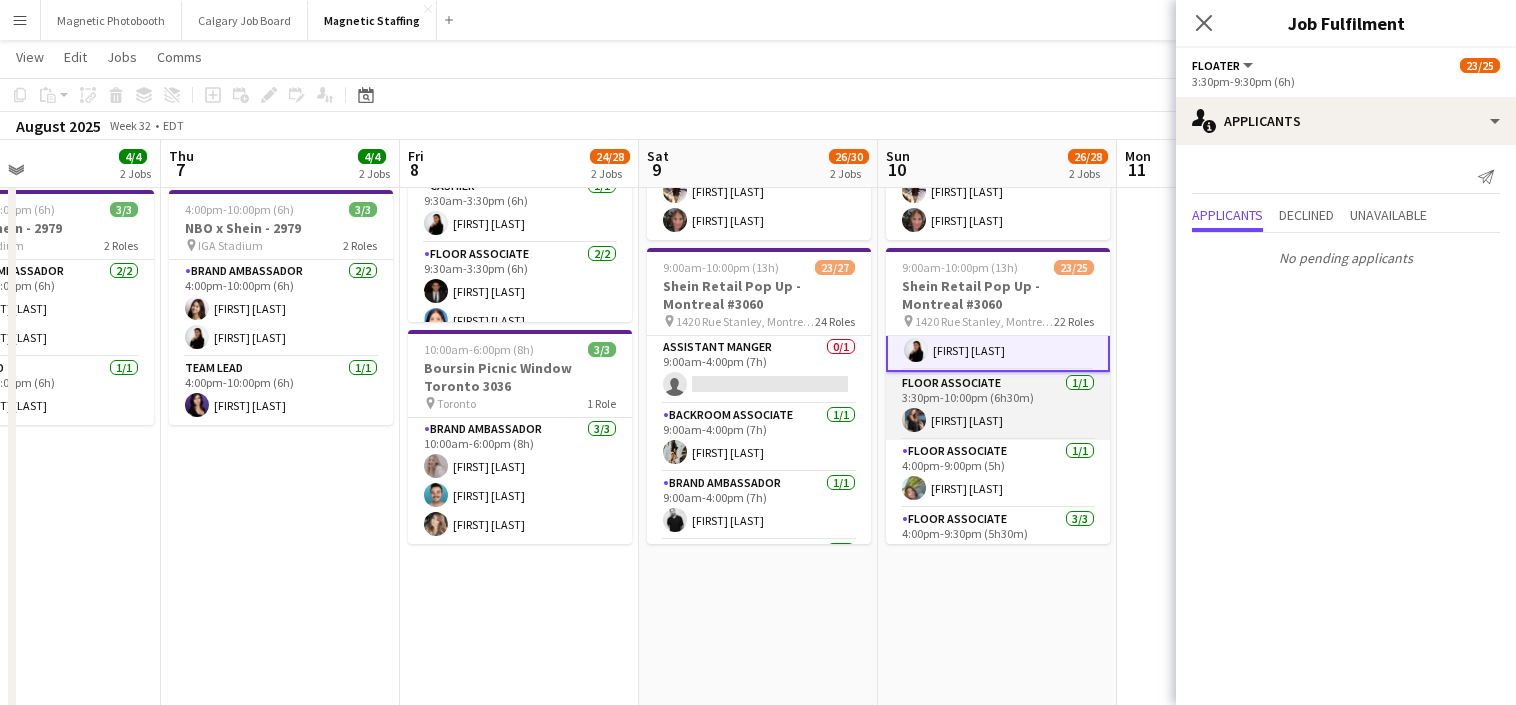 click on "Floor Associate   1/1   4:00pm-9:00pm (5h)
[FIRST] [LAST]" at bounding box center [998, 474] 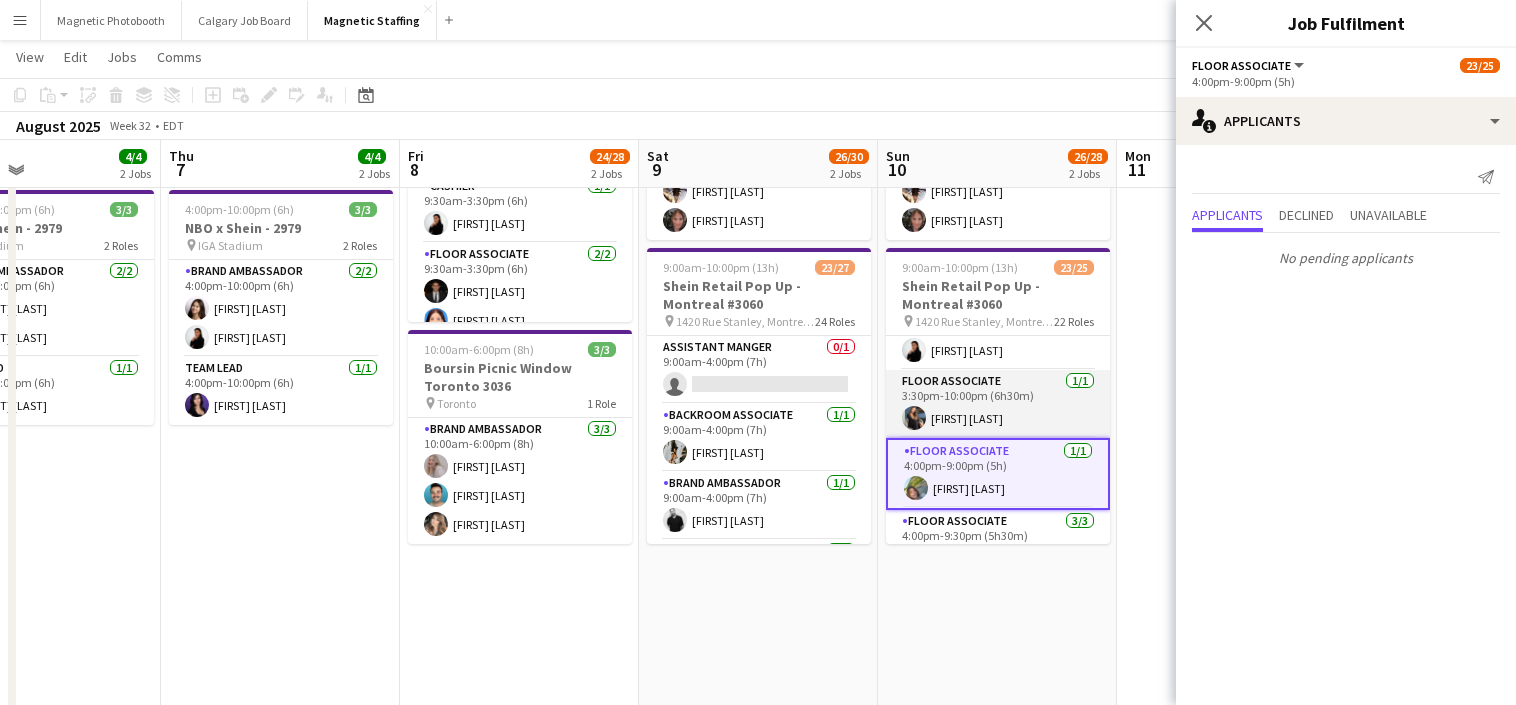 click on "Floor Associate   1/1   3:30pm-10:00pm (6h30m)
[FIRST] [LAST]" at bounding box center (998, 404) 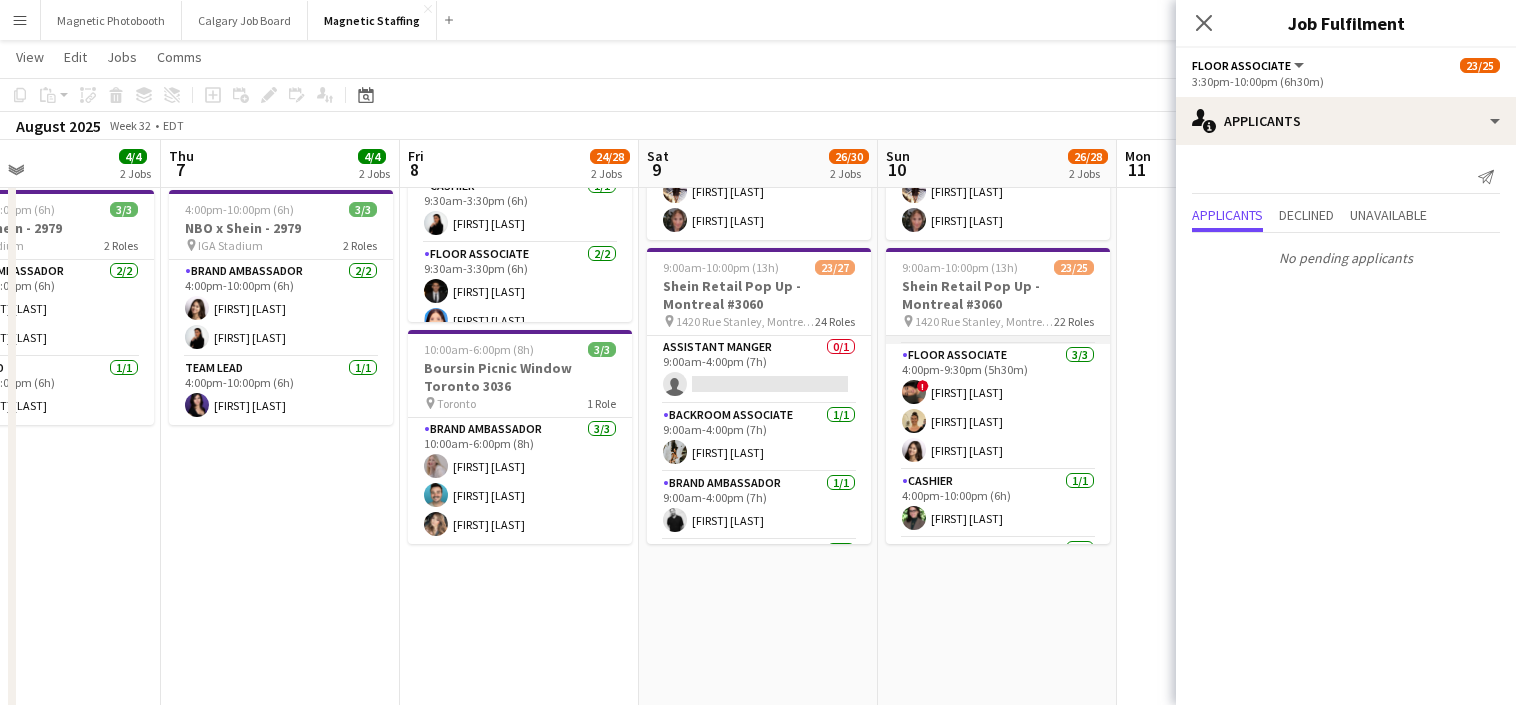 click on "Floor Associate   3/3   [TIME]-[TIME] ([DURATION])
! [FIRST] [LAST] [FIRST] [LAST] [FIRST] [LAST]" at bounding box center (998, 407) 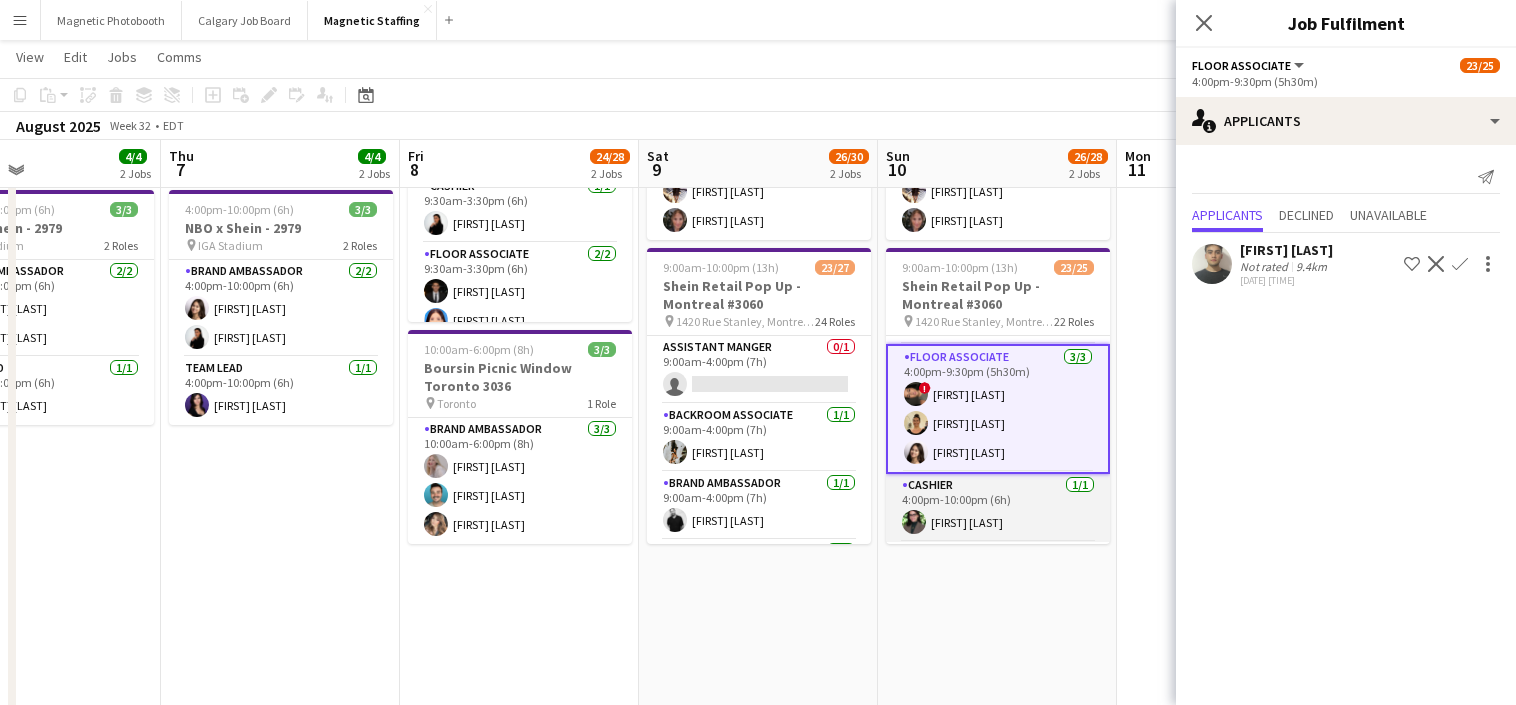 click on "Cashier   1/1   4:00pm-10:00pm (6h)
[FIRST] [LAST]" at bounding box center (998, 508) 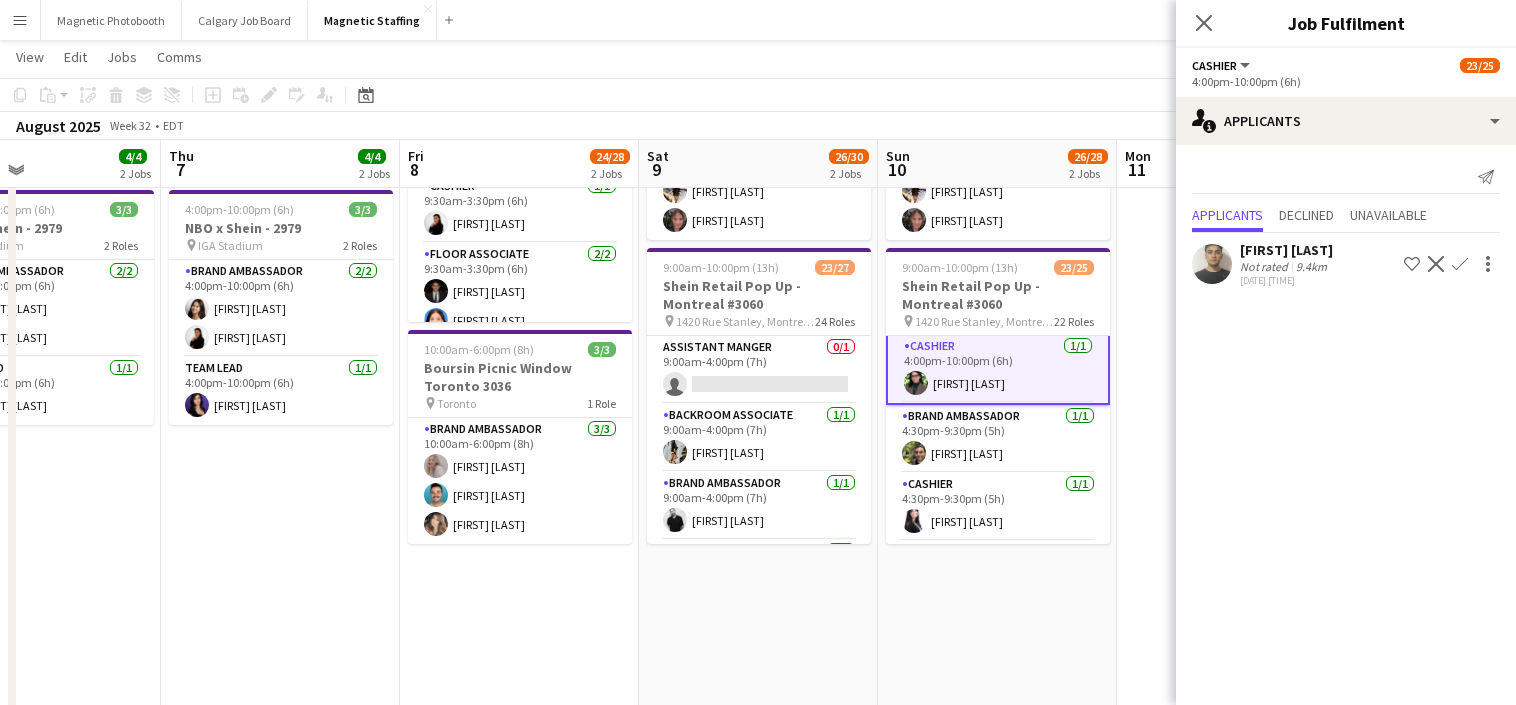 click on "Cashier   1/1   4:30pm-9:30pm (5h)
[FIRST] [LAST]" at bounding box center [998, 507] 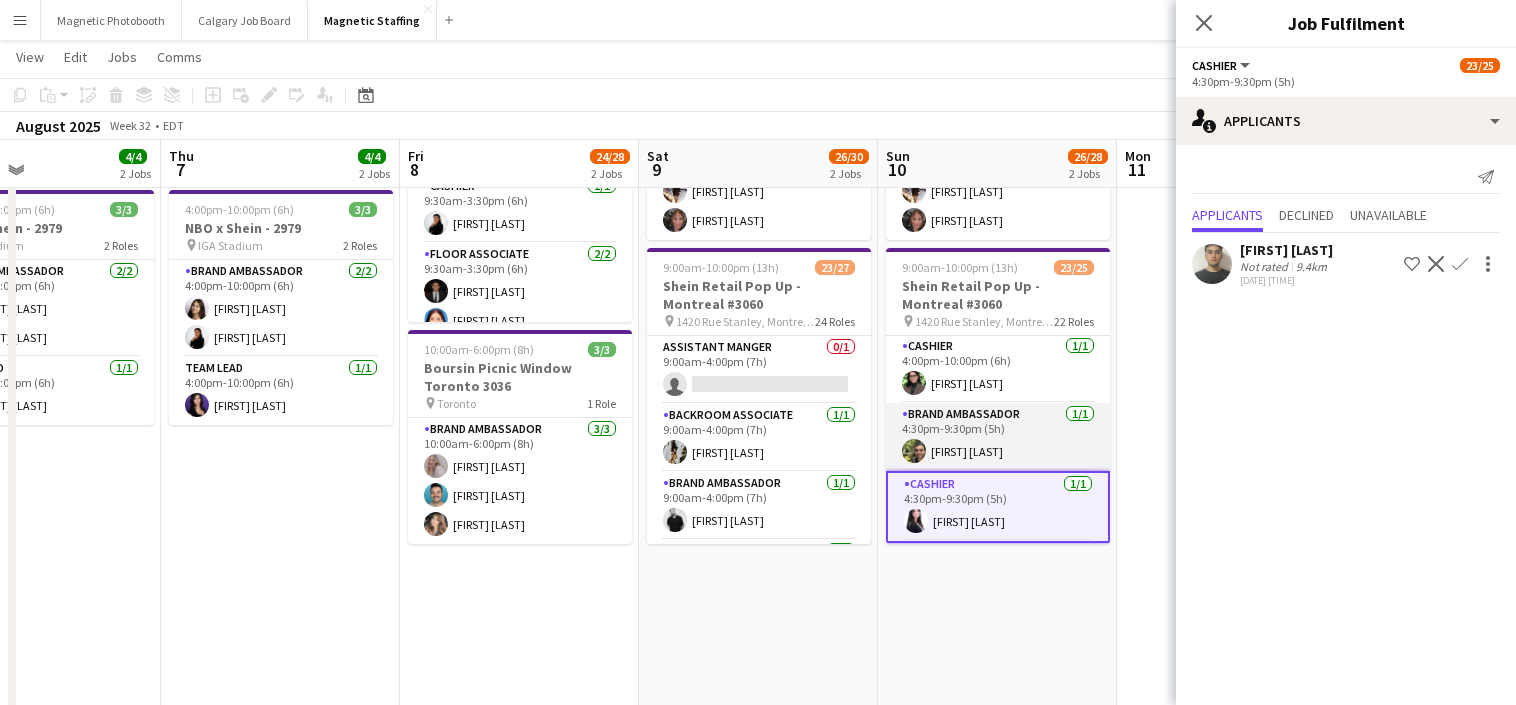 click on "Brand Ambassador   1/1   4:30pm-9:30pm (5h)
[FIRST] [LAST]" at bounding box center (998, 437) 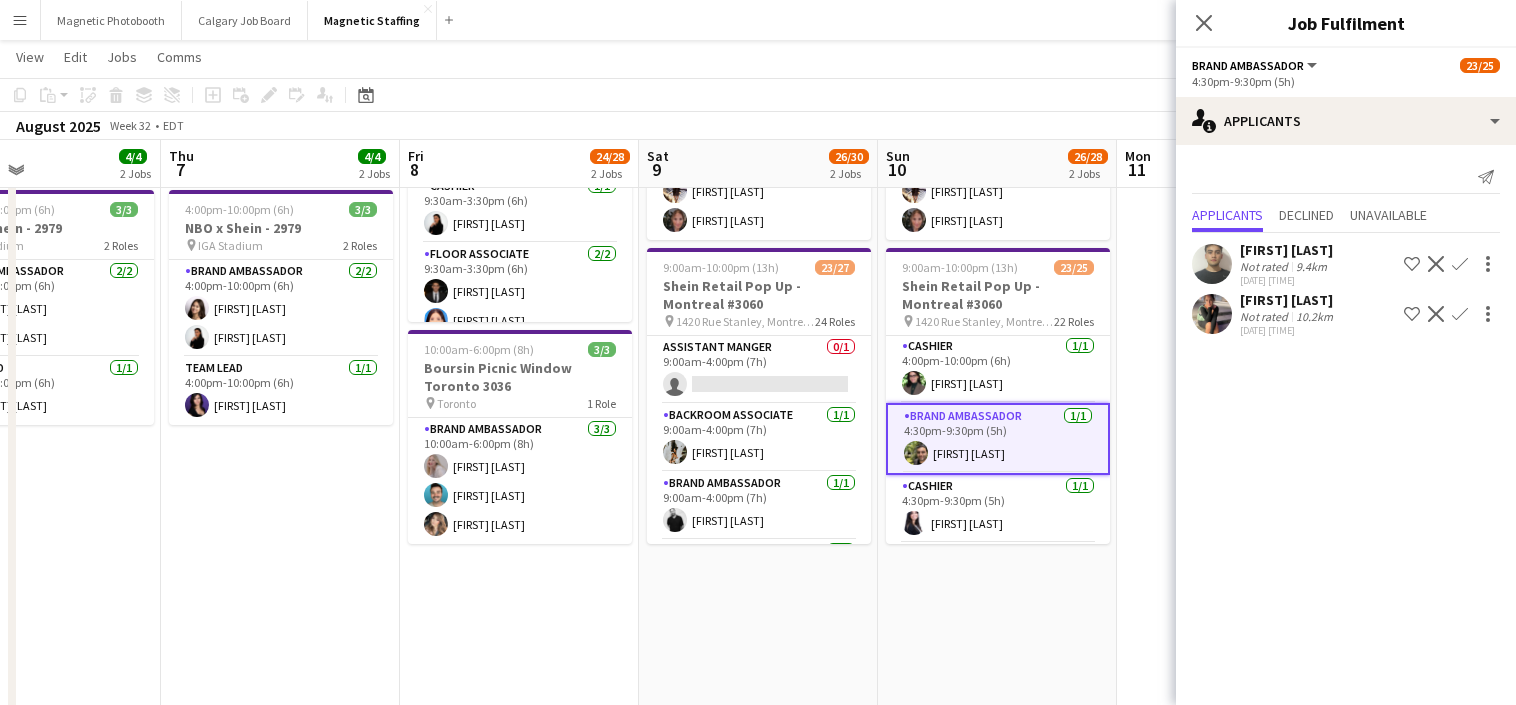 scroll, scrollTop: 1379, scrollLeft: 0, axis: vertical 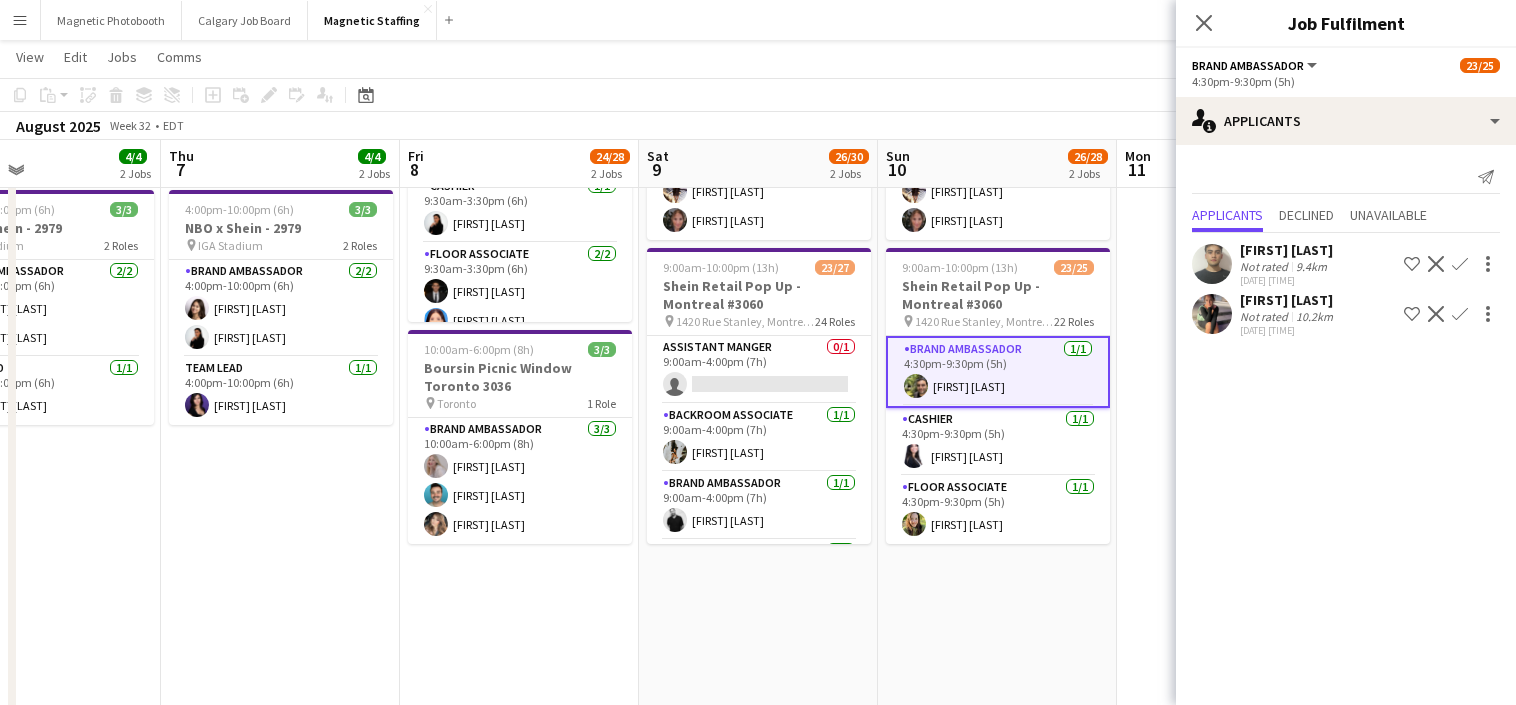 click on "Brand Ambassador   1/1   4:30pm-9:30pm (5h)
[FIRST] [LAST]" at bounding box center (998, 372) 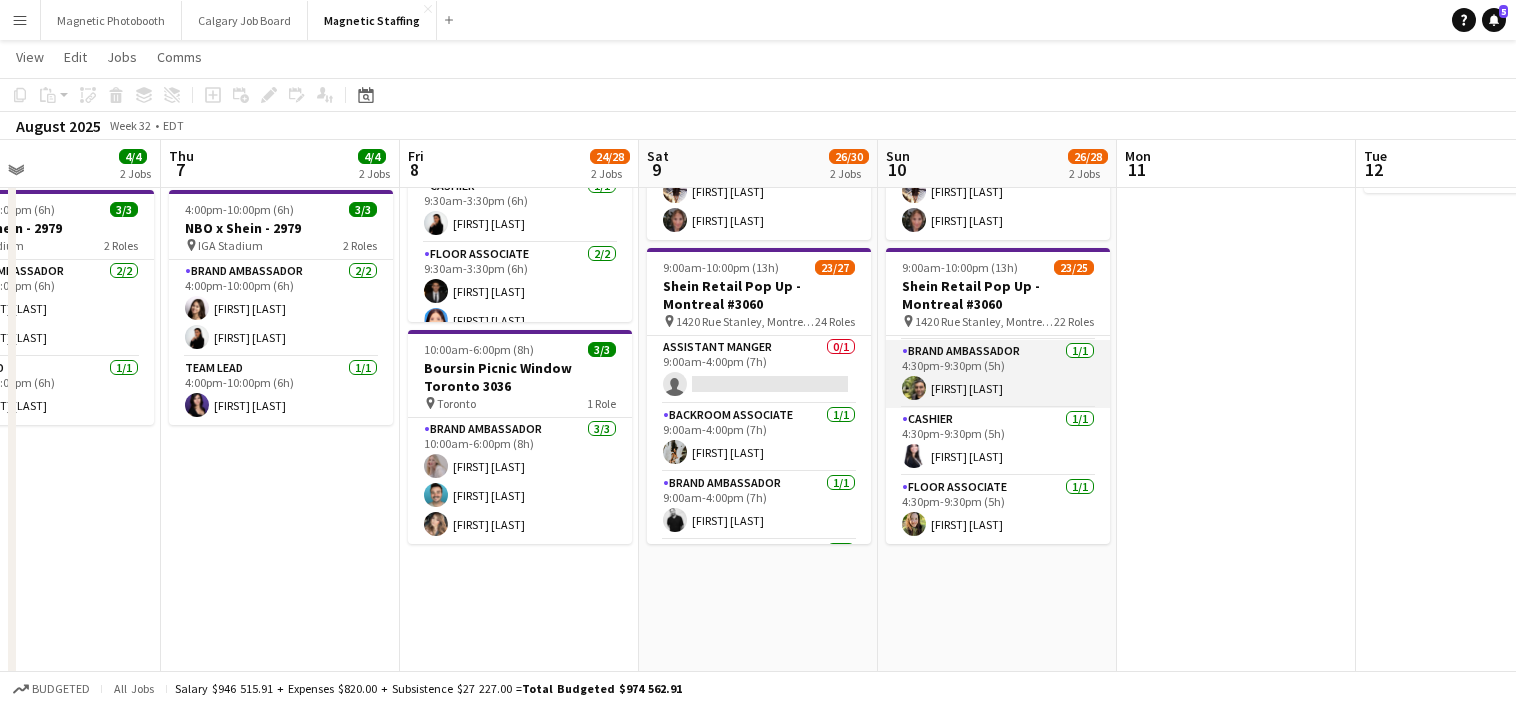 click on "Brand Ambassador   1/1   4:30pm-9:30pm (5h)
[FIRST] [LAST]" at bounding box center (998, 374) 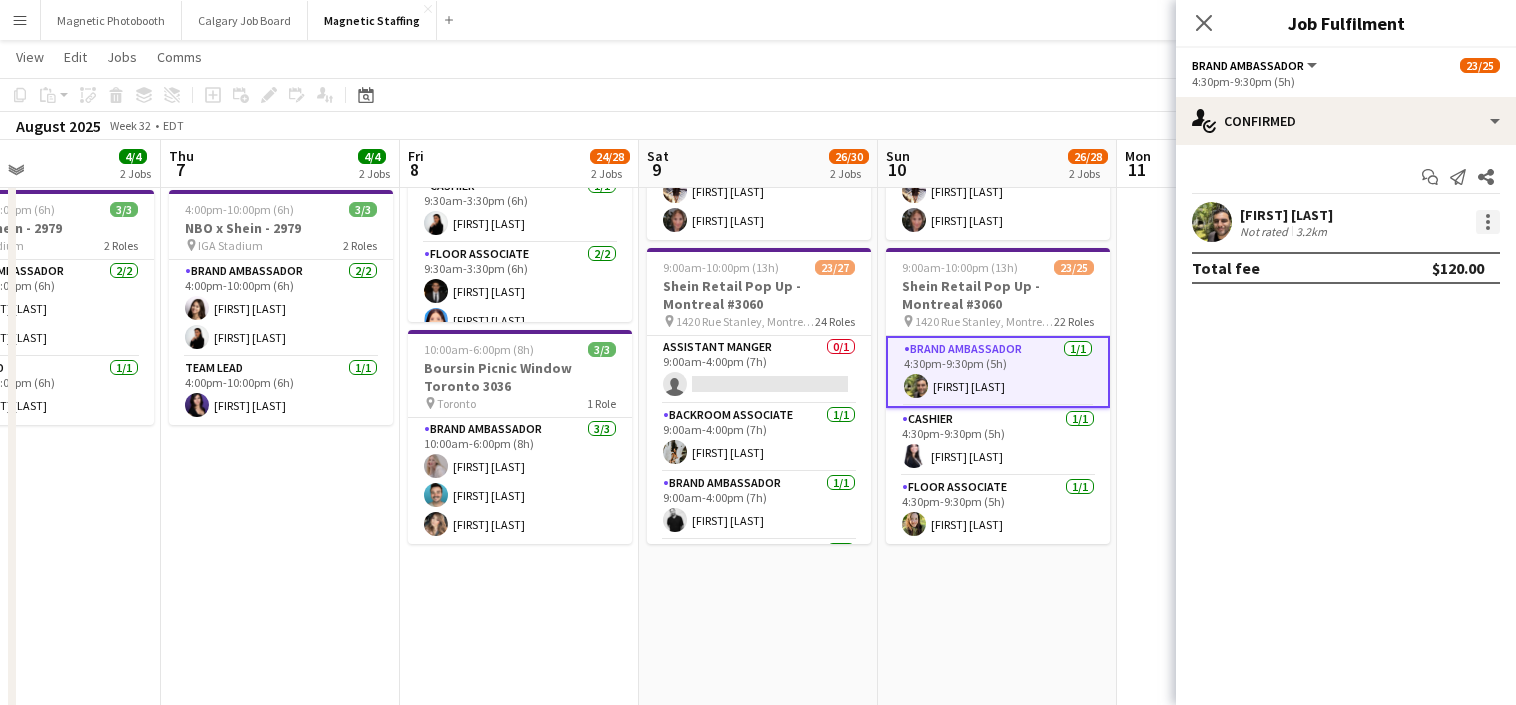 click at bounding box center [1488, 222] 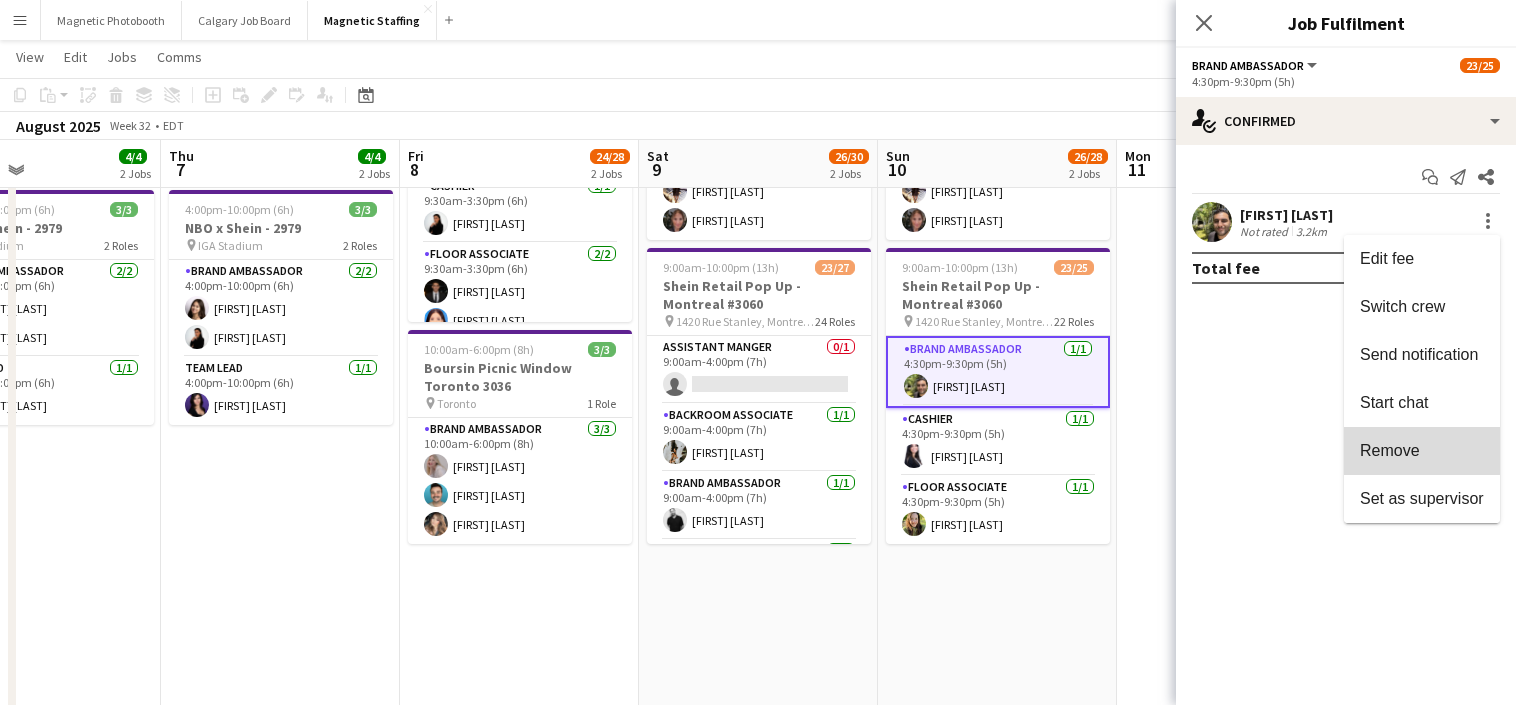 click on "Remove" at bounding box center (1390, 450) 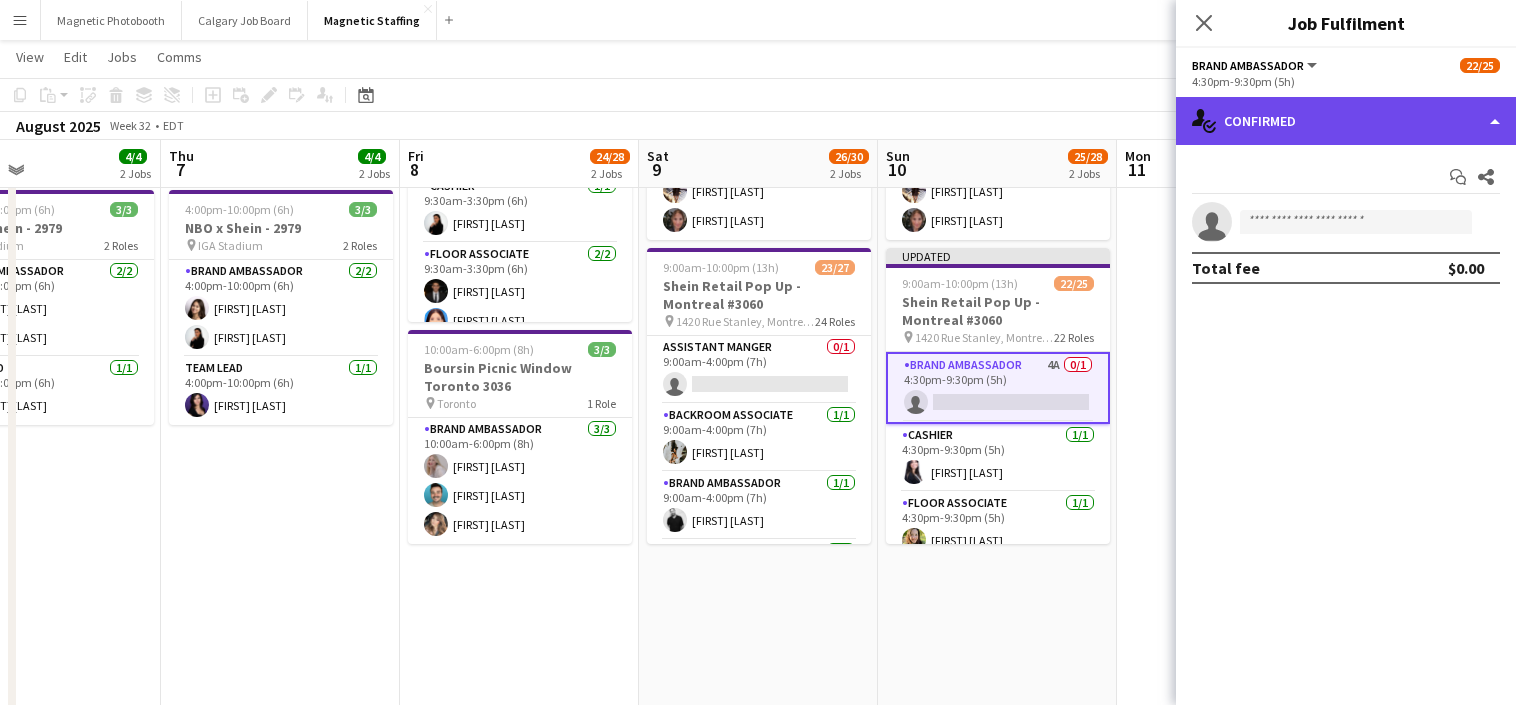 click on "single-neutral-actions-check-2
Confirmed" 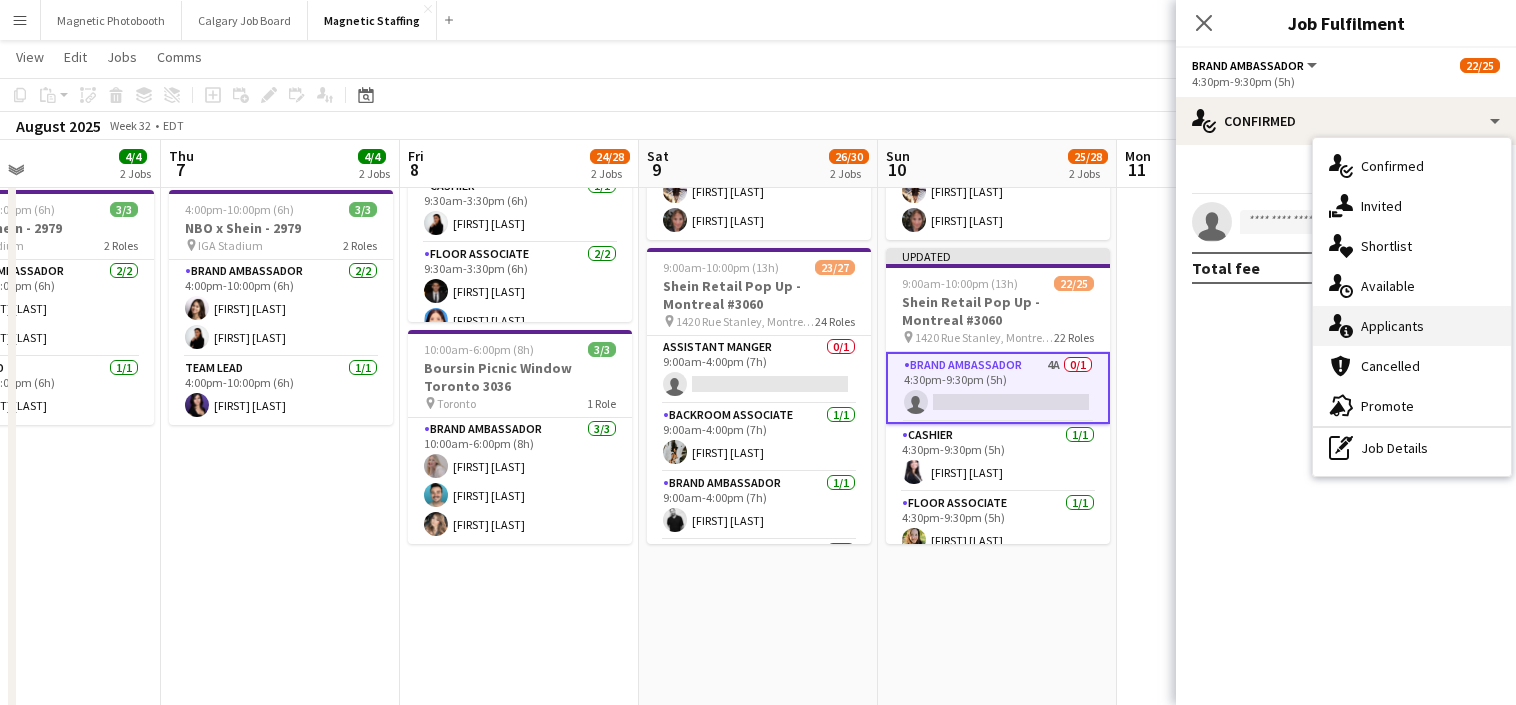 click on "single-neutral-actions-information
Applicants" at bounding box center [1412, 326] 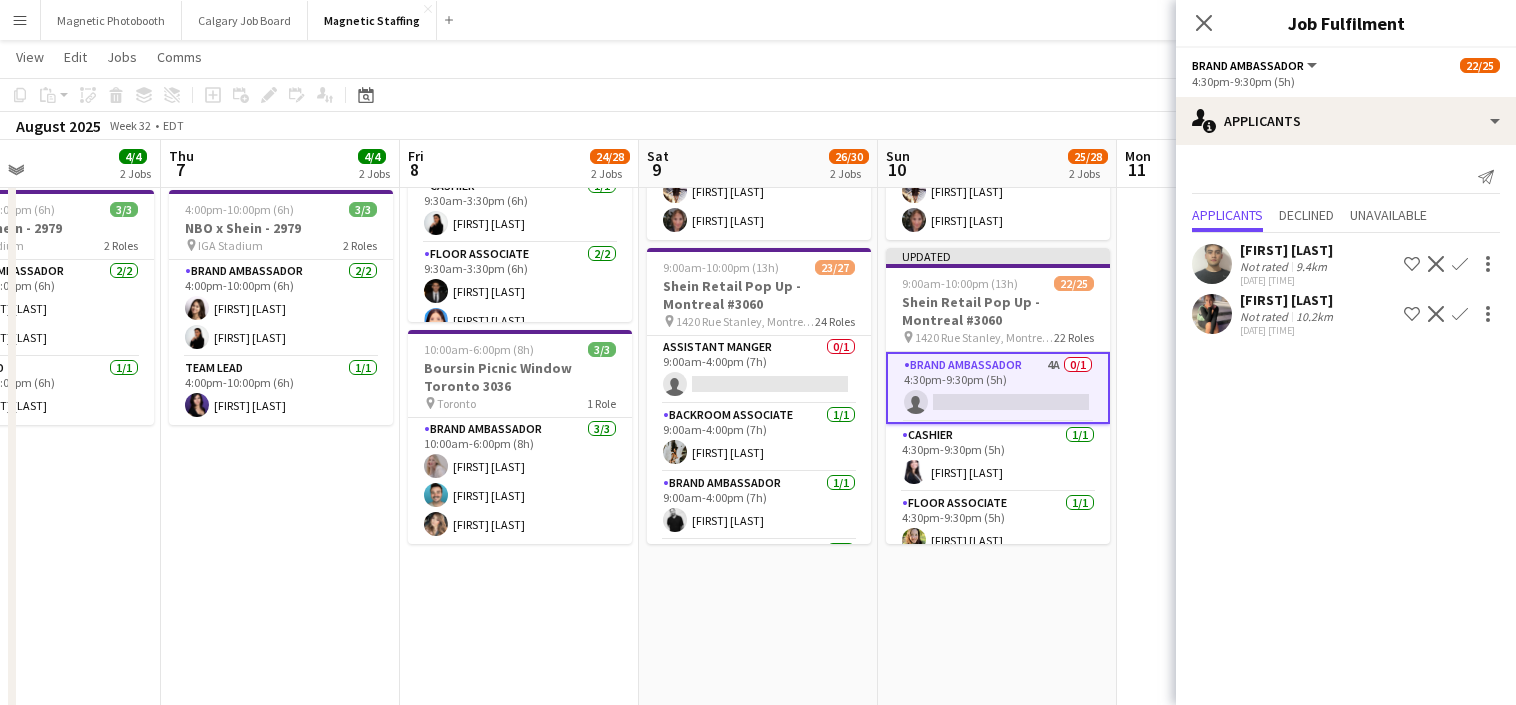 click on "Confirm" 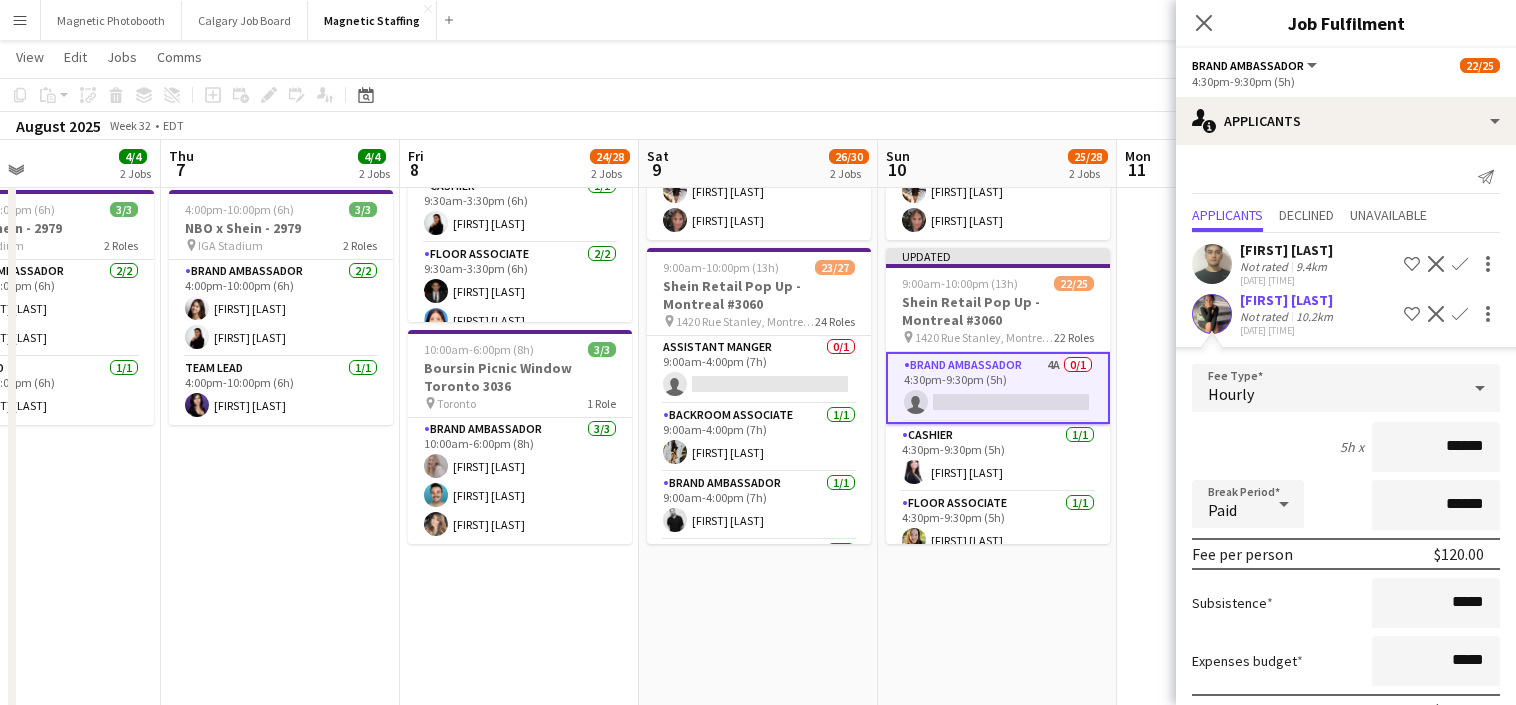 scroll, scrollTop: 106, scrollLeft: 0, axis: vertical 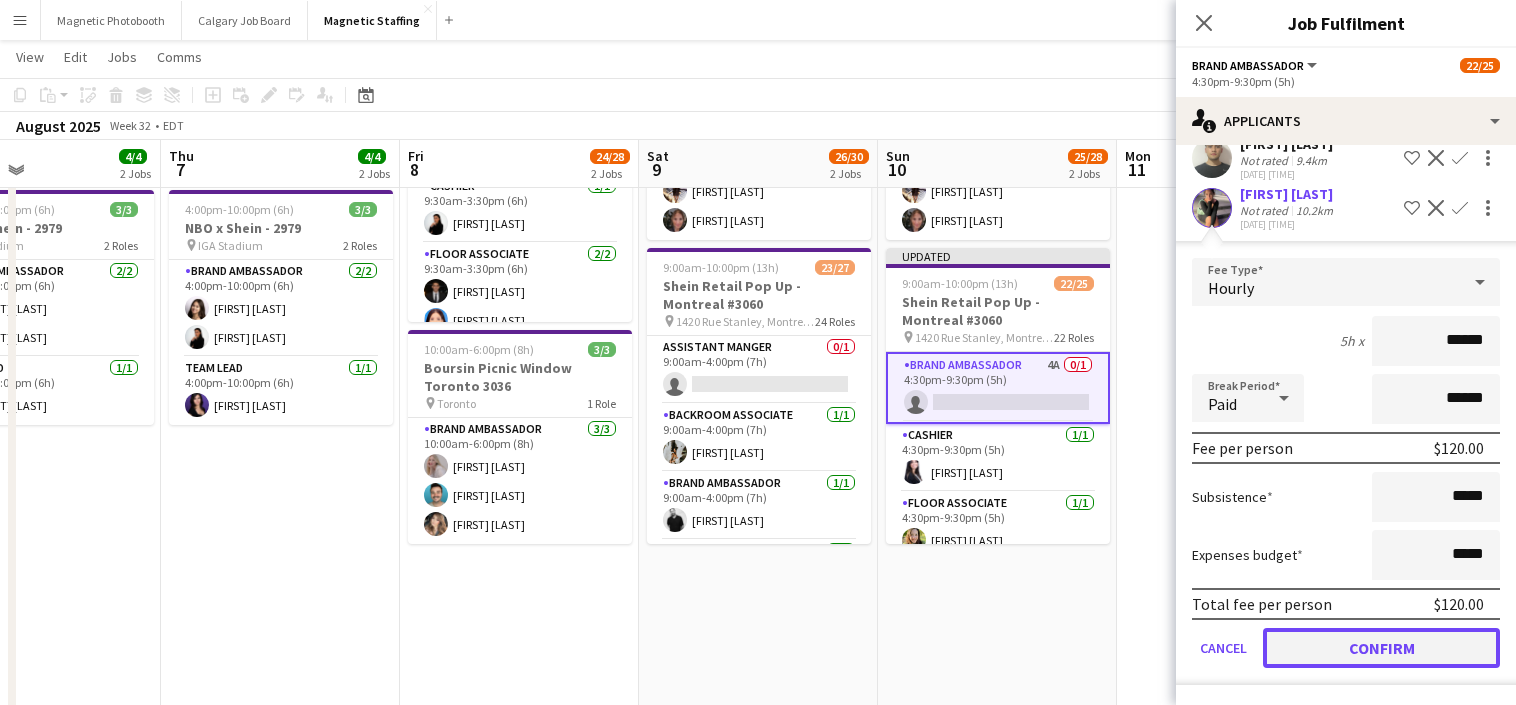 click on "Confirm" 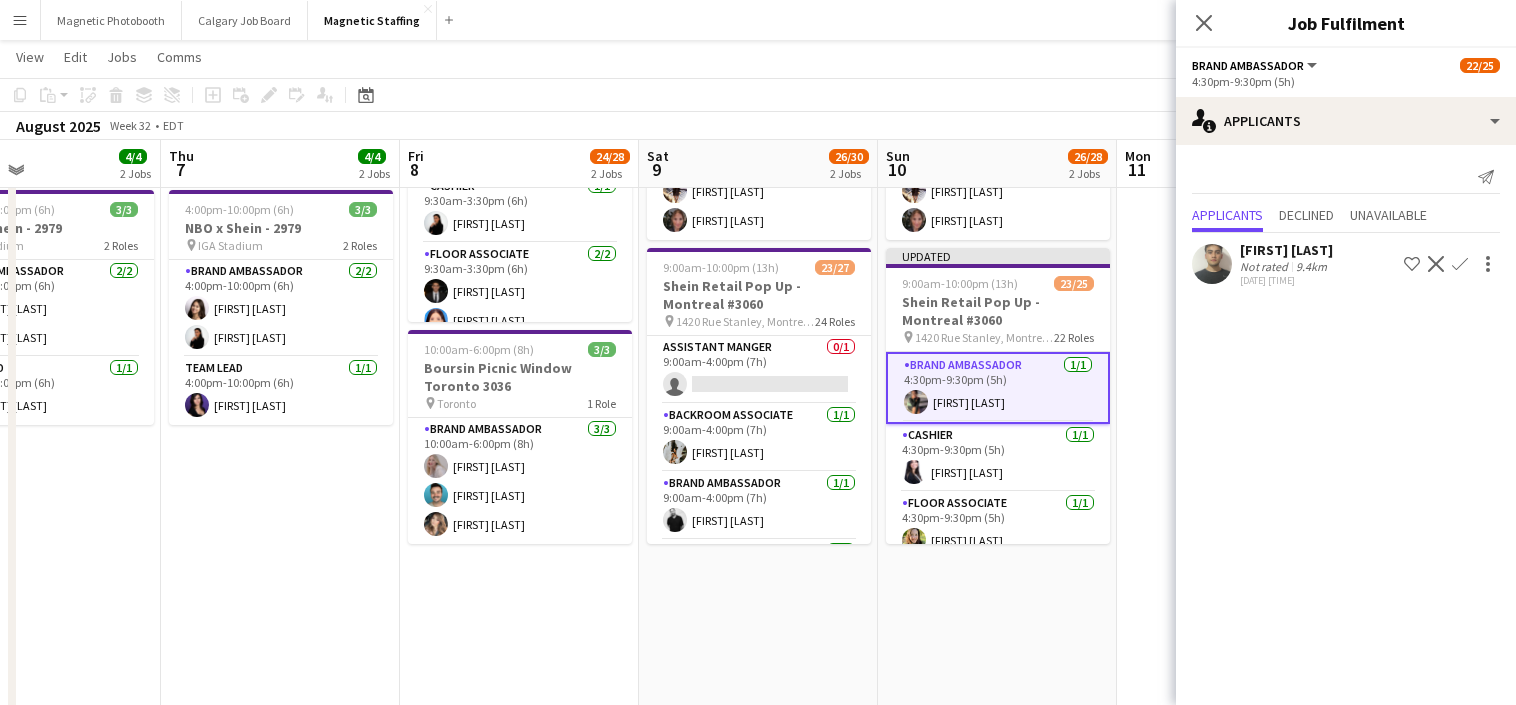 scroll, scrollTop: 0, scrollLeft: 0, axis: both 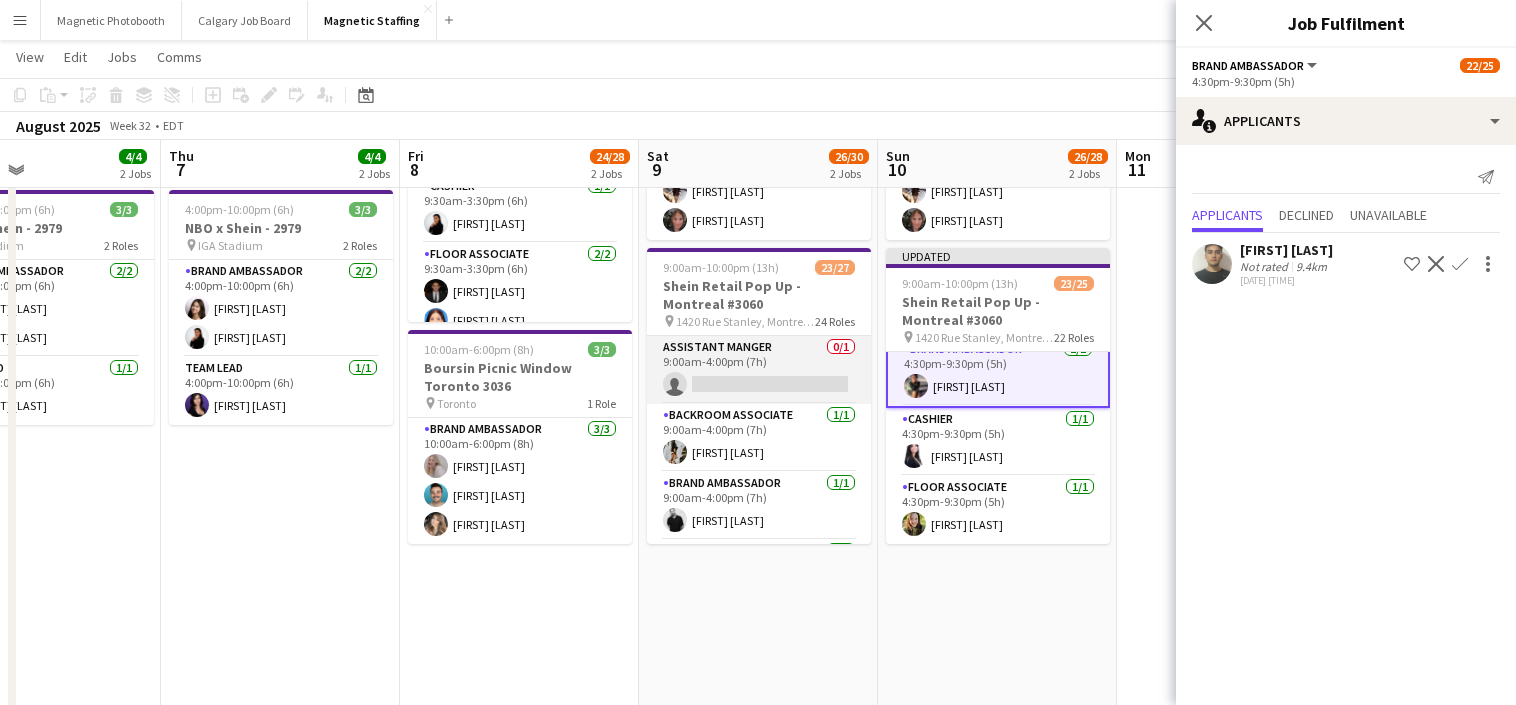 click on "Assistant Manger    0/1   9:00am-4:00pm (7h)
single-neutral-actions" at bounding box center [759, 370] 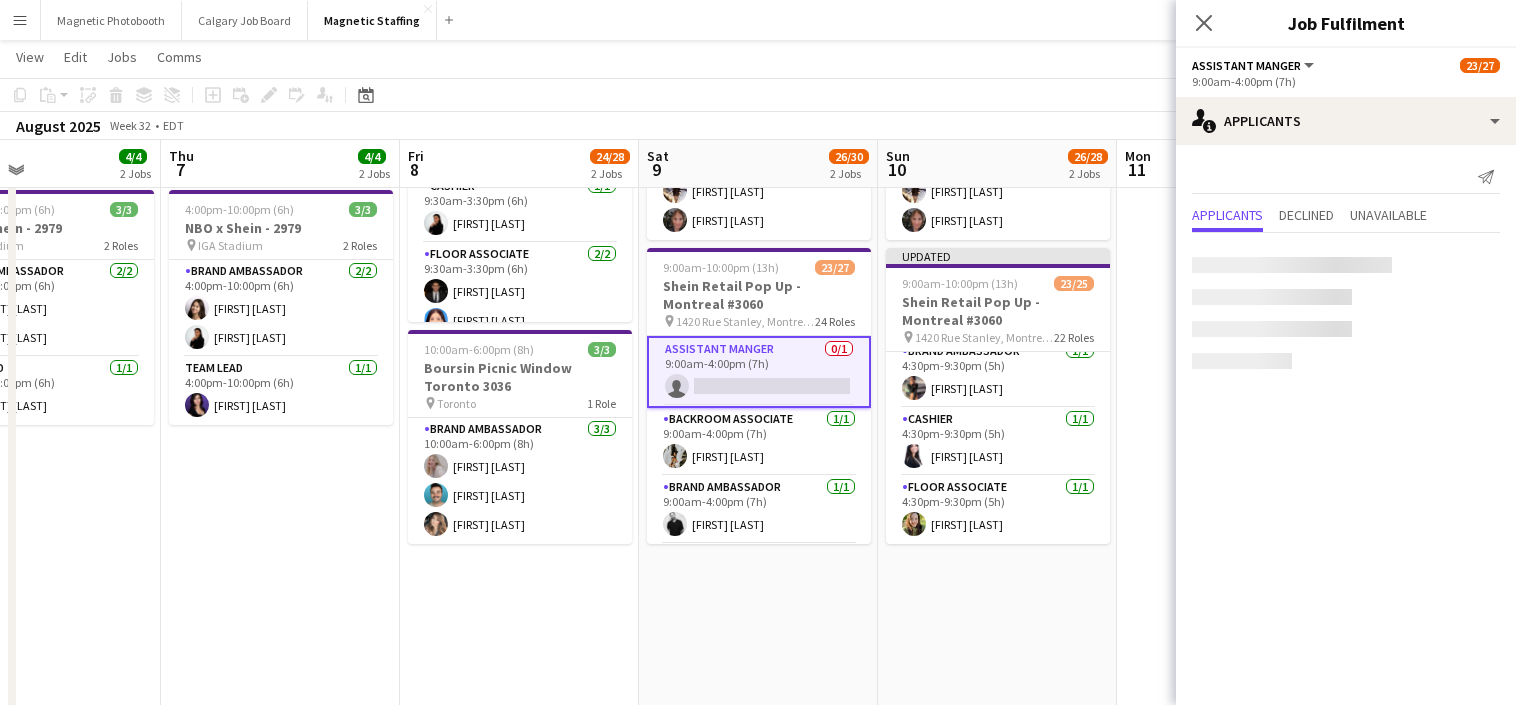 scroll, scrollTop: 1391, scrollLeft: 0, axis: vertical 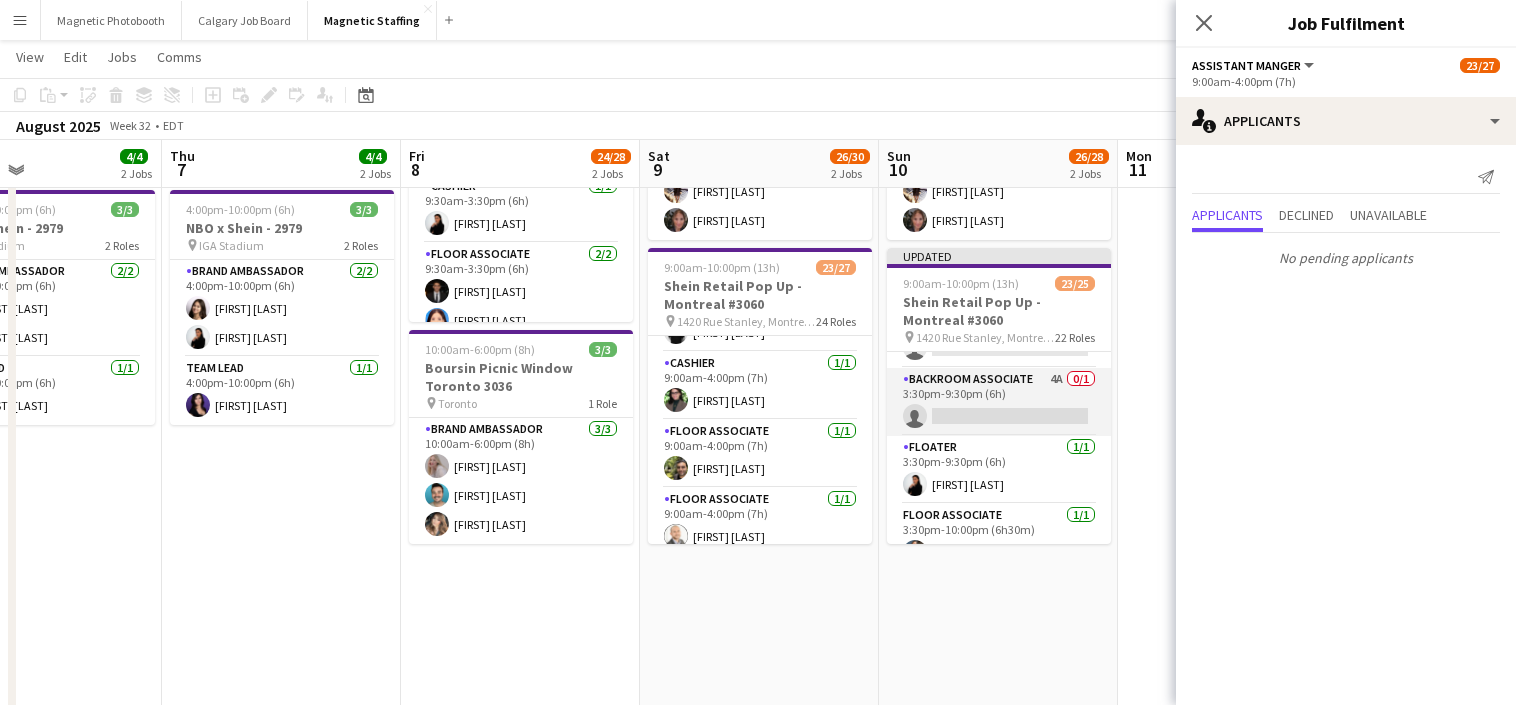 click on "Backroom Associate   4A   0/1   [TIME]-[TIME] ([DURATION])
single-neutral-actions" at bounding box center (999, 402) 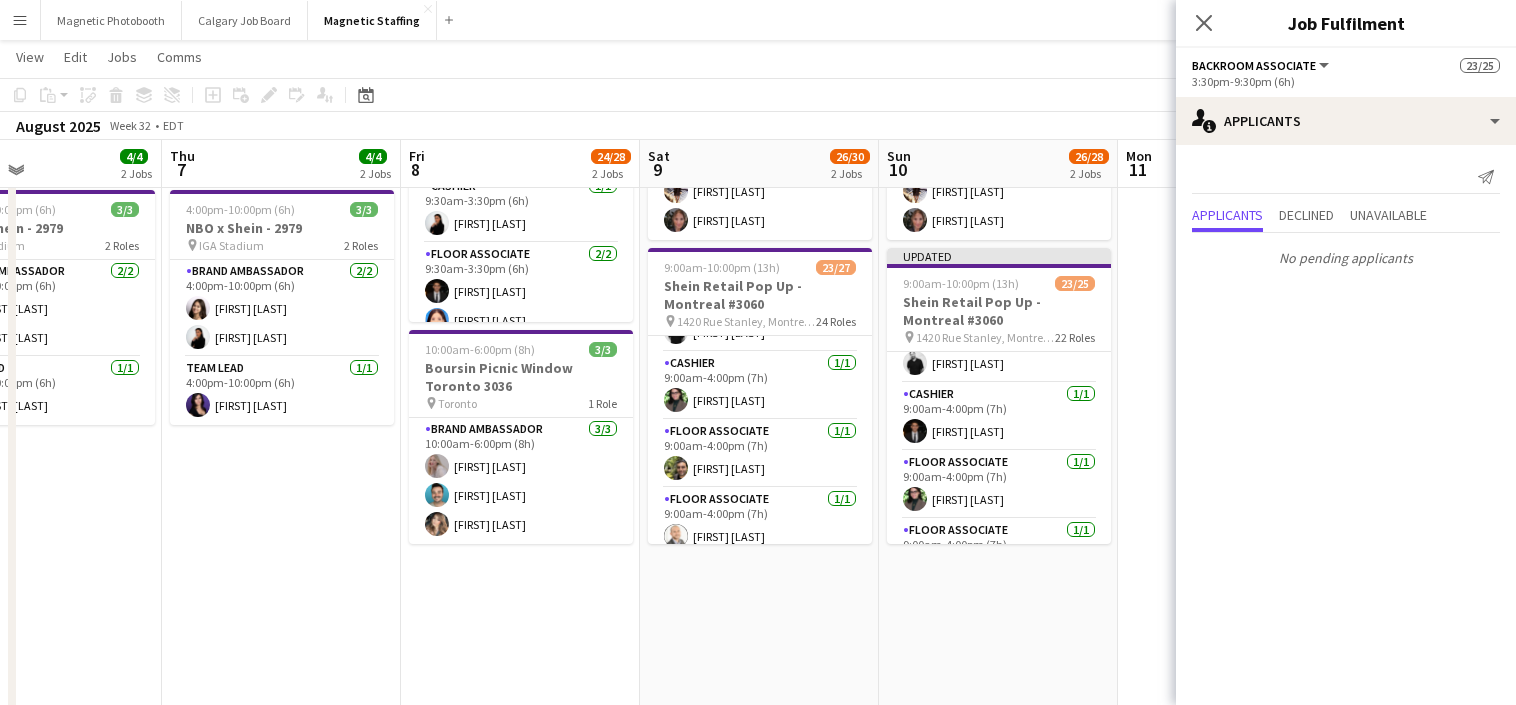 scroll, scrollTop: 43, scrollLeft: 0, axis: vertical 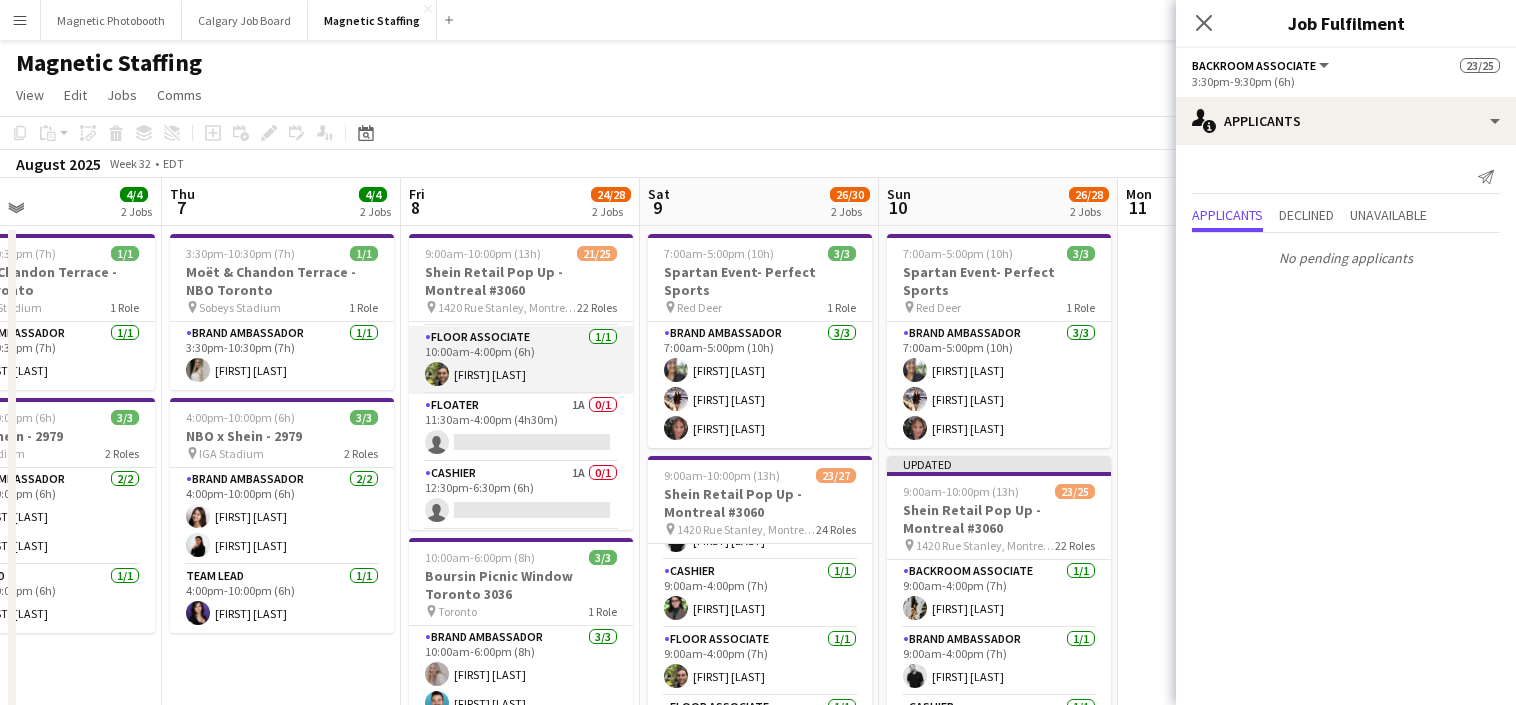 click on "Floor Associate   1/1   10:00am-4:00pm (6h)
[FIRST] [LAST]" at bounding box center [521, 360] 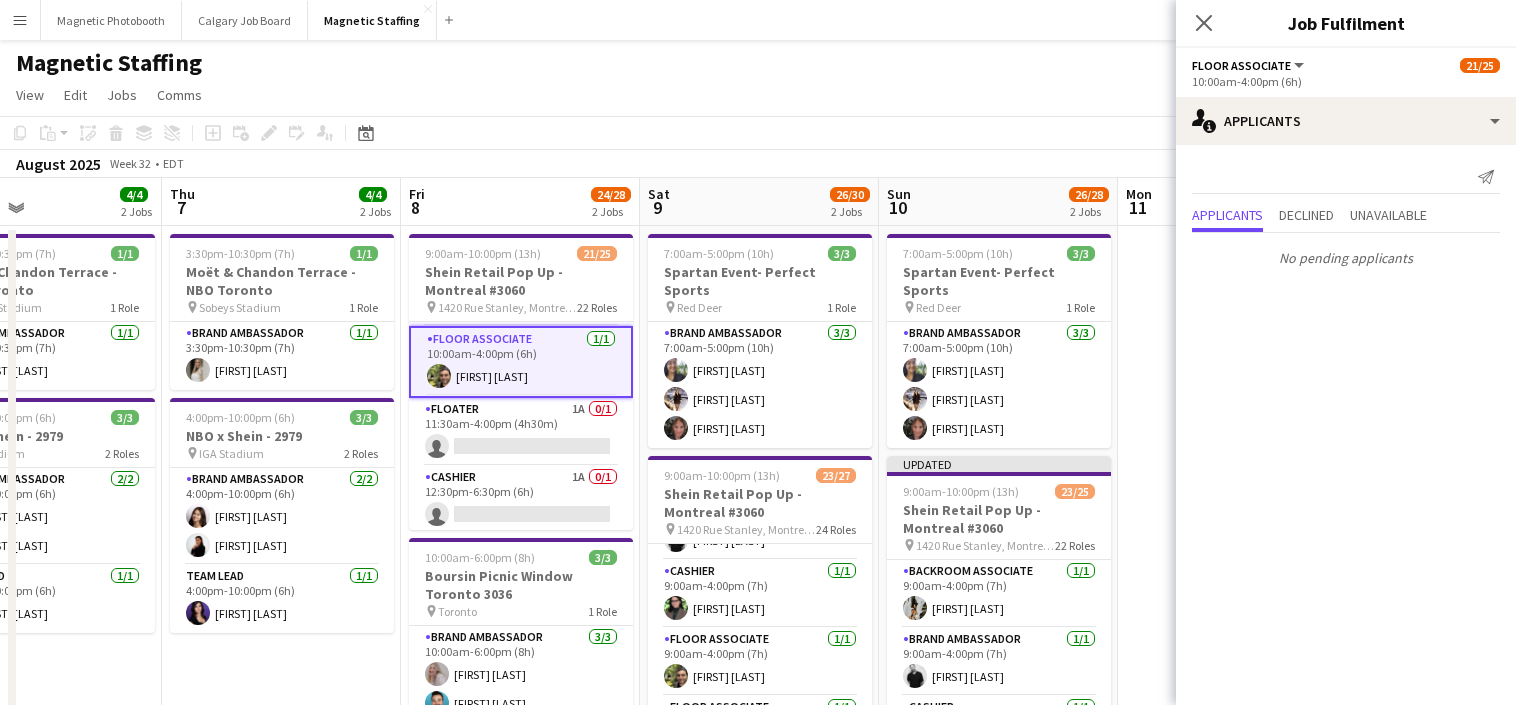 click on "Floor Associate   1/1   10:00am-4:00pm (6h)
[FIRST] [LAST]" at bounding box center (521, 362) 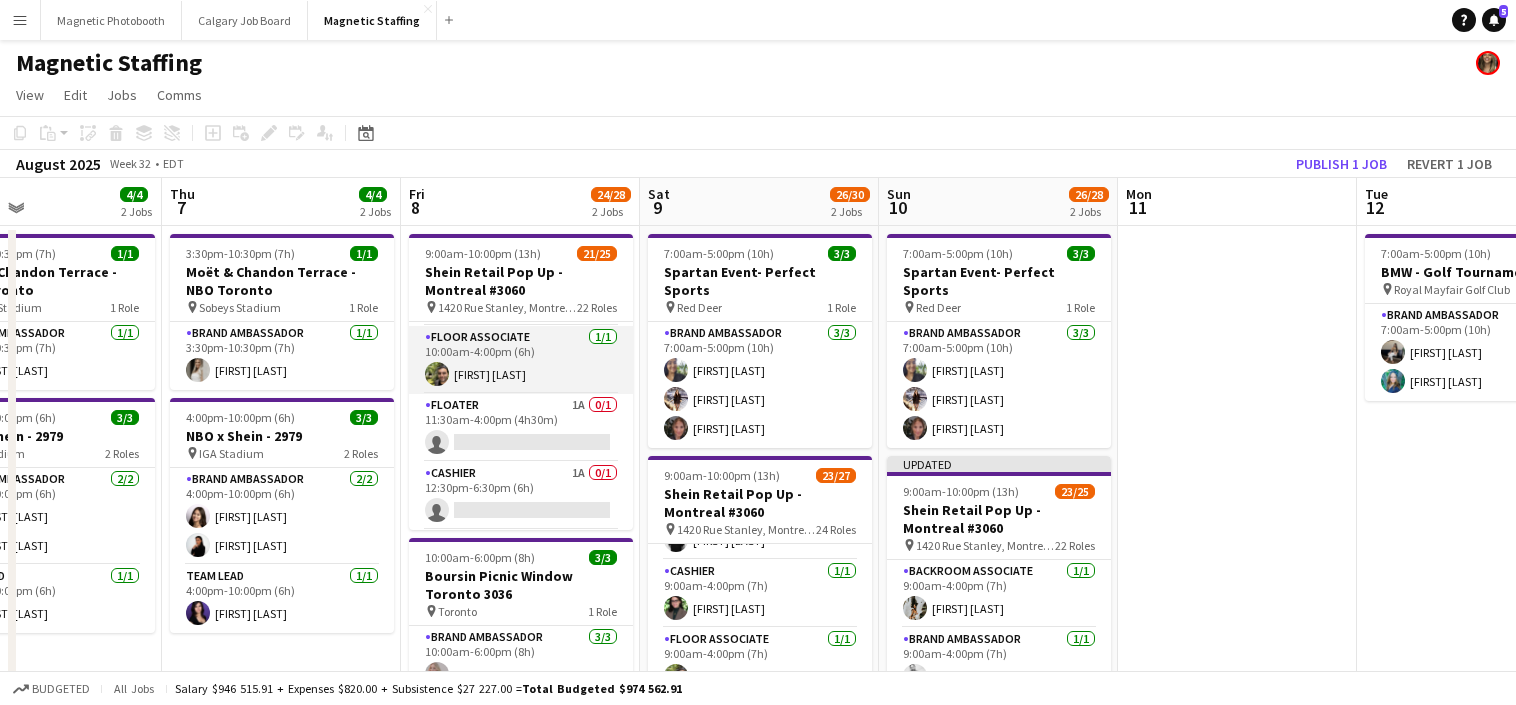 click on "Floor Associate   1/1   10:00am-4:00pm (6h)
[FIRST] [LAST]" at bounding box center [521, 360] 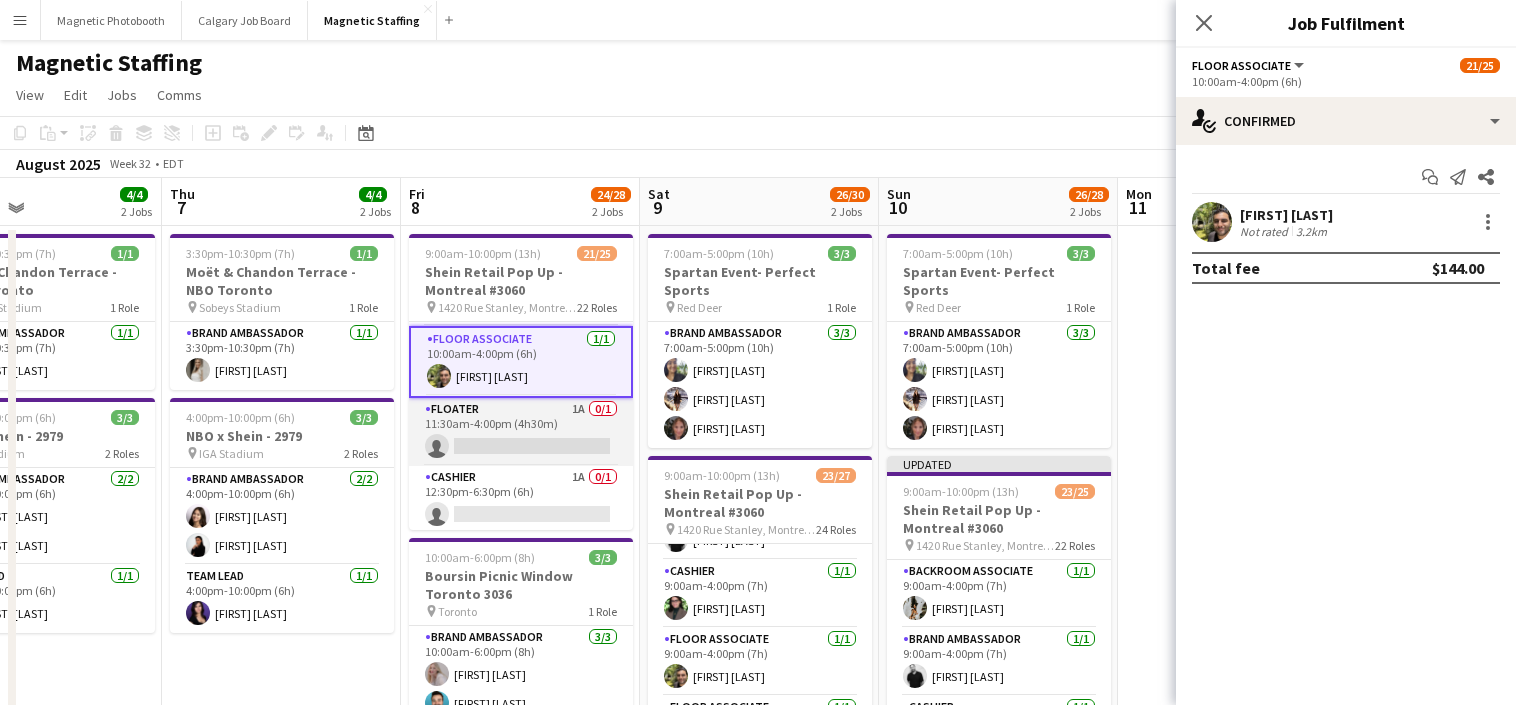 click on "Floater   1A   0/1   11:30am-4:00pm (4h30m)
single-neutral-actions" at bounding box center [521, 432] 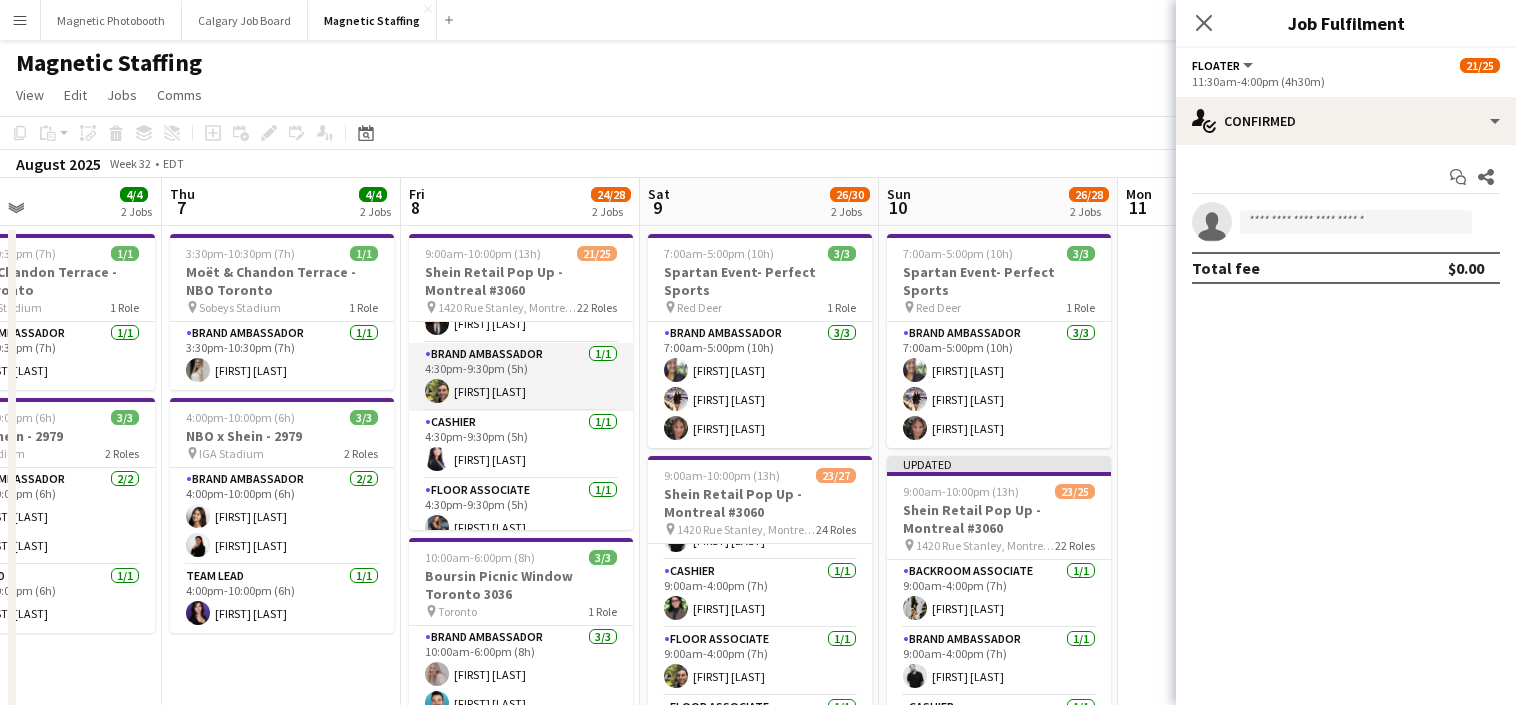 click on "Brand Ambassador   1/1   4:30pm-9:30pm (5h)
[FIRST] [LAST]" at bounding box center (521, 377) 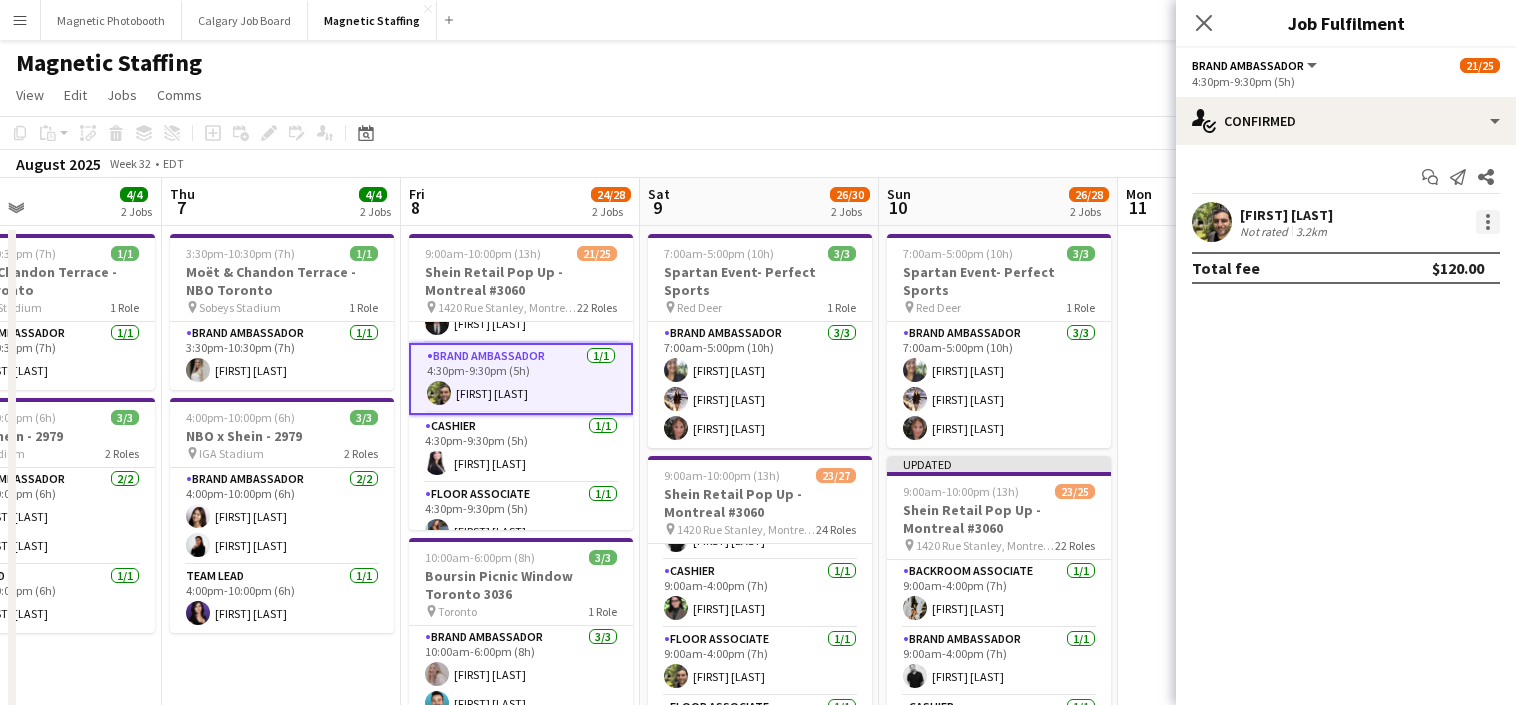 click at bounding box center [1488, 222] 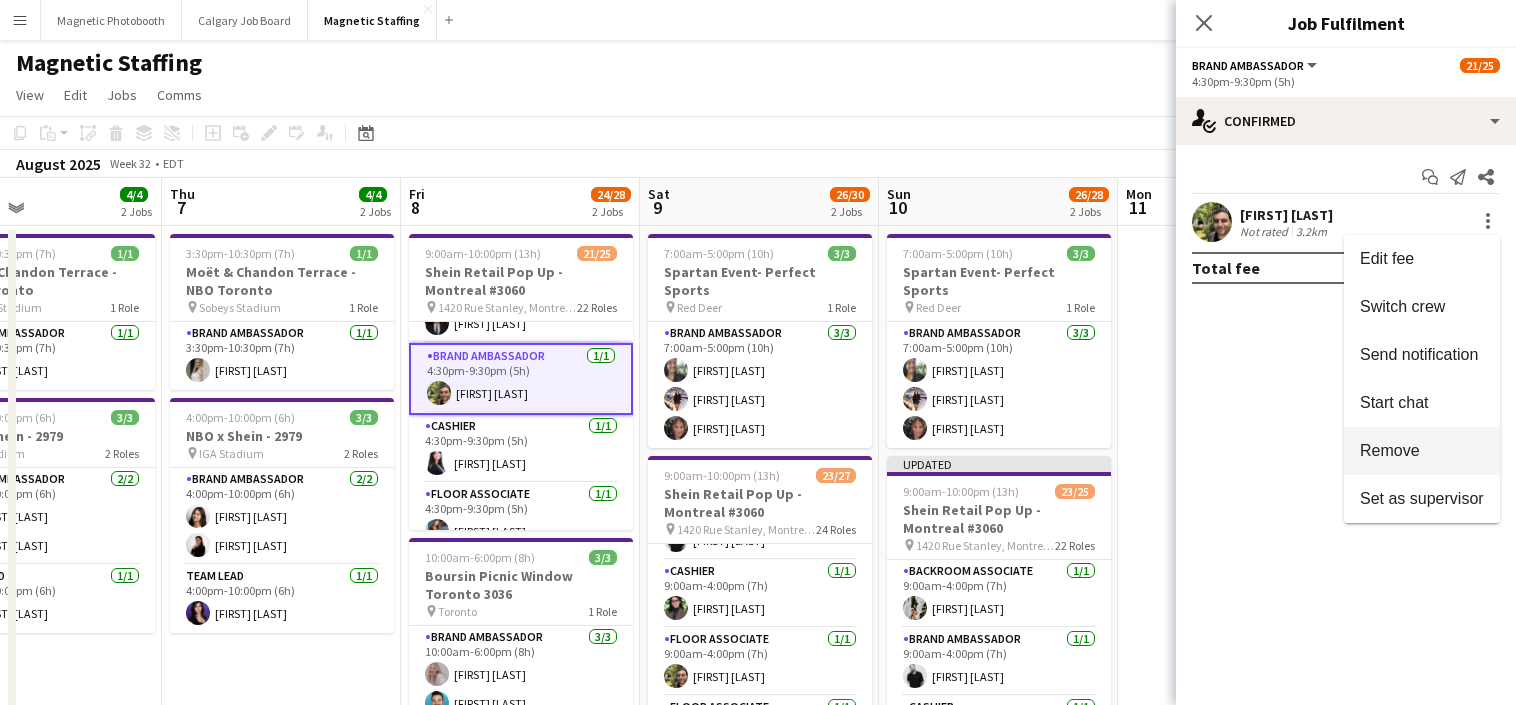 click on "Remove" at bounding box center (1422, 451) 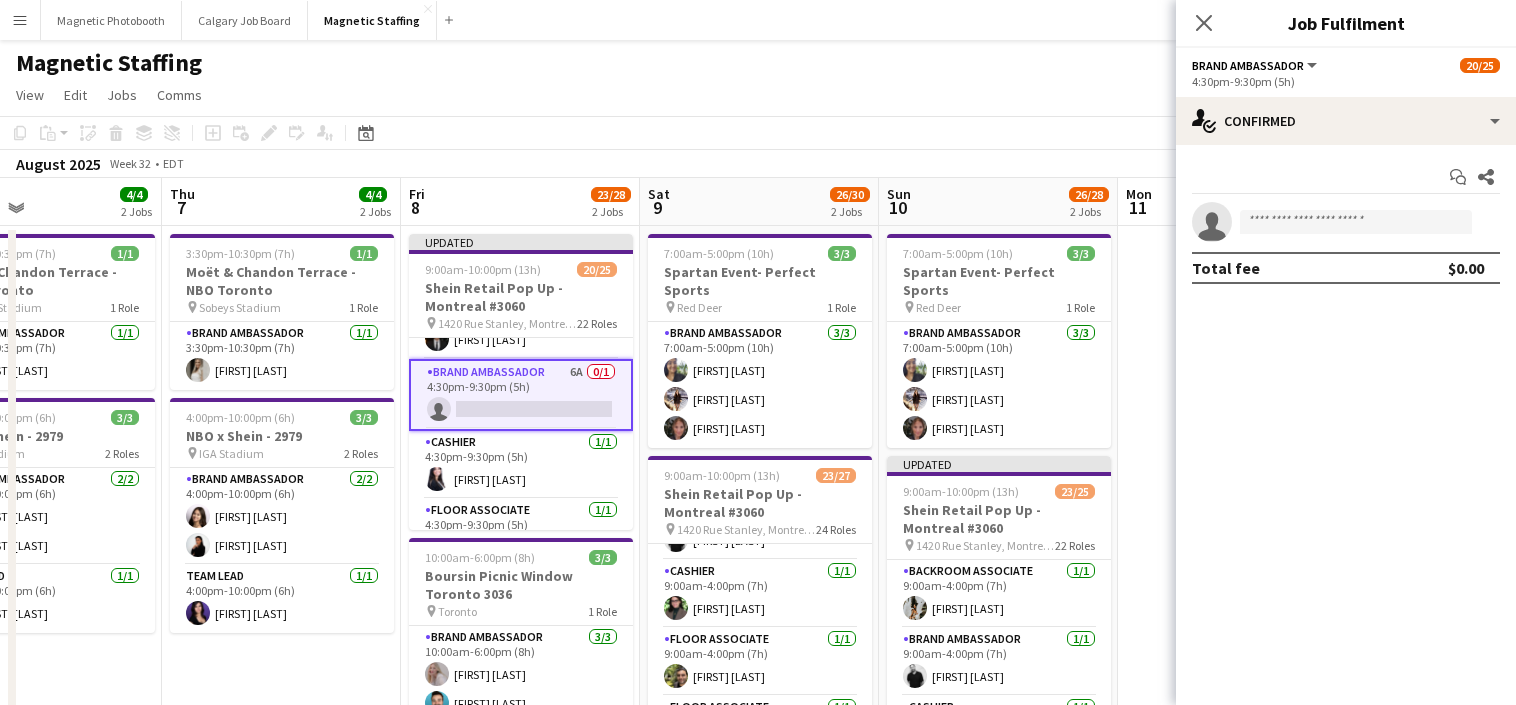 click on "Copy
Paste
Paste
Command
V Paste with crew
Command
Shift
V
Paste linked Job
Delete
Group
Ungroup
Add job
Add linked Job
Edit
Edit linked Job
Applicants
Date picker
AUG [YEAR] AUG [YEAR] Monday M Tuesday T Wednesday W Thursday T Friday F Saturday S Sunday S  AUG   1   2   3   4   5   6   7   8   9   10   11   12   13   14   15   16   17   18   19   20   21   22   23   24   25" 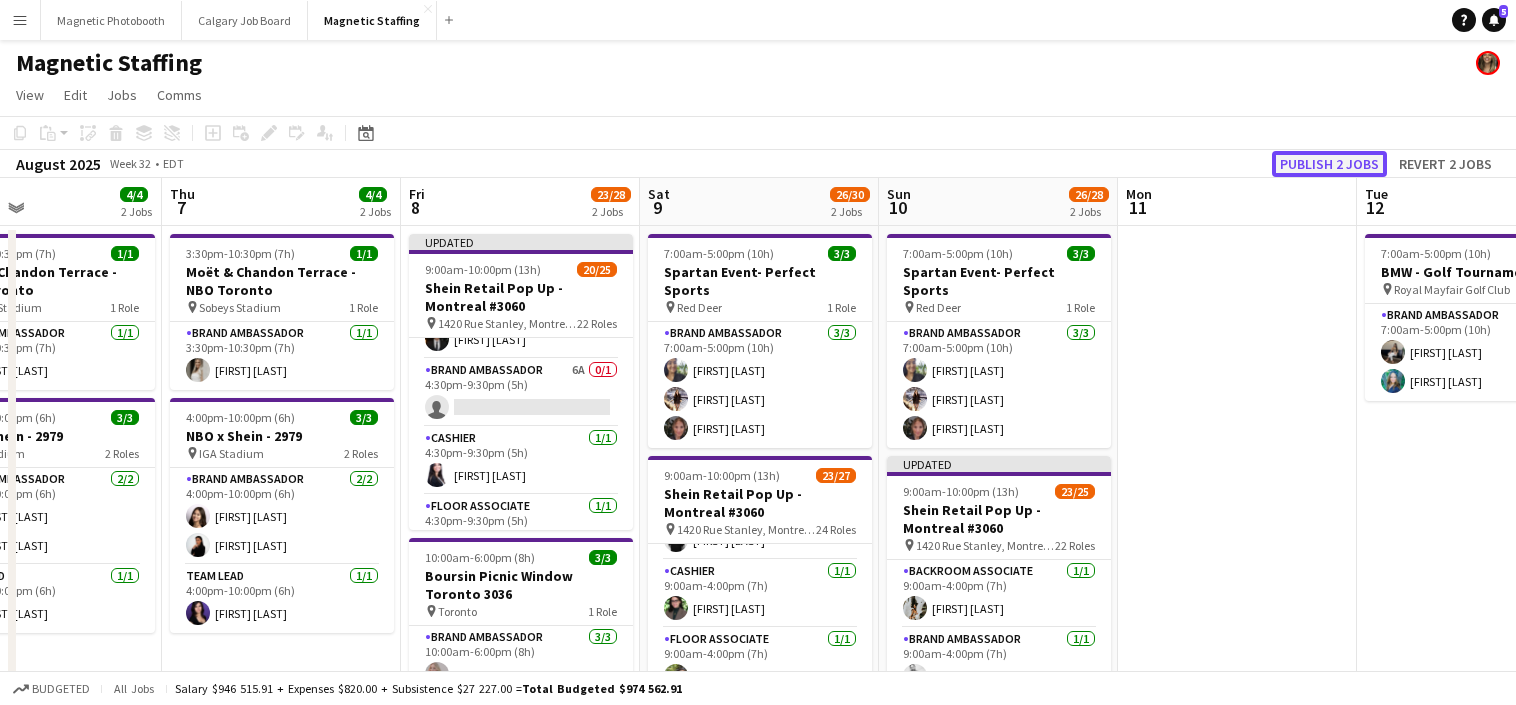 click on "Publish 2 jobs" 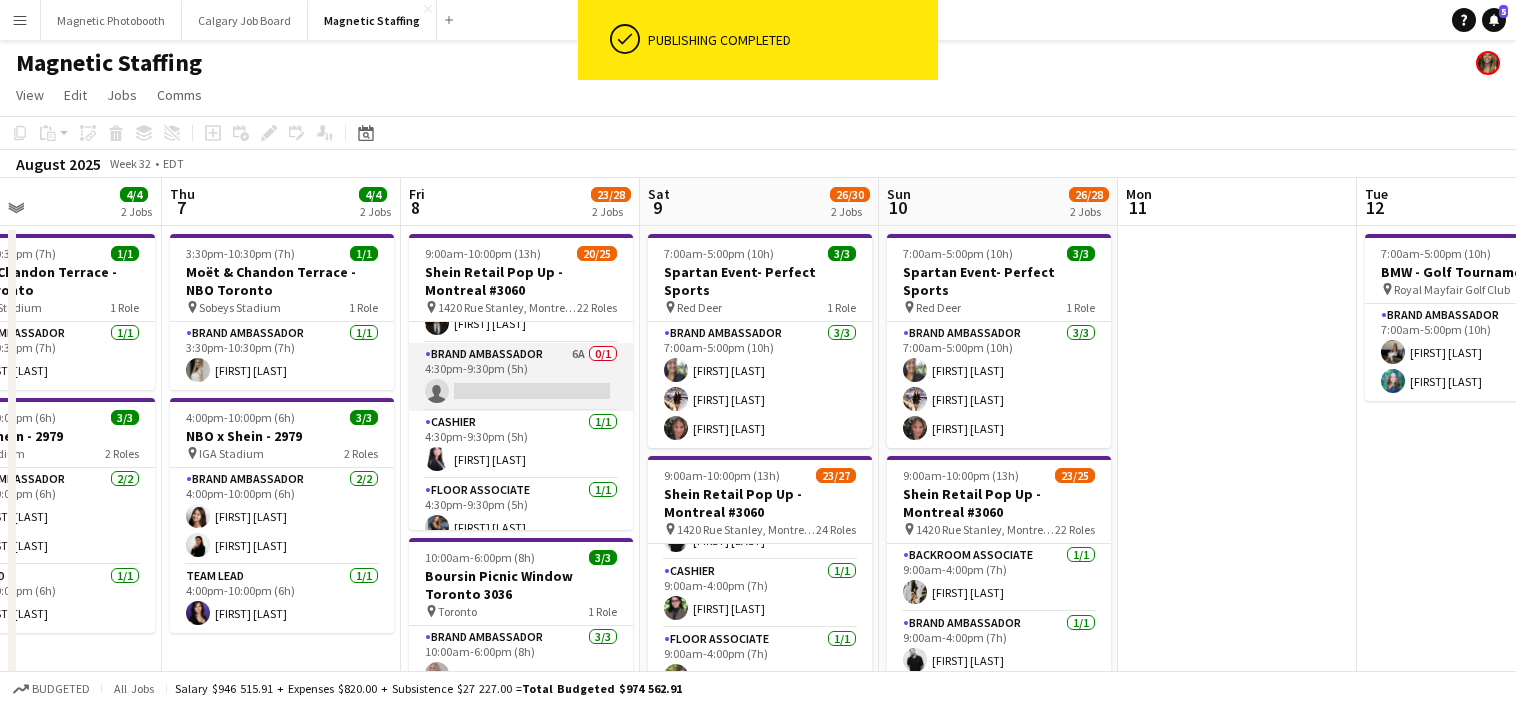click on "Brand Ambassador   6A   0/1   [TIME]-[TIME] ([DURATION])
single-neutral-actions" at bounding box center (521, 377) 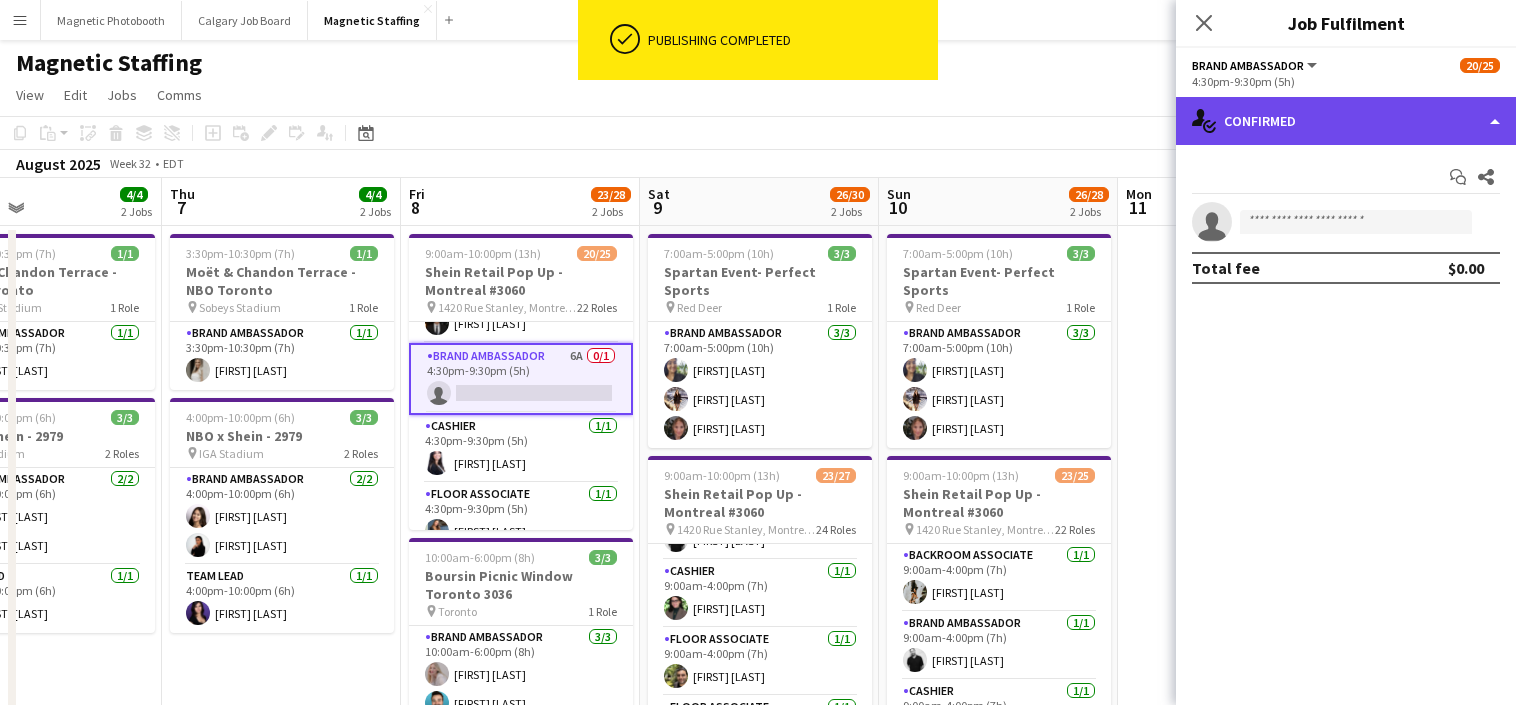 click on "single-neutral-actions-check-2
Confirmed" 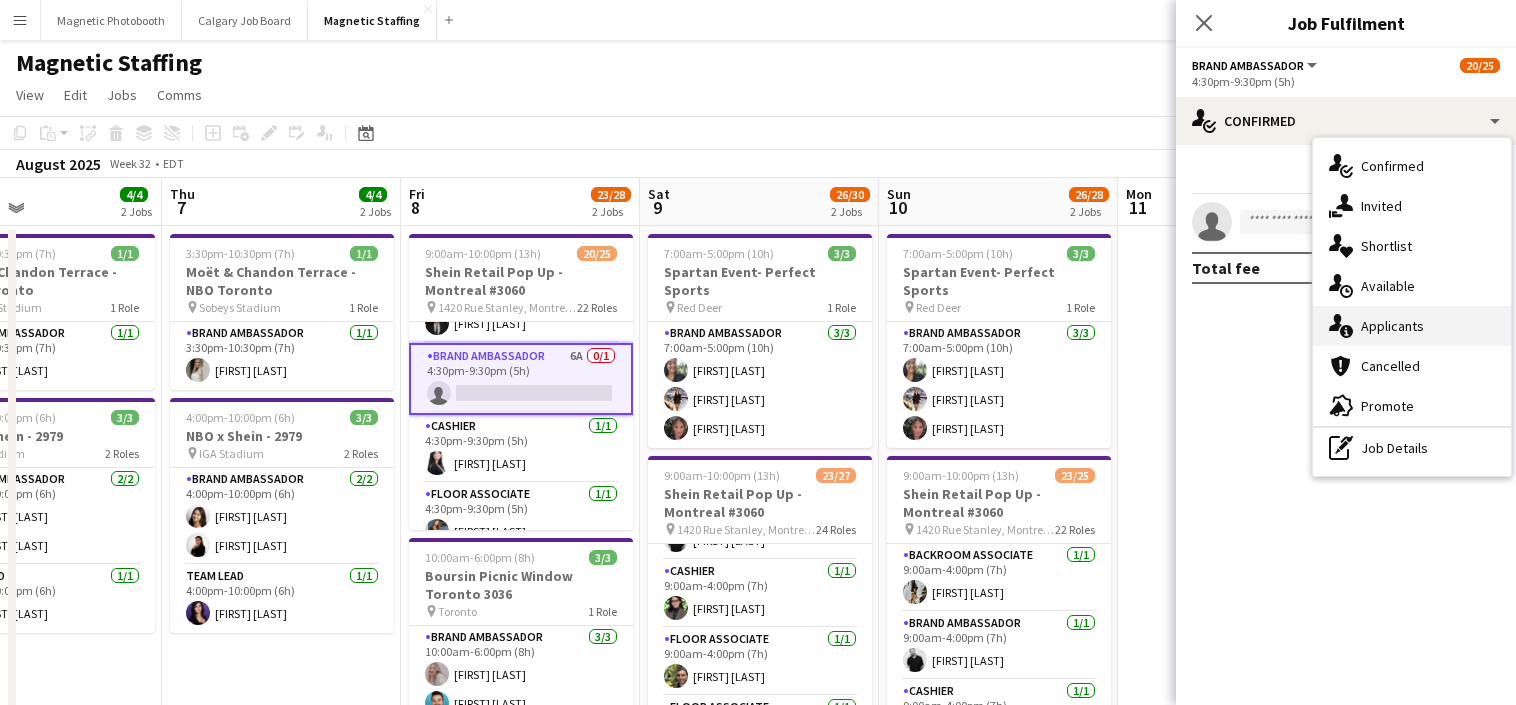 click 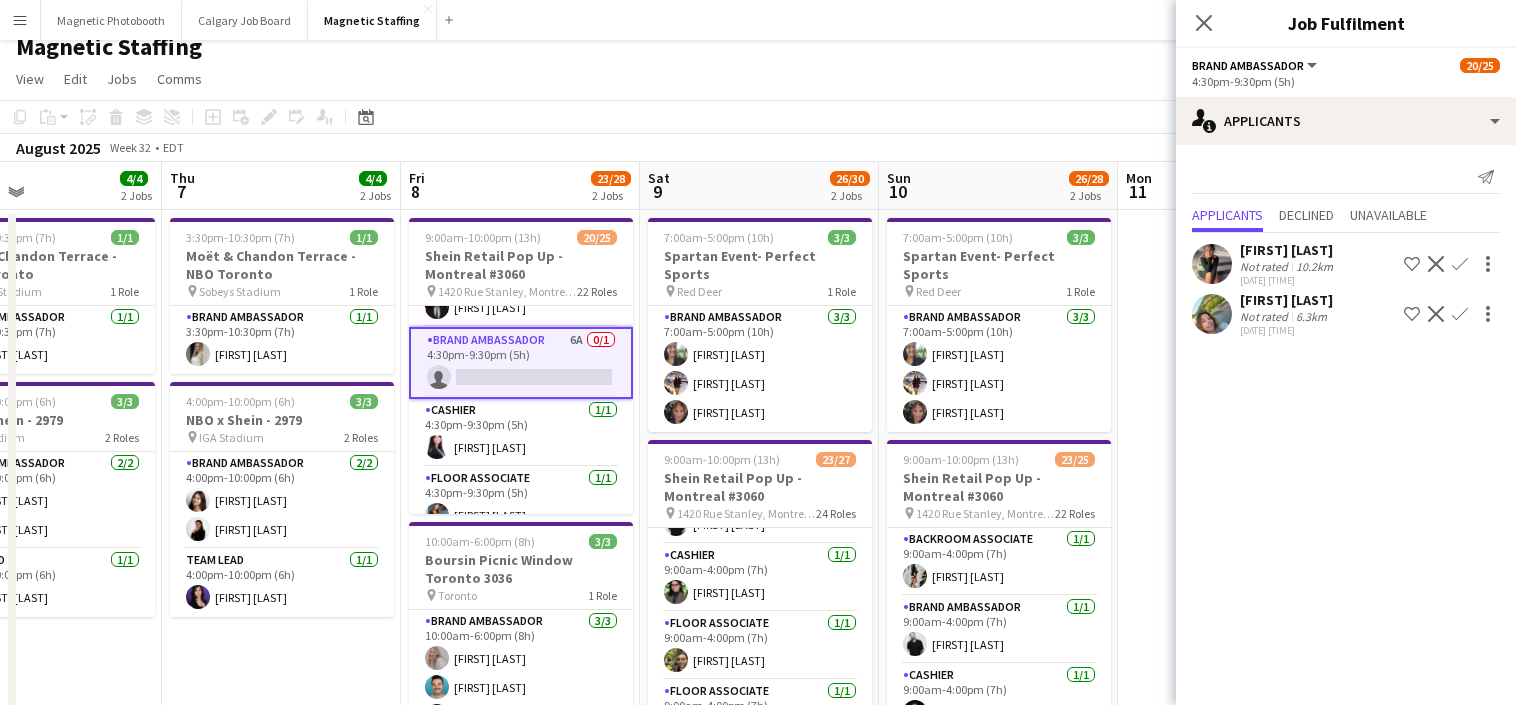 scroll, scrollTop: 24, scrollLeft: 0, axis: vertical 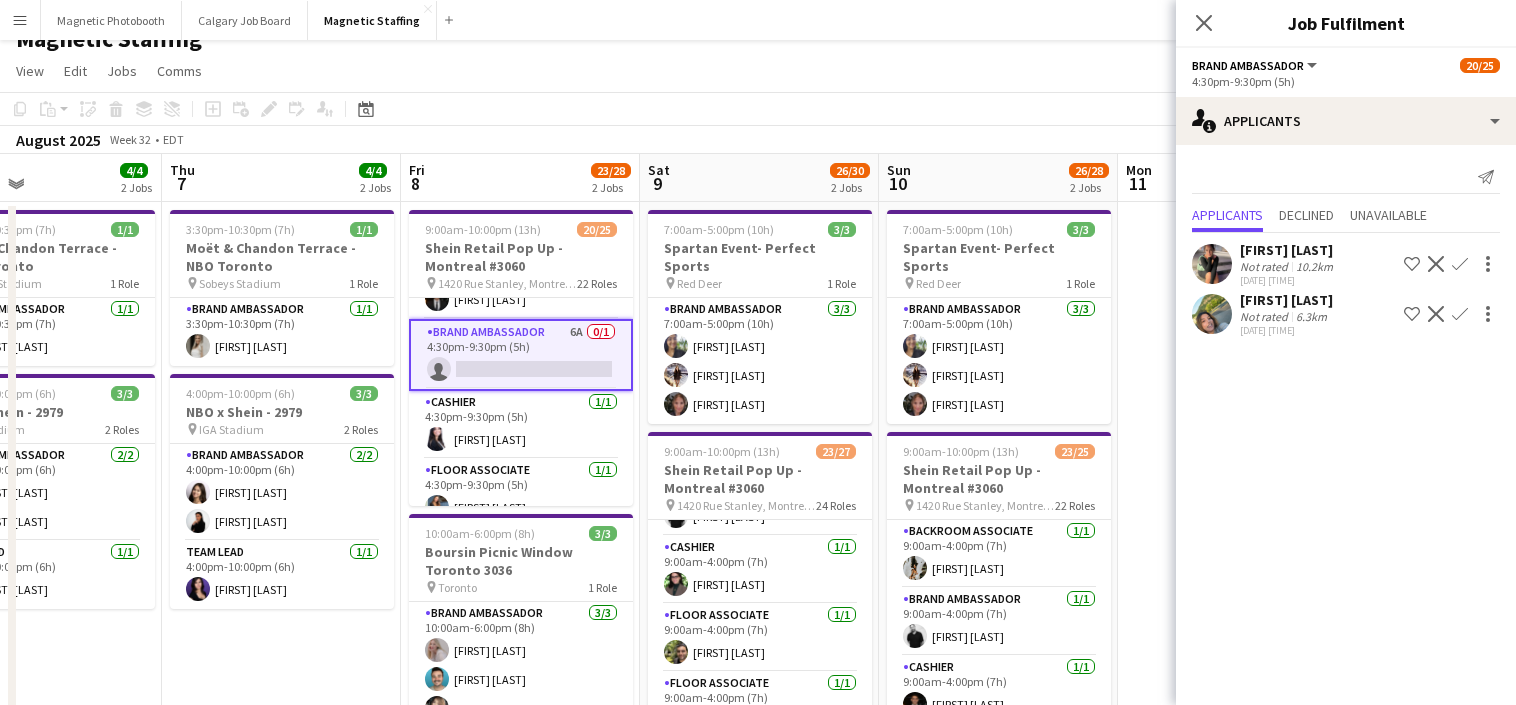 click on "Confirm" at bounding box center (1460, 314) 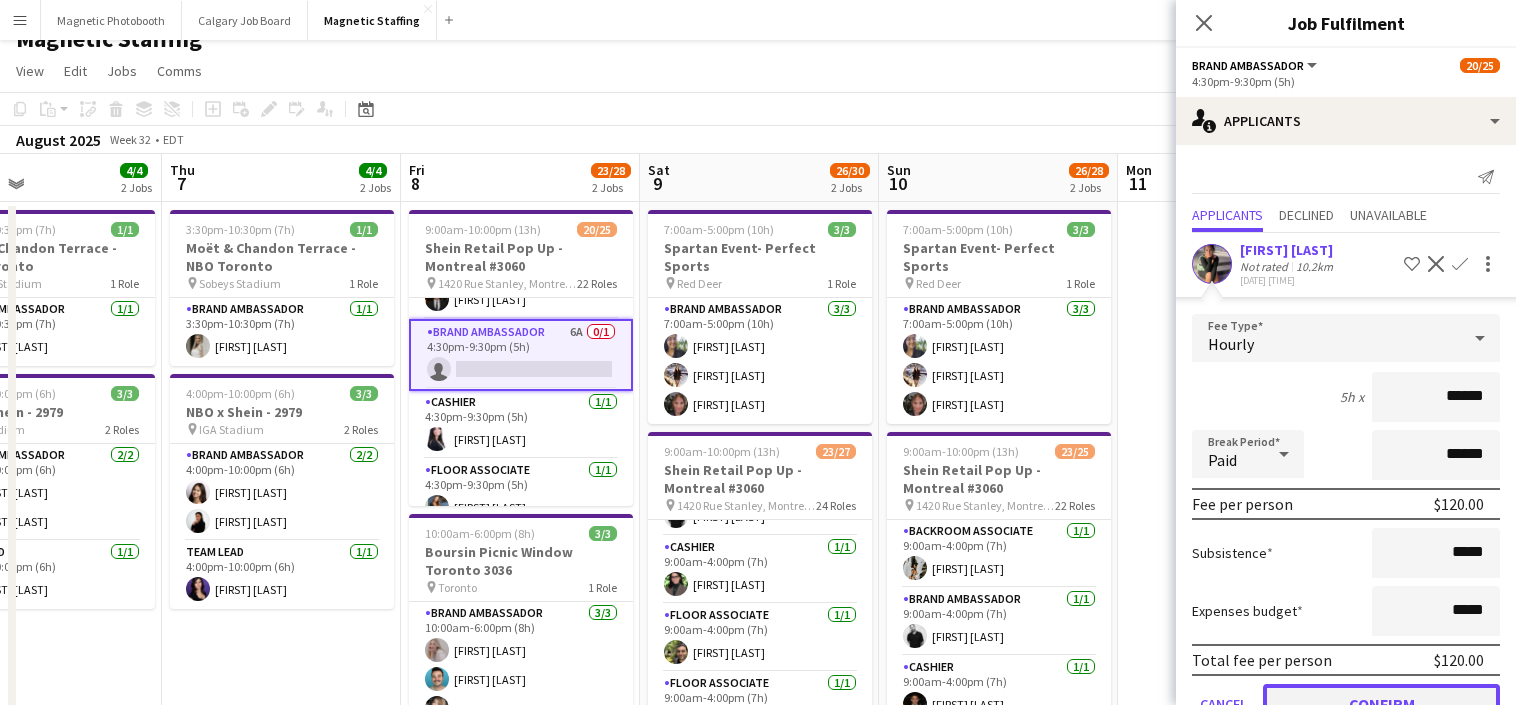 click on "Confirm" 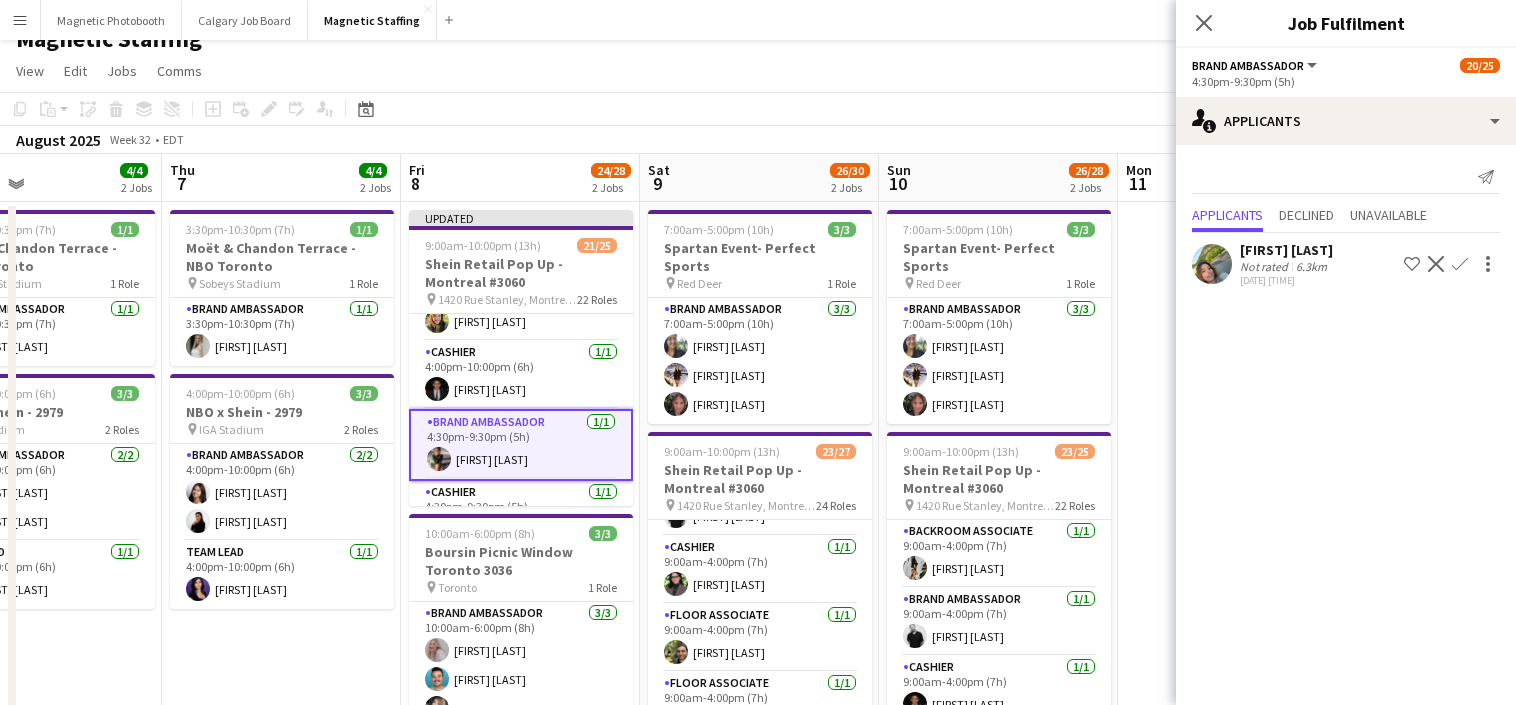 scroll, scrollTop: 1221, scrollLeft: 0, axis: vertical 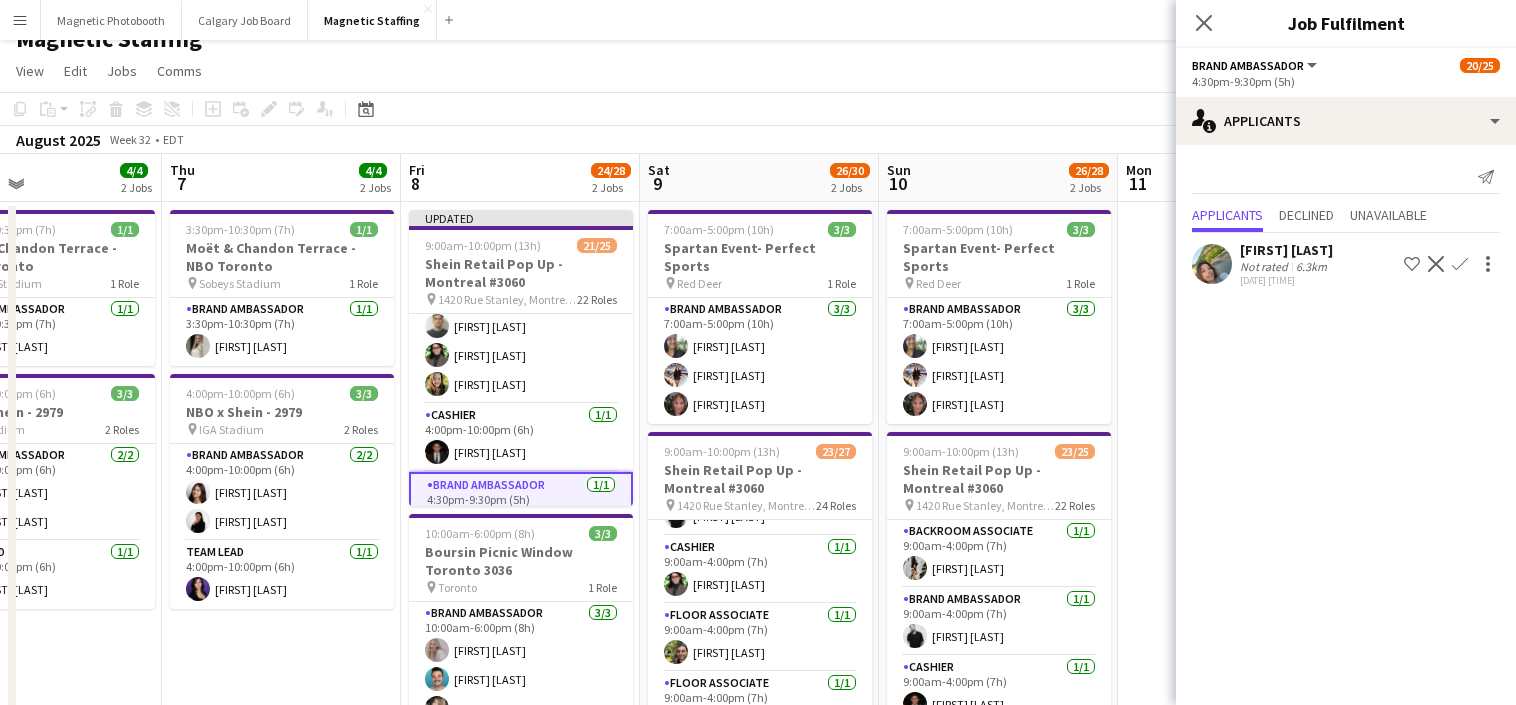 click on "[MONTH] [YEAR]   Week [NUMBER]
•   EDT   Publish 1 job   Revert 1 job" 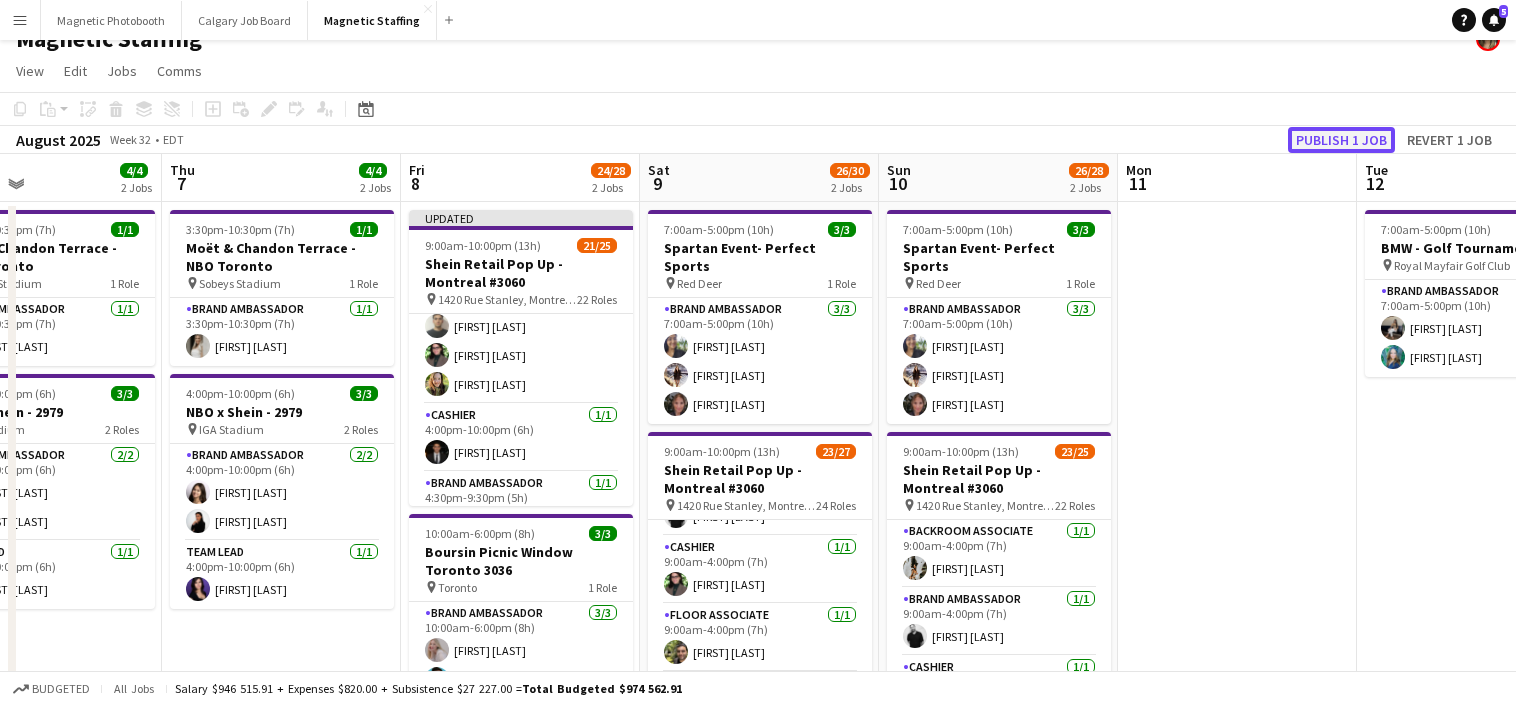 click on "Publish 1 job" 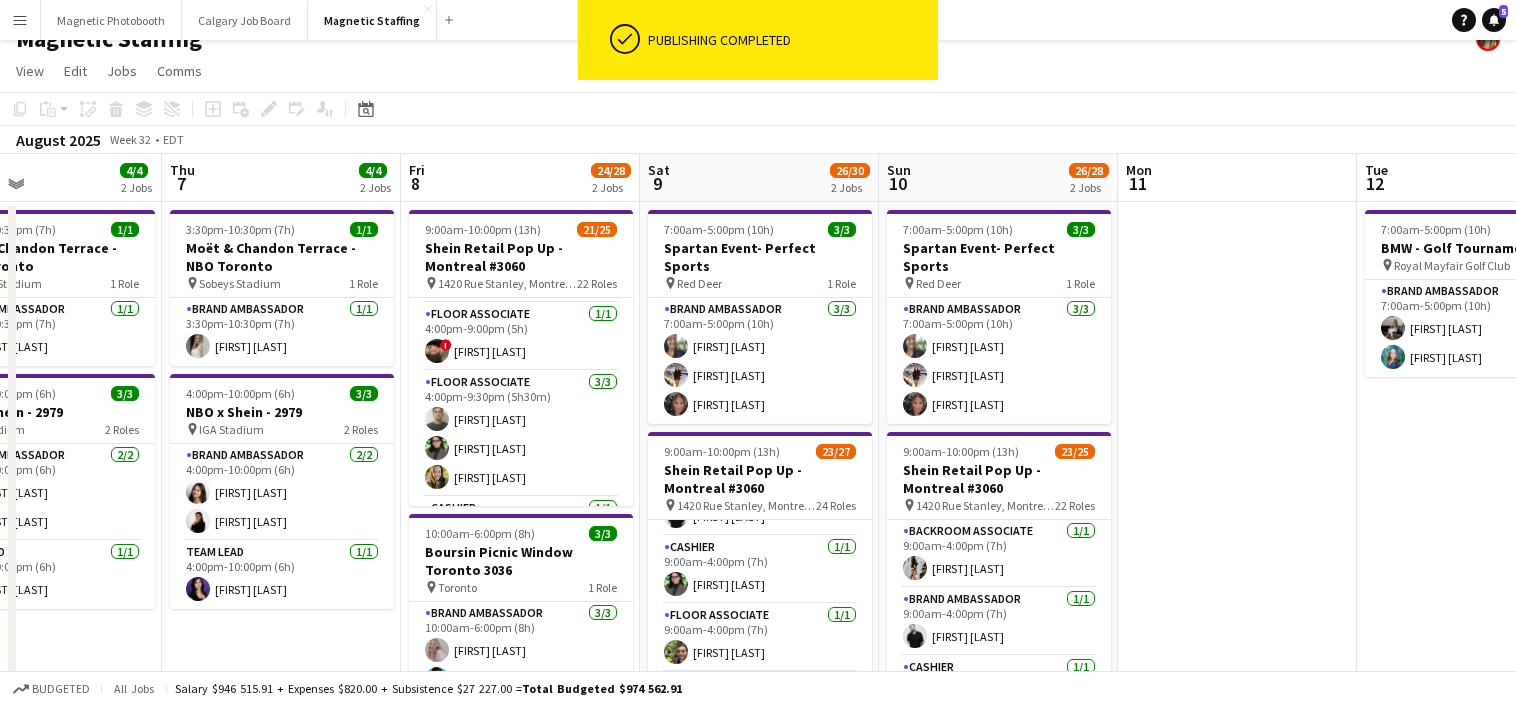 scroll, scrollTop: 1111, scrollLeft: 0, axis: vertical 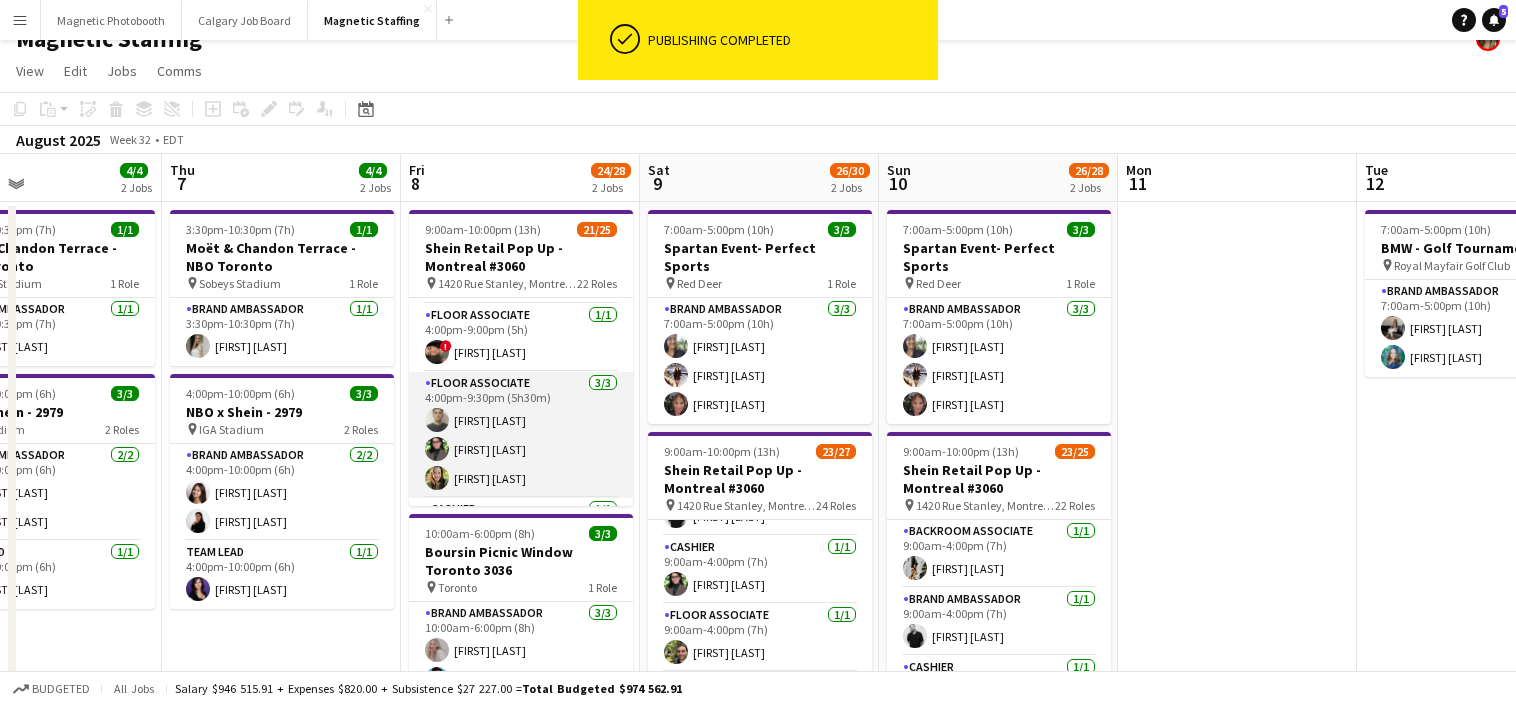 click on "Floor Associate   3/3   4:00pm-9:30pm (5h30m)
[FIRST] [LAST] [FIRST] [LAST] [FIRST] [LAST]" at bounding box center (521, 435) 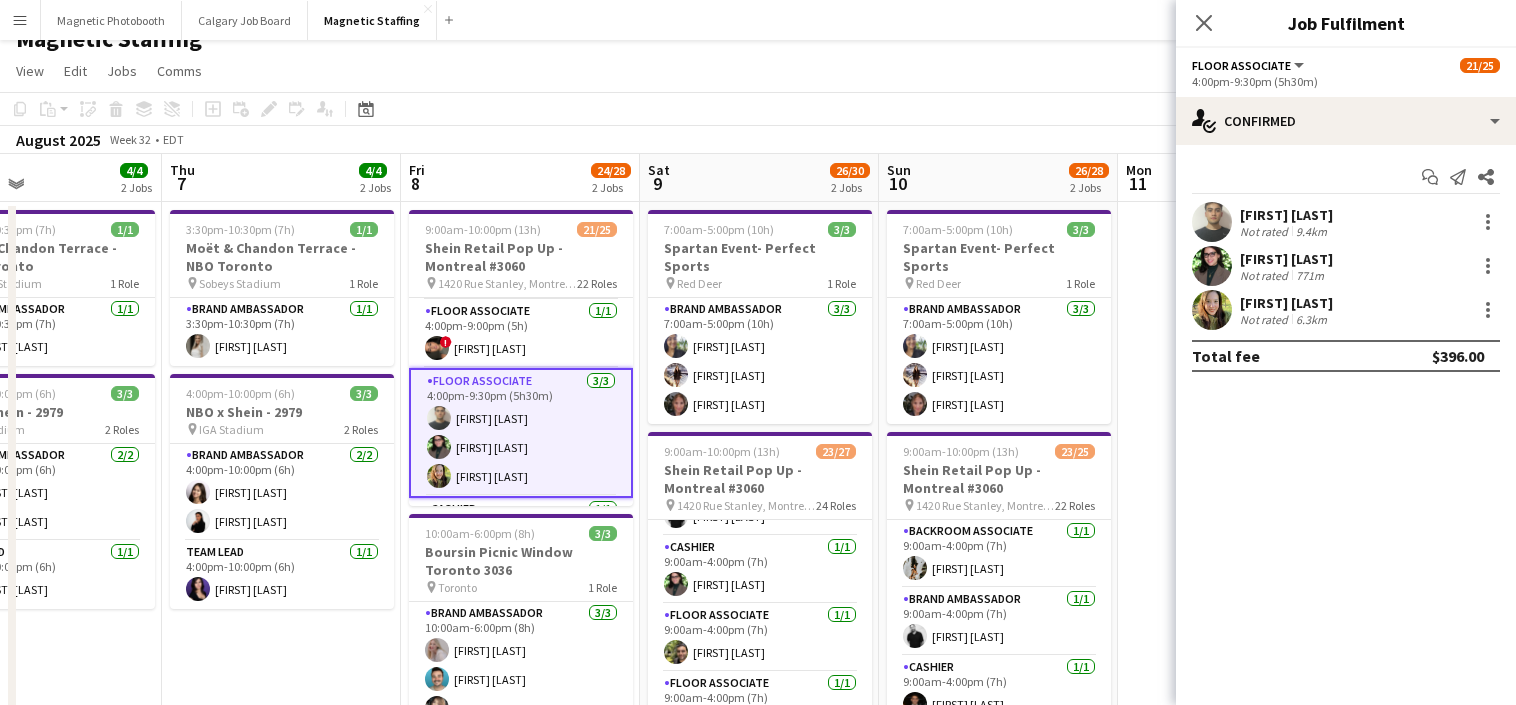 scroll, scrollTop: 1116, scrollLeft: 0, axis: vertical 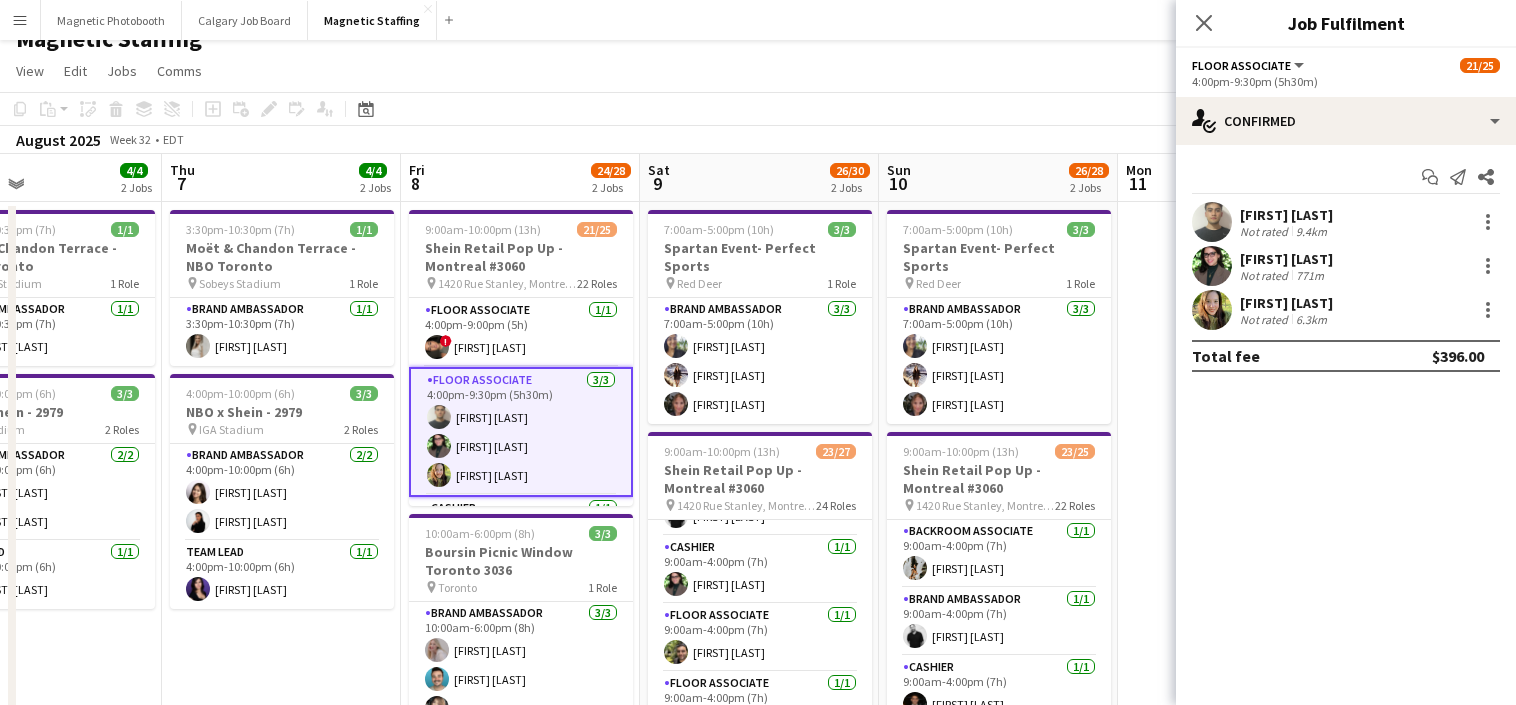 click on "Floor Associate   3/3   4:00pm-9:30pm (5h30m)
[FIRST] [LAST] [FIRST] [LAST] [FIRST] [LAST]" at bounding box center [521, 432] 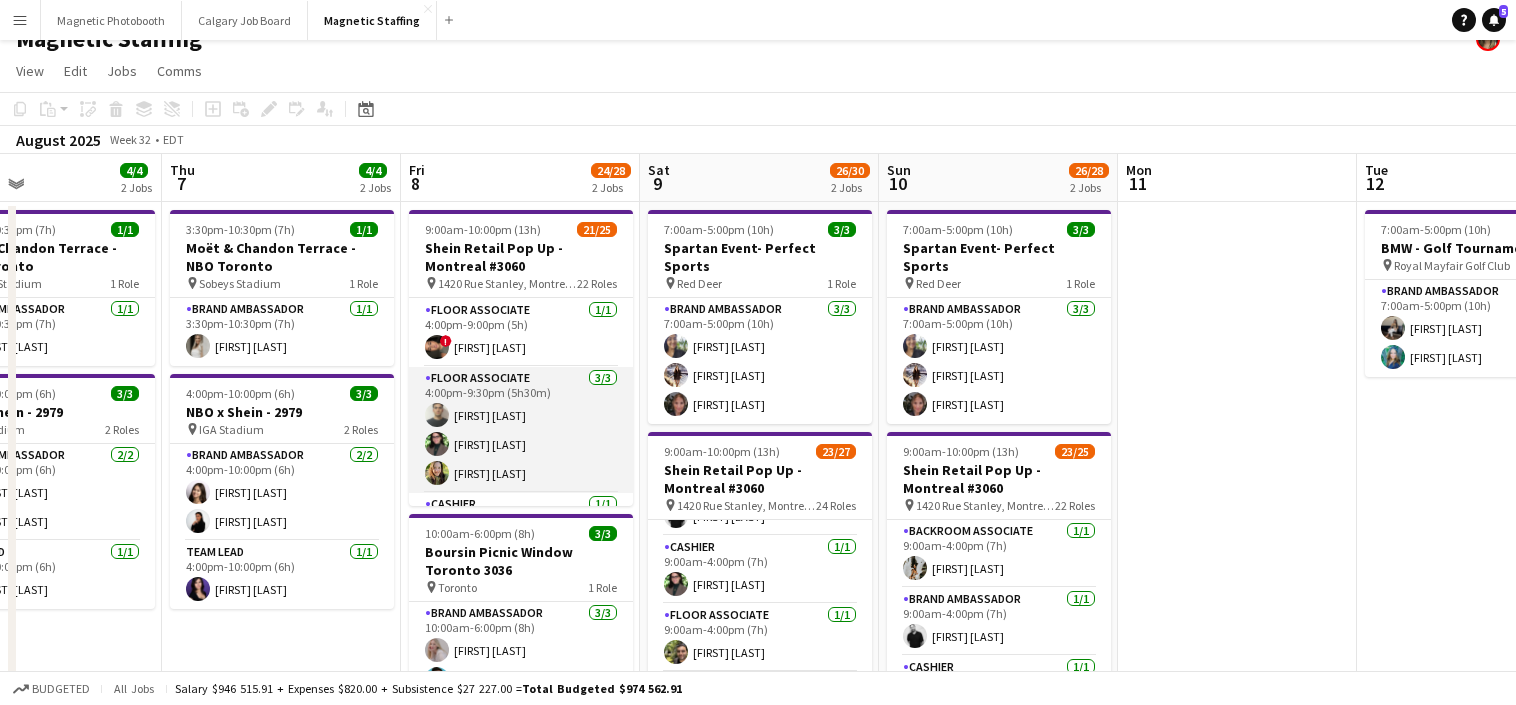 click on "Floor Associate   3/3   4:00pm-9:30pm (5h30m)
[FIRST] [LAST] [FIRST] [LAST] [FIRST] [LAST]" at bounding box center [521, 430] 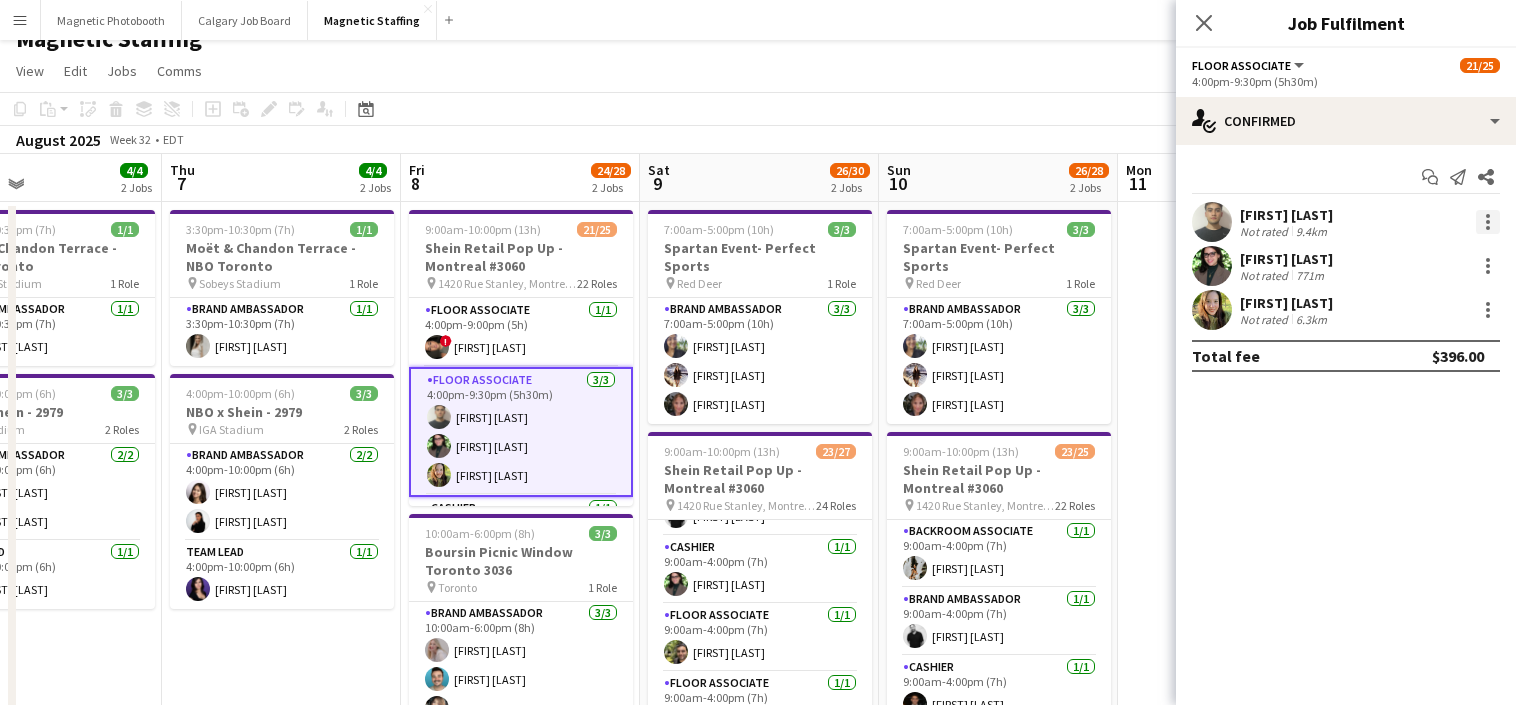 click at bounding box center (1488, 222) 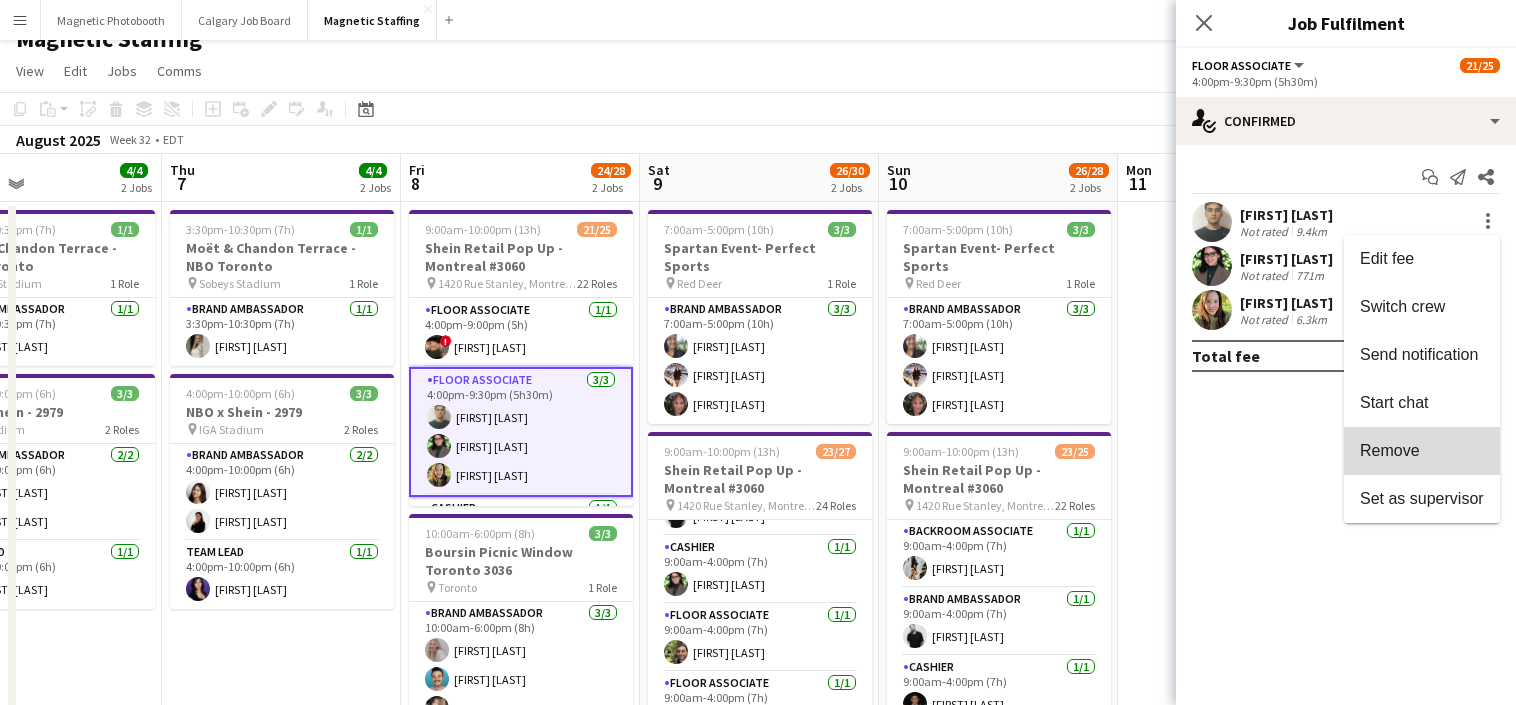 click on "Remove" at bounding box center (1390, 450) 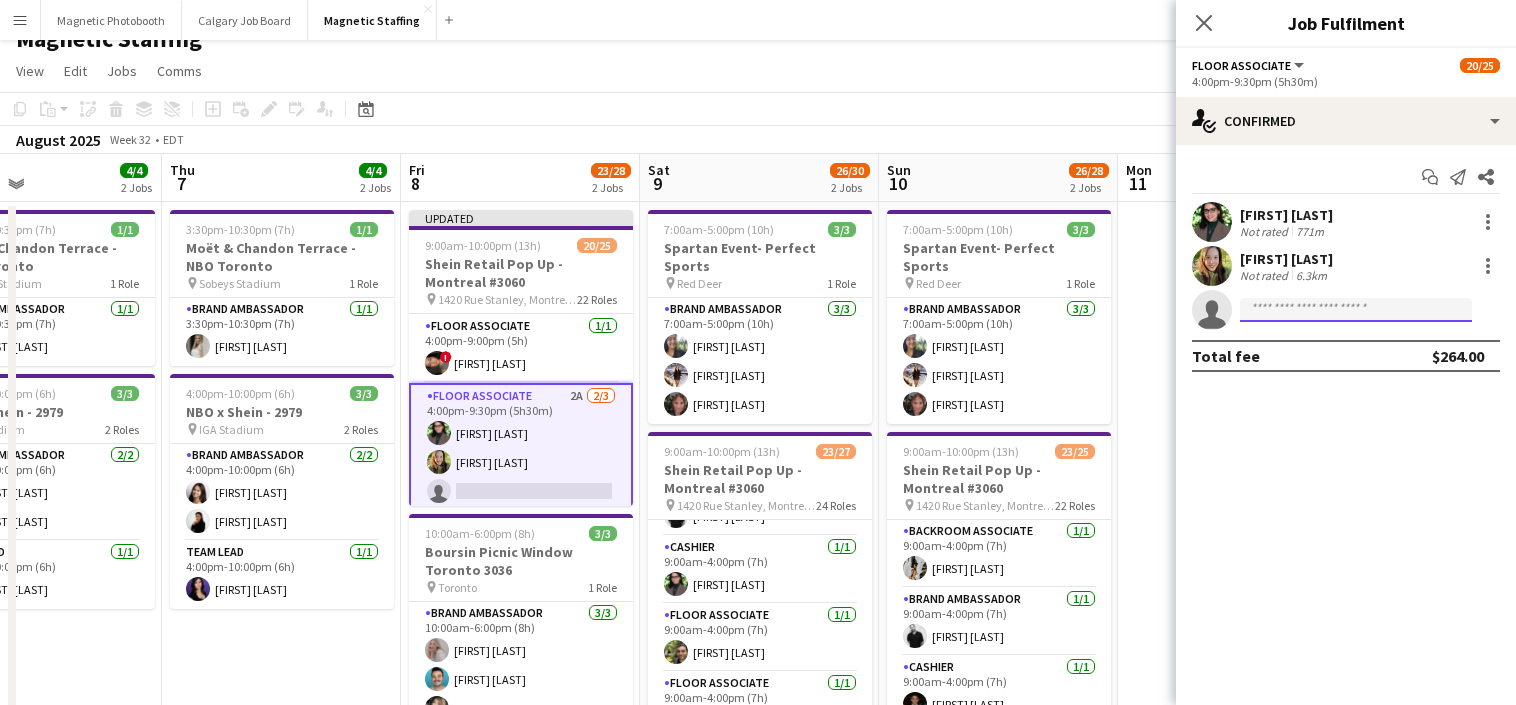 click 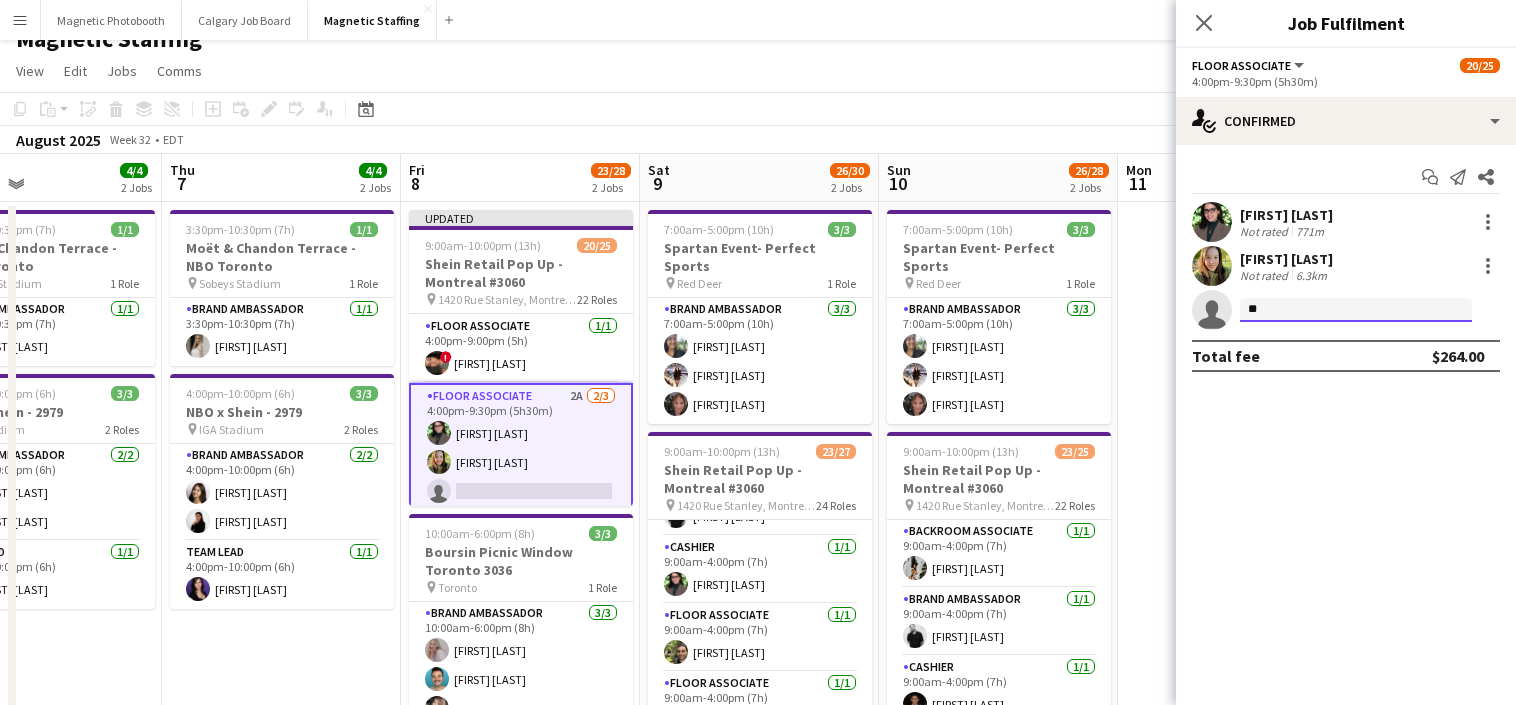 type on "*" 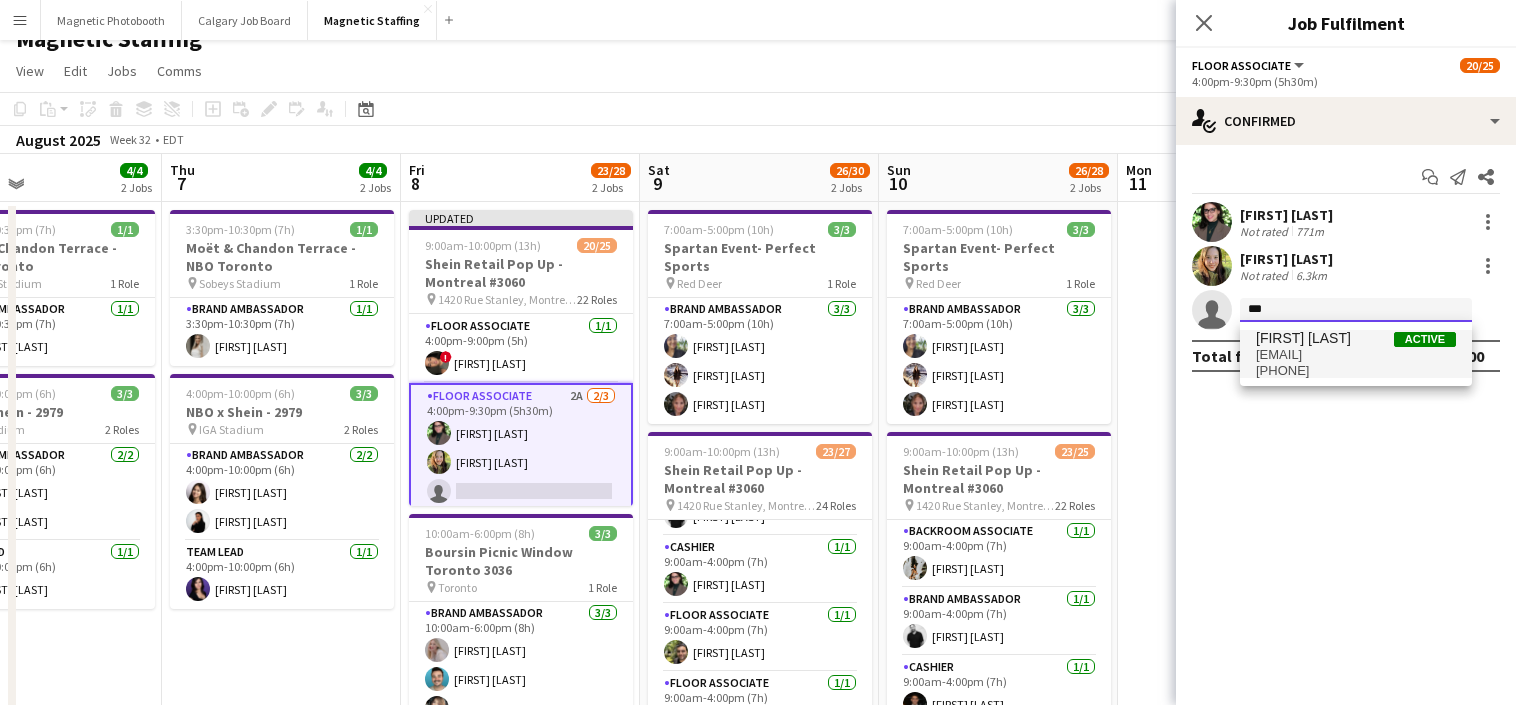 type on "***" 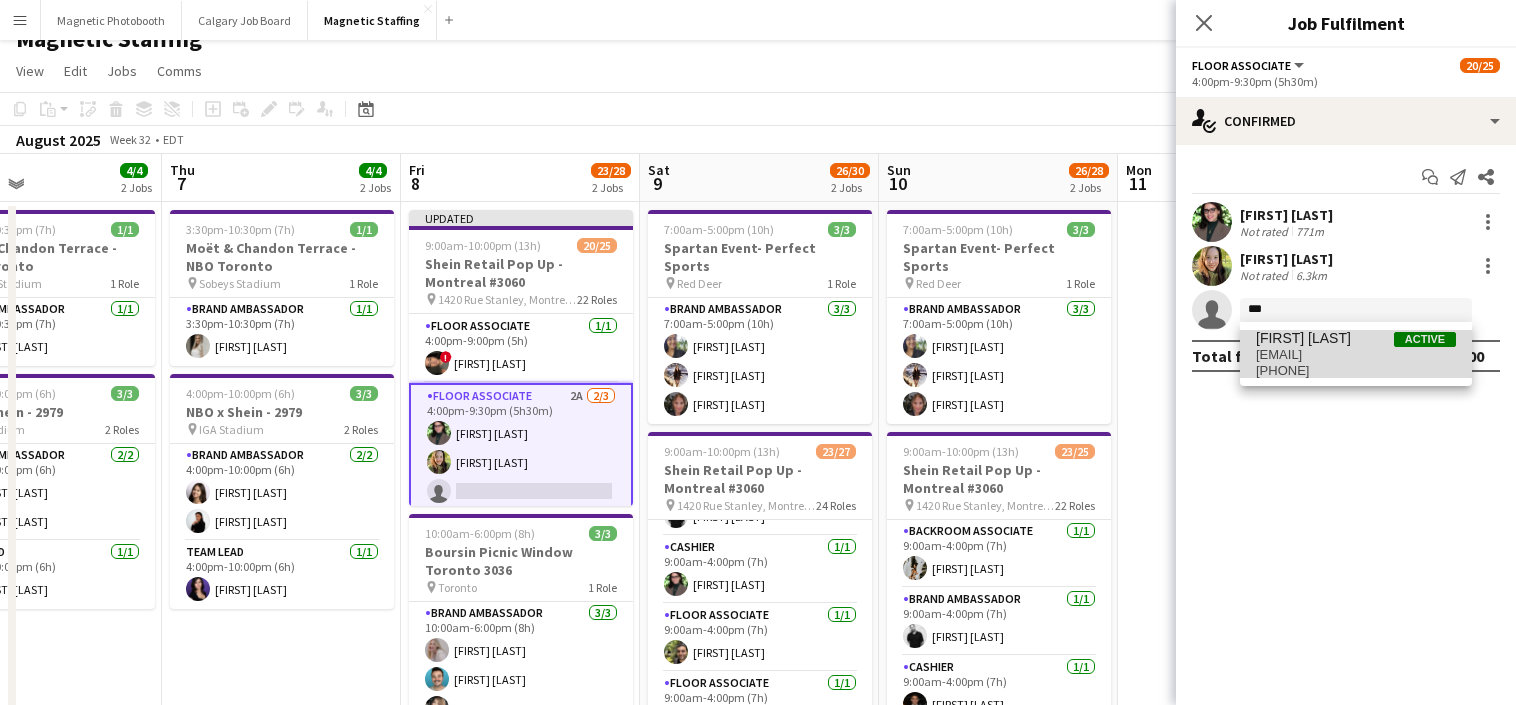 click on "[EMAIL]" at bounding box center (1356, 355) 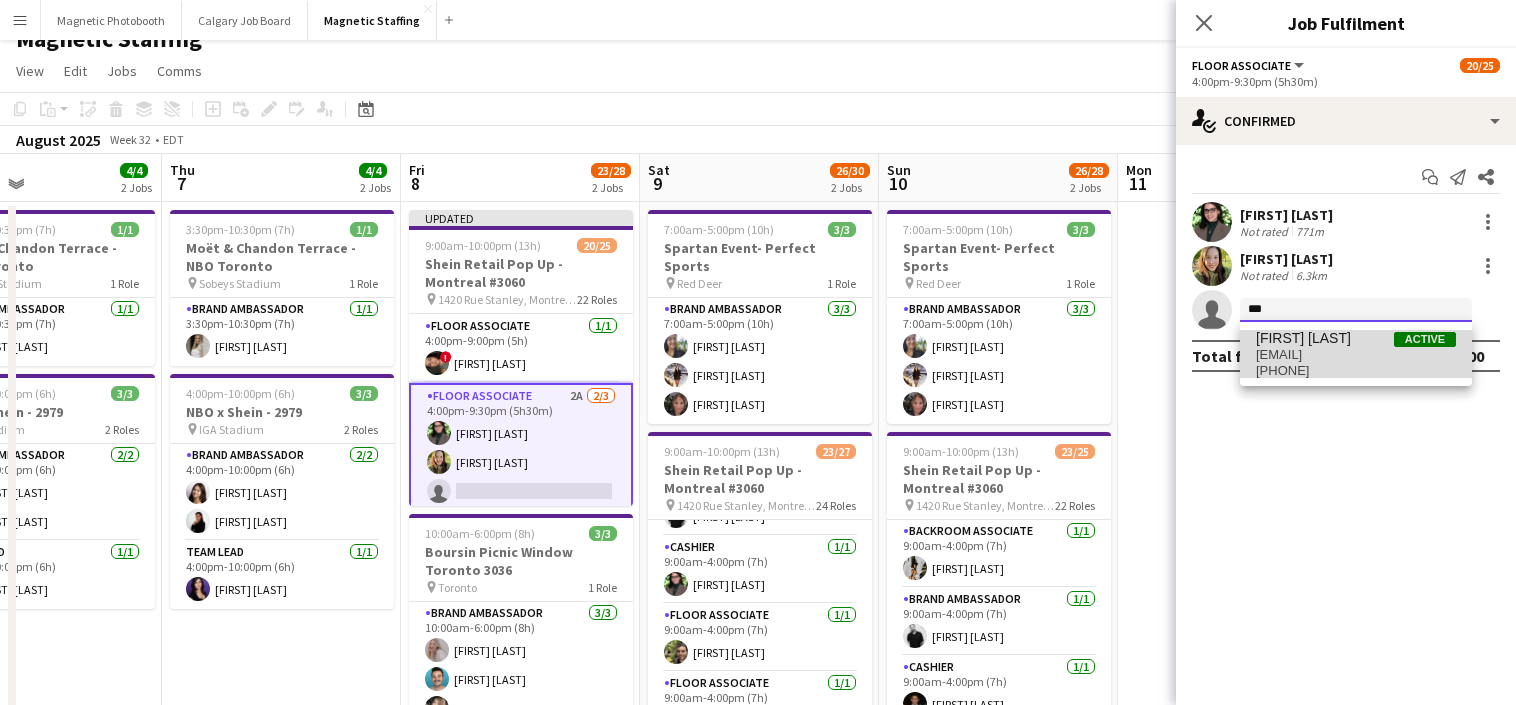 type 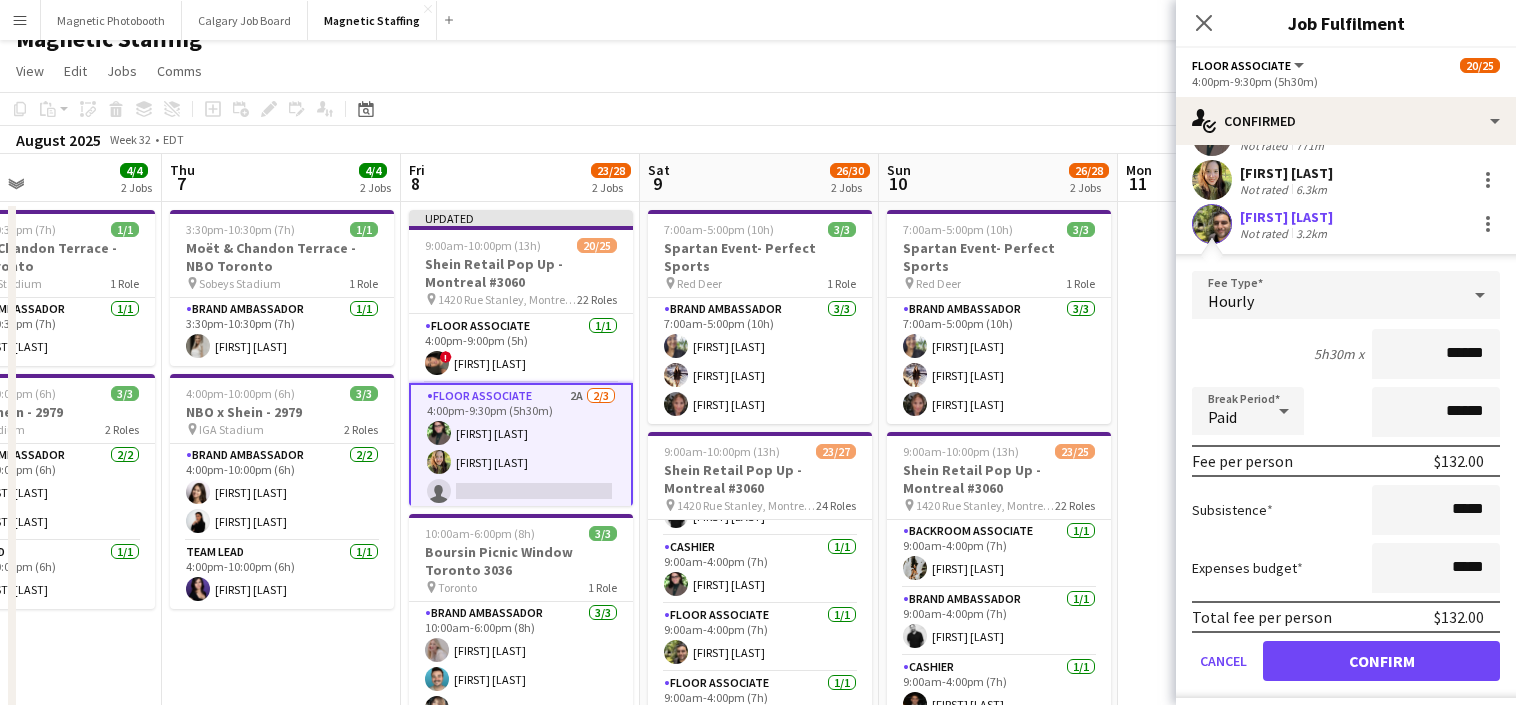 scroll, scrollTop: 137, scrollLeft: 0, axis: vertical 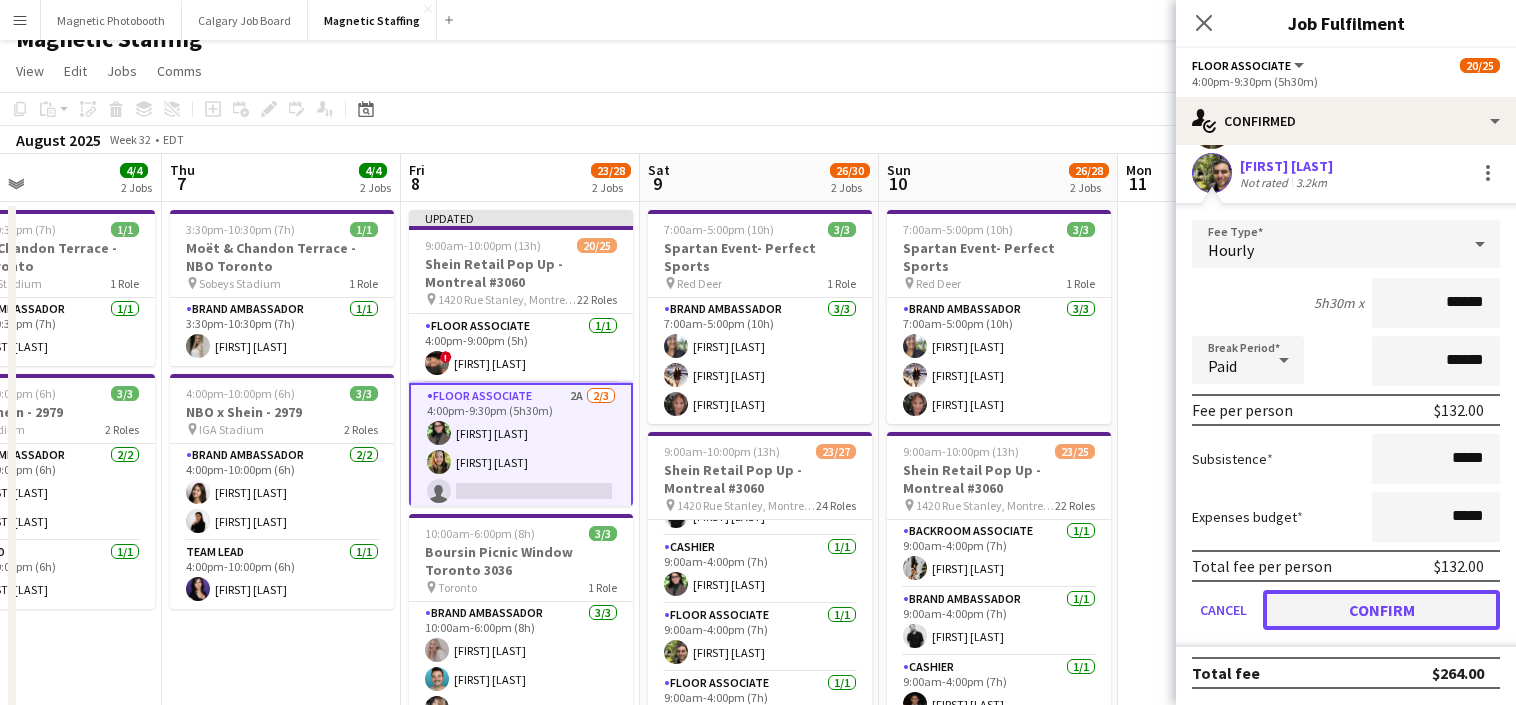 click on "Confirm" at bounding box center (1381, 610) 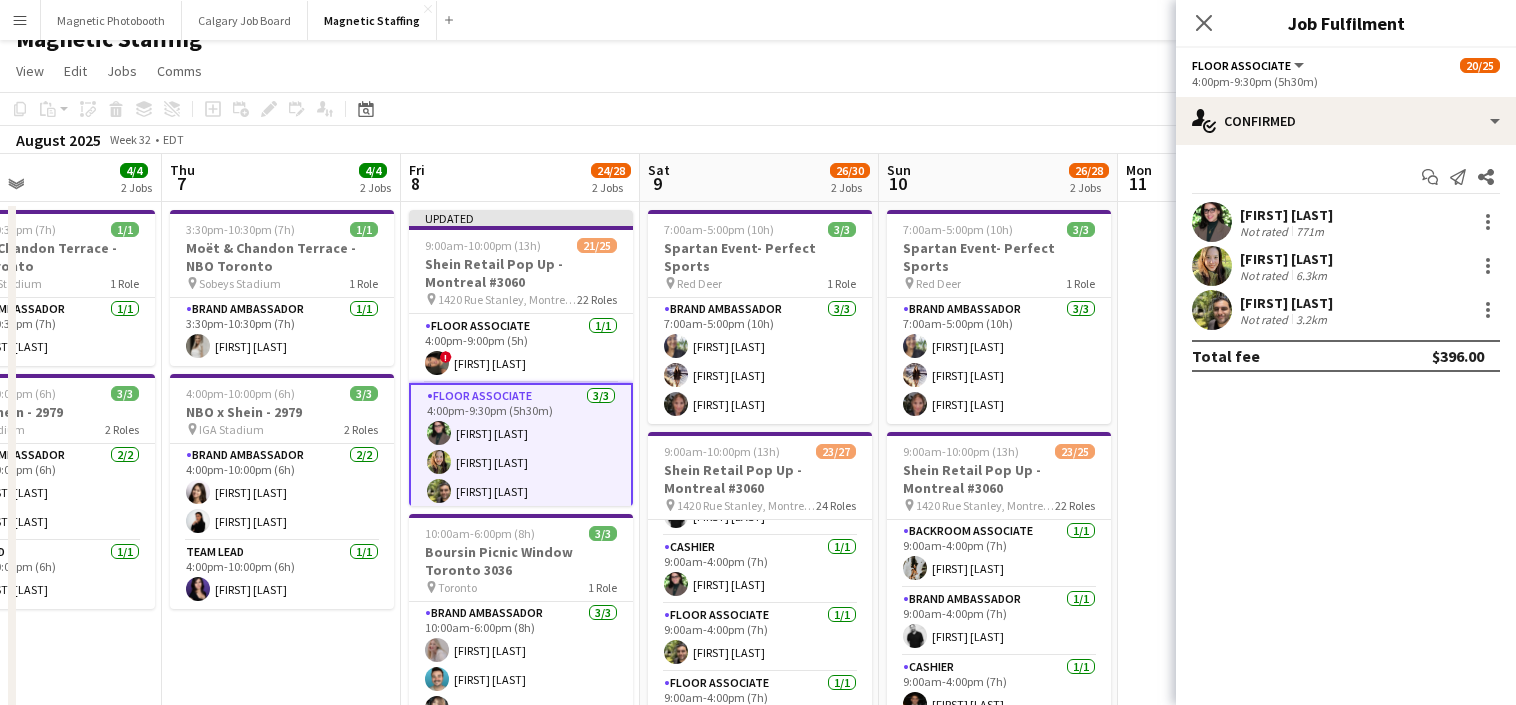 scroll, scrollTop: 0, scrollLeft: 0, axis: both 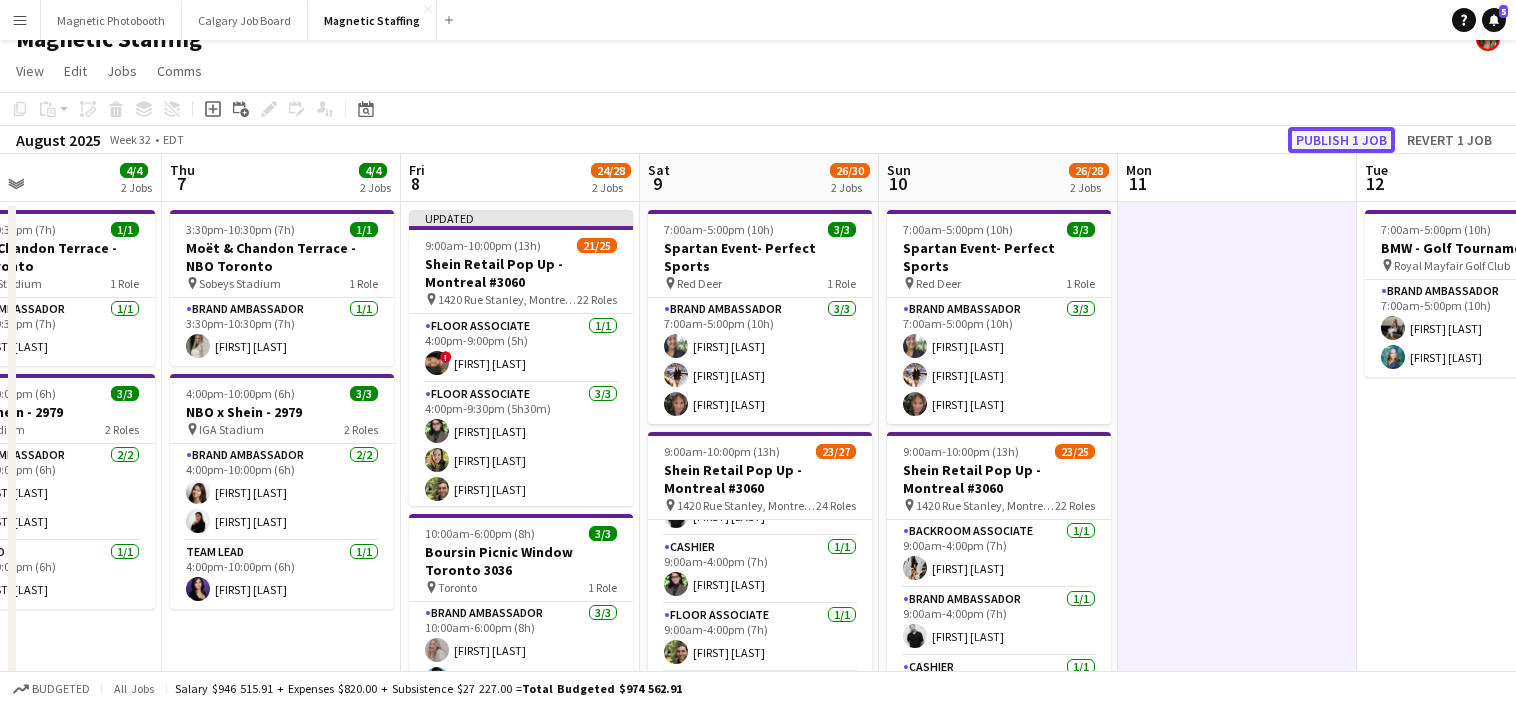 click on "Publish 1 job" 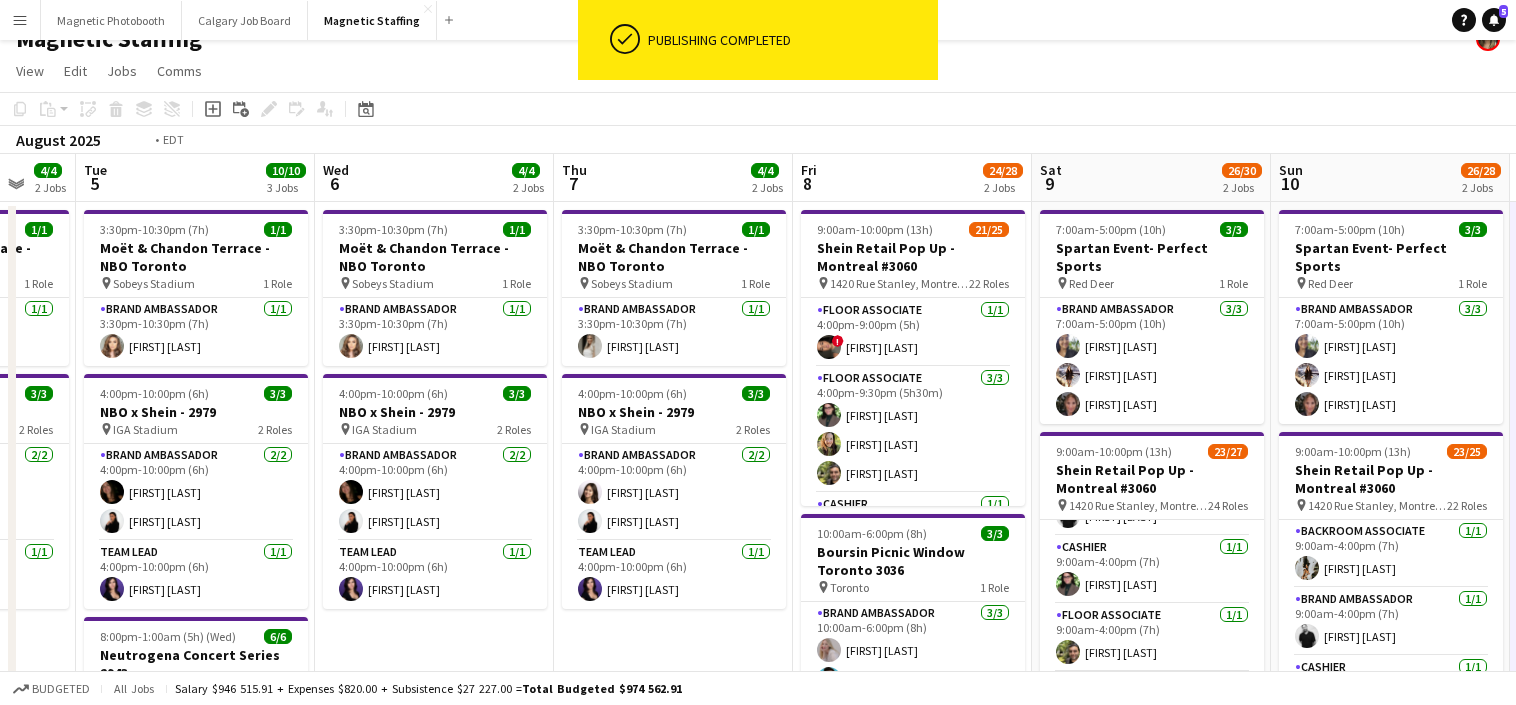 drag, startPoint x: 574, startPoint y: 432, endPoint x: 1245, endPoint y: 403, distance: 671.6264 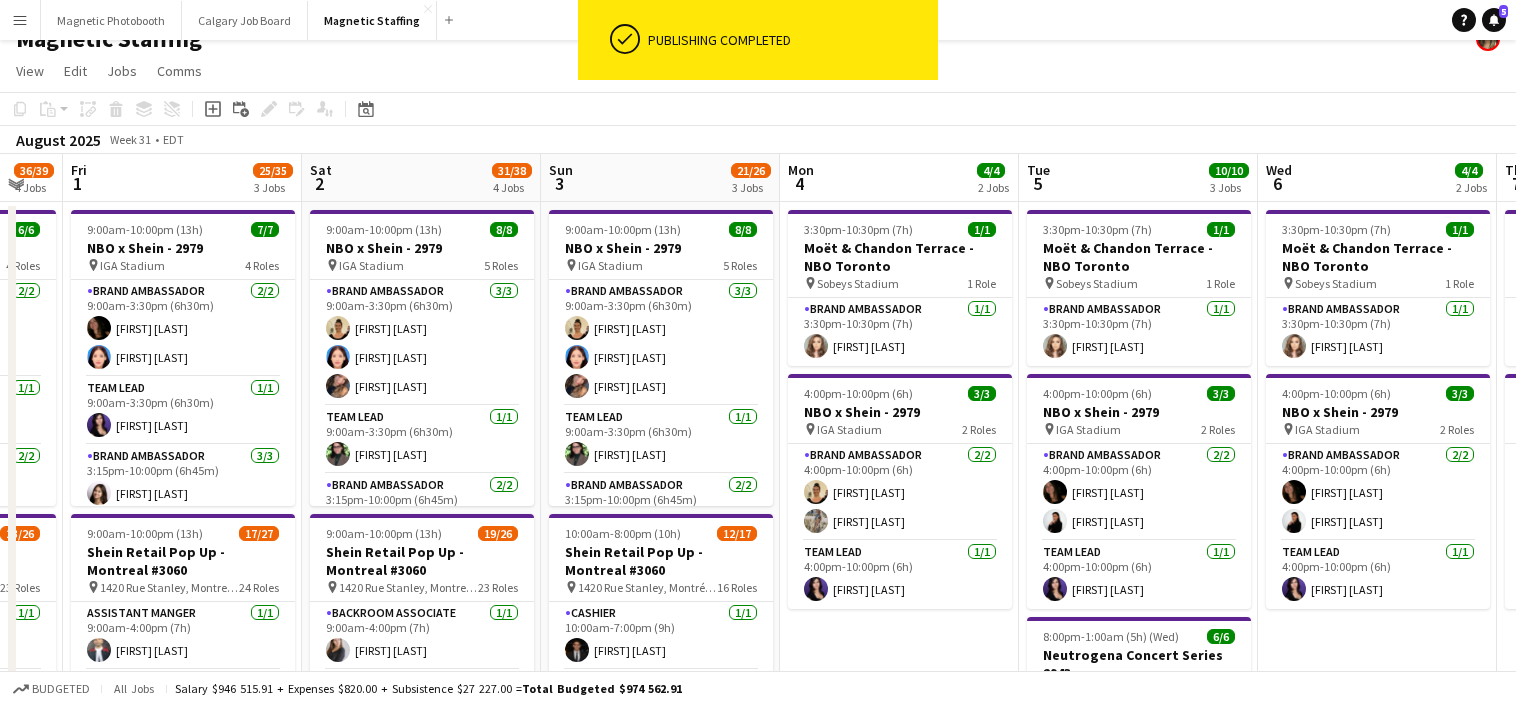 drag, startPoint x: 436, startPoint y: 462, endPoint x: 1101, endPoint y: 406, distance: 667.35376 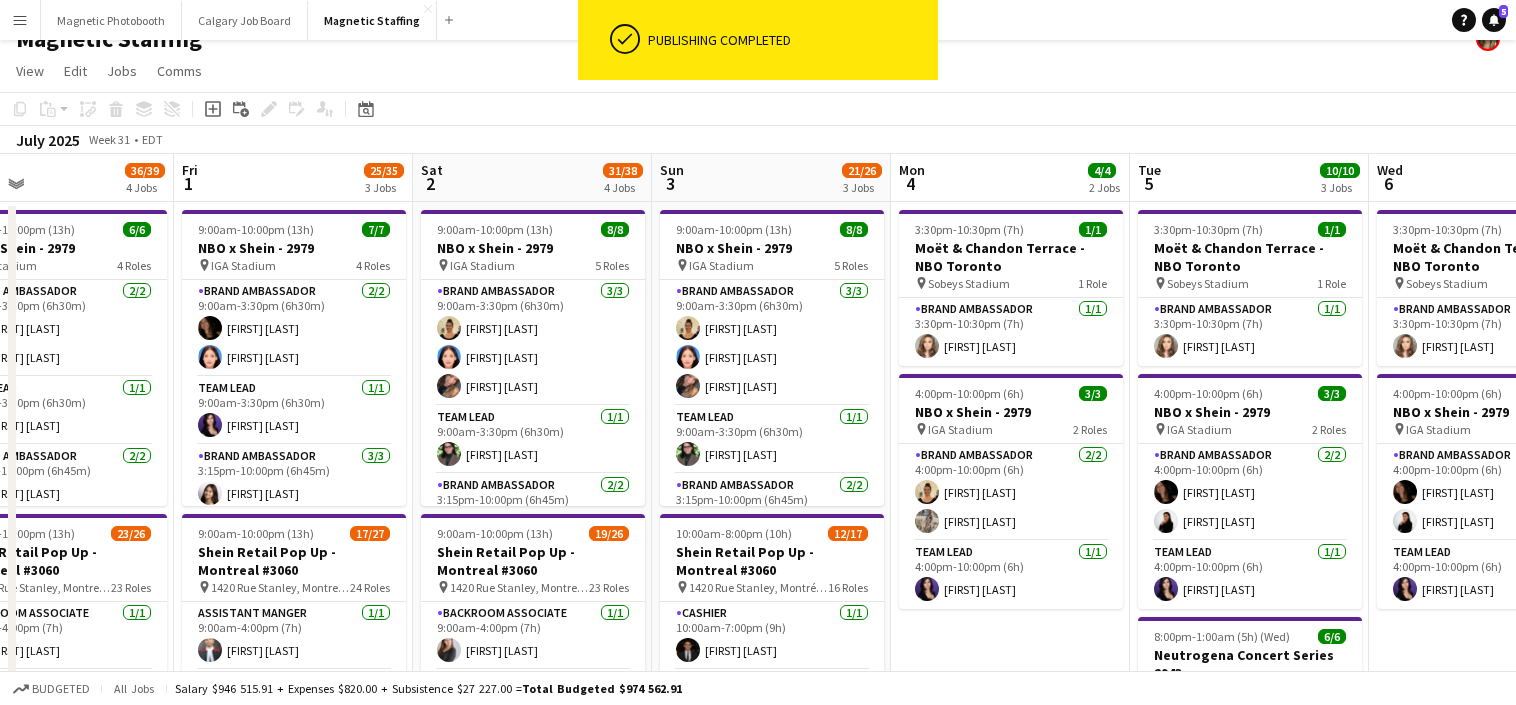 scroll, scrollTop: 0, scrollLeft: 517, axis: horizontal 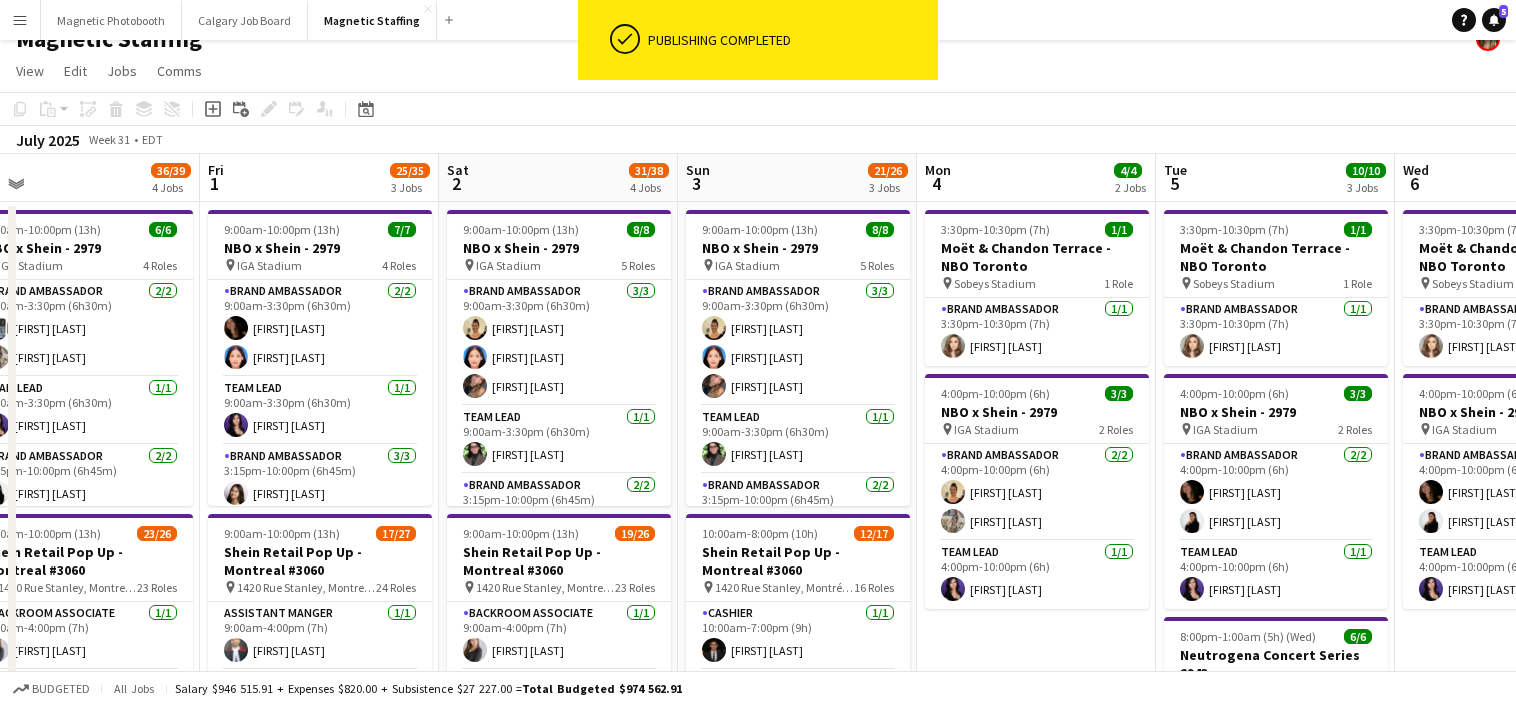 drag, startPoint x: 373, startPoint y: 446, endPoint x: 747, endPoint y: 415, distance: 375.28256 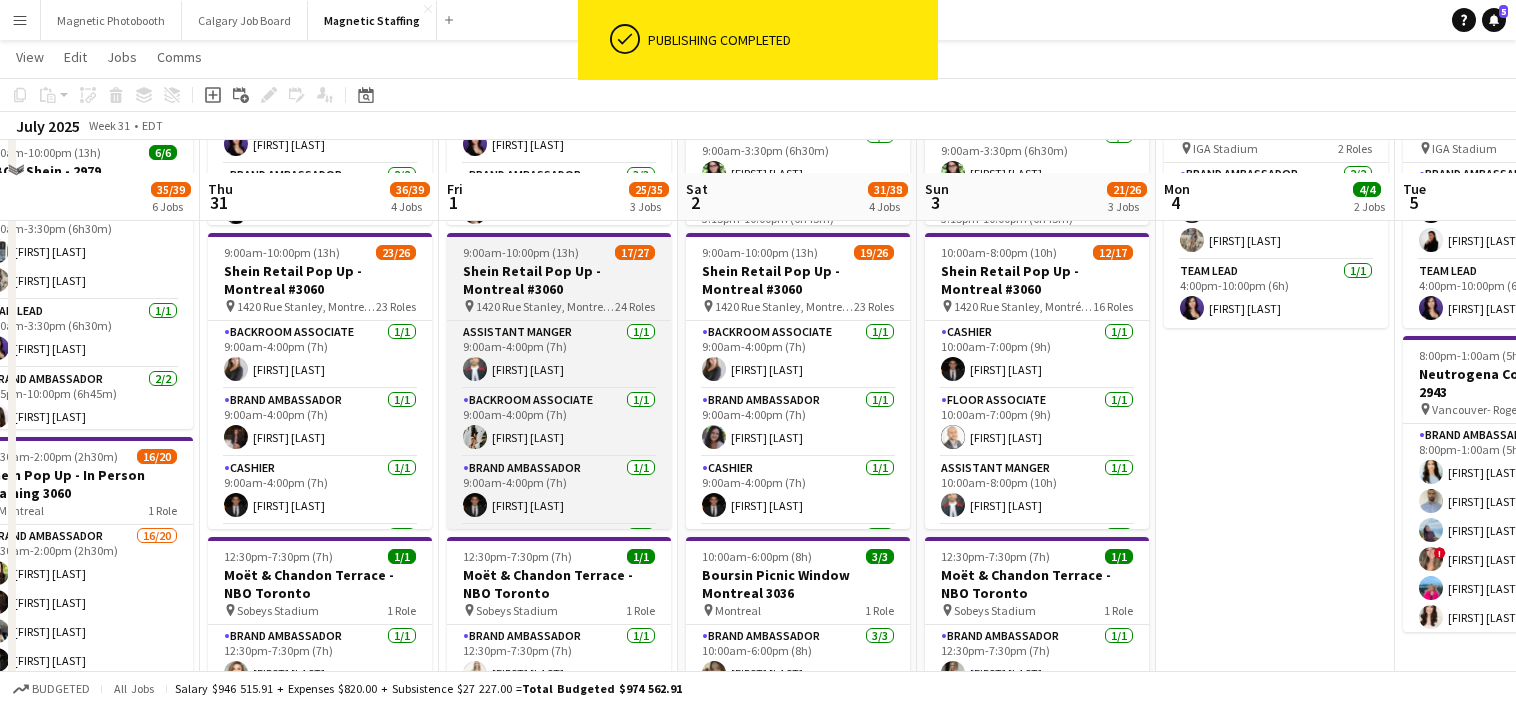 scroll, scrollTop: 337, scrollLeft: 0, axis: vertical 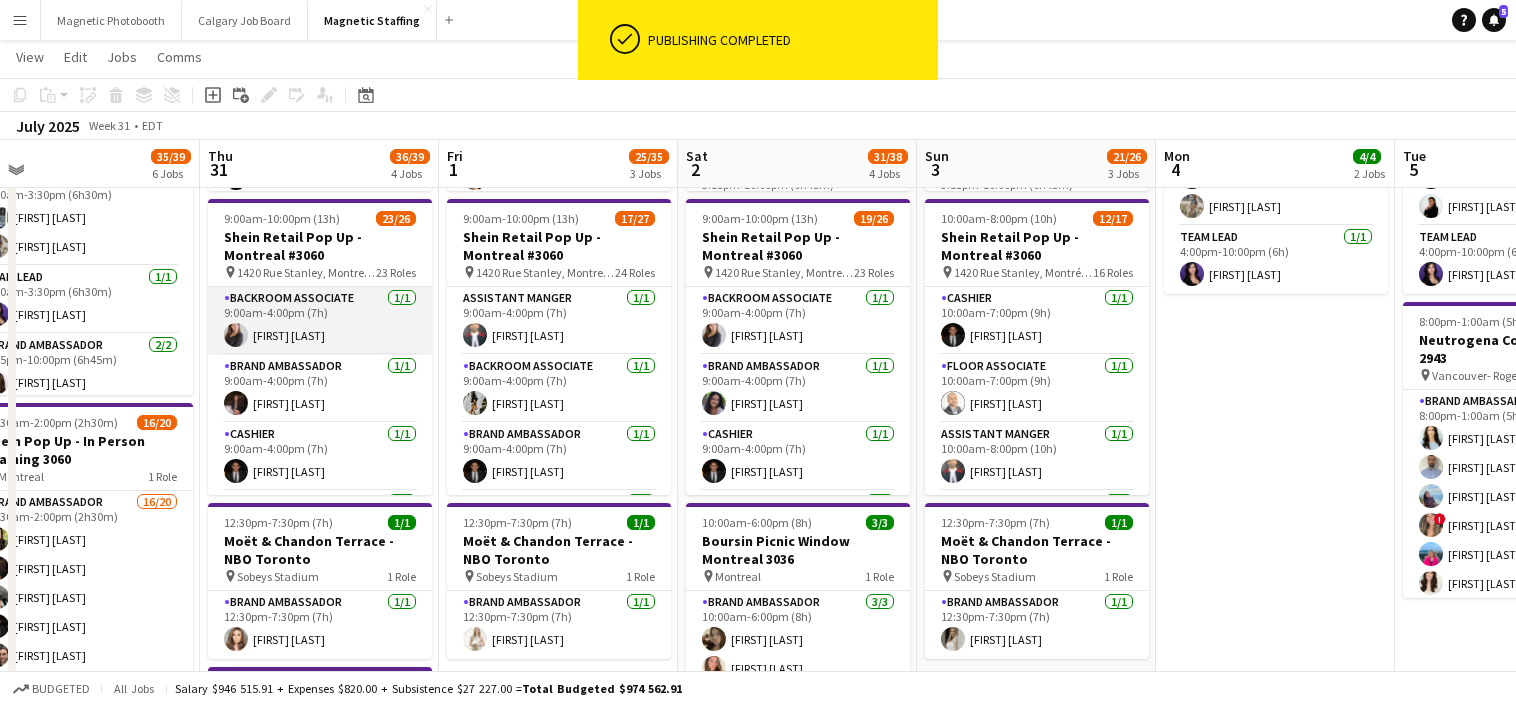 click on "Backroom Associate   1/1   [TIME]-[TIME] ([DURATION])
[FIRST] [LAST]" at bounding box center (320, 321) 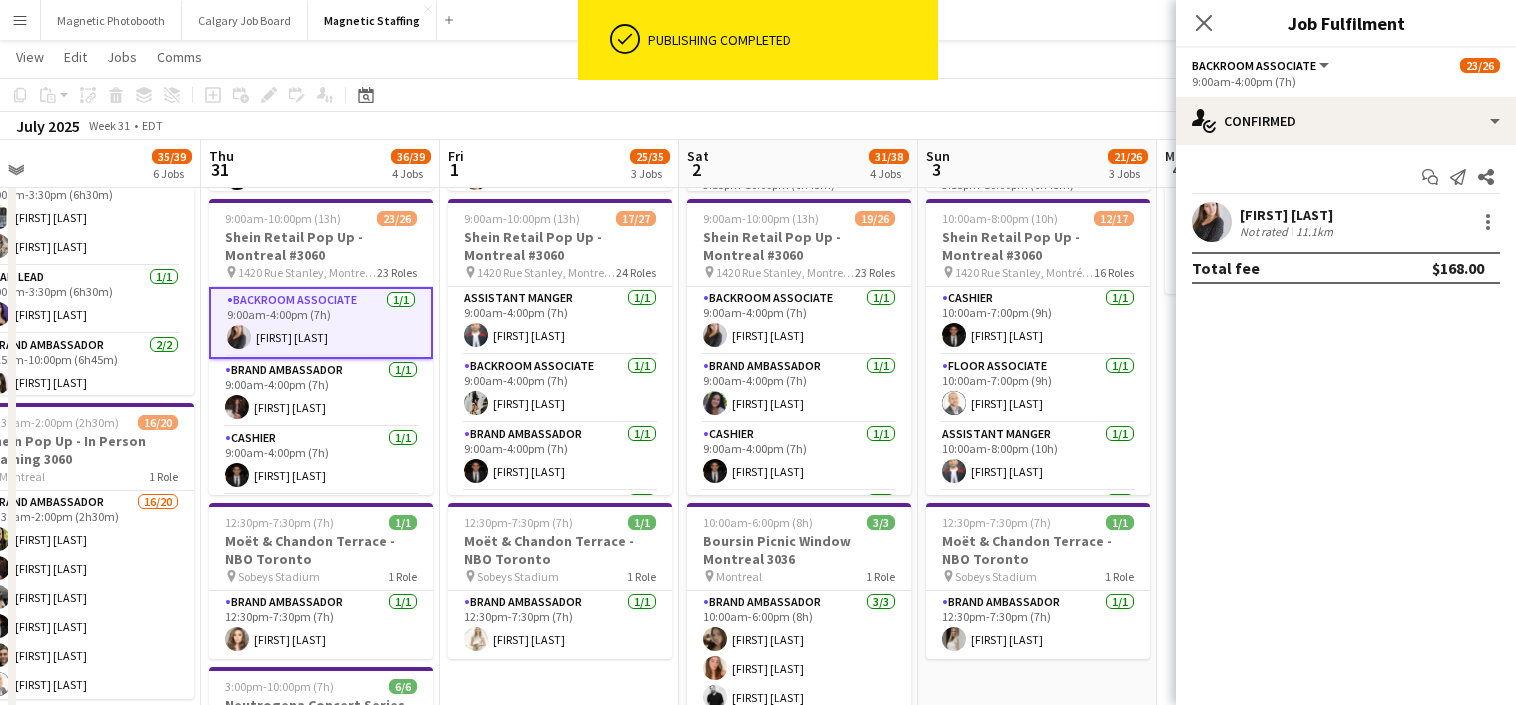 click on "Backroom Associate   All roles   Backroom Associate   23/26   [TIME]-[TIME] ([DURATION])" 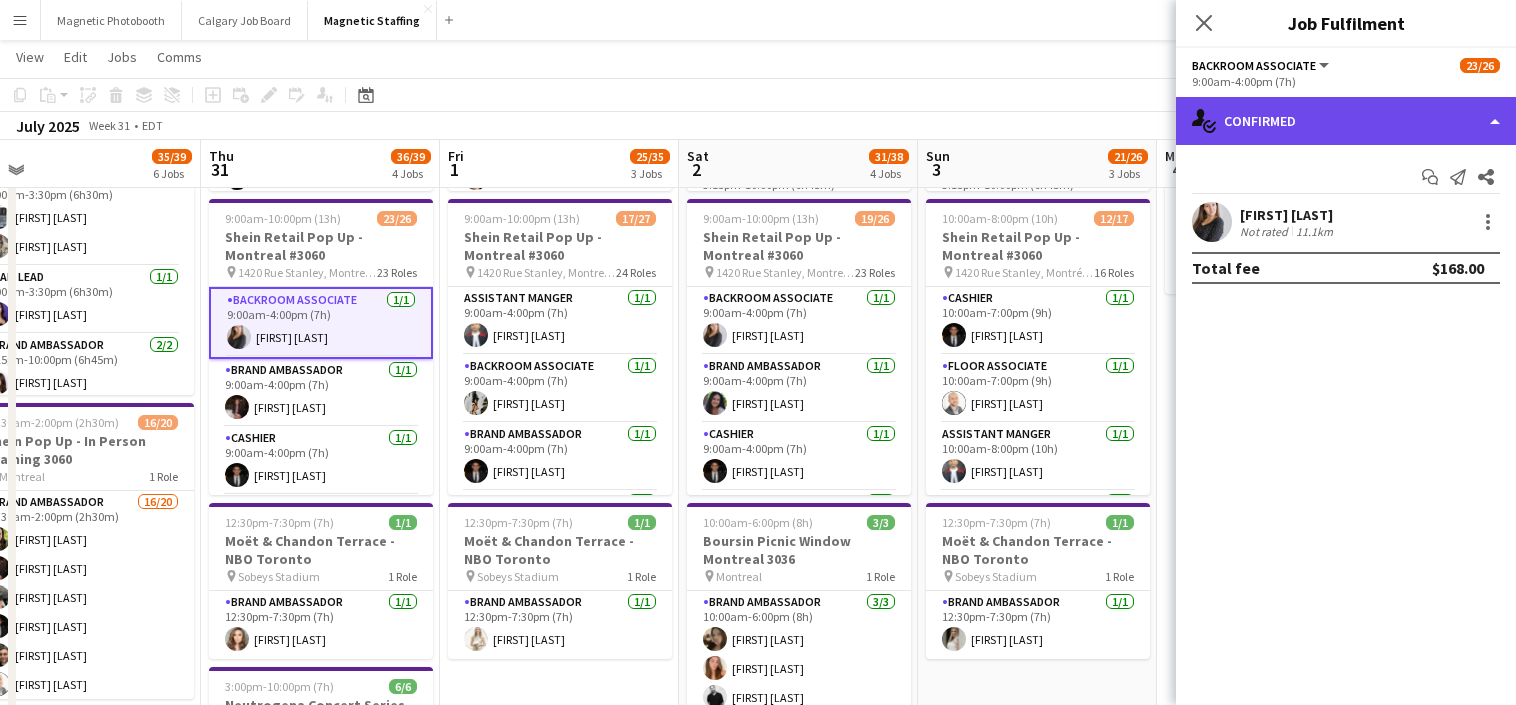 click on "single-neutral-actions-check-2
Confirmed" 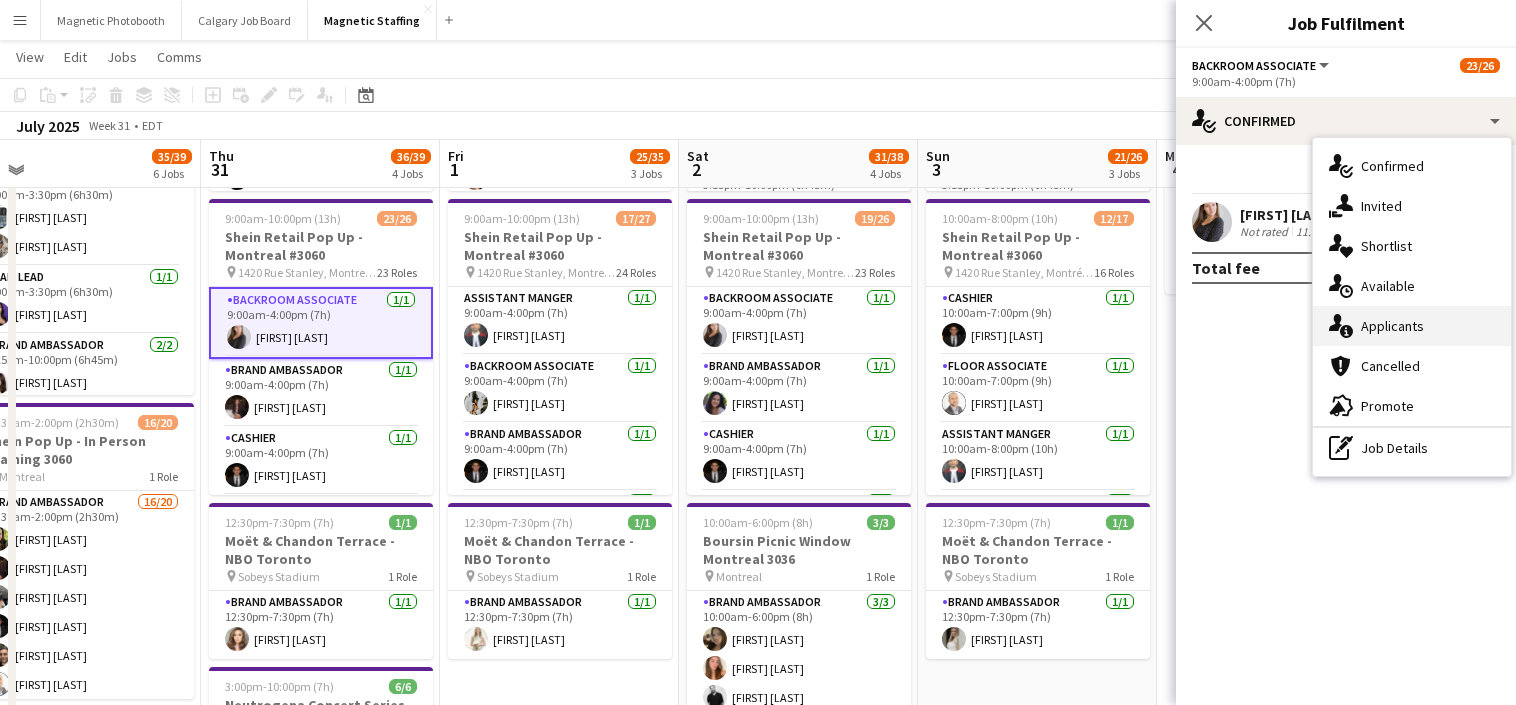 click on "single-neutral-actions-information
Applicants" at bounding box center [1412, 326] 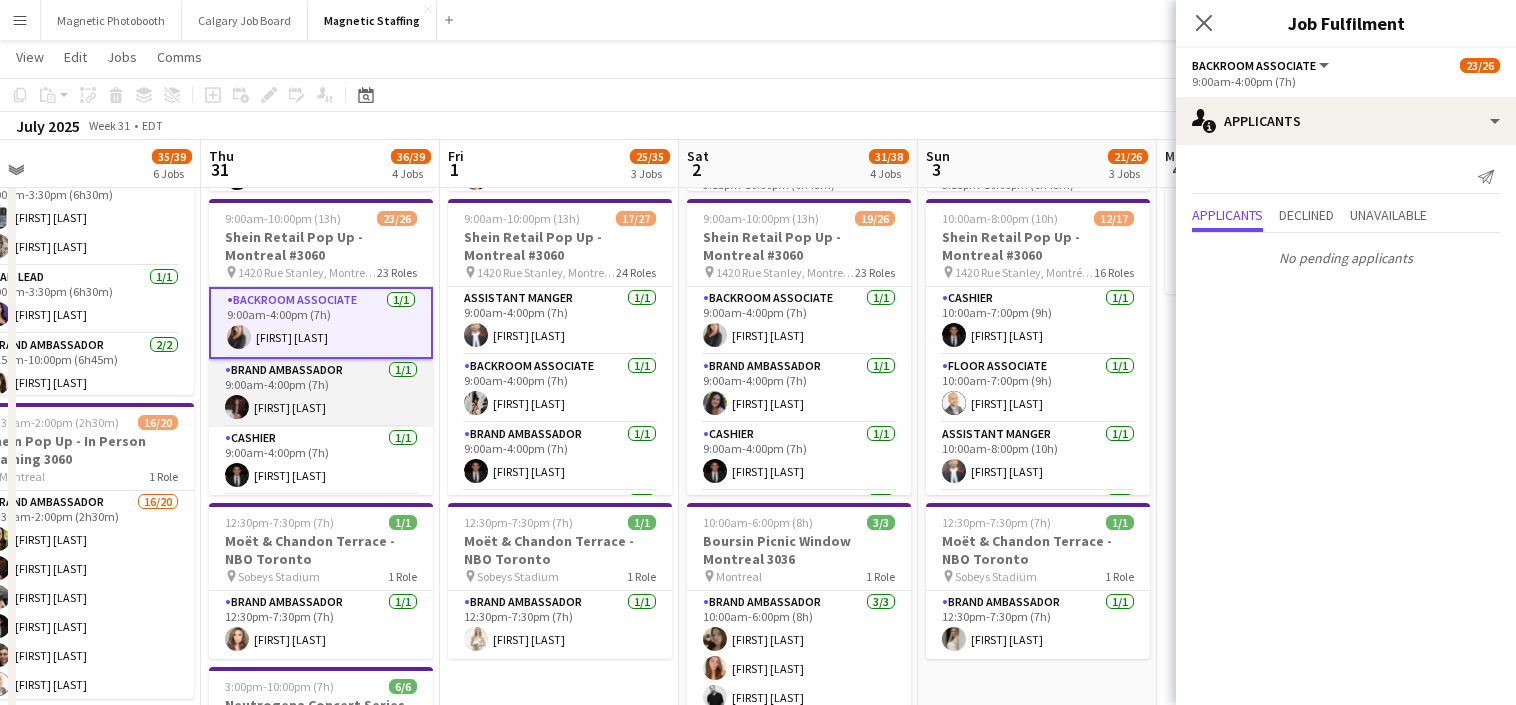 click on "Brand Ambassador   1/1   9:00am-4:00pm (7h)
[FIRST] [LAST]" at bounding box center (321, 393) 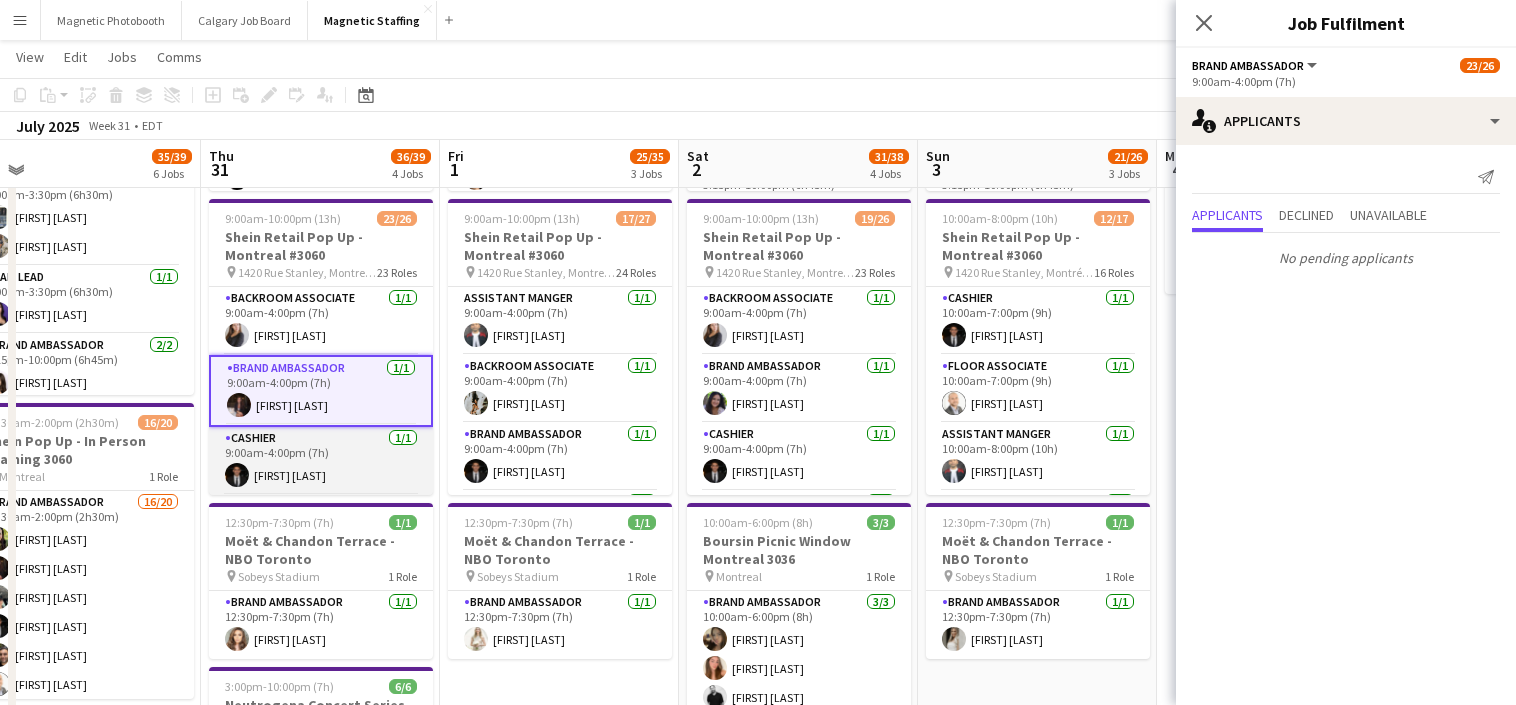 click on "Cashier   1/1   [TIME]-[TIME] ([DURATION])
[FIRST] [LAST]" at bounding box center (321, 461) 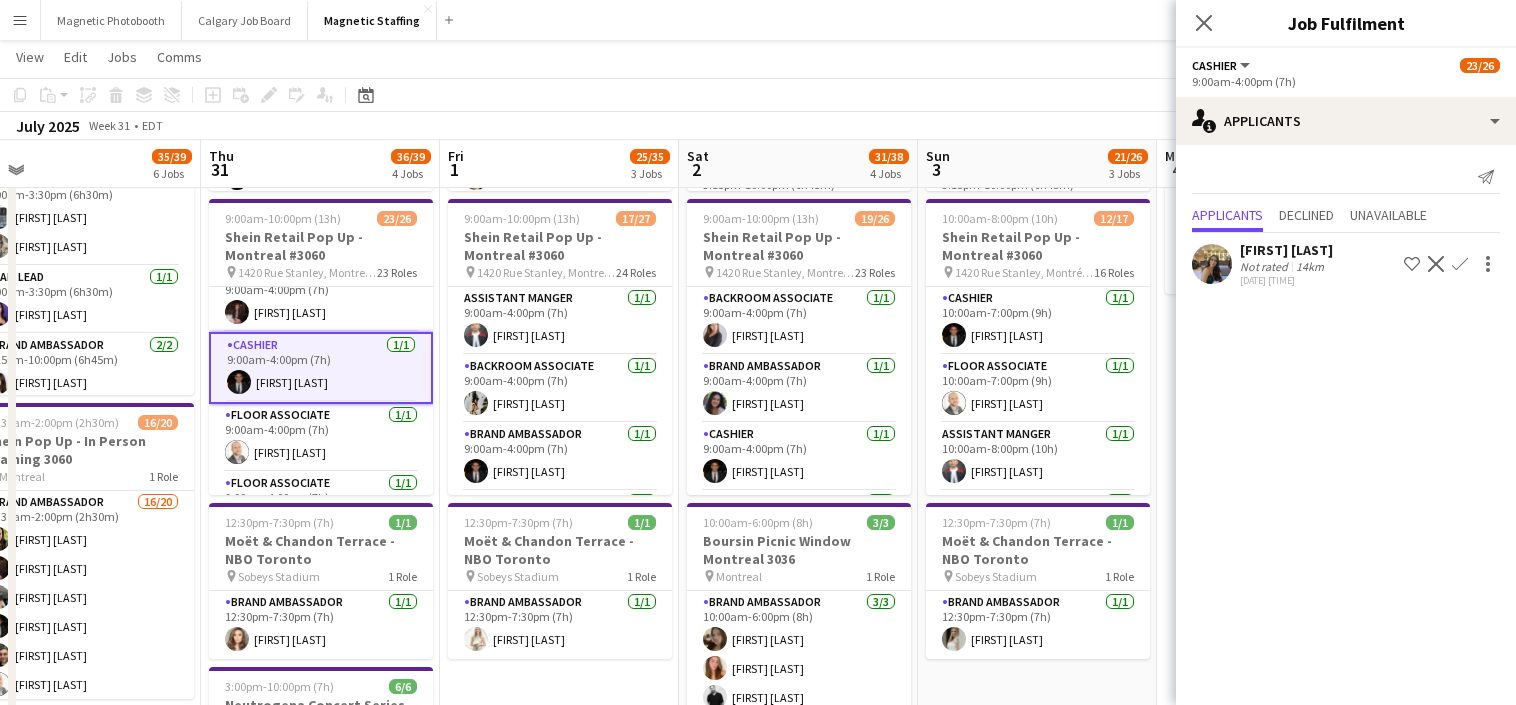 scroll, scrollTop: 121, scrollLeft: 0, axis: vertical 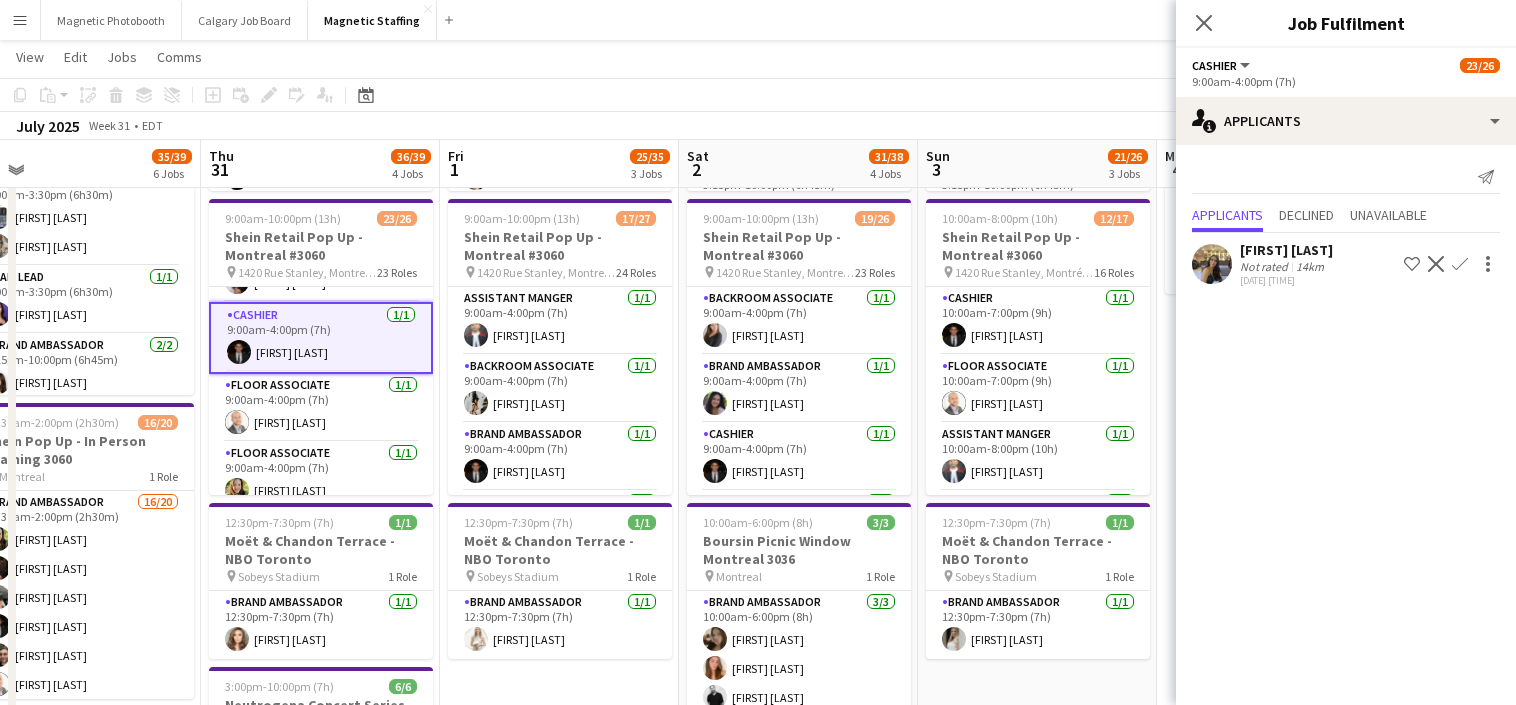 click on "Floor Associate   1/1   [TIME]-[TIME] ([DURATION])
[FIRST] [LAST]" at bounding box center [321, 476] 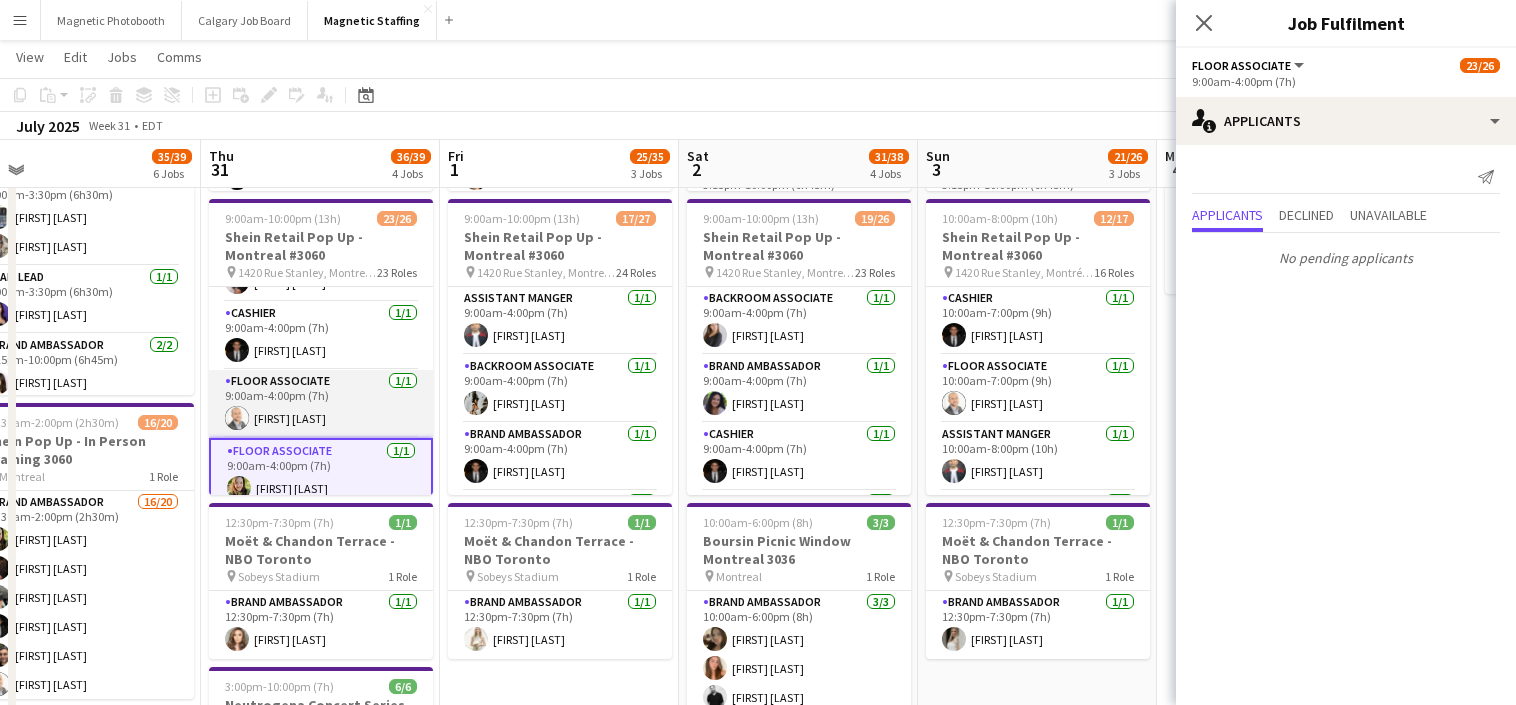 click on "Floor Associate   1/1   [TIME]-[TIME] ([DURATION])
[FIRST] [LAST]" at bounding box center [321, 404] 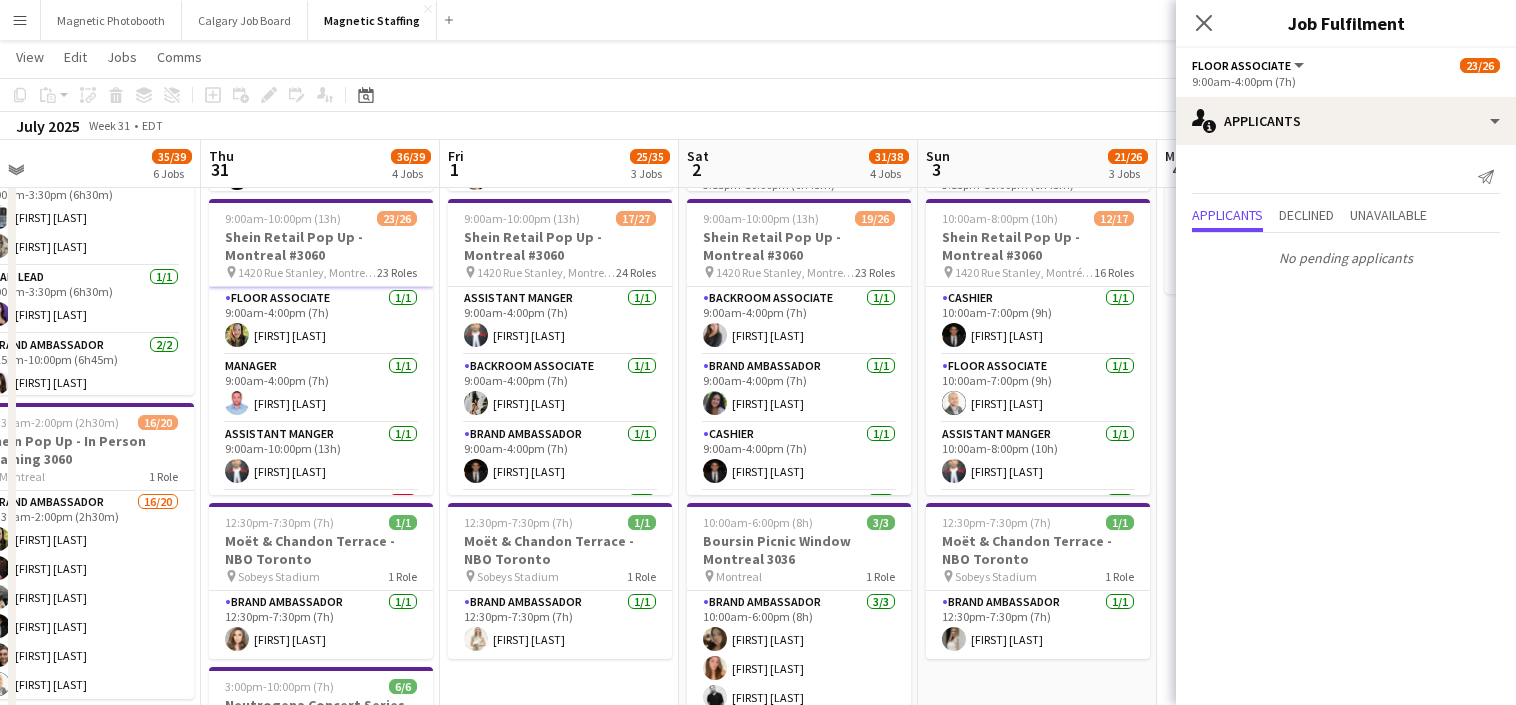 click on "Manager   1/1   9:00am-4:00pm (7h)
[FIRST] [LAST]" at bounding box center [321, 389] 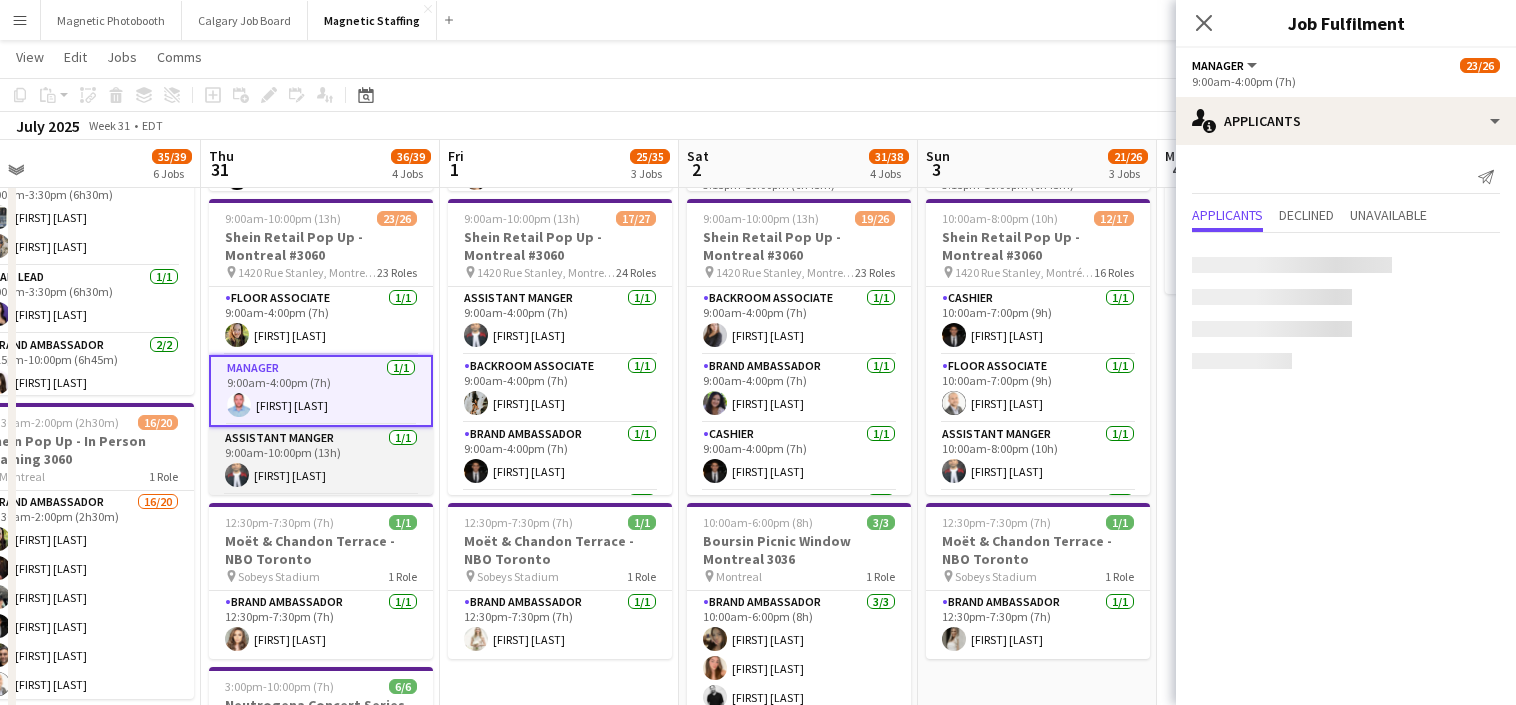 click on "Assistant Manger    1/1   9:00am-10:00pm (13h)
[FIRST] [LAST]" at bounding box center (321, 461) 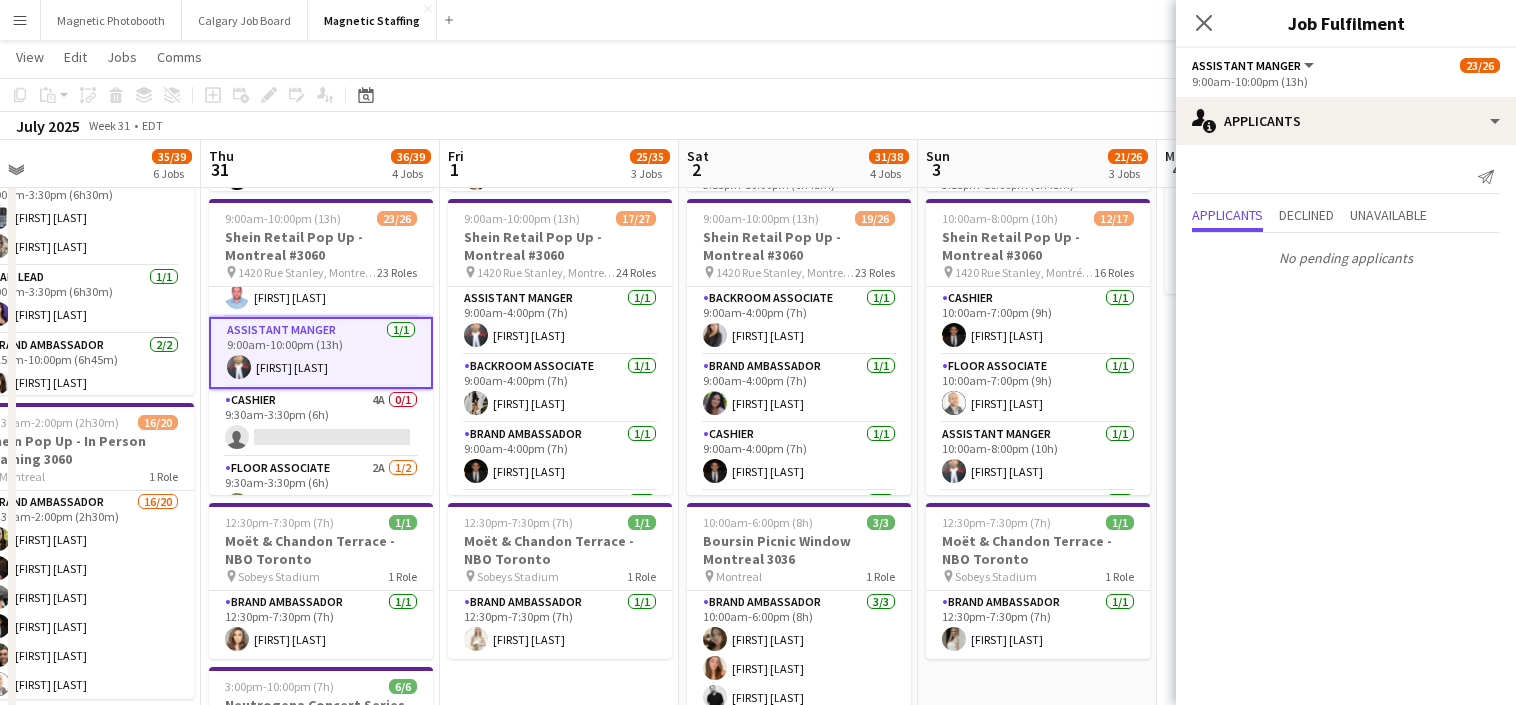 scroll, scrollTop: 381, scrollLeft: 0, axis: vertical 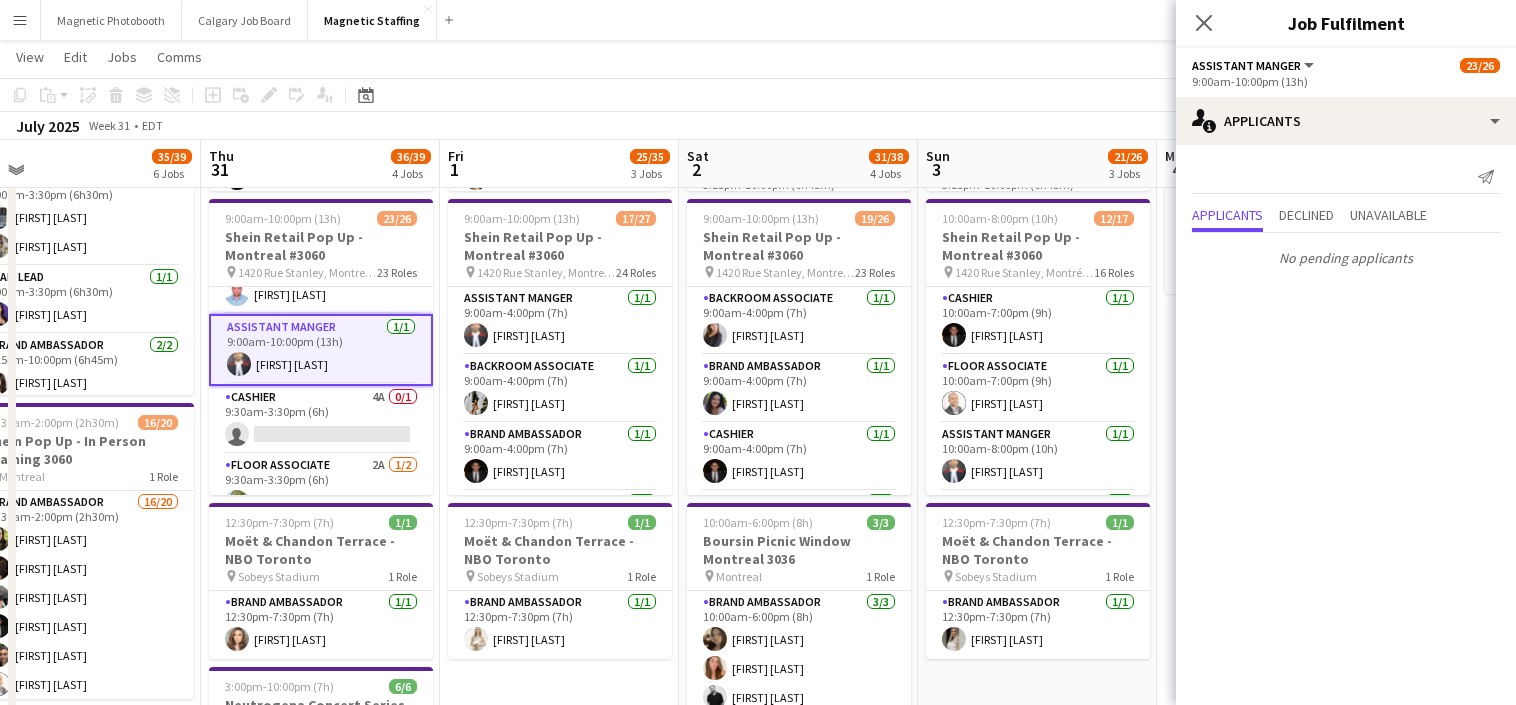 click on "Floor Associate   2A   1/2   [TIME]-[TIME] ([DURATION])
[FIRST] [LAST]
single-neutral-actions" at bounding box center [321, 502] 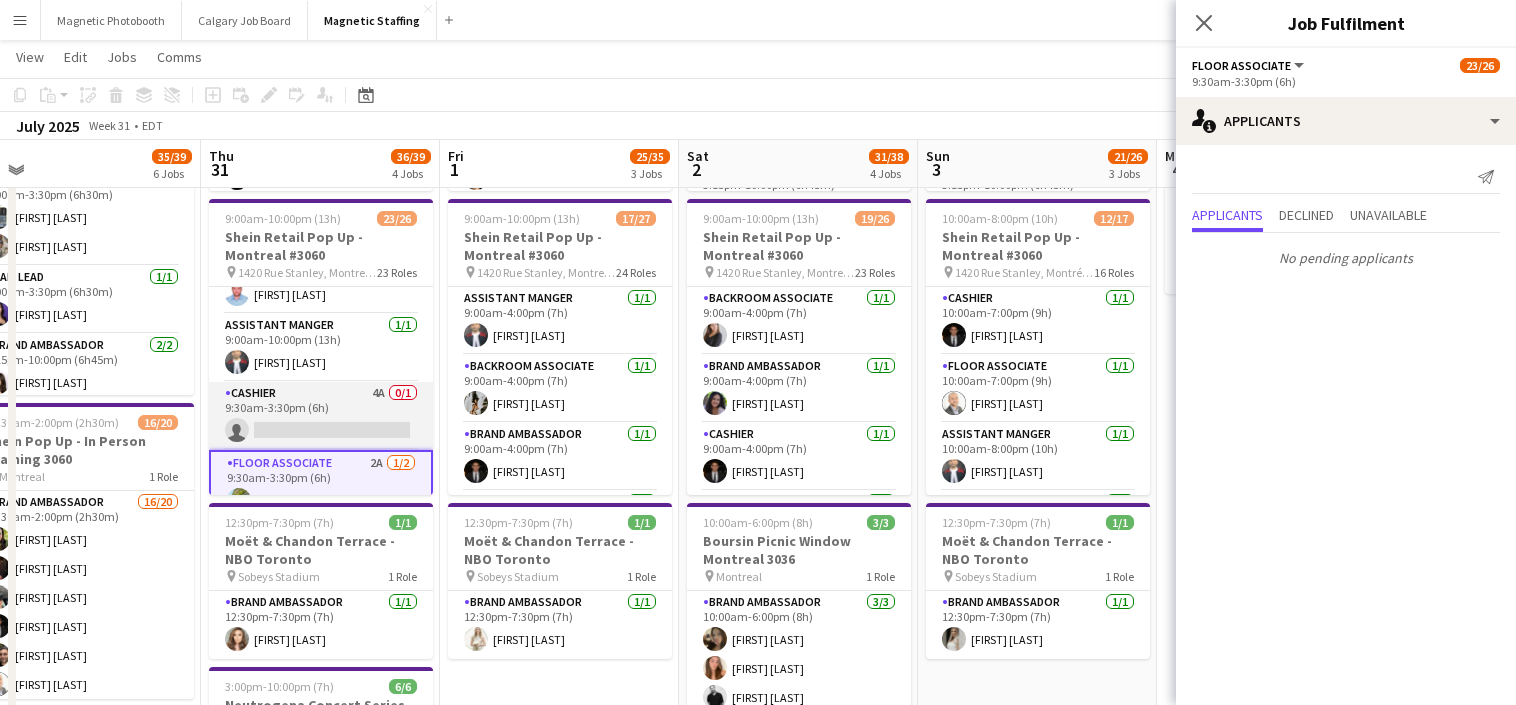 click on "Cashier   4A   0/1   9:30am-3:30pm (6h)
single-neutral-actions" at bounding box center [321, 416] 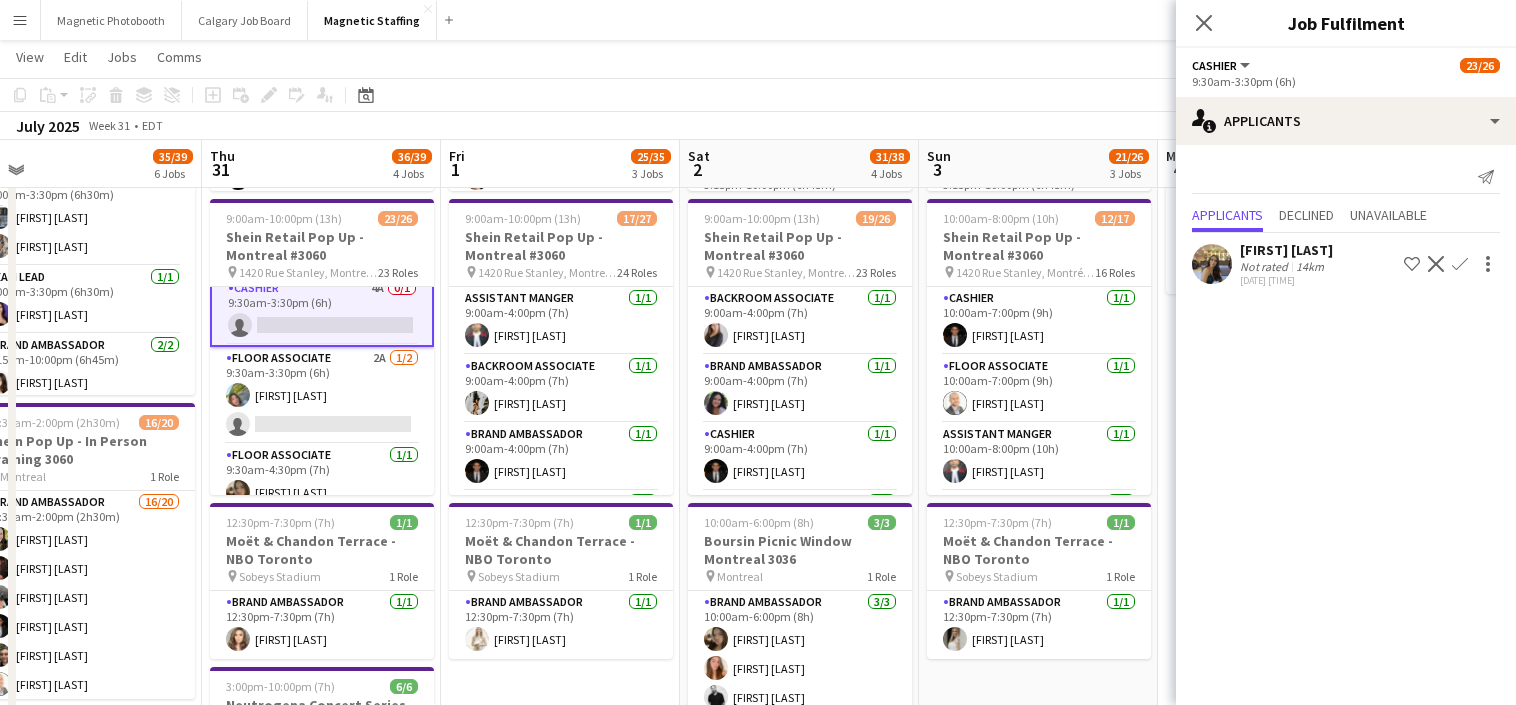 click on "Floor Associate   2A   1/2   [TIME]-[TIME] ([DURATION])
[FIRST] [LAST]
single-neutral-actions" at bounding box center (322, 395) 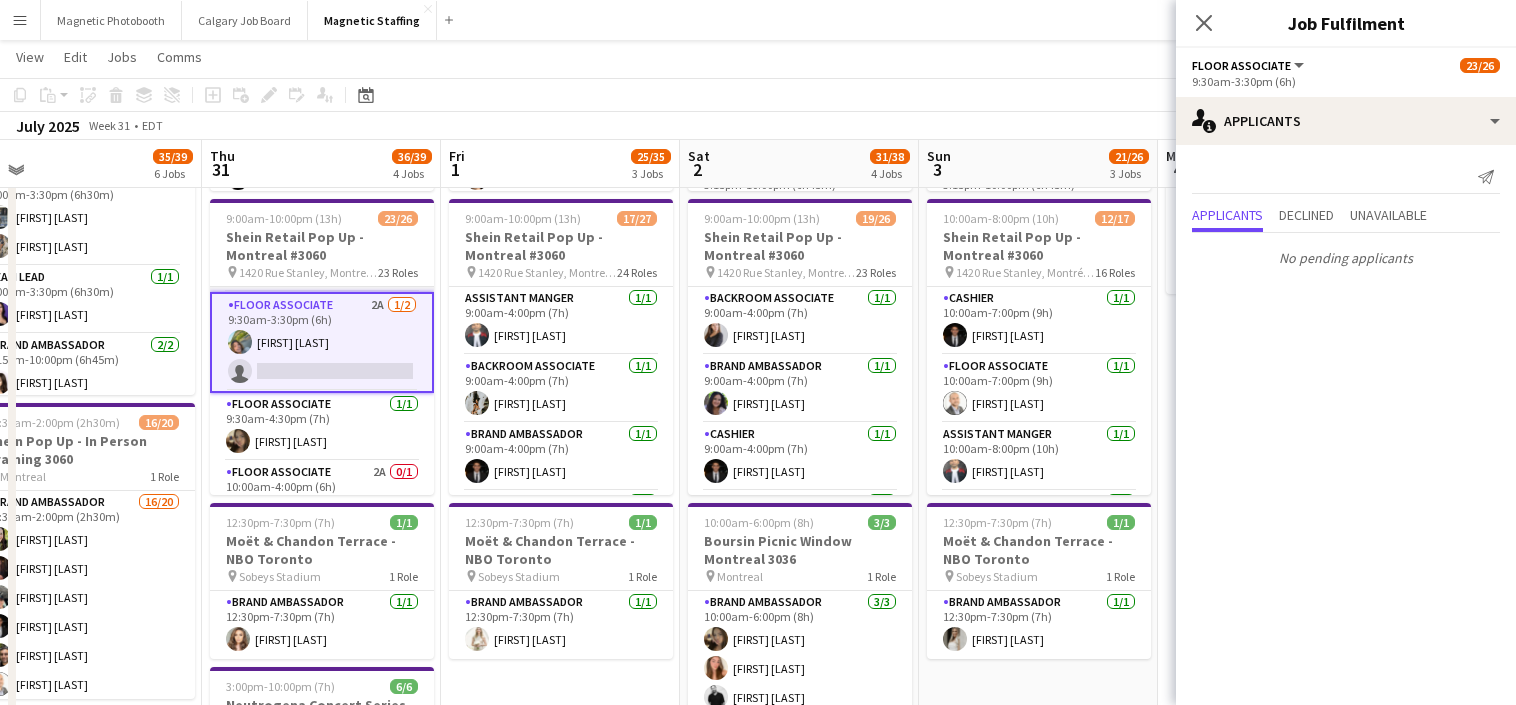click on "Floor Associate   1/1   9:30am-4:30pm (7h)
[FIRST] [LAST] [LAST]" at bounding box center (322, 427) 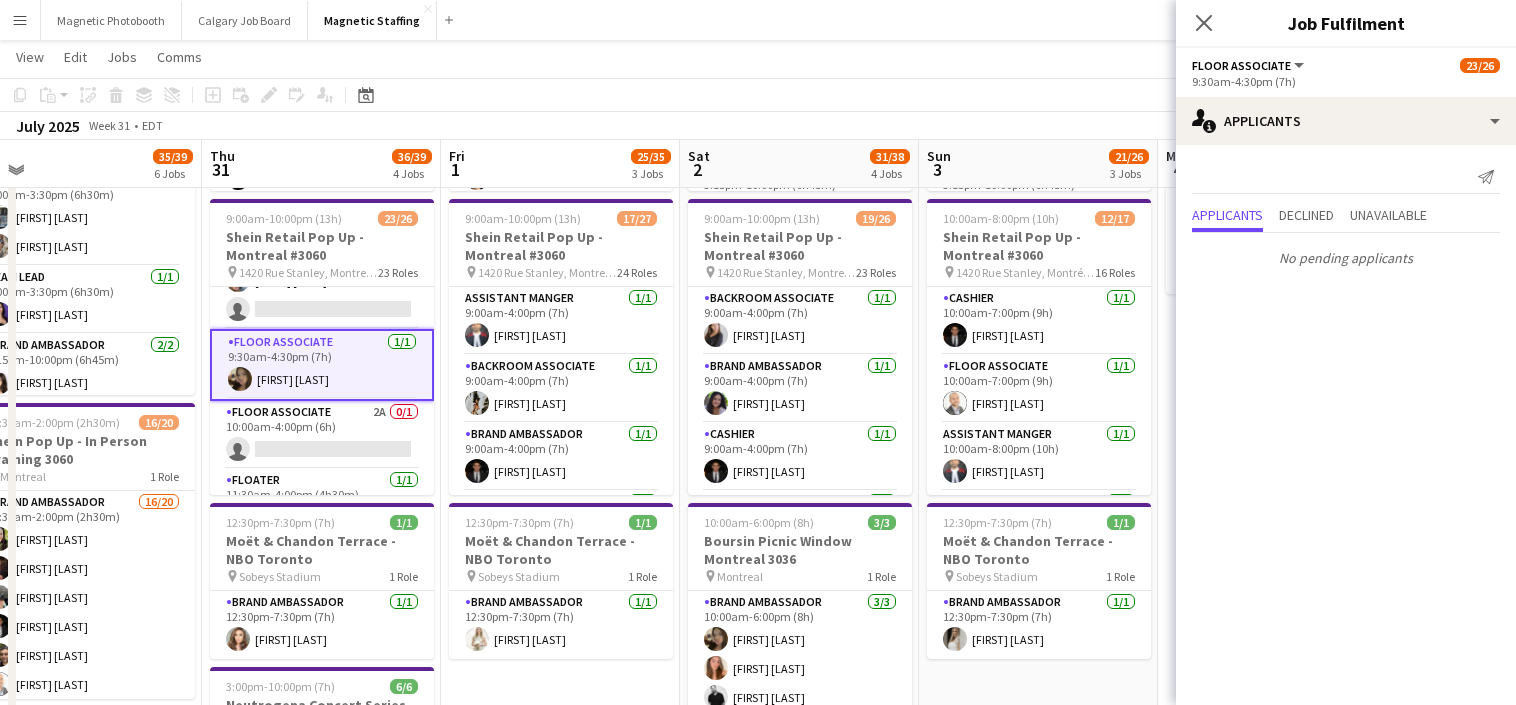 scroll, scrollTop: 612, scrollLeft: 0, axis: vertical 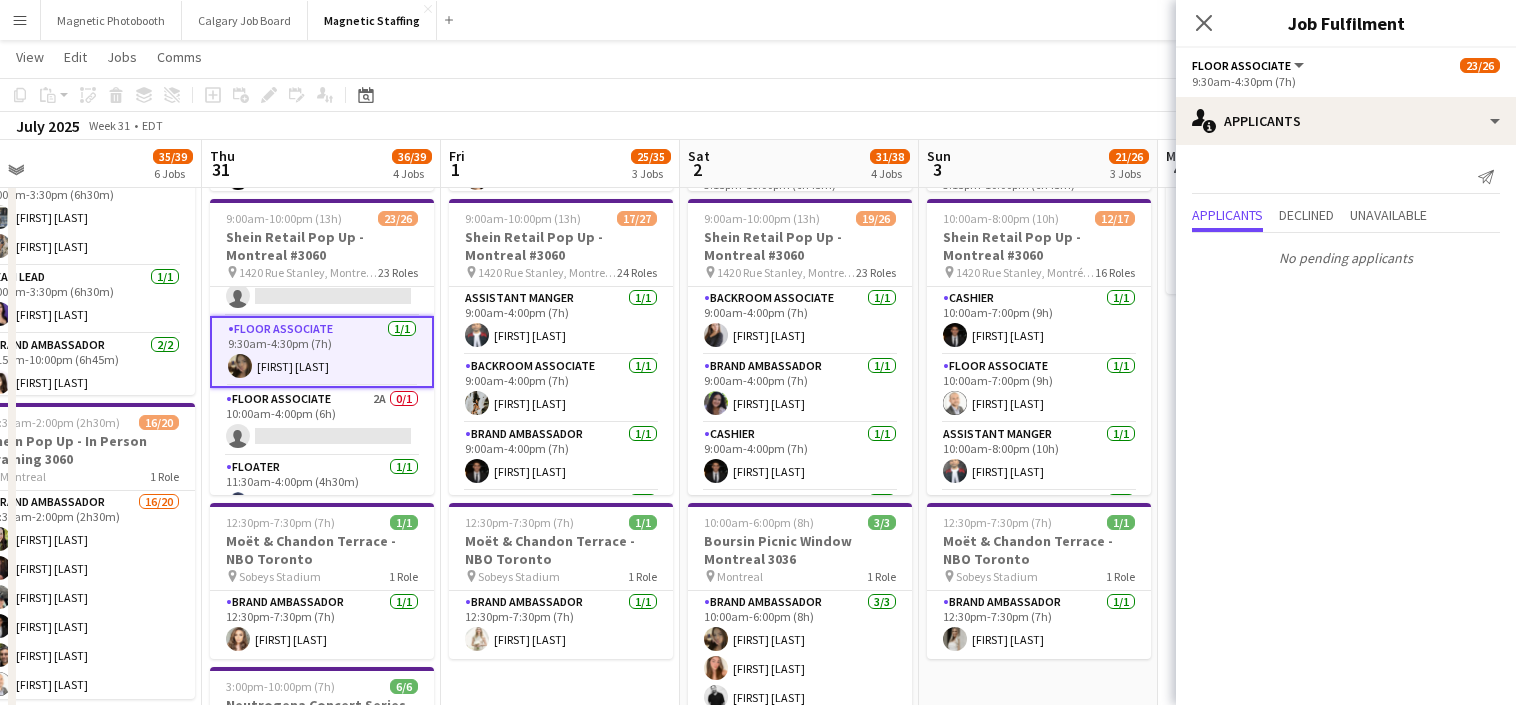 click on "Floor Associate   2A   0/1   10:00am-4:00pm (6h)
single-neutral-actions" at bounding box center [322, 422] 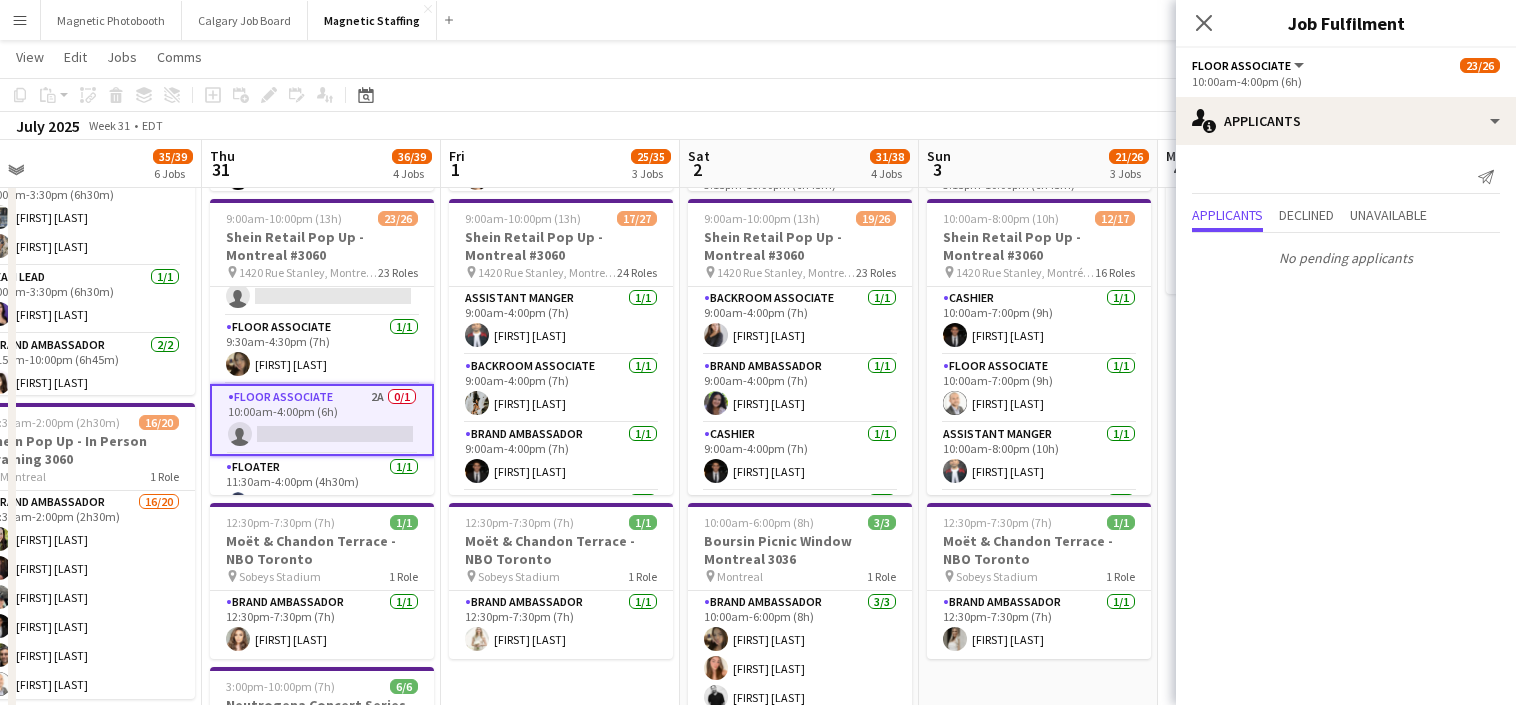 scroll, scrollTop: 700, scrollLeft: 0, axis: vertical 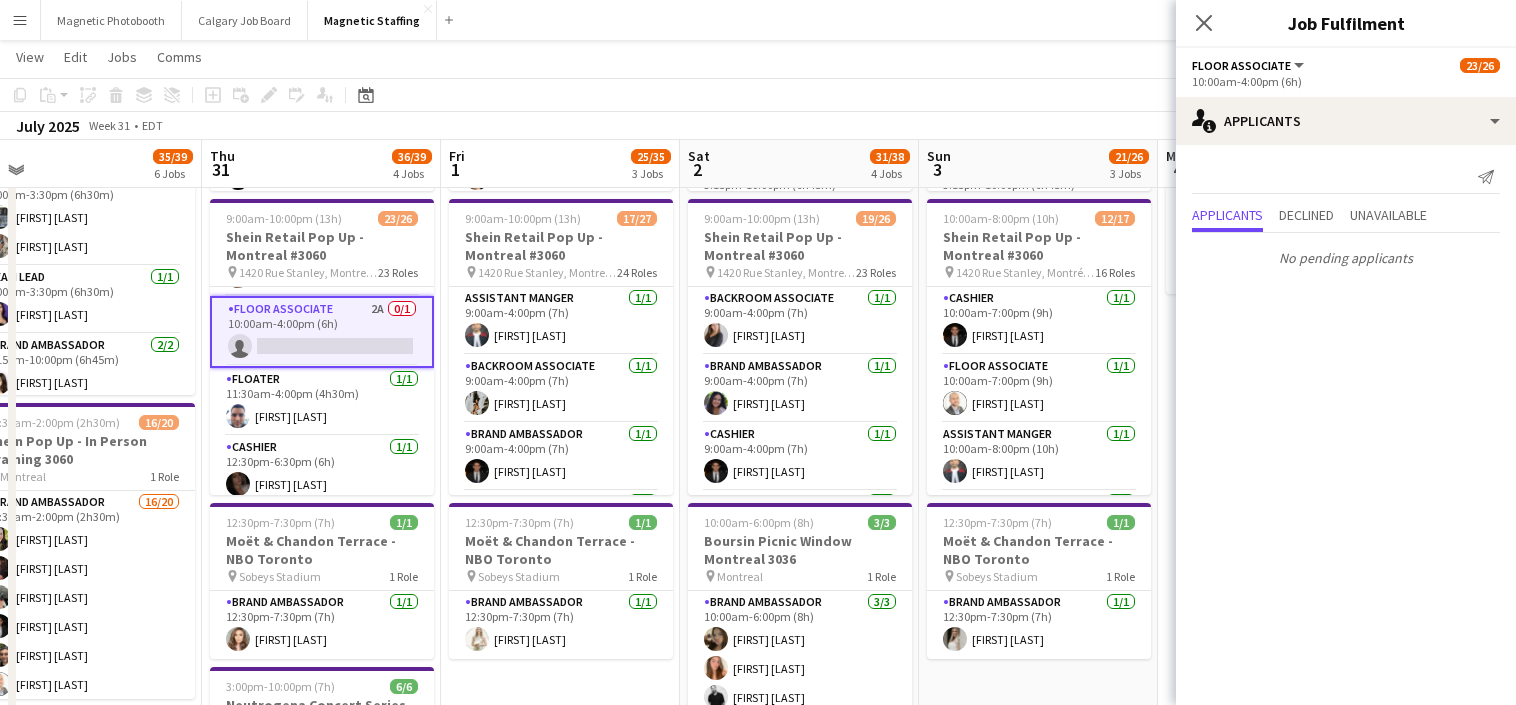 click on "Floater   1/1   11:30am-4:00pm (4h30m)
[FIRST] [LAST]" at bounding box center (322, 402) 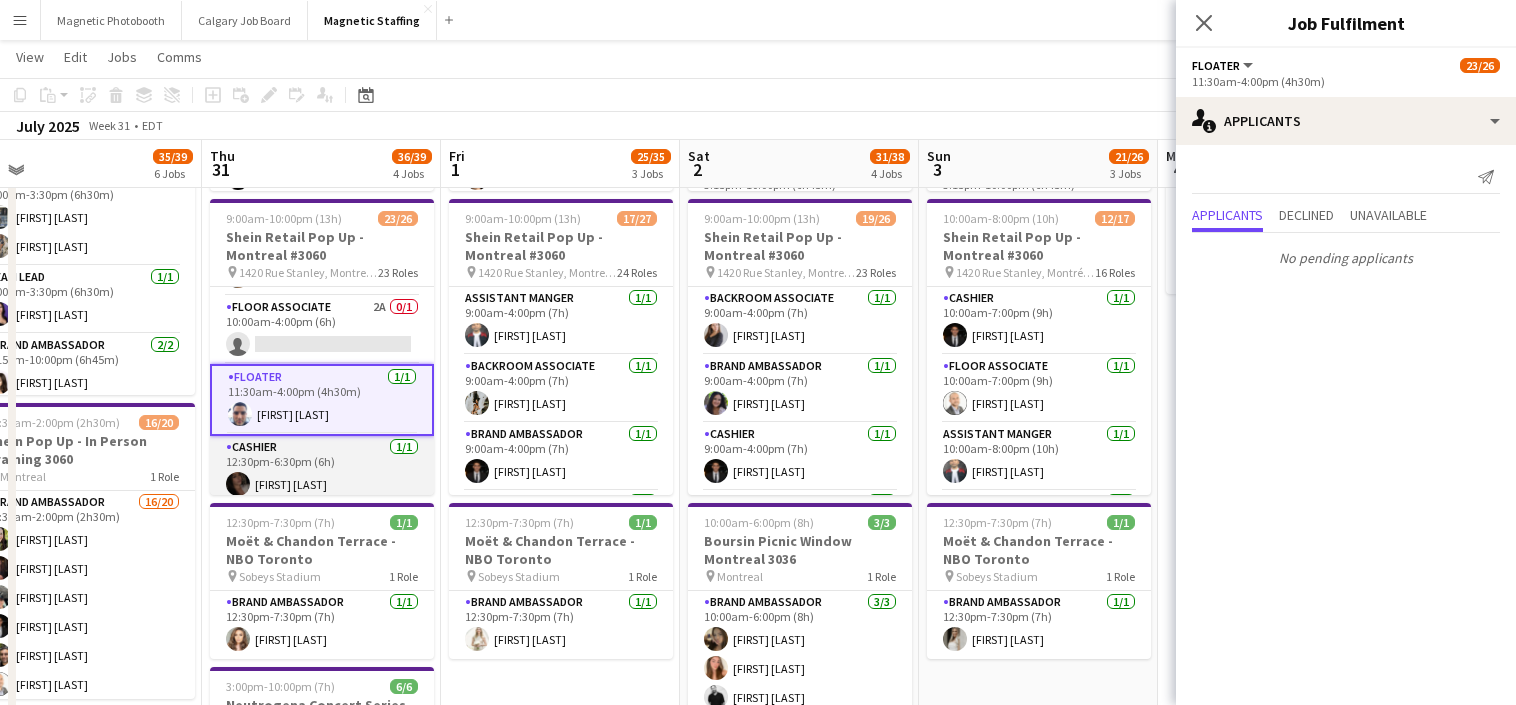 click on "Cashier   1/1   [TIME]-[TIME] ([DURATION])
[FIRST] [LAST]" at bounding box center (322, 470) 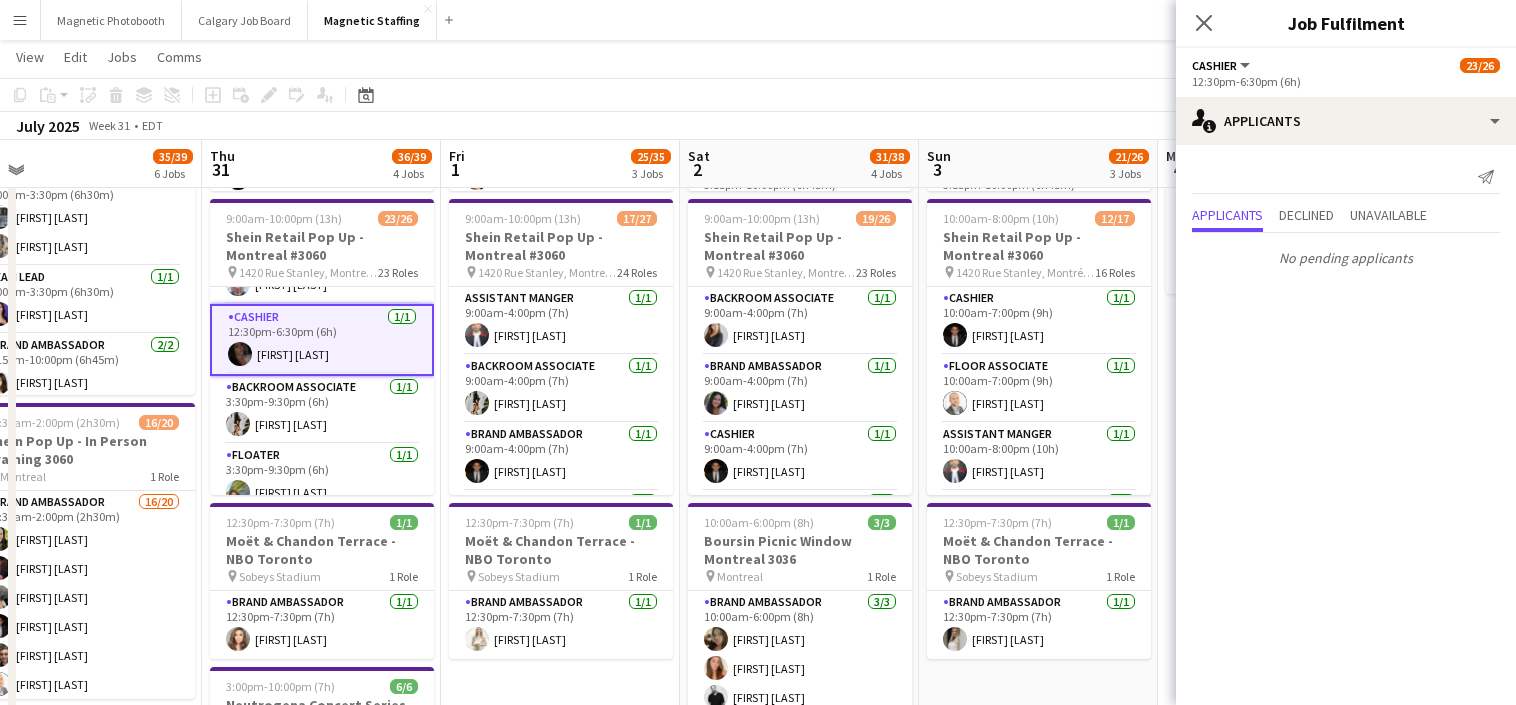 scroll, scrollTop: 829, scrollLeft: 0, axis: vertical 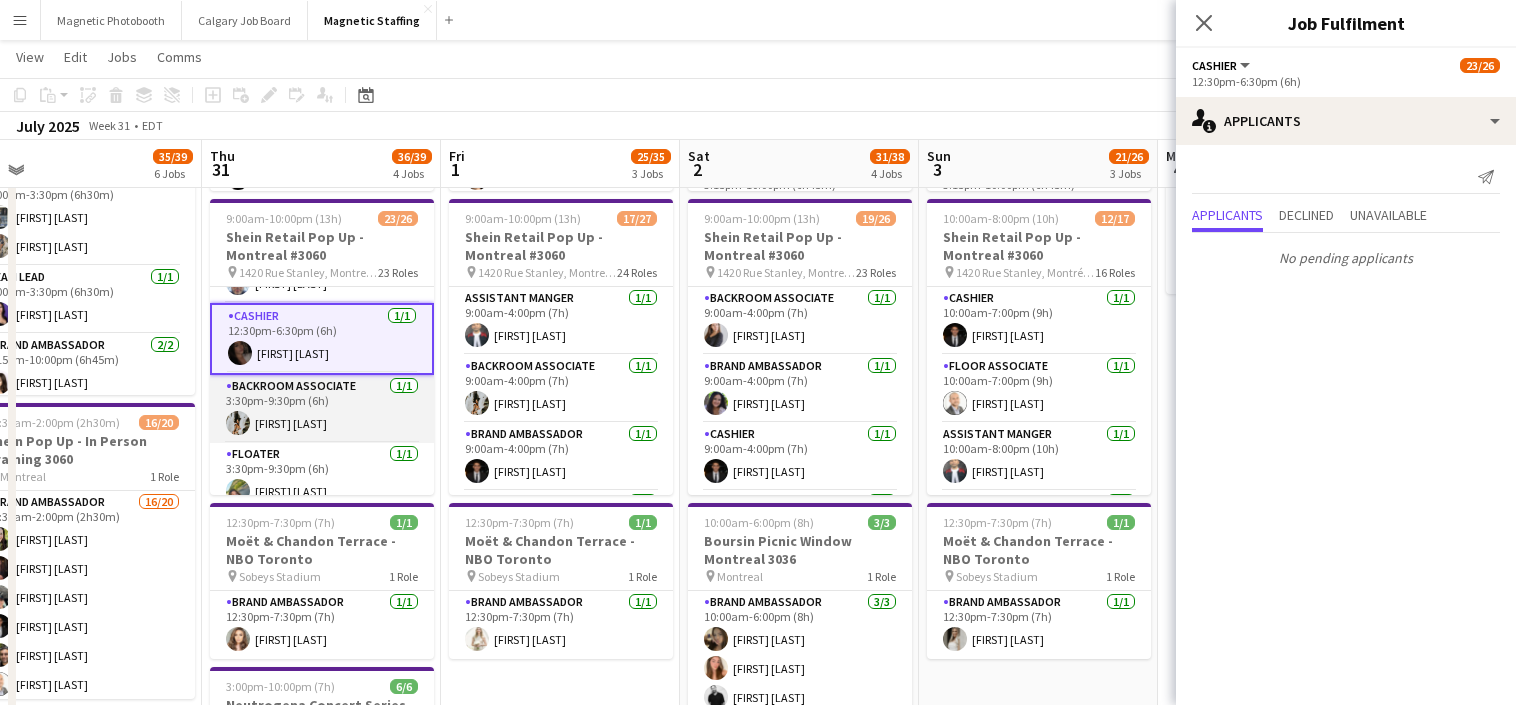 click on "Backroom Associate   1/1   [TIME]-[TIME] ([DURATION])
[FIRST] [LAST]" at bounding box center (322, 409) 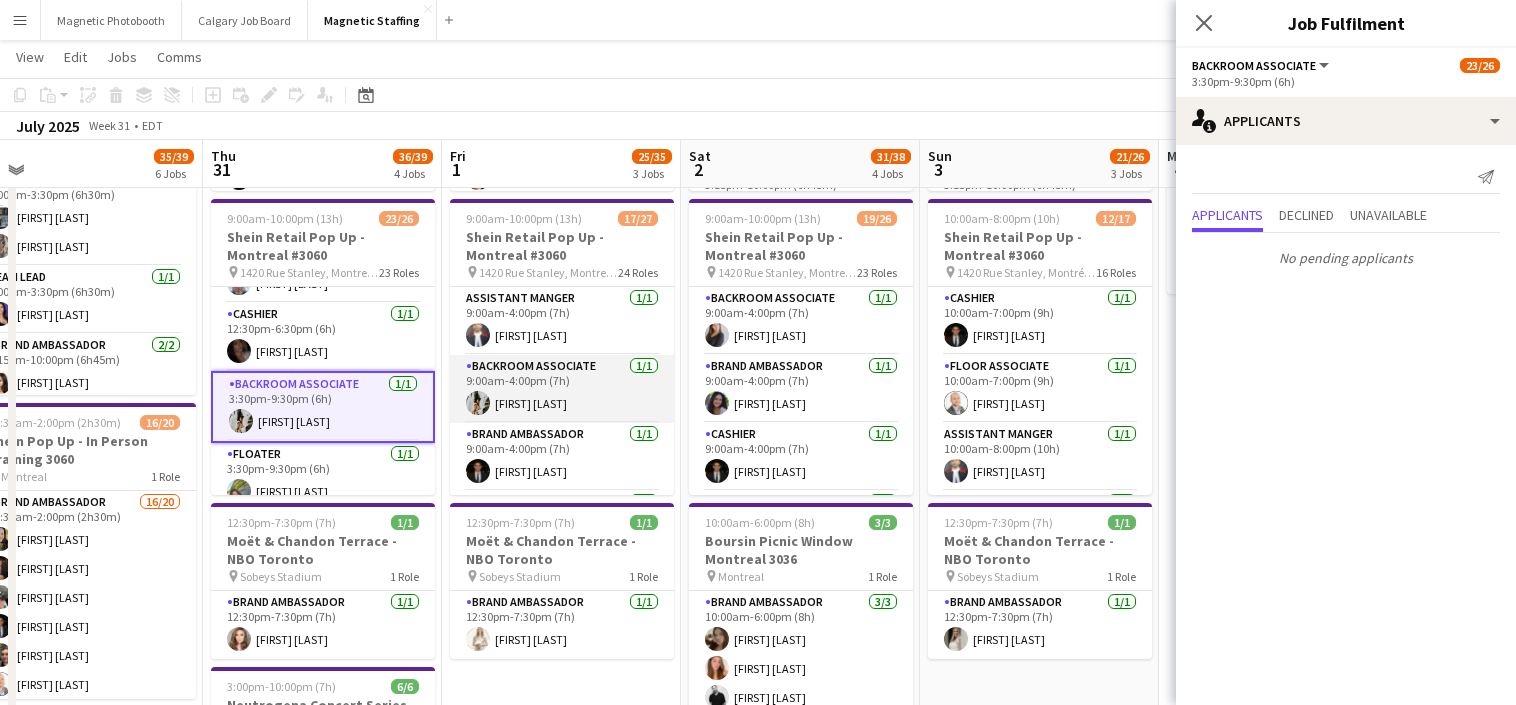 click on "Backroom Associate   1/1   9:00am-4:00pm (7h)
[FIRST] [LAST]" at bounding box center [562, 389] 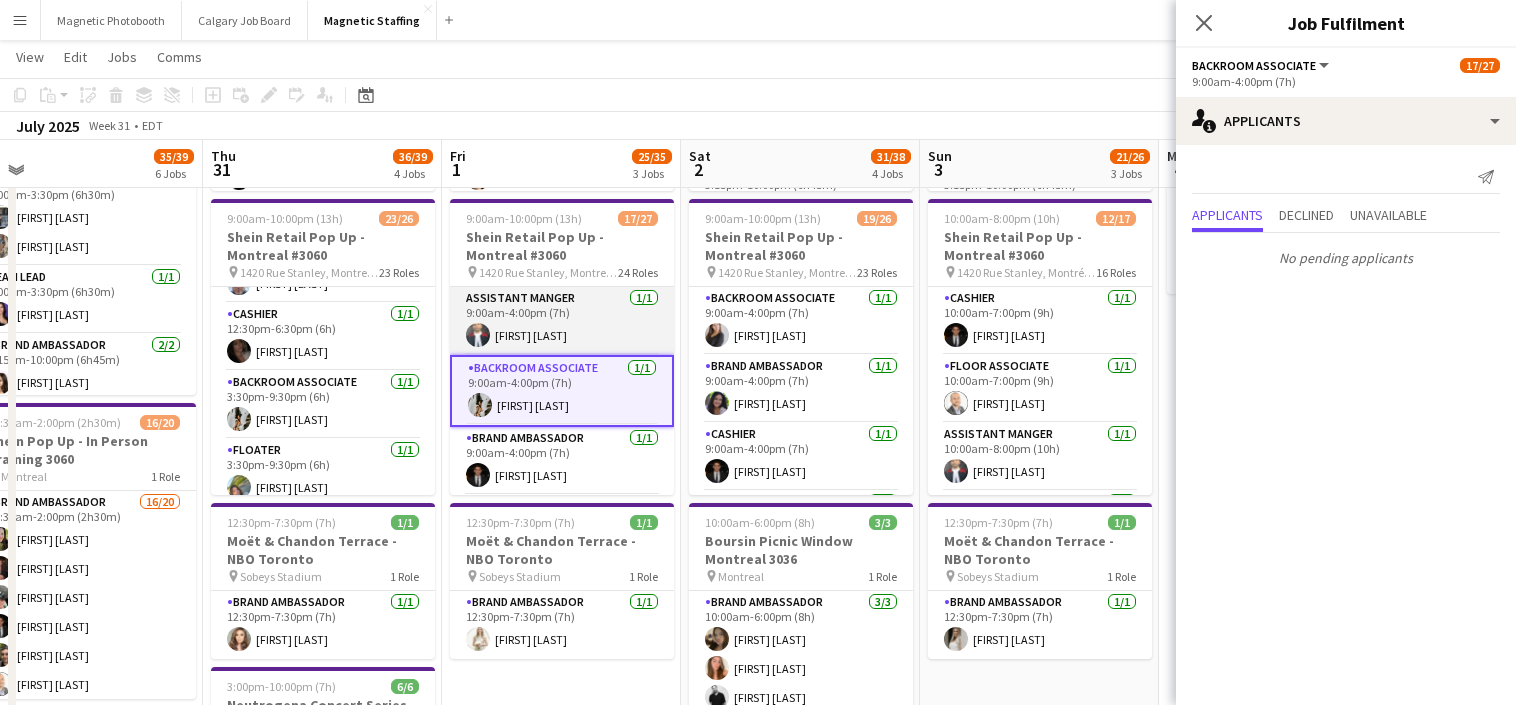 click on "Assistant Manger    1/1   9:00am-4:00pm (7h)
[FIRST] [LAST]" at bounding box center [562, 321] 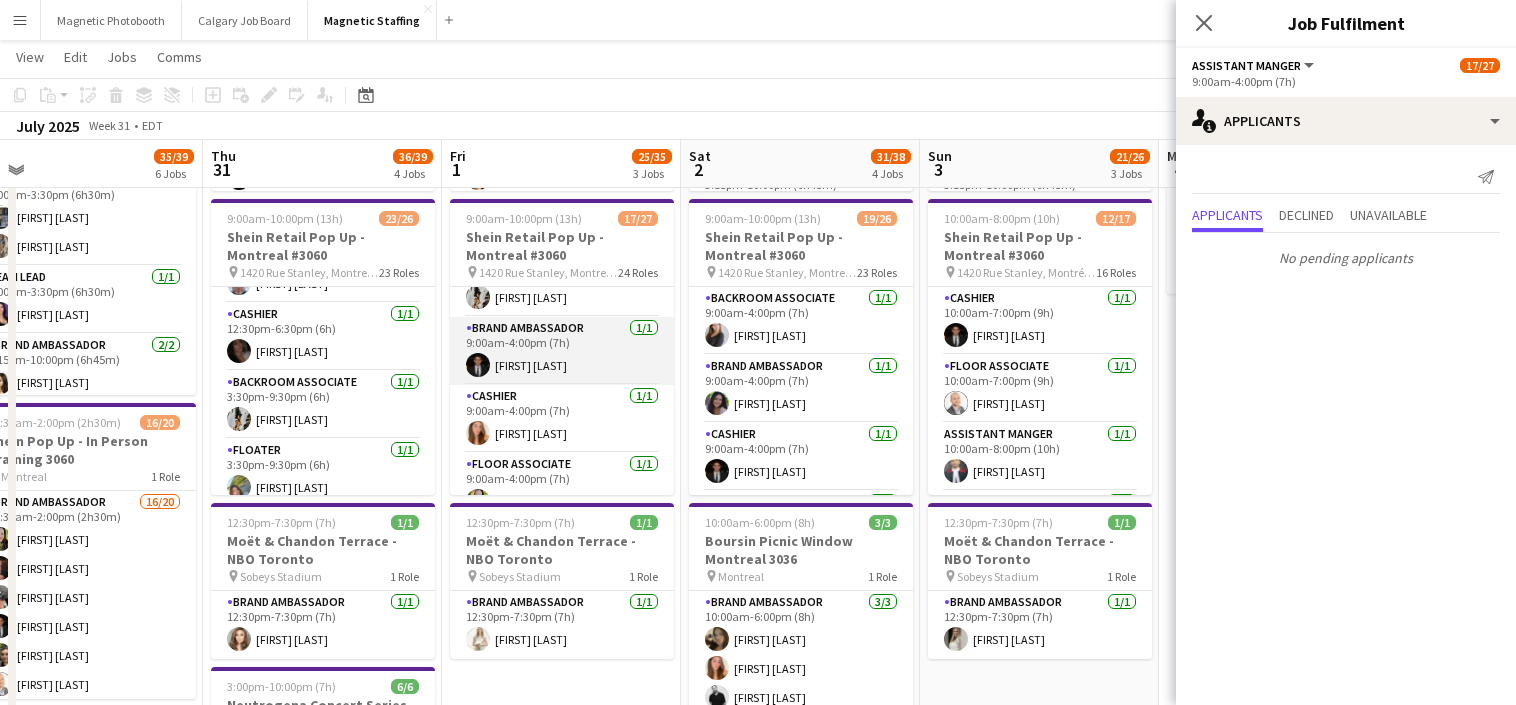 click on "Cashier   1/1   9:00am-4:00pm (7h)
[FIRST] [LAST]" at bounding box center (562, 419) 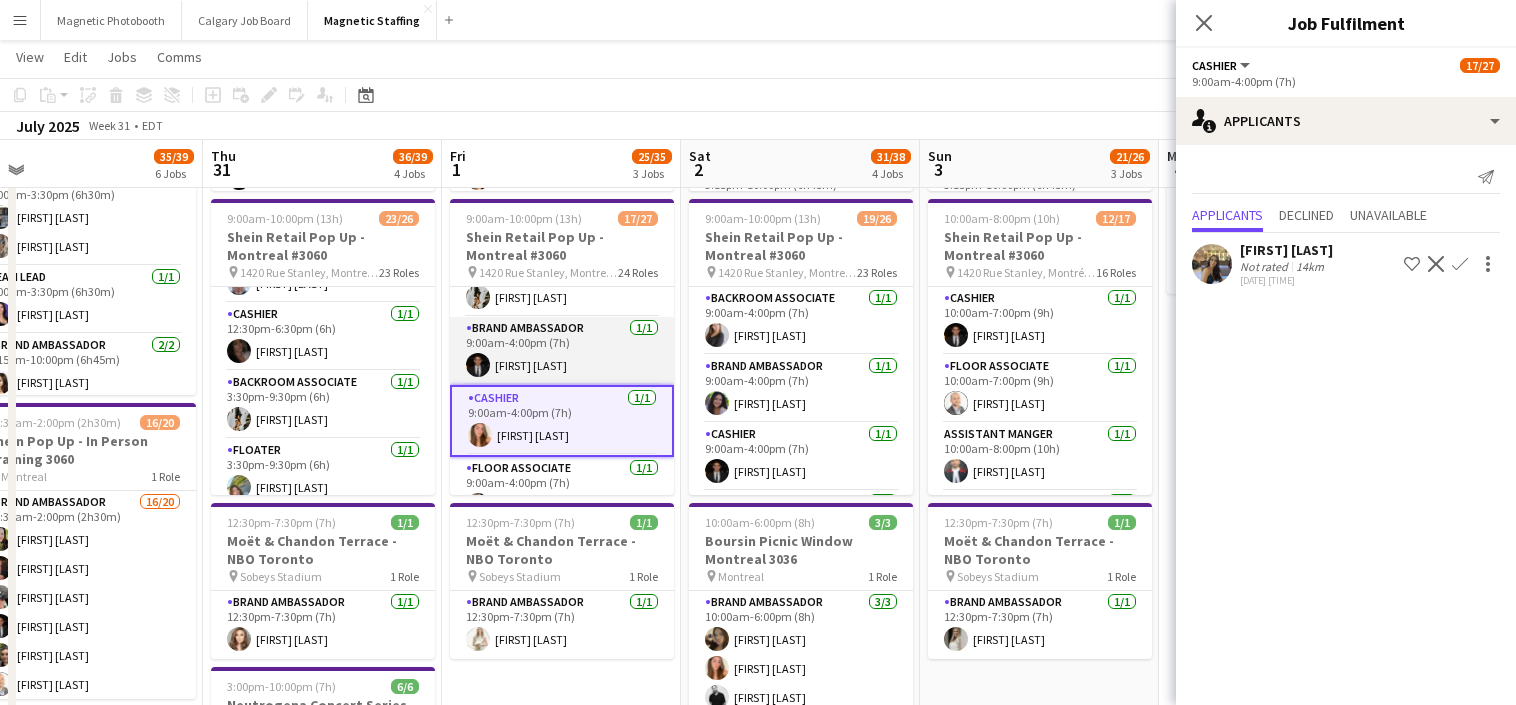 click on "Brand Ambassador   1/1   [TIME]-[TIME] ([DURATION])
[FIRST] [LAST]" at bounding box center (562, 351) 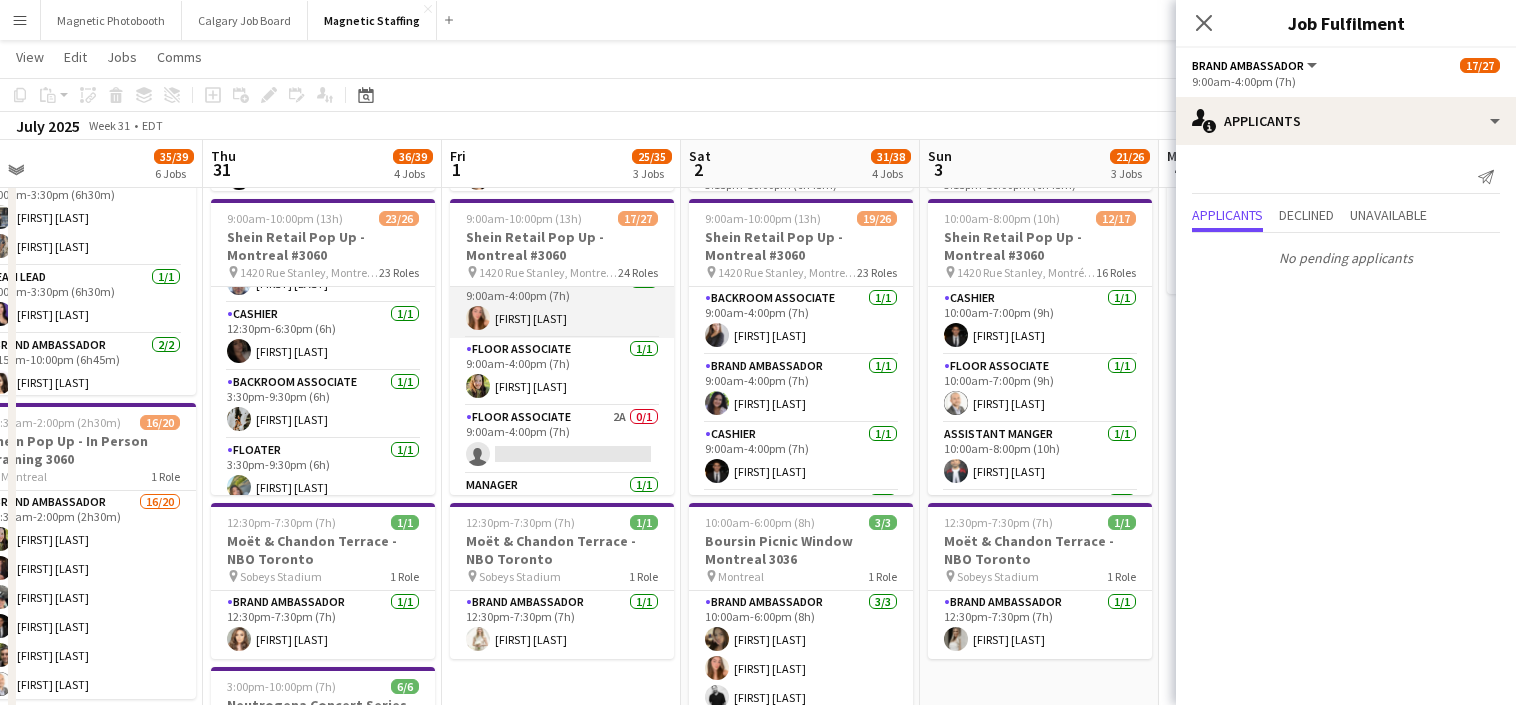 click on "Floor Associate   2A   0/1   9:00am-4:00pm (7h)
single-neutral-actions" at bounding box center (562, 440) 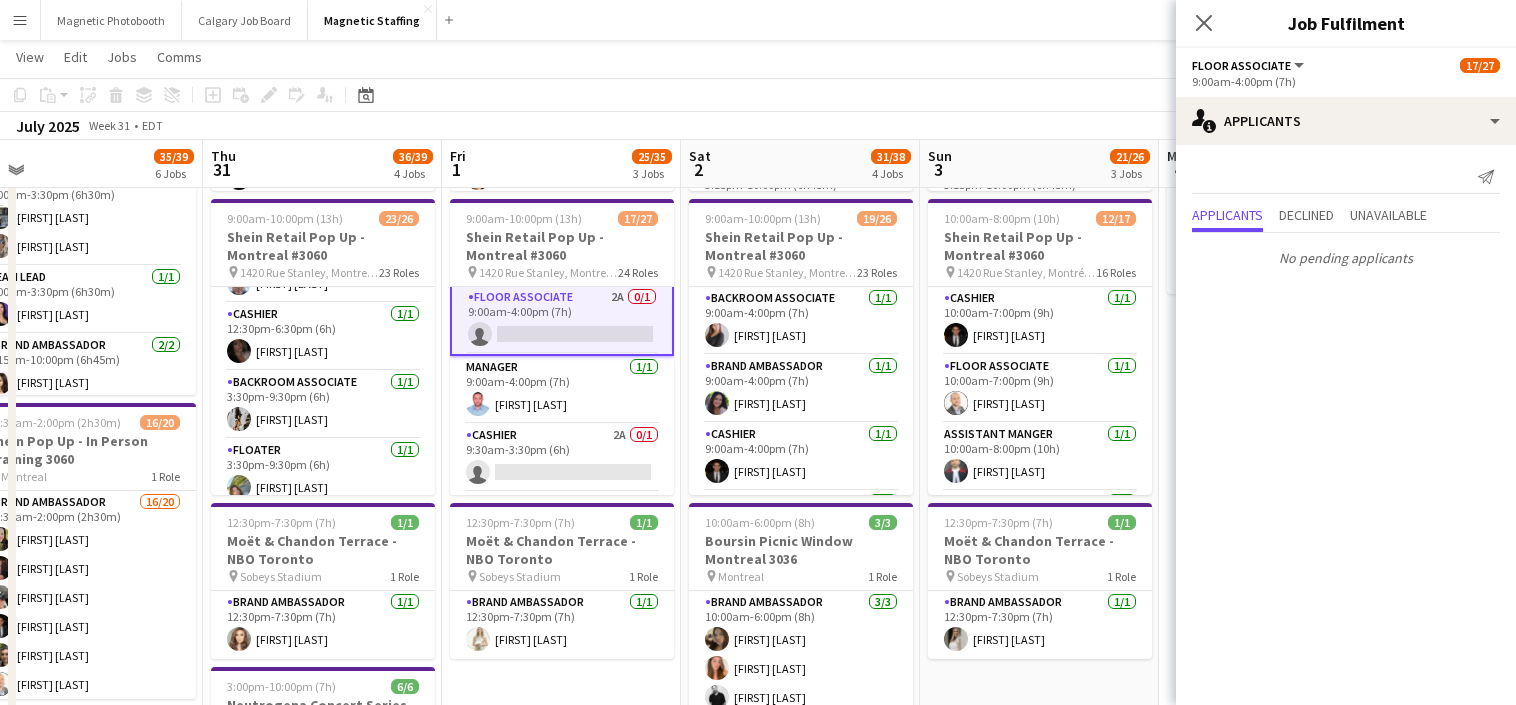click on "Cashier   2A   0/1   9:30am-3:30pm (6h)
single-neutral-actions" at bounding box center [562, 458] 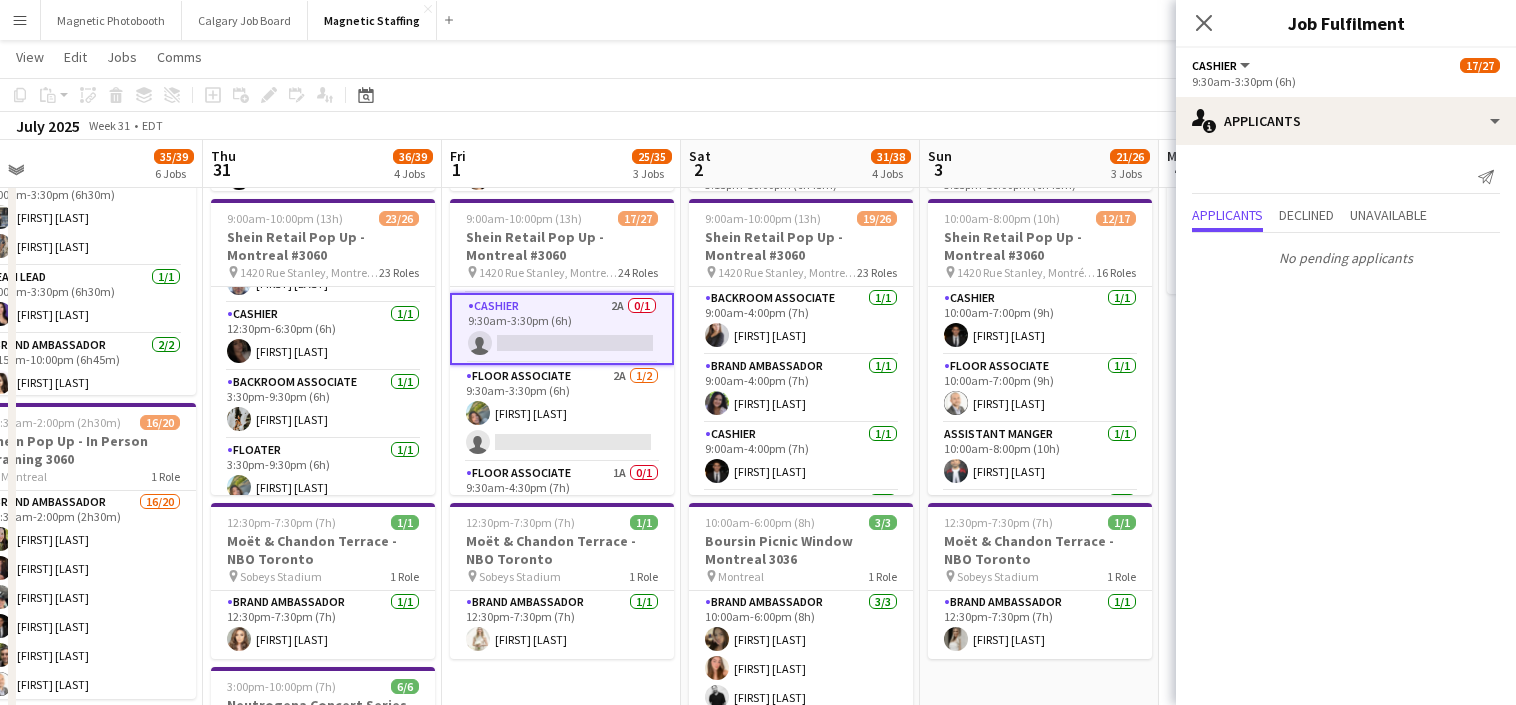 scroll, scrollTop: 476, scrollLeft: 0, axis: vertical 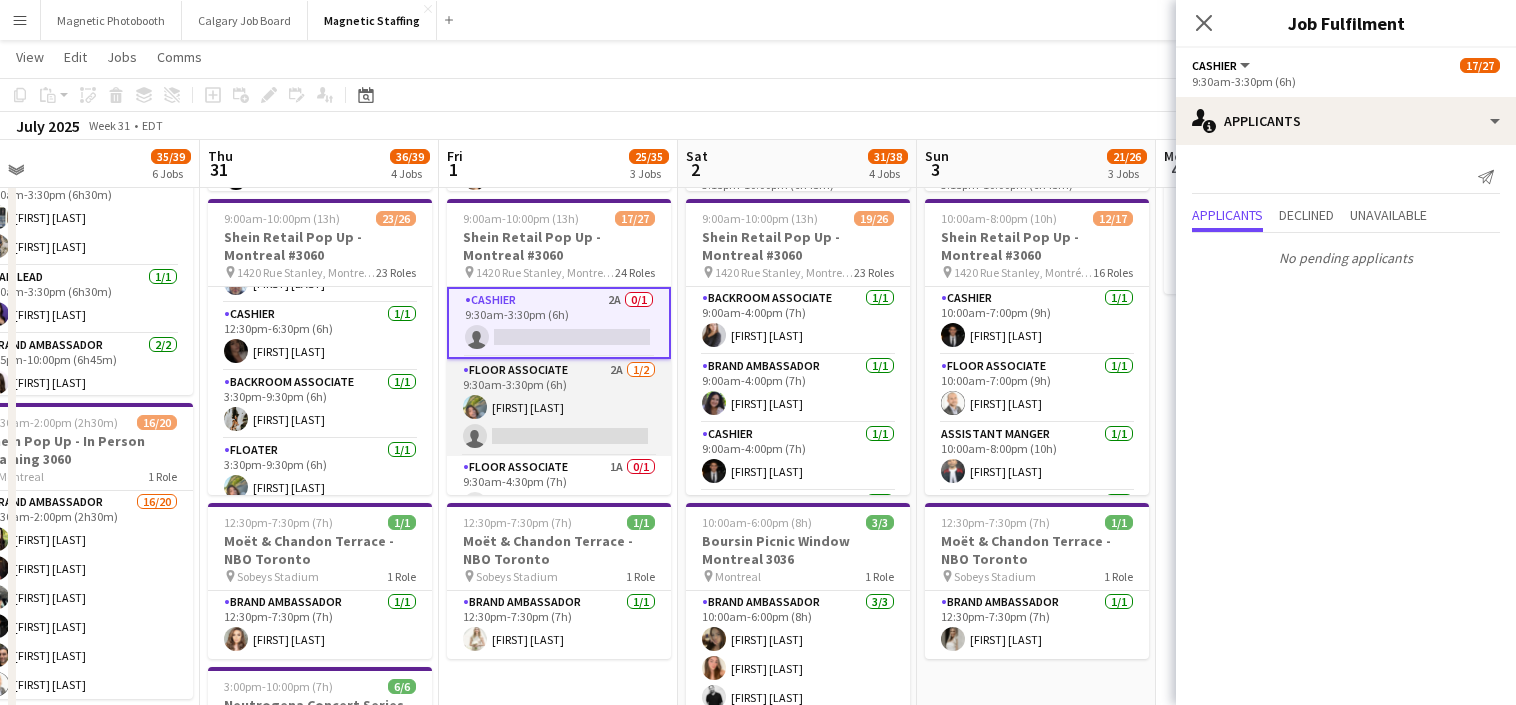 click on "Floor Associate   2A   1/2   [TIME]-[TIME] ([DURATION])
[FIRST] [LAST]
single-neutral-actions" at bounding box center [559, 407] 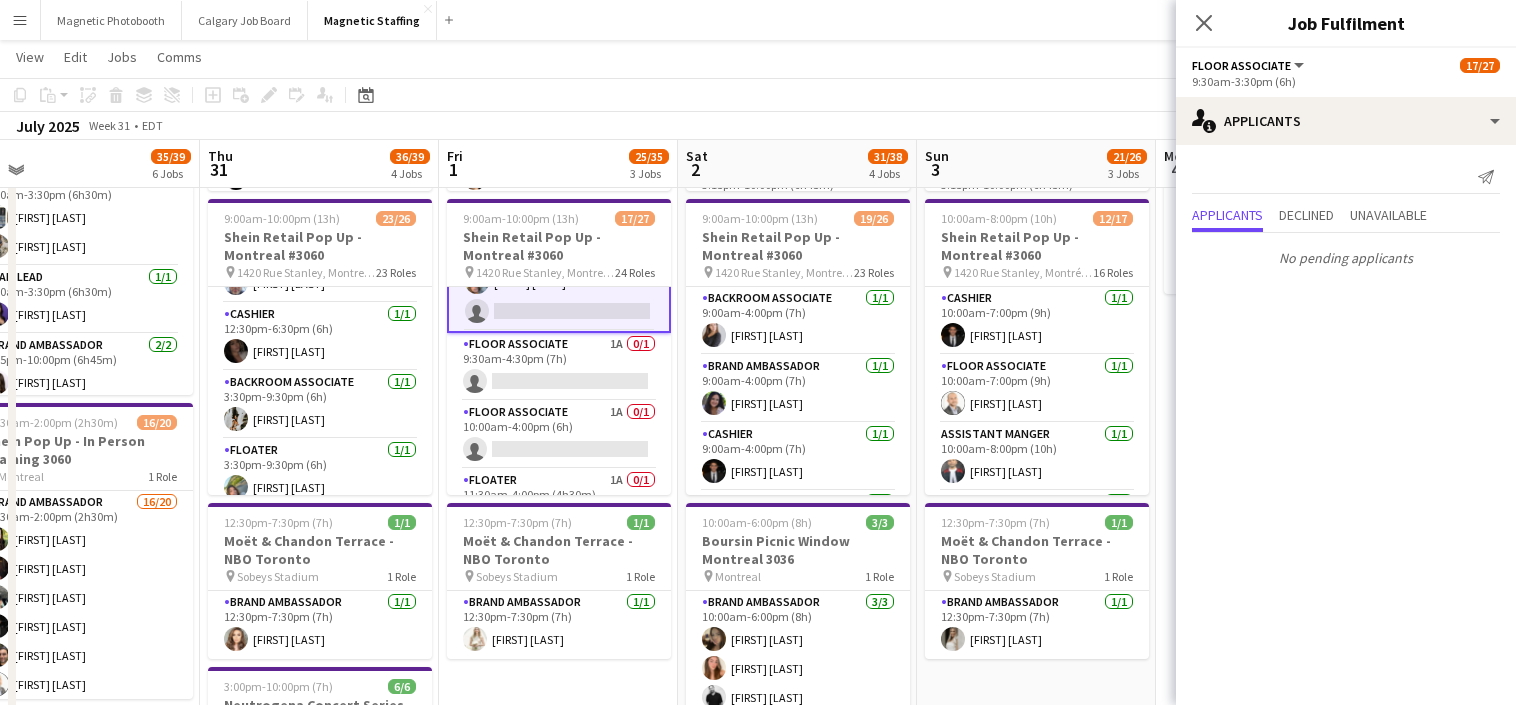 click on "Floor Associate   1A   0/1   10:00am-4:00pm (6h)
single-neutral-actions" at bounding box center (559, 435) 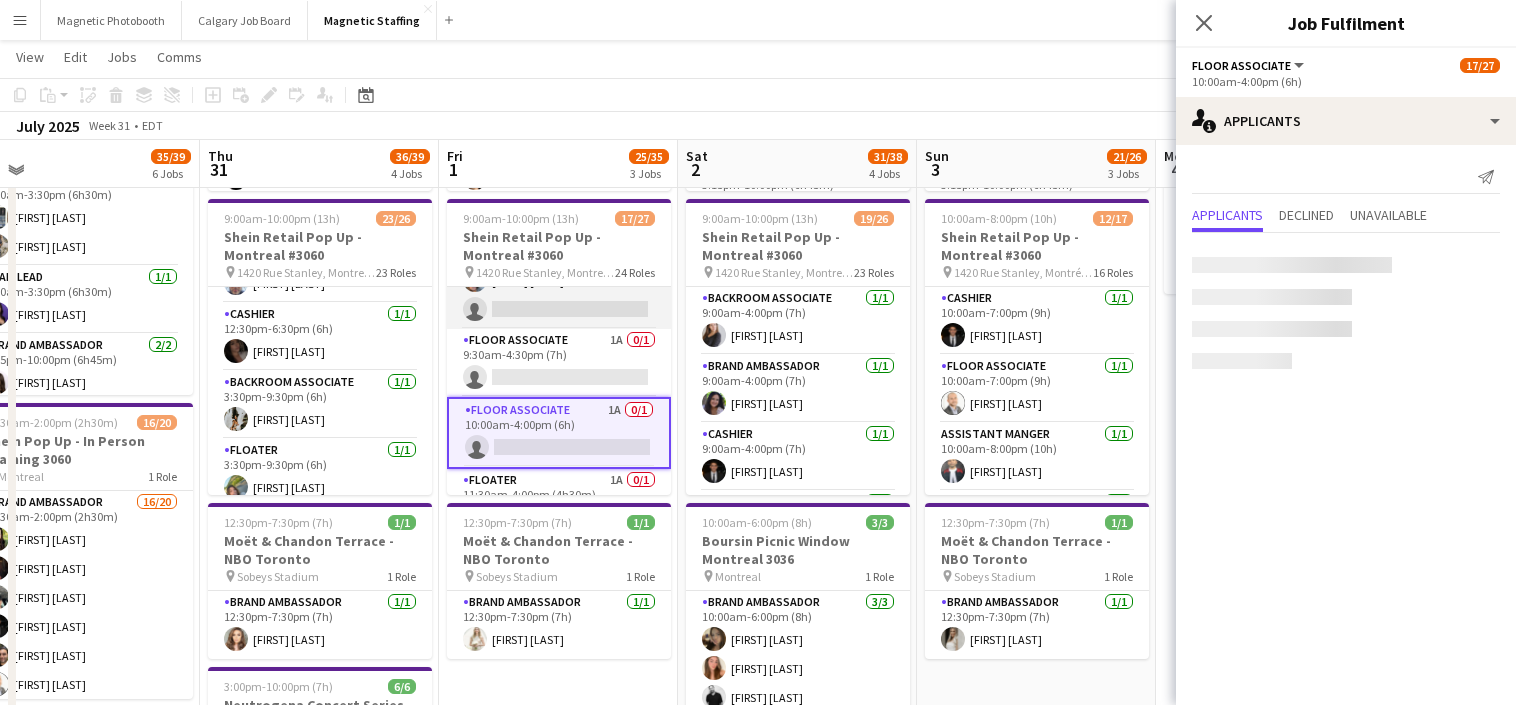 scroll, scrollTop: 597, scrollLeft: 0, axis: vertical 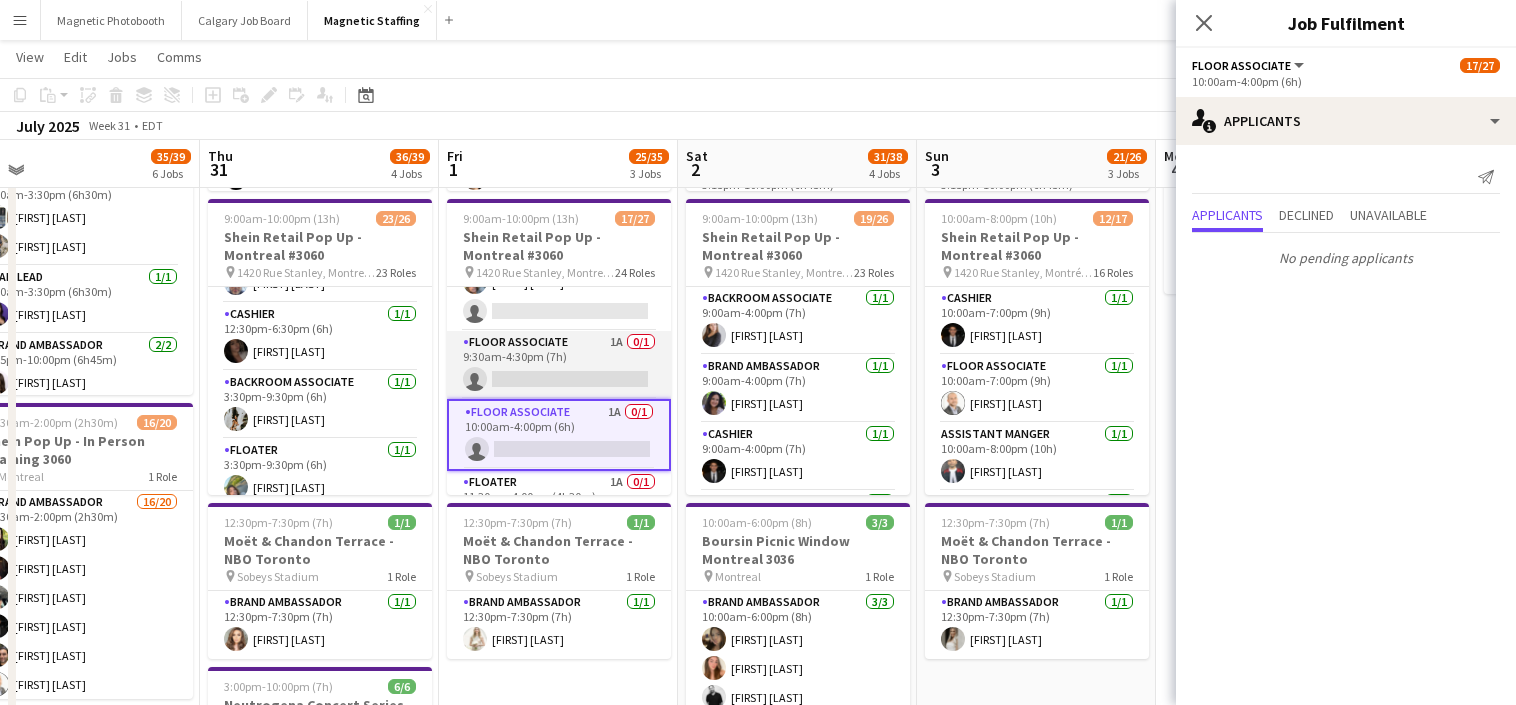 click on "Floor Associate   1A   0/1   9:30am-4:30pm (7h)
single-neutral-actions" at bounding box center [559, 365] 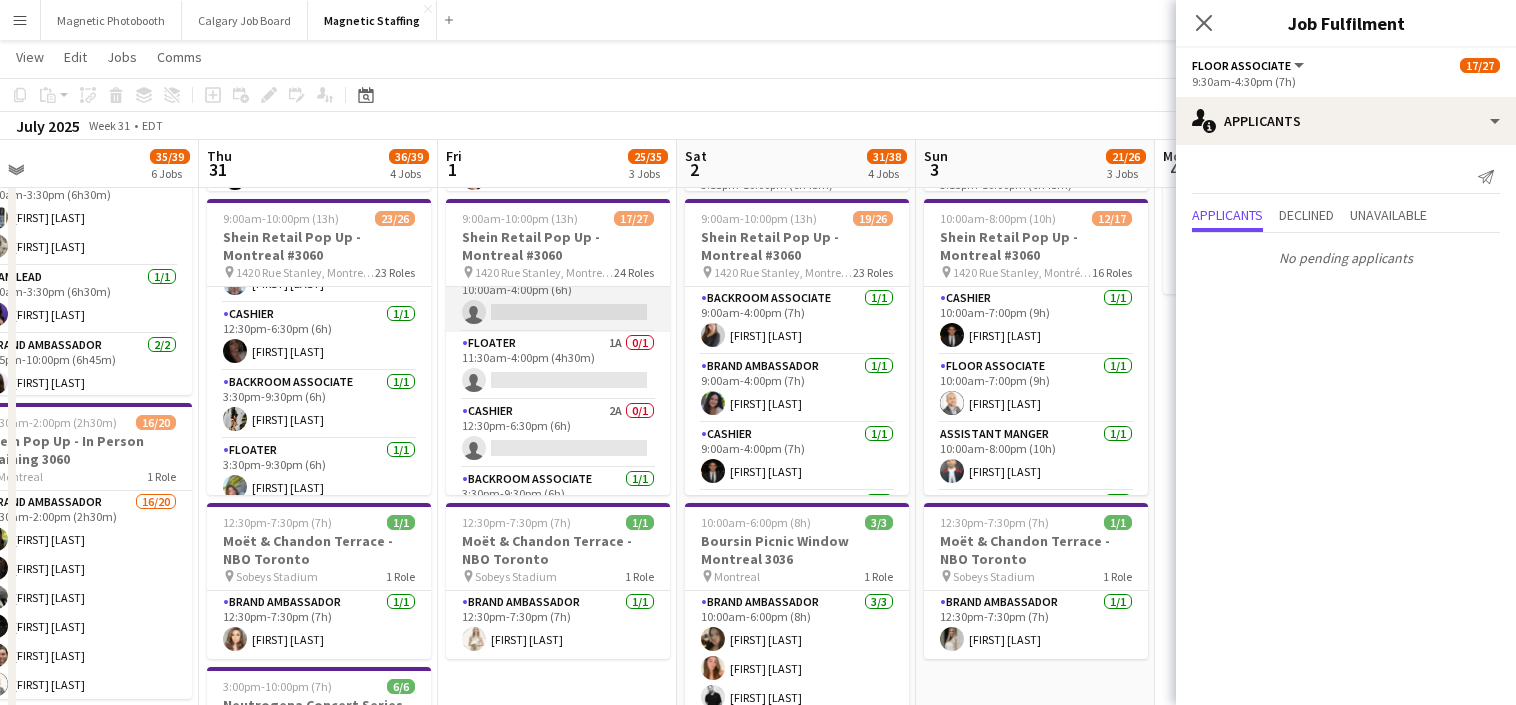 click on "Cashier   2A   0/1   12:30pm-6:30pm (6h)
single-neutral-actions" at bounding box center (558, 434) 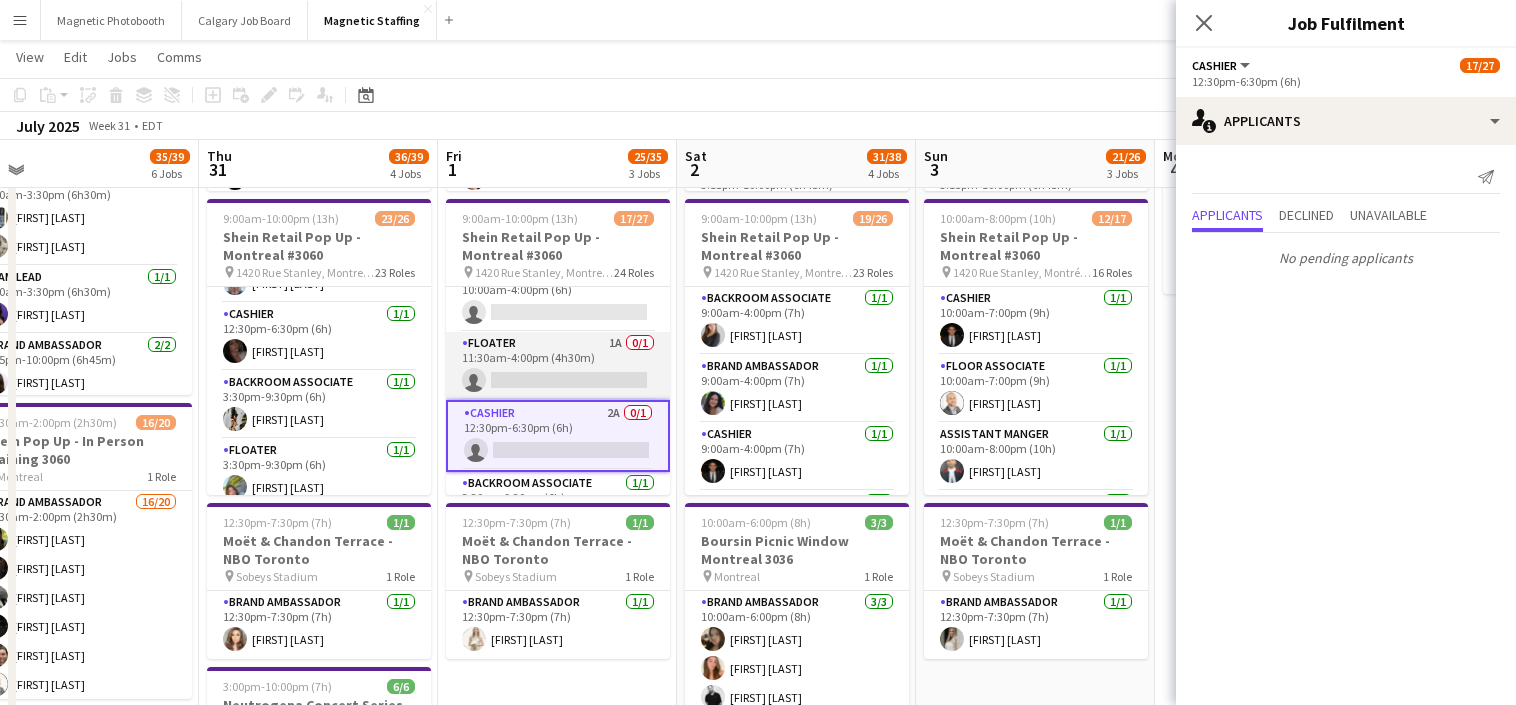 click on "Floater   1A   0/1   11:30am-4:00pm (4h30m)
single-neutral-actions" at bounding box center (558, 366) 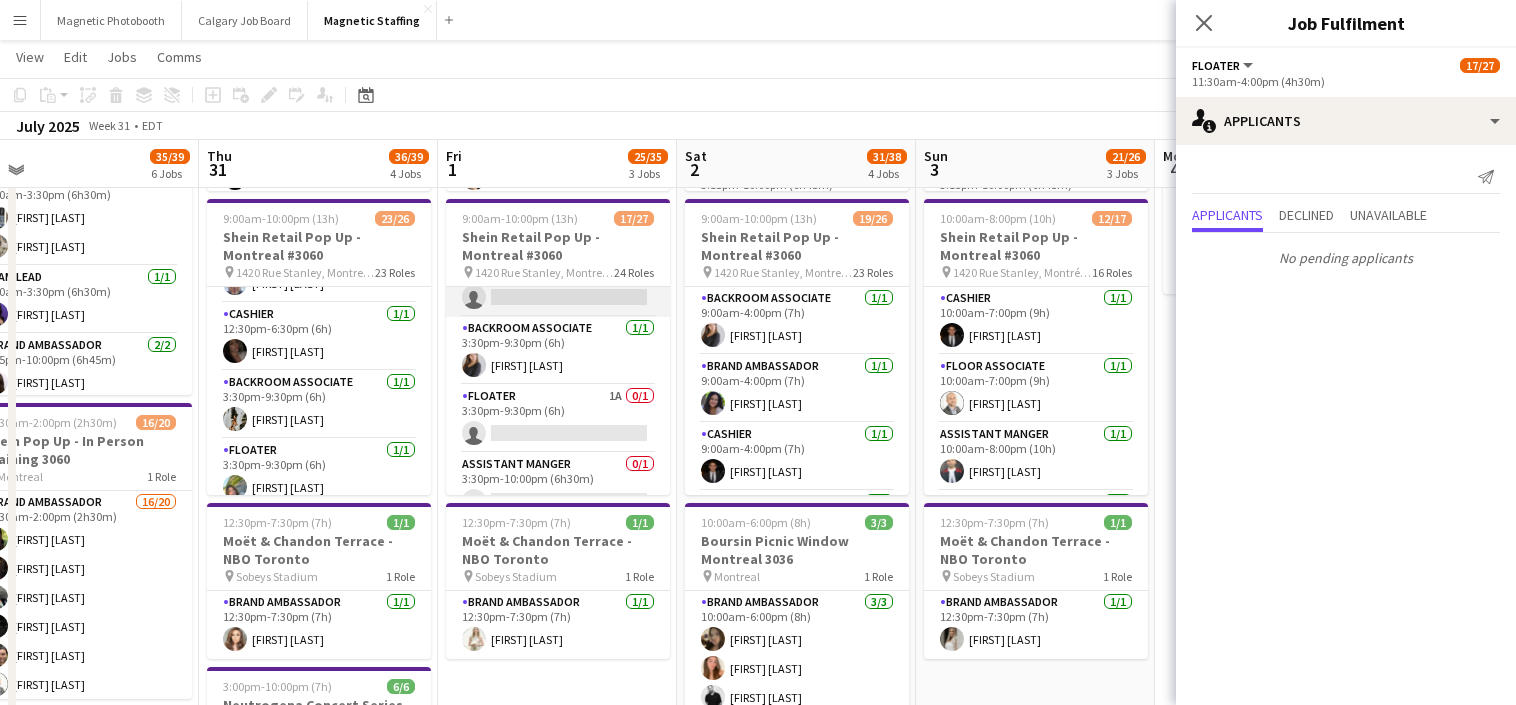 click on "Floater   1A   0/1   3:30pm-9:30pm (6h)
single-neutral-actions" at bounding box center (558, 419) 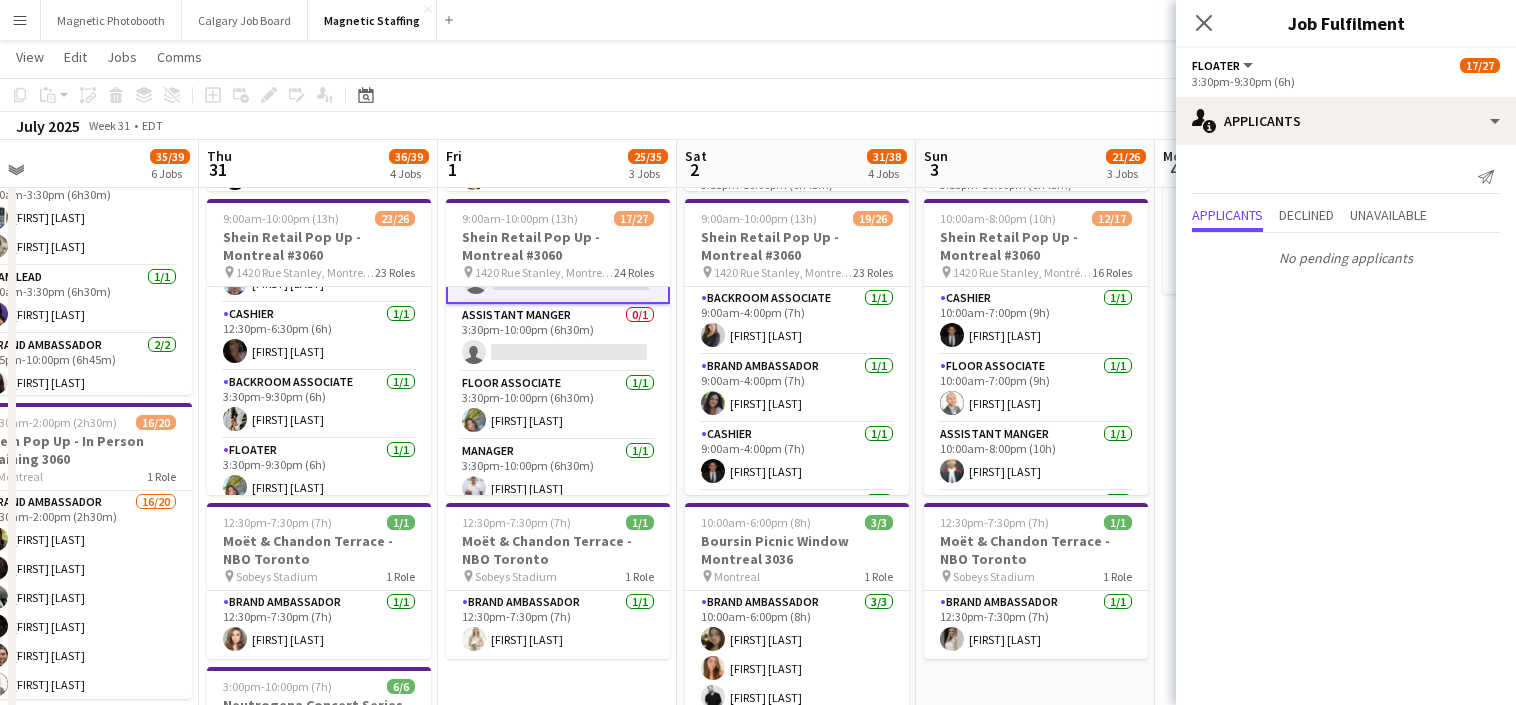 click on "Floor Associate   1/1   [TIME]-[TIME] ([DURATION])
[FIRST] [LAST]" at bounding box center [558, 406] 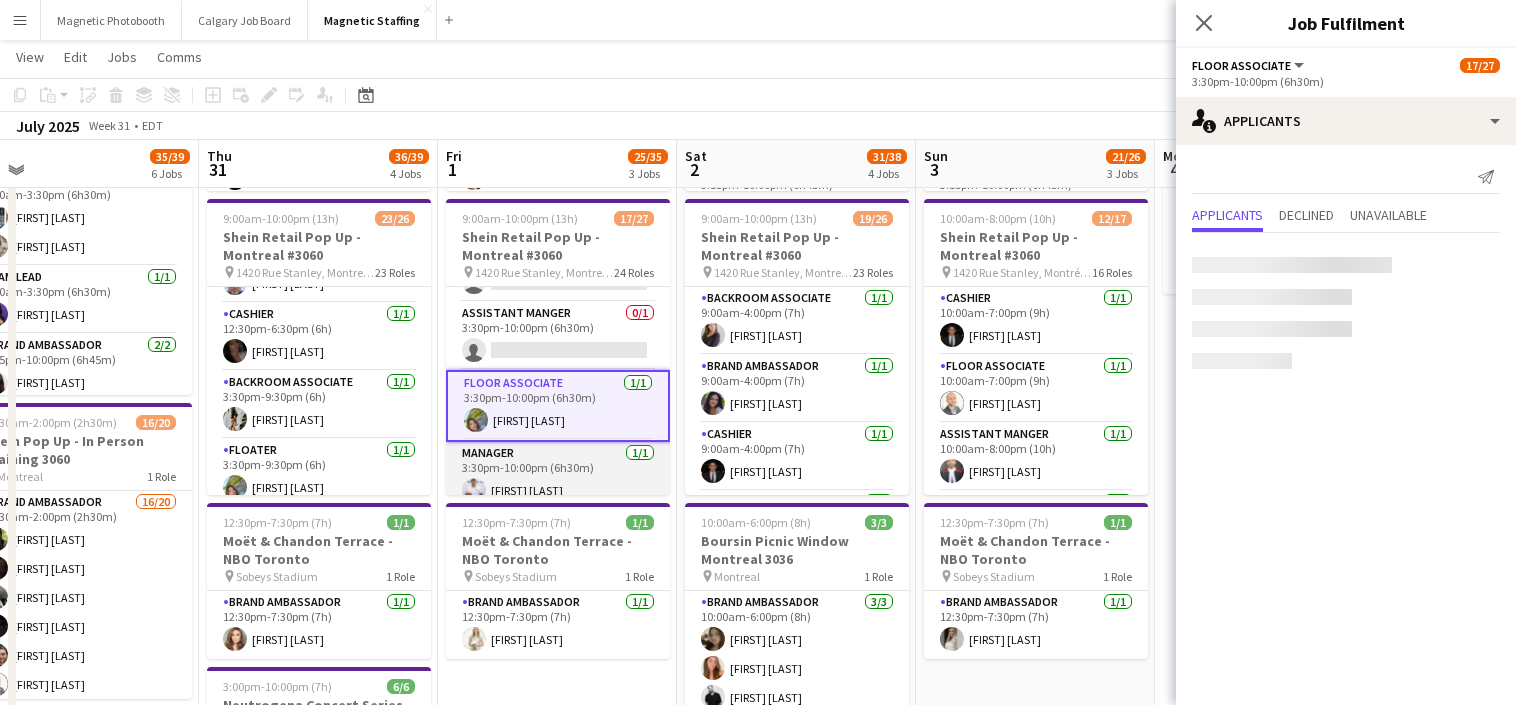 click on "Manager   1/1   [TIME]-[TIME] ([DURATION])
[FIRST] [LAST]" at bounding box center (558, 476) 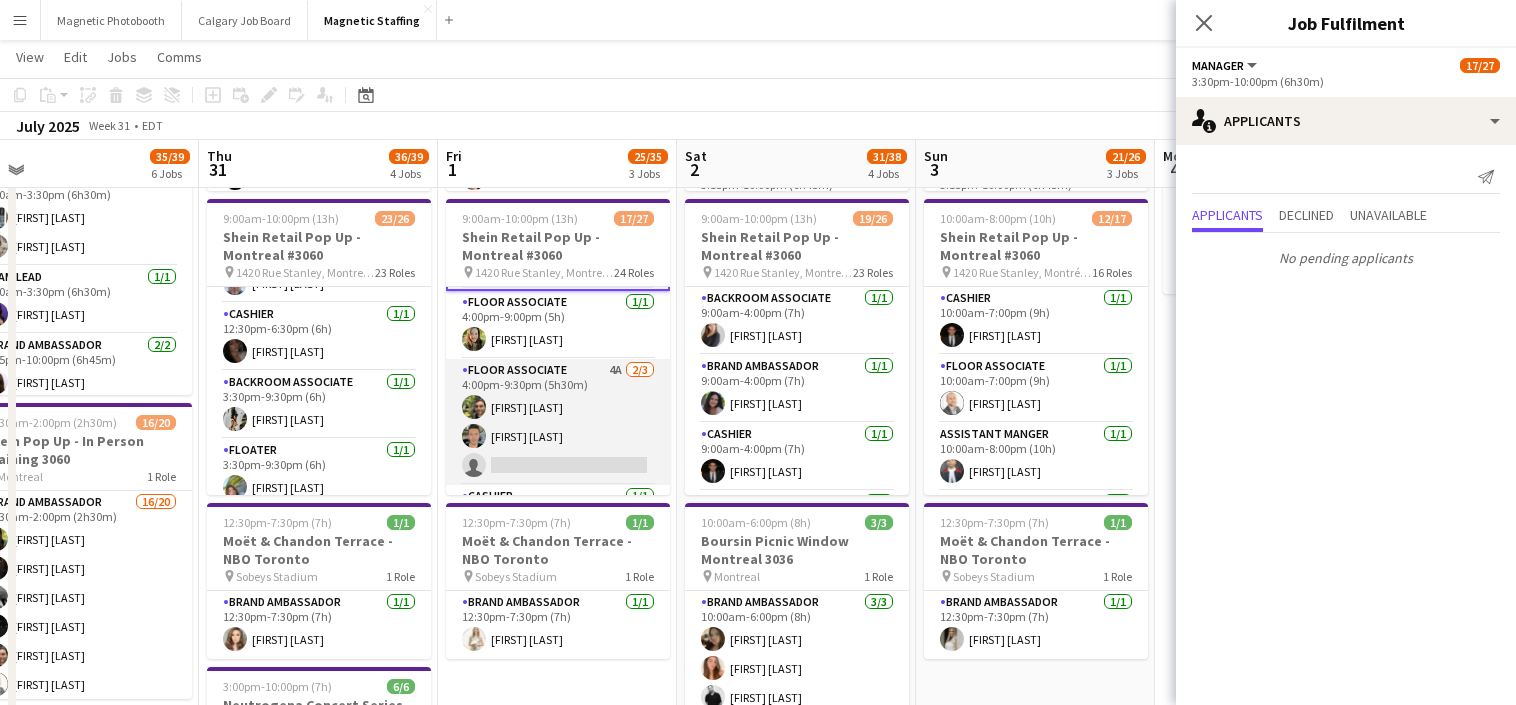 click on "Floor Associate   4A   2/3   [TIME]-[TIME] ([DURATION])
[FIRST] [LAST] [FIRST] [LAST]
single-neutral-actions" at bounding box center [558, 422] 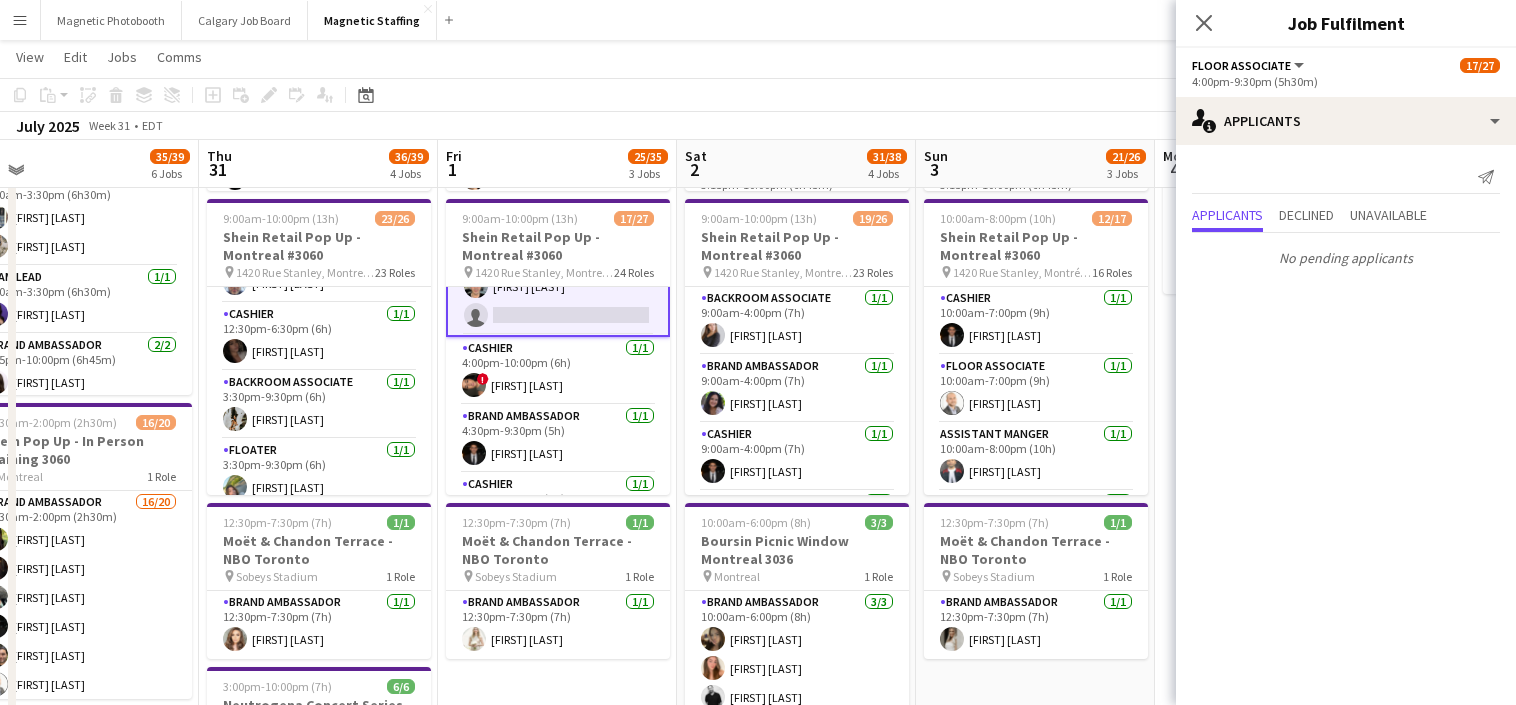 click on "Brand Ambassador   1/1   4:30pm-9:30pm (5h)
[FIRST] [LAST]" at bounding box center [558, 439] 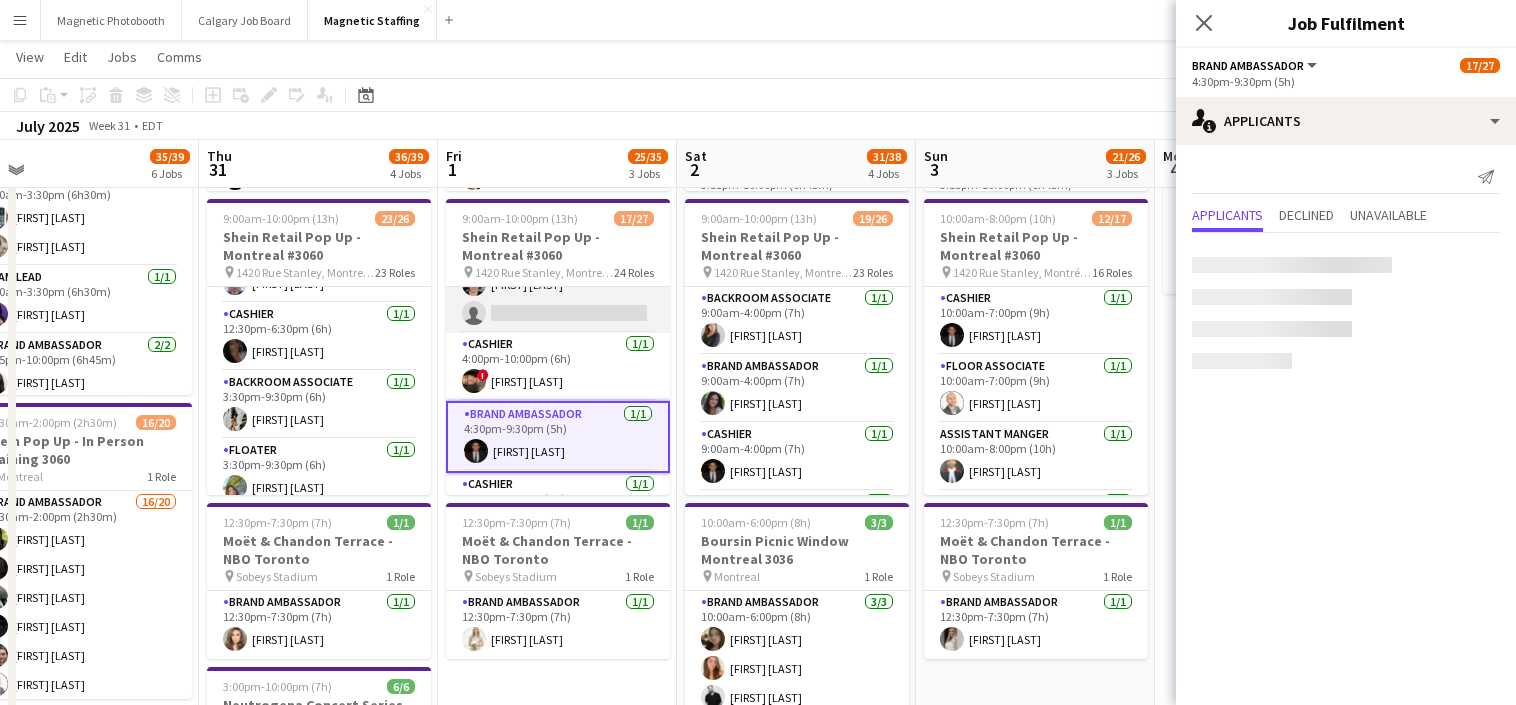 scroll, scrollTop: 1399, scrollLeft: 0, axis: vertical 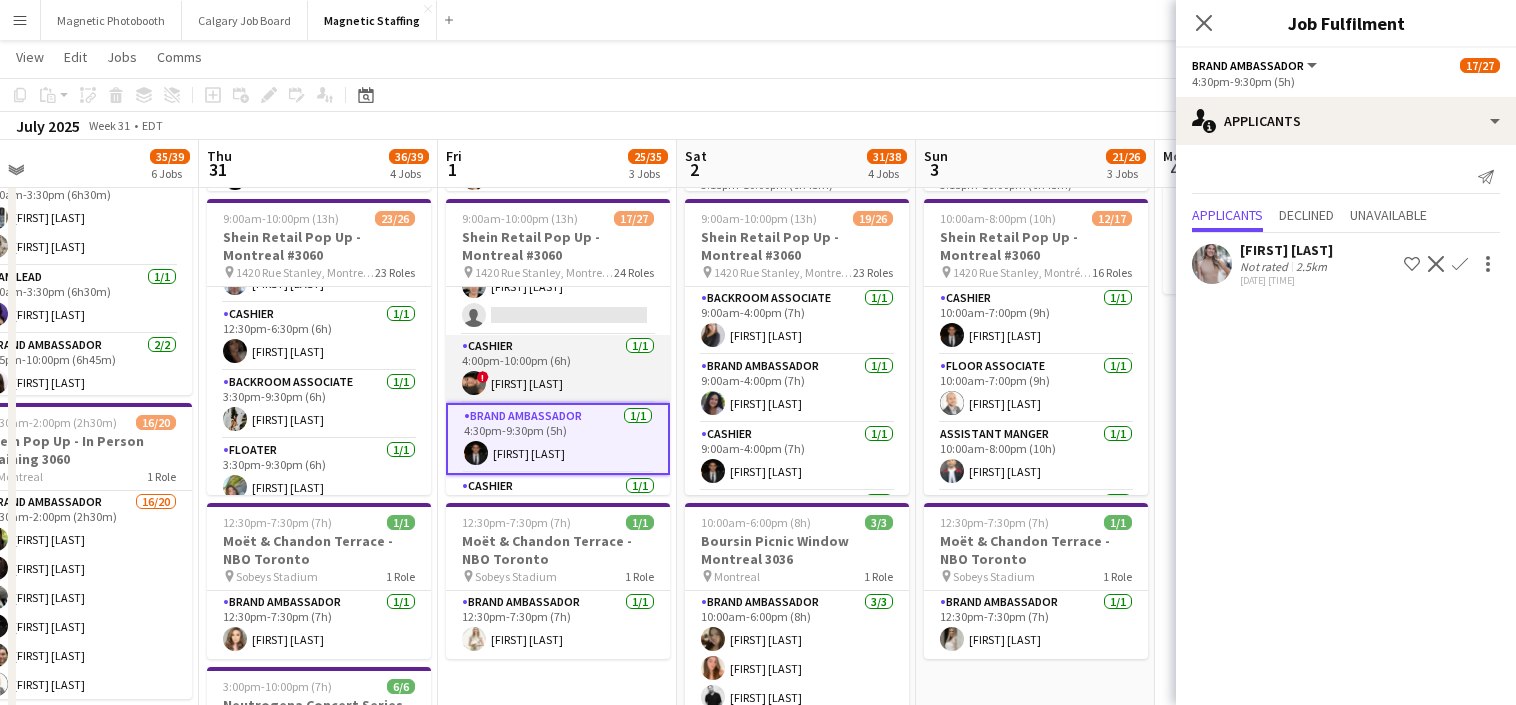 click on "Cashier   1/1   4:00pm-10:00pm (6h)
! [FIRST] [LAST]" at bounding box center (558, 369) 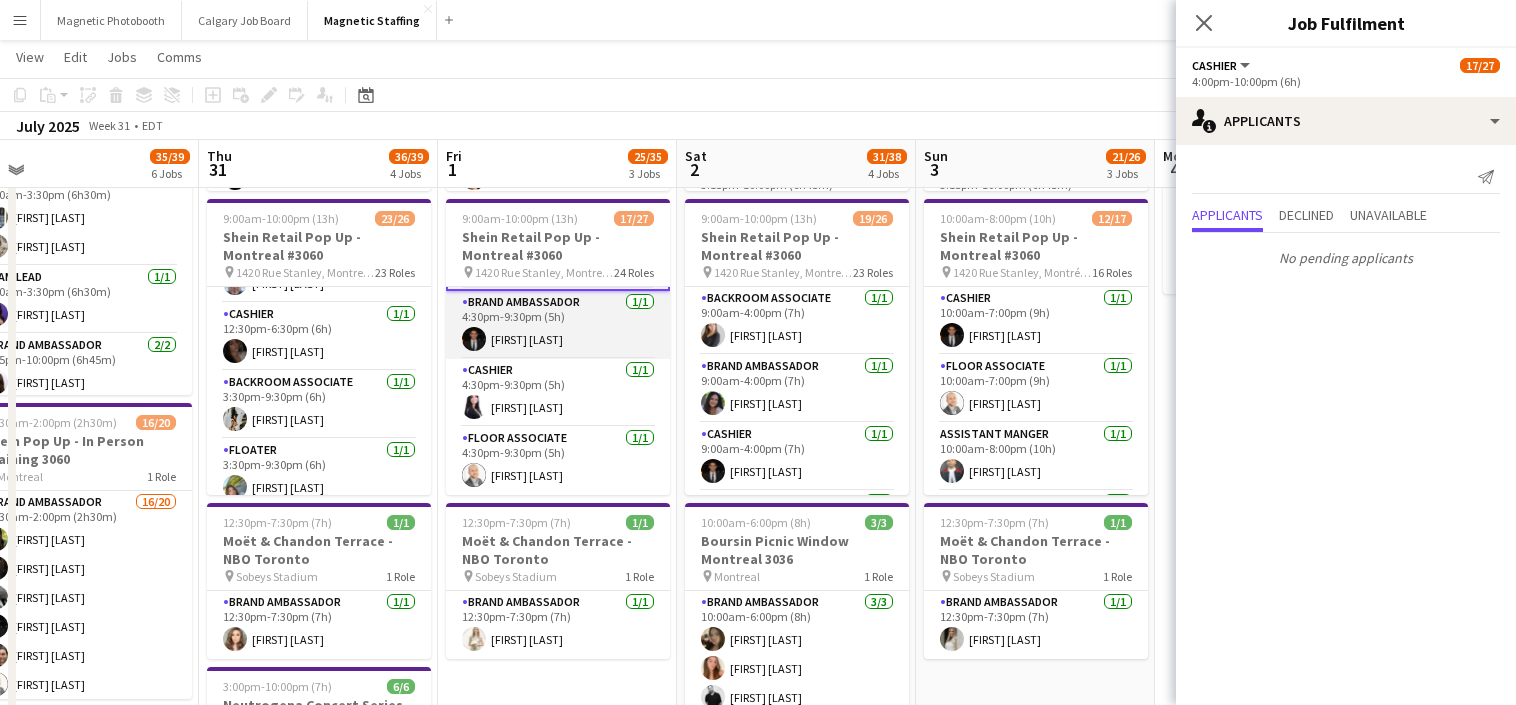 click on "Floor Associate   1/1   [TIME]-[TIME] ([DURATION])
[FIRST] [LAST]" at bounding box center (558, 461) 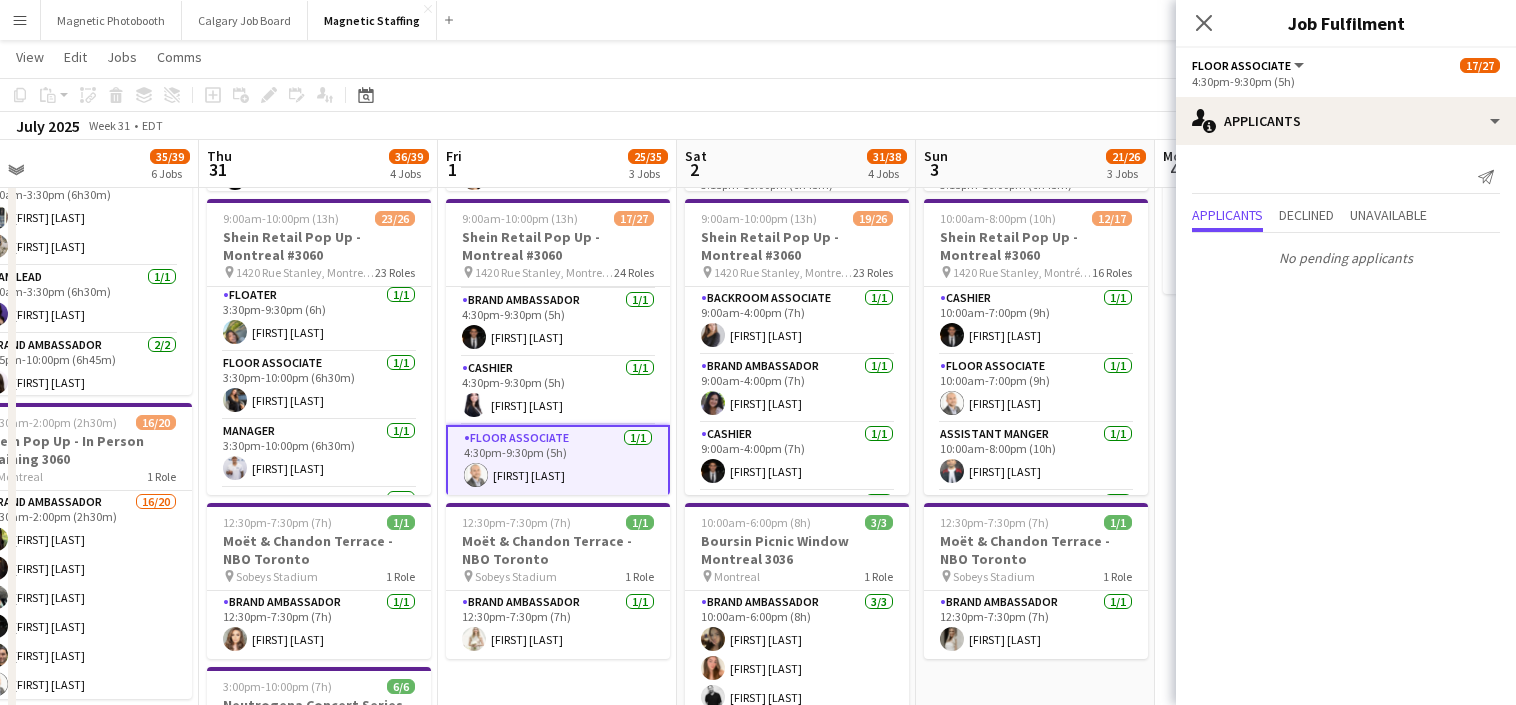 scroll, scrollTop: 980, scrollLeft: 0, axis: vertical 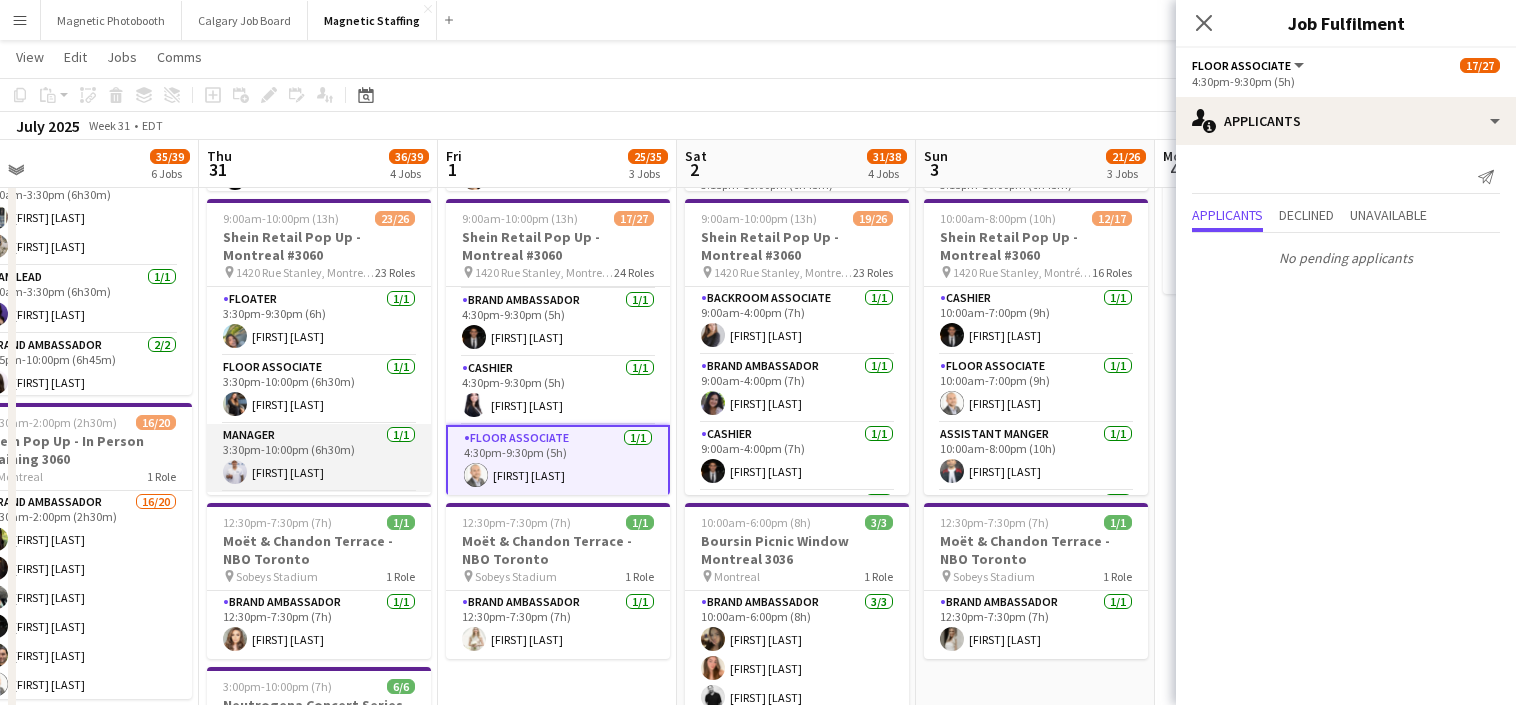click on "Manager   1/1   [TIME]-[TIME] ([DURATION])
[FIRST] [LAST]" at bounding box center (319, 458) 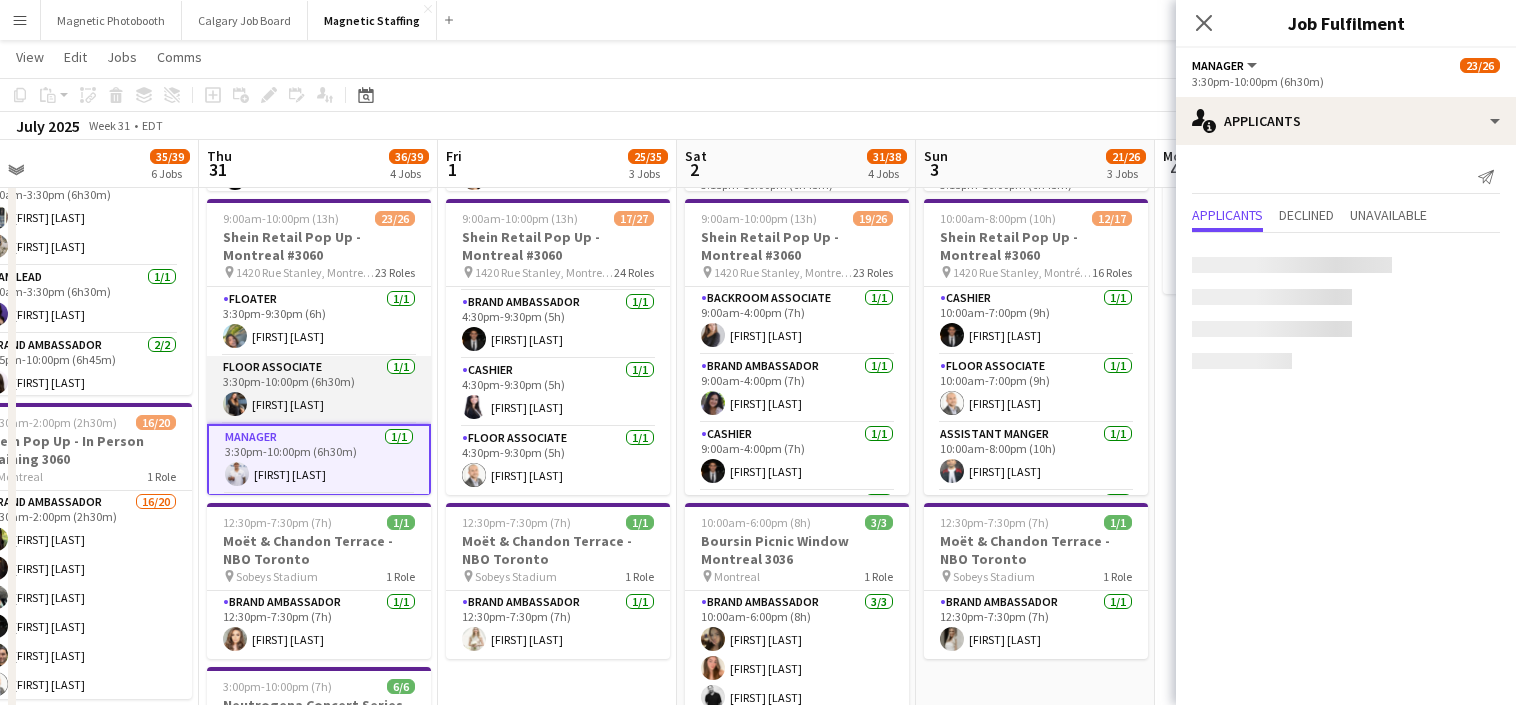 scroll, scrollTop: 0, scrollLeft: 517, axis: horizontal 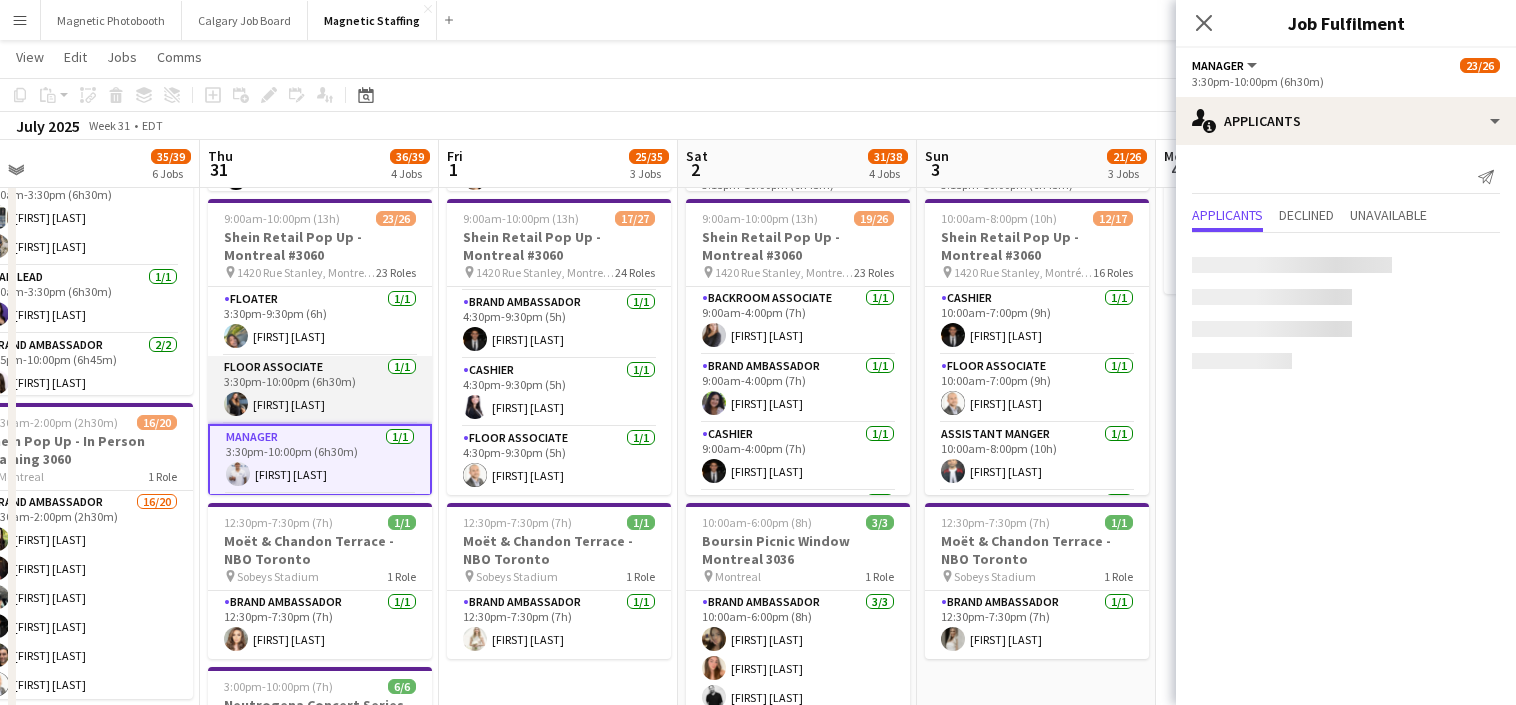 click on "Floor Associate   1/1   3:30pm-10:00pm (6h30m)
[FIRST] [LAST]" at bounding box center (320, 390) 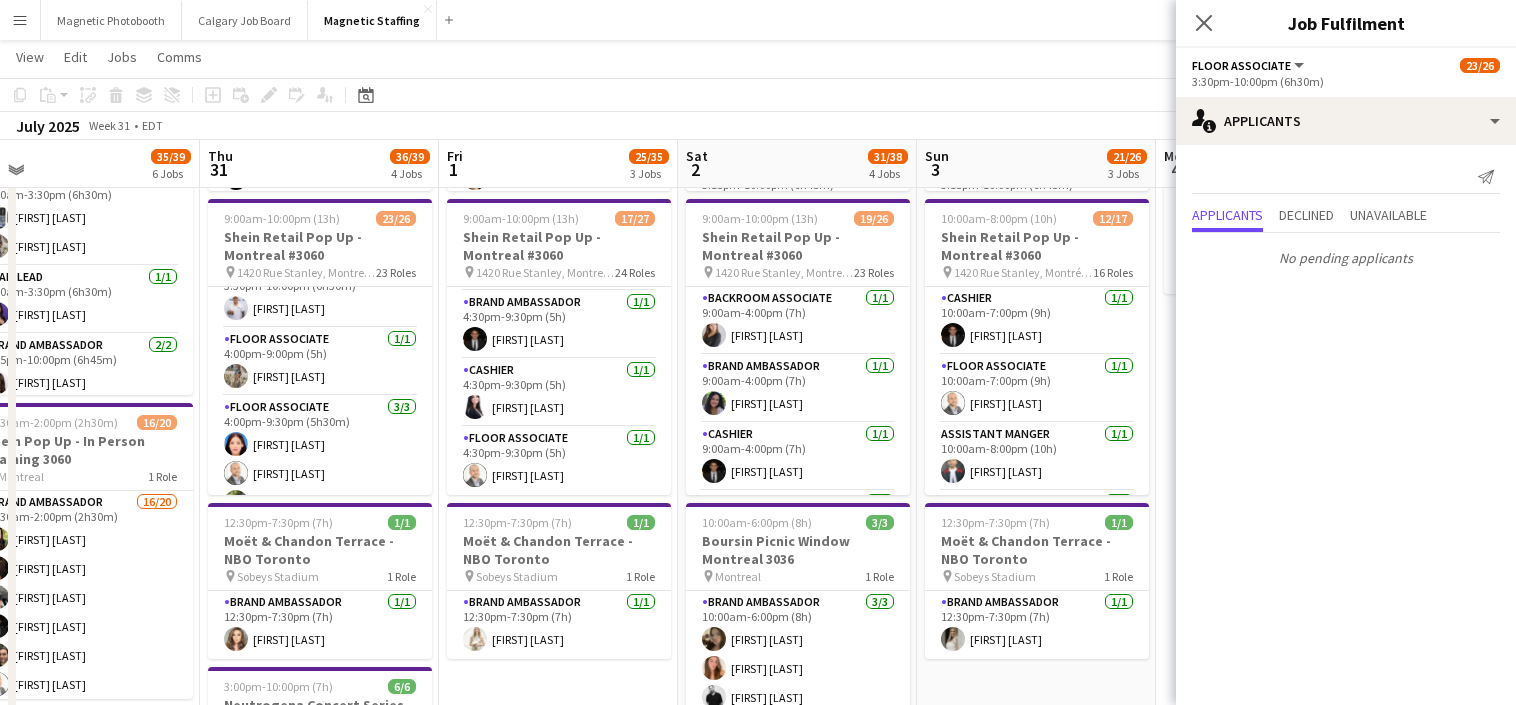 click on "Floor Associate   3/3   4:00pm-9:30pm (5h30m)
[FIRST] [LAST] [FIRST] [LAST] [FIRST] [LAST]" at bounding box center (320, 459) 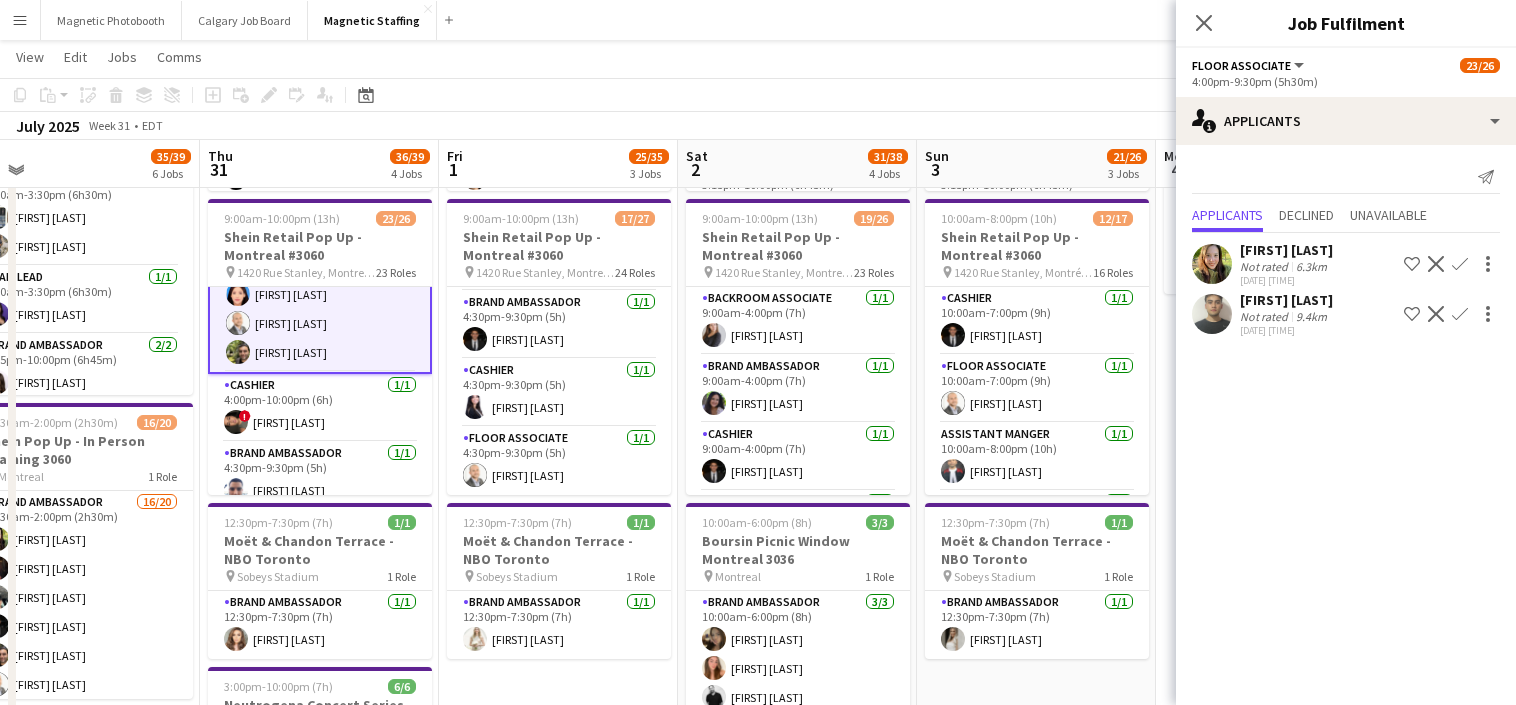 click on "Brand Ambassador   1/1   4:30pm-9:30pm (5h)
[FIRST] [LAST]" at bounding box center (320, 476) 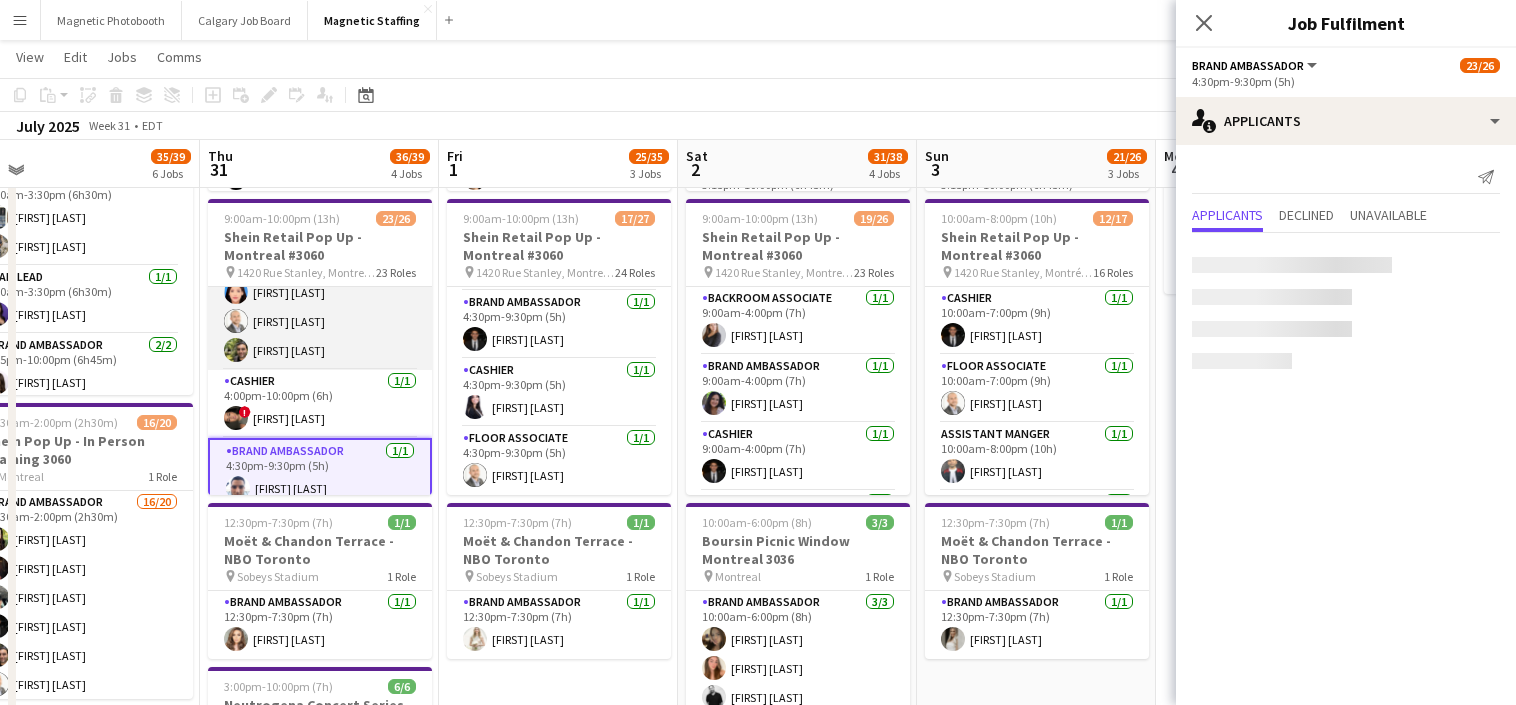 scroll, scrollTop: 1294, scrollLeft: 0, axis: vertical 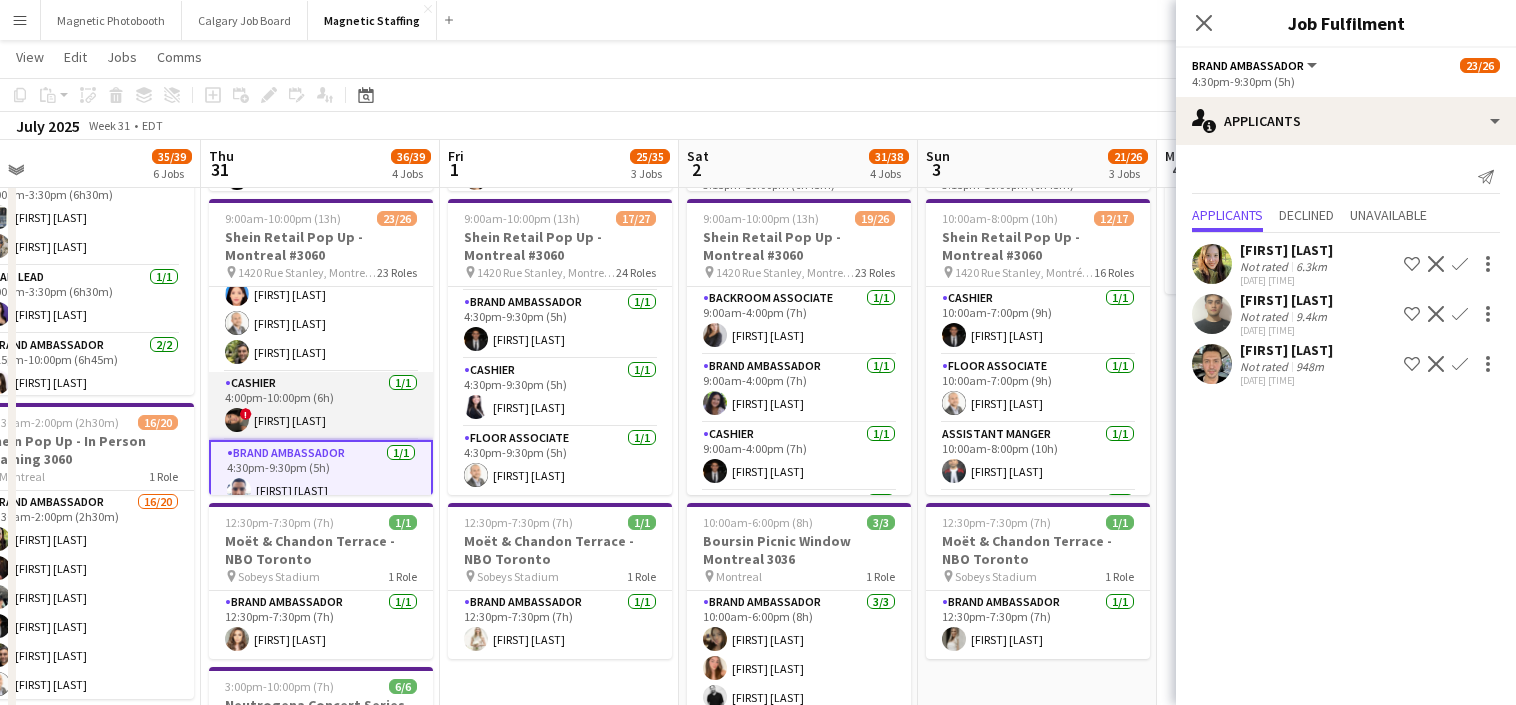 click on "Cashier   1/1   4:00pm-10:00pm (6h)
! [FIRST] [LAST]" at bounding box center [321, 406] 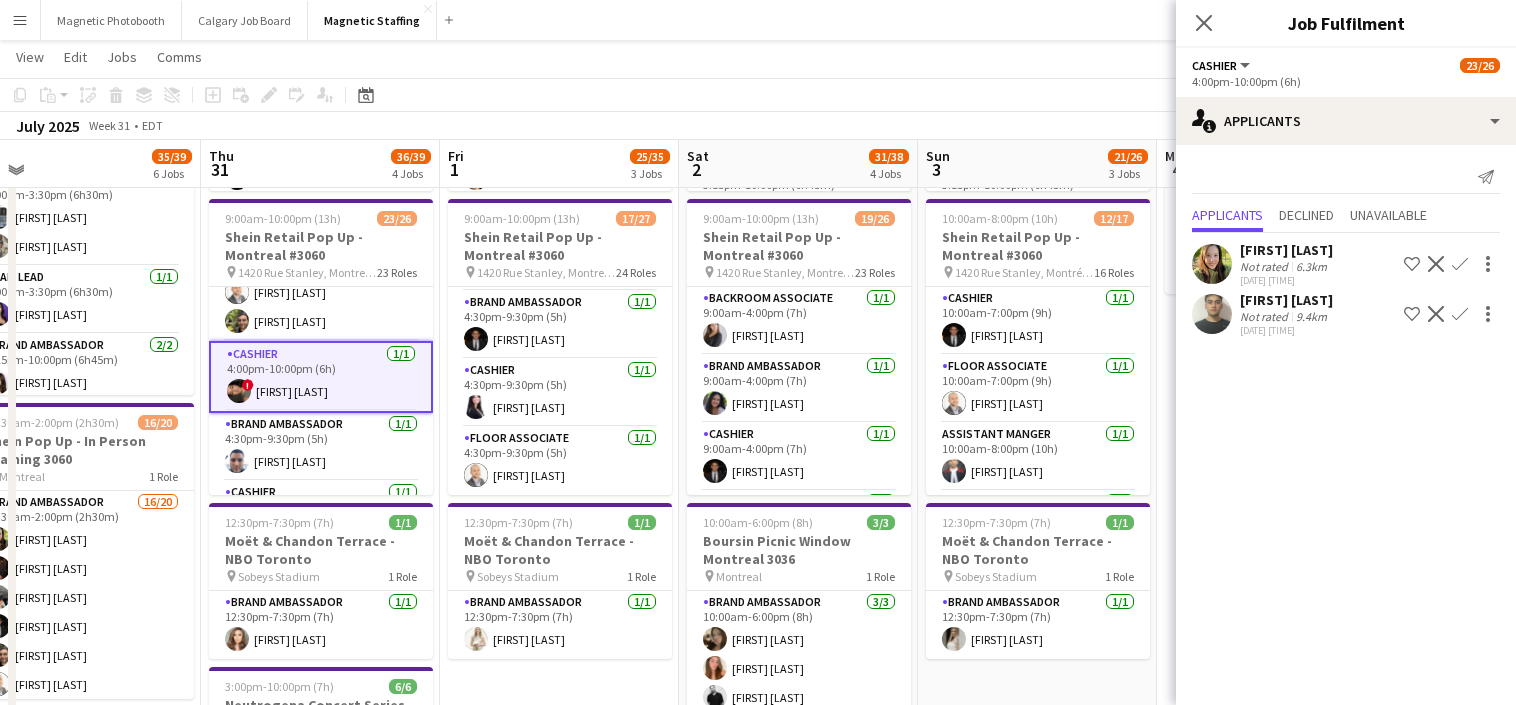 scroll, scrollTop: 1318, scrollLeft: 0, axis: vertical 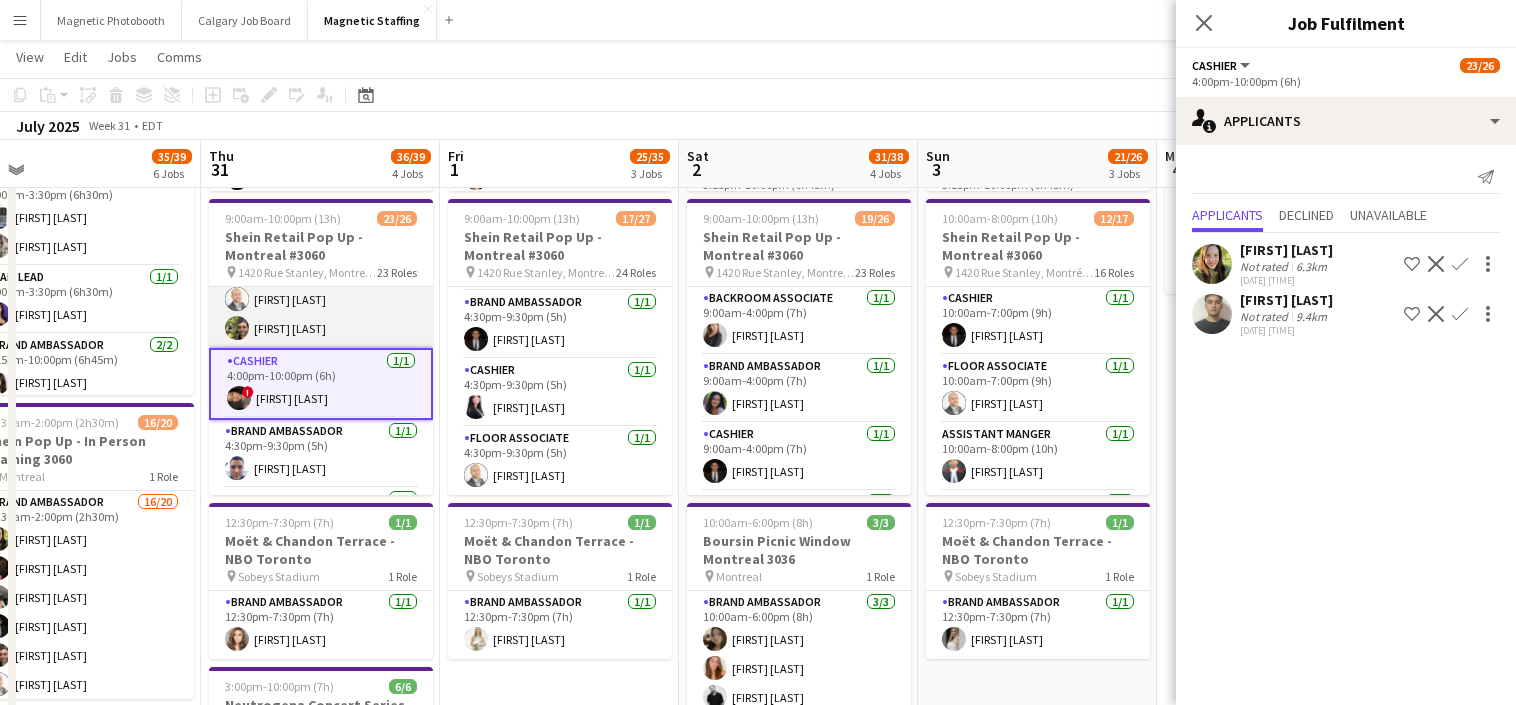 click on "Floor Associate   3/3   4:00pm-9:30pm (5h30m)
[FIRST] [LAST] [FIRST] [LAST] [FIRST] [LAST]" at bounding box center [321, 285] 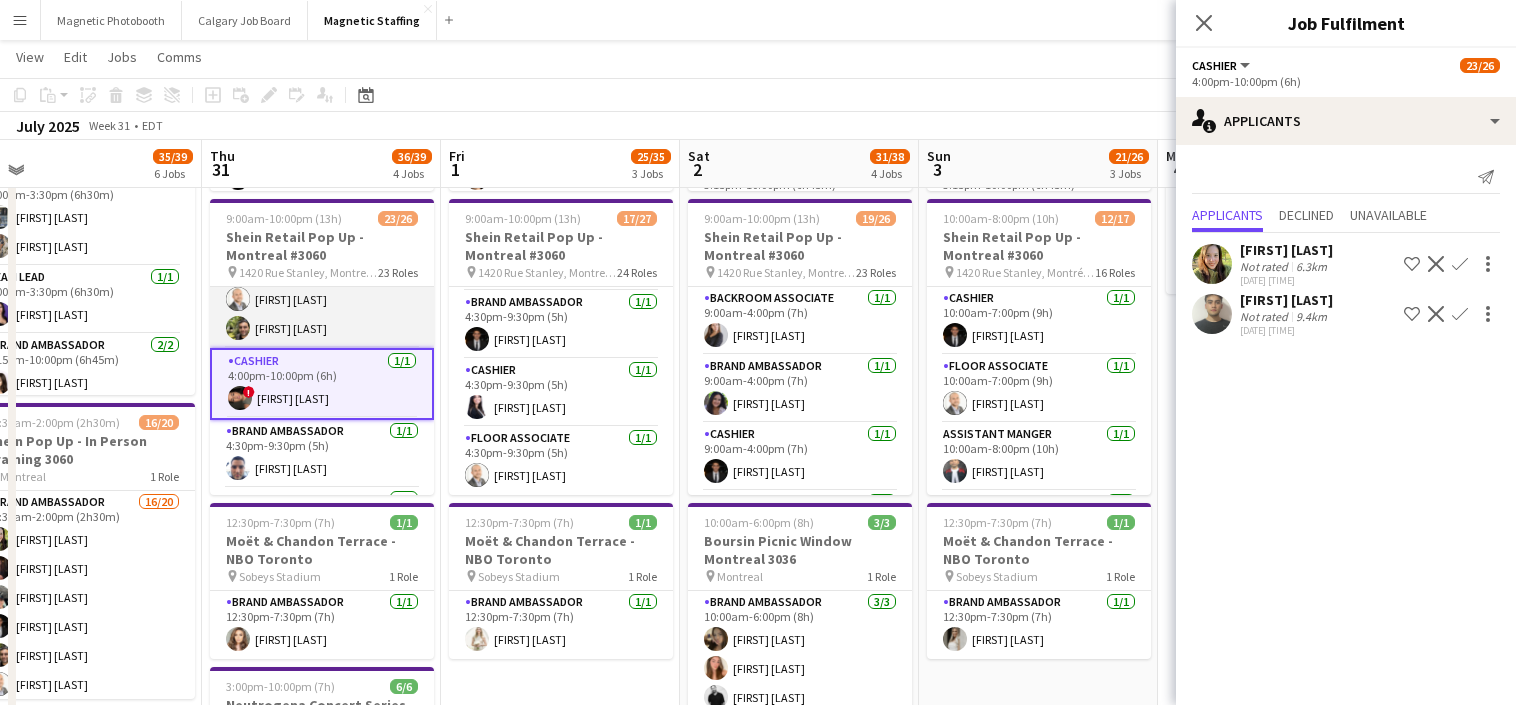 scroll, scrollTop: 1320, scrollLeft: 0, axis: vertical 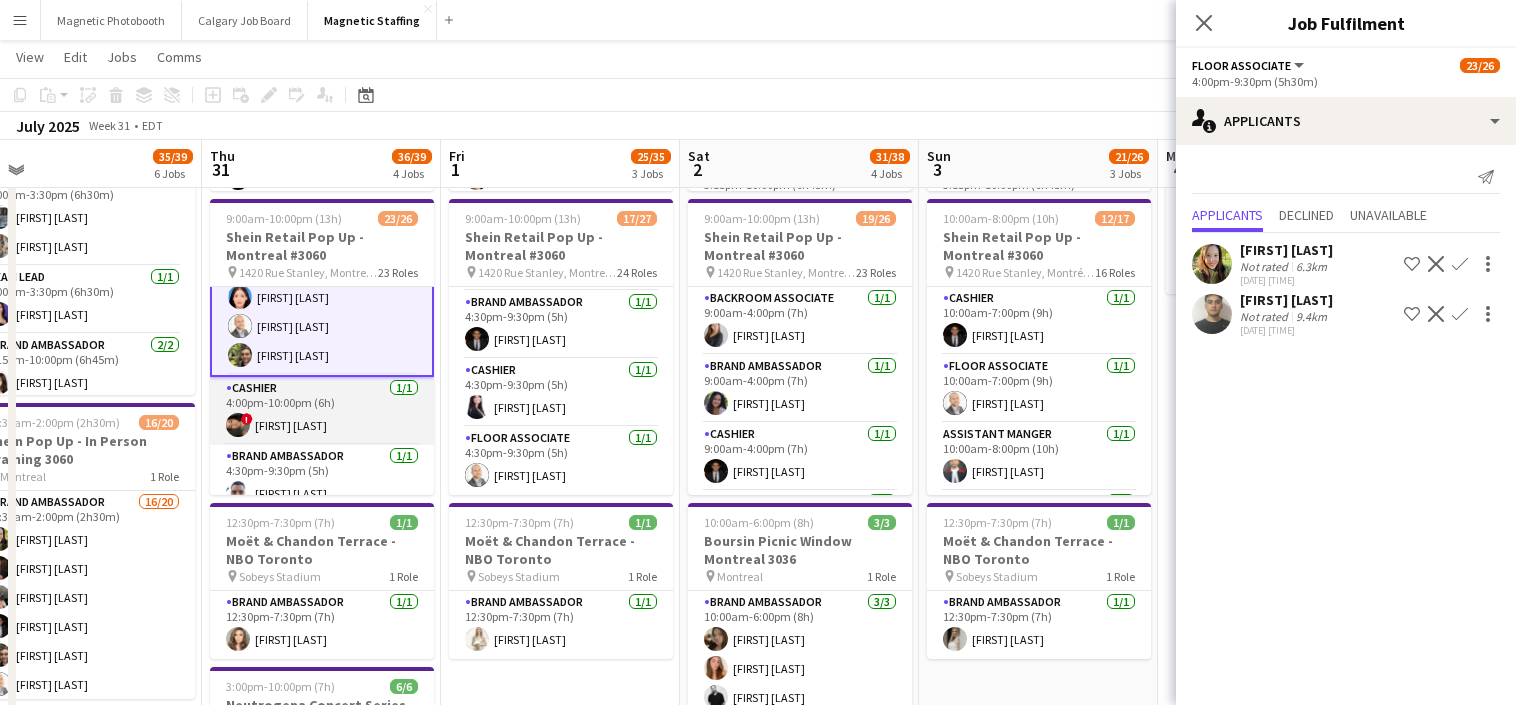 click on "Cashier   1/1   4:00pm-10:00pm (6h)
! [FIRST] [LAST]" at bounding box center [322, 411] 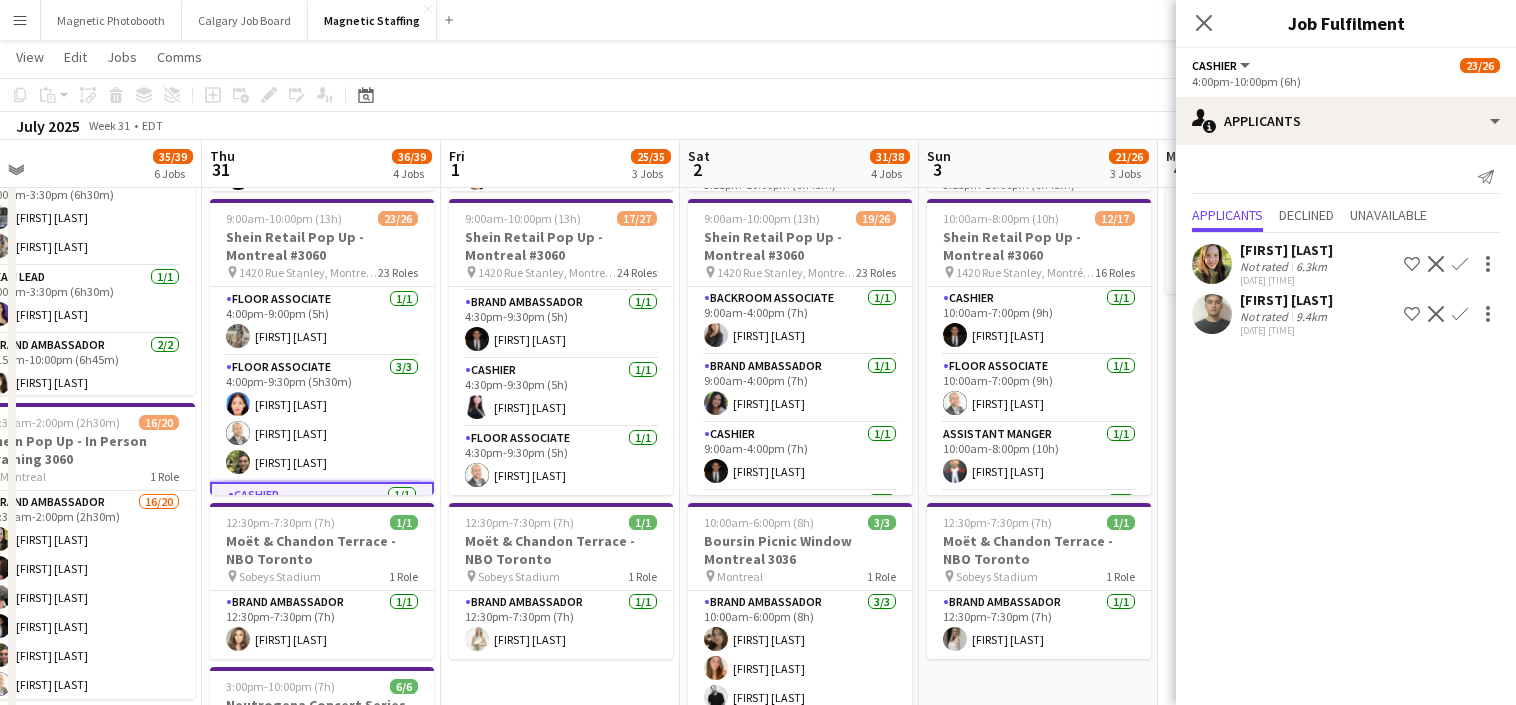 scroll, scrollTop: 1183, scrollLeft: 0, axis: vertical 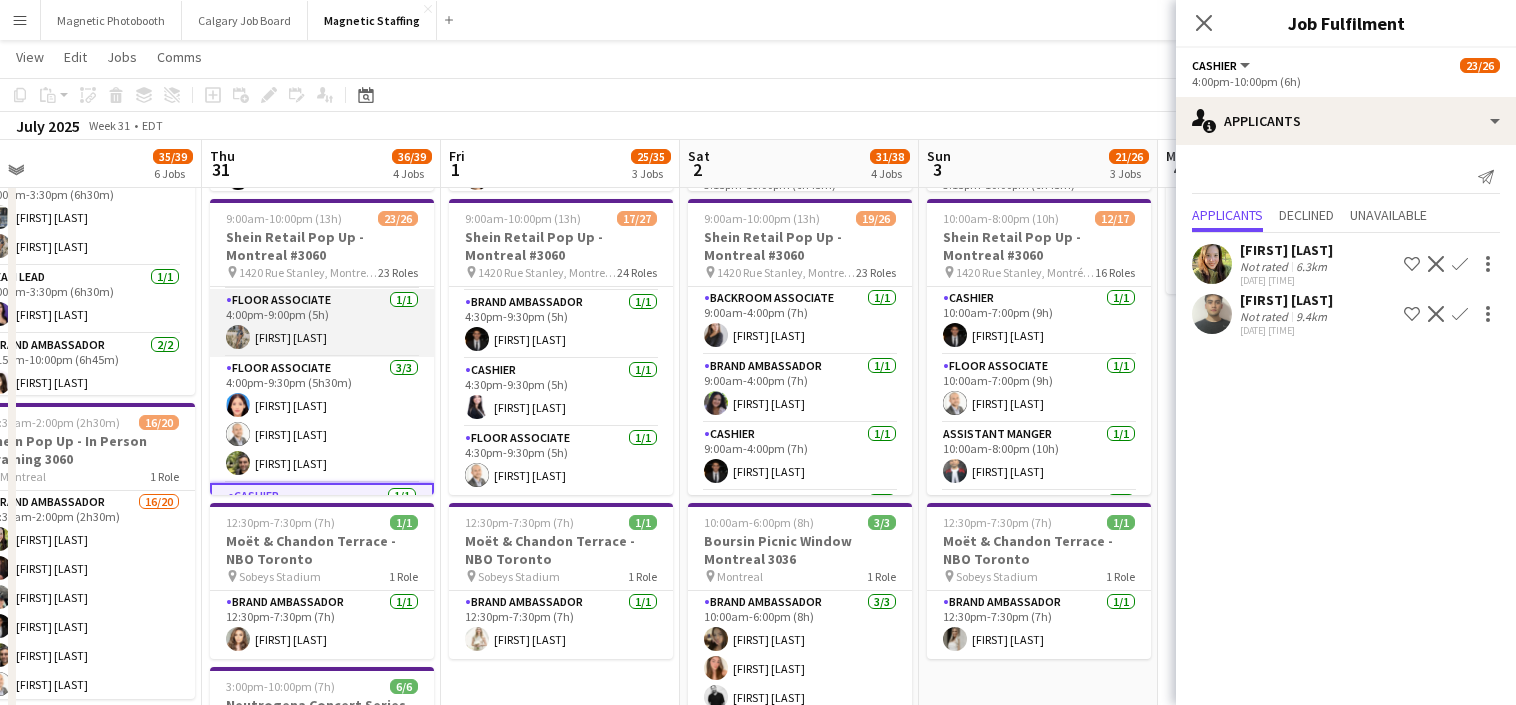 click on "Floor Associate   1/1   [TIME]-[TIME] ([DURATION])
[FIRST] [LAST]" at bounding box center [322, 323] 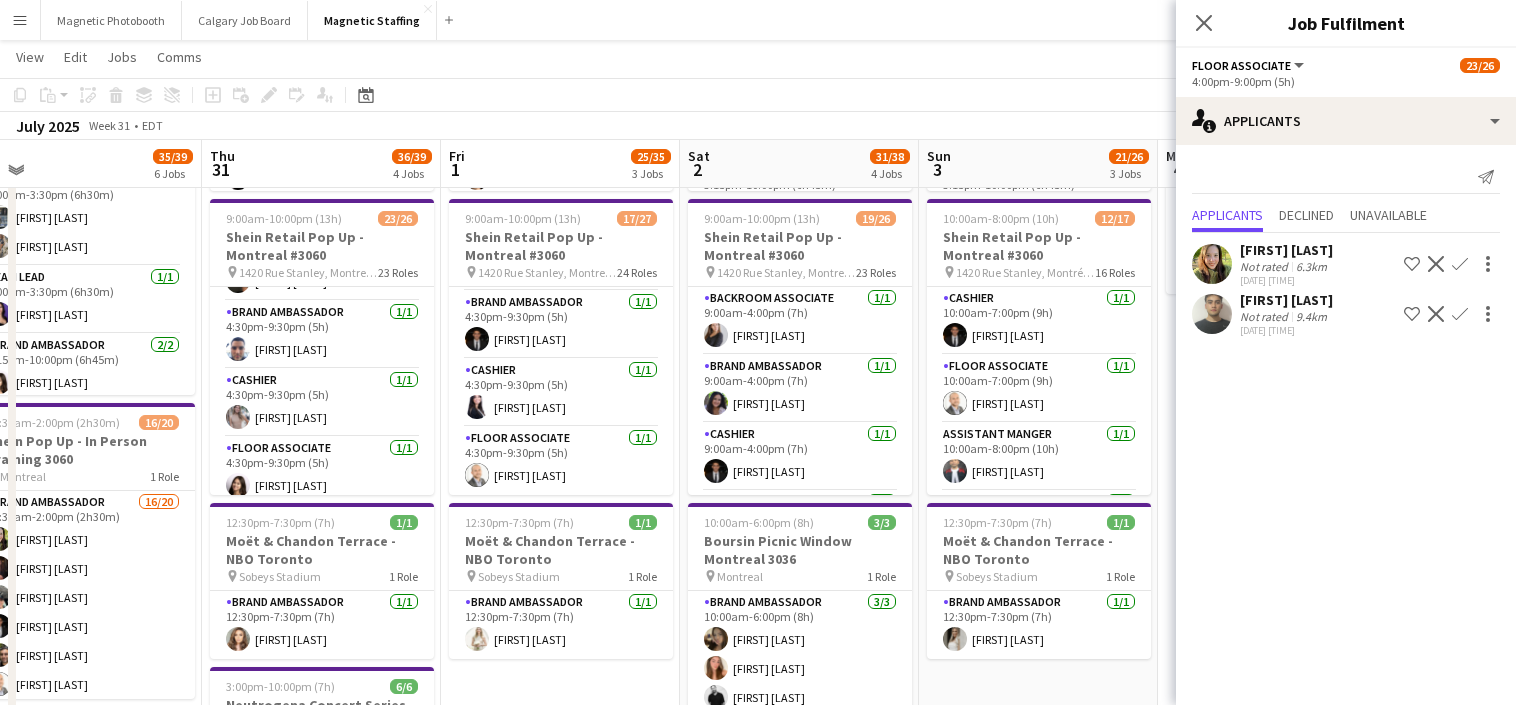 click on "Cashier   1/1   4:30pm-9:30pm (5h)
[FIRST] [LAST]" at bounding box center [322, 403] 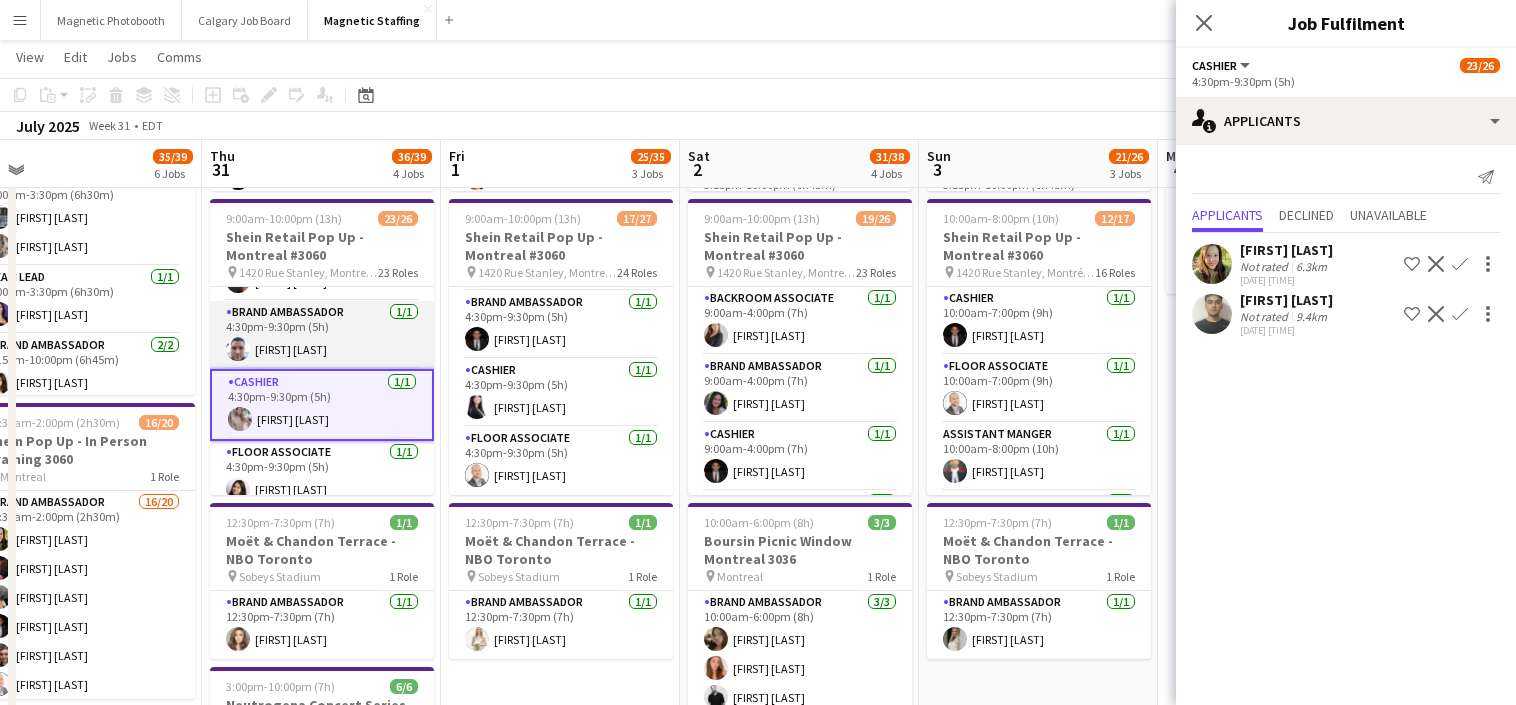 click on "Brand Ambassador   1/1   4:30pm-9:30pm (5h)
[FIRST] [LAST]" at bounding box center (322, 335) 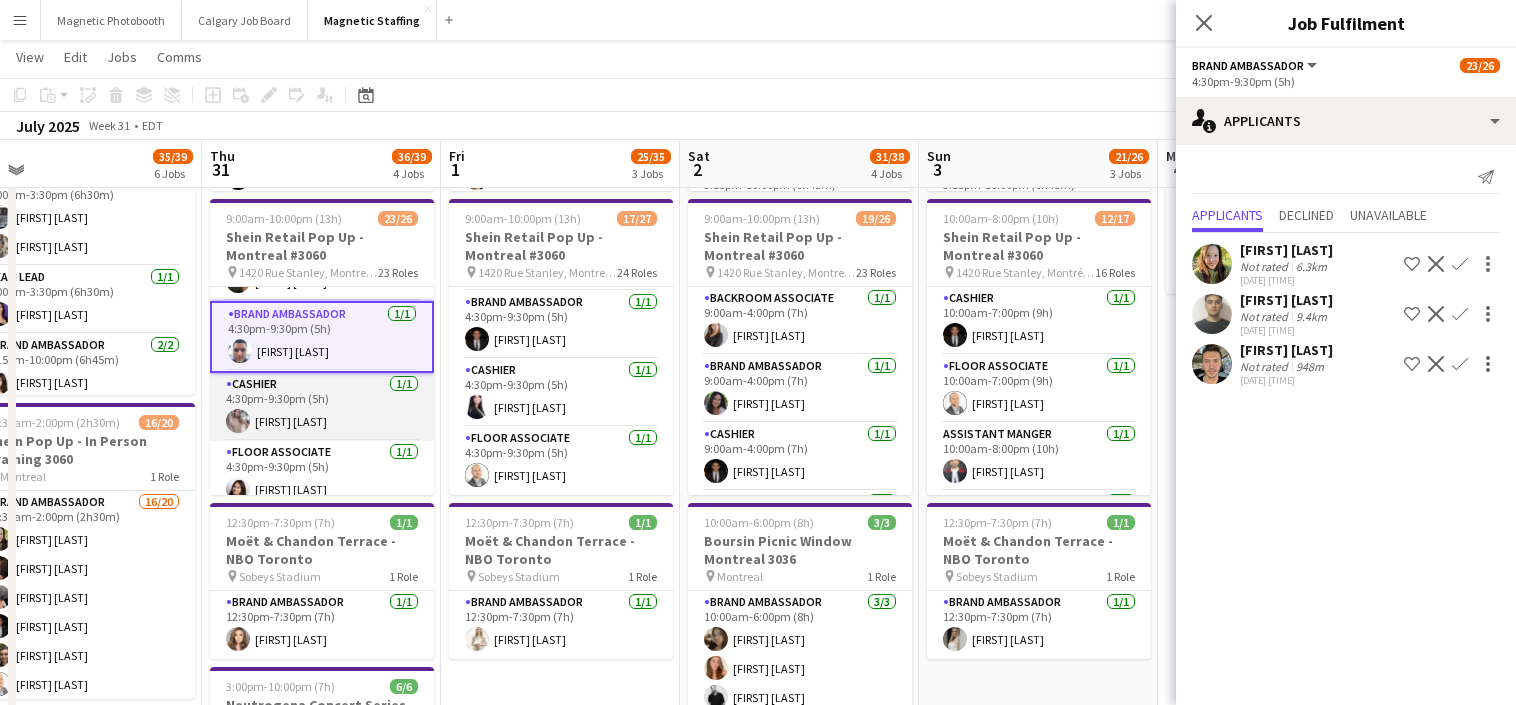 click on "Cashier   1/1   4:30pm-9:30pm (5h)
[FIRST] [LAST]" at bounding box center [322, 407] 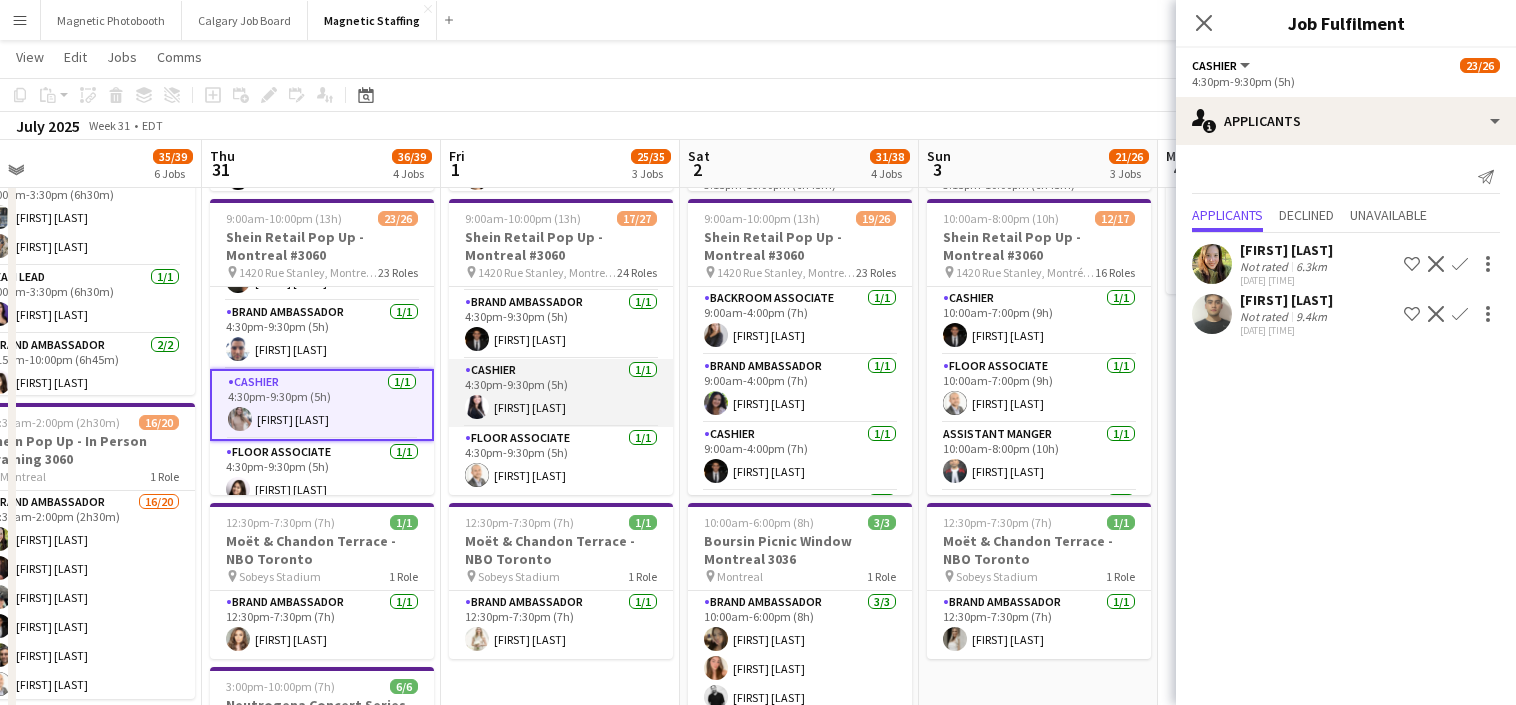 click on "Cashier   1/1   4:30pm-9:30pm (5h)
[FIRST] [LAST]" at bounding box center [561, 393] 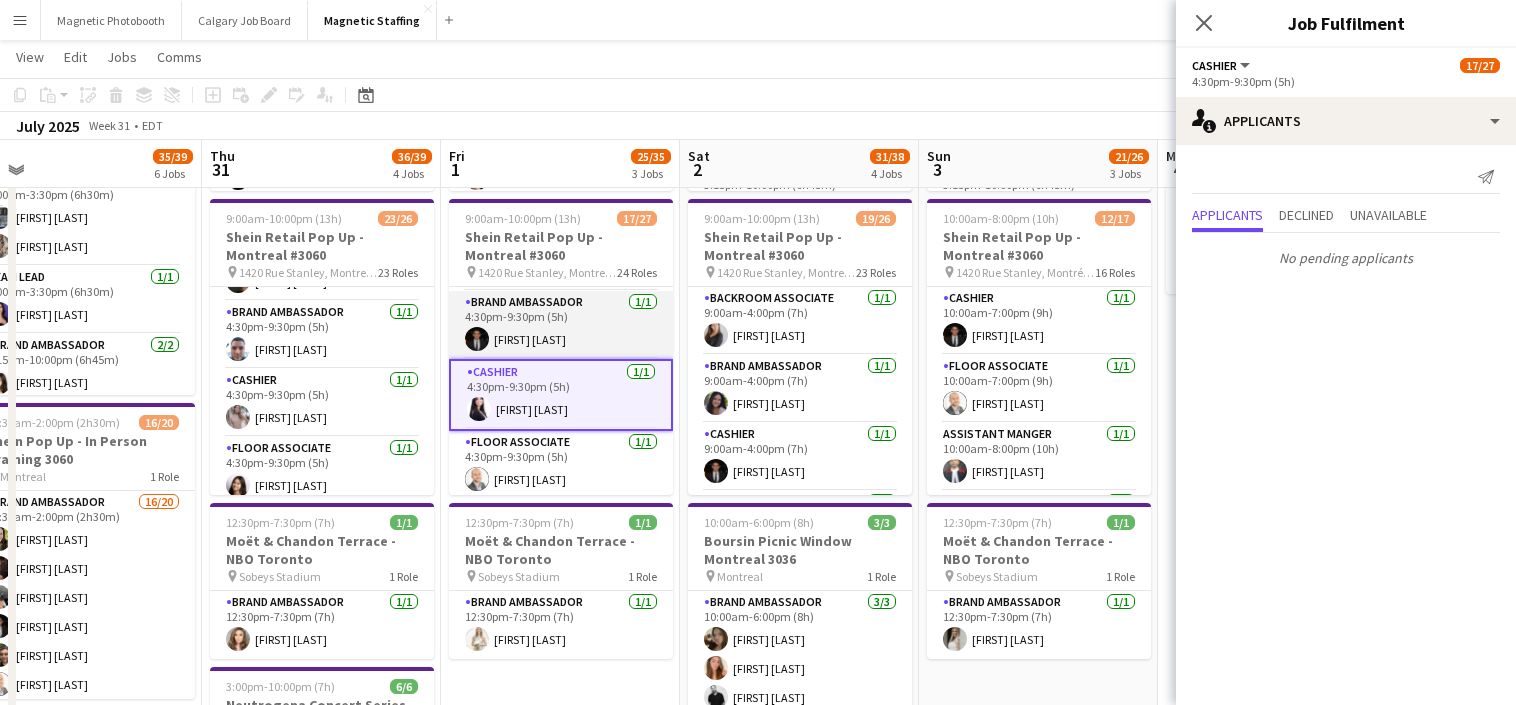 click on "Brand Ambassador   1/1   4:30pm-9:30pm (5h)
[FIRST] [LAST]" at bounding box center [561, 325] 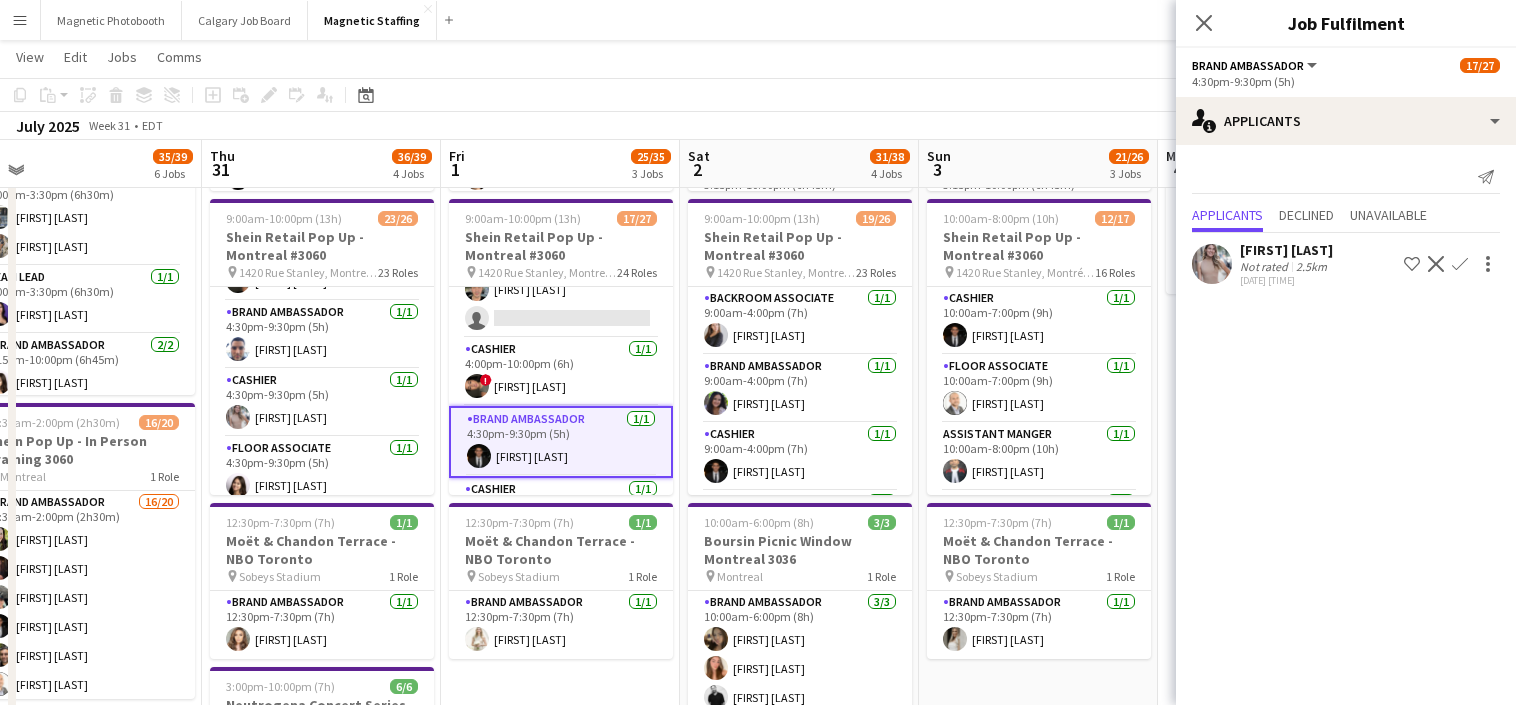 scroll, scrollTop: 1425, scrollLeft: 0, axis: vertical 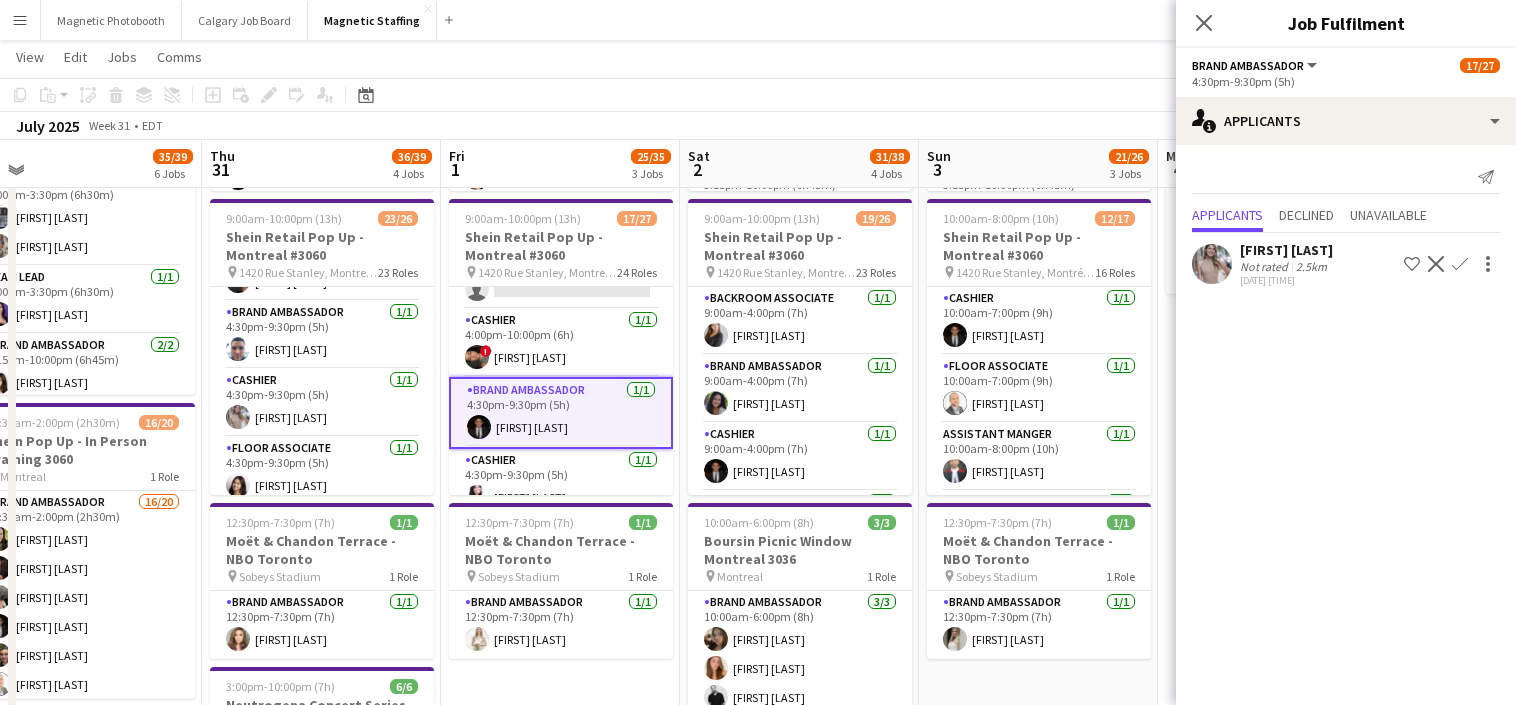 click on "Brand Ambassador   1/1   4:30pm-9:30pm (5h)
[FIRST] [LAST]" at bounding box center (561, 413) 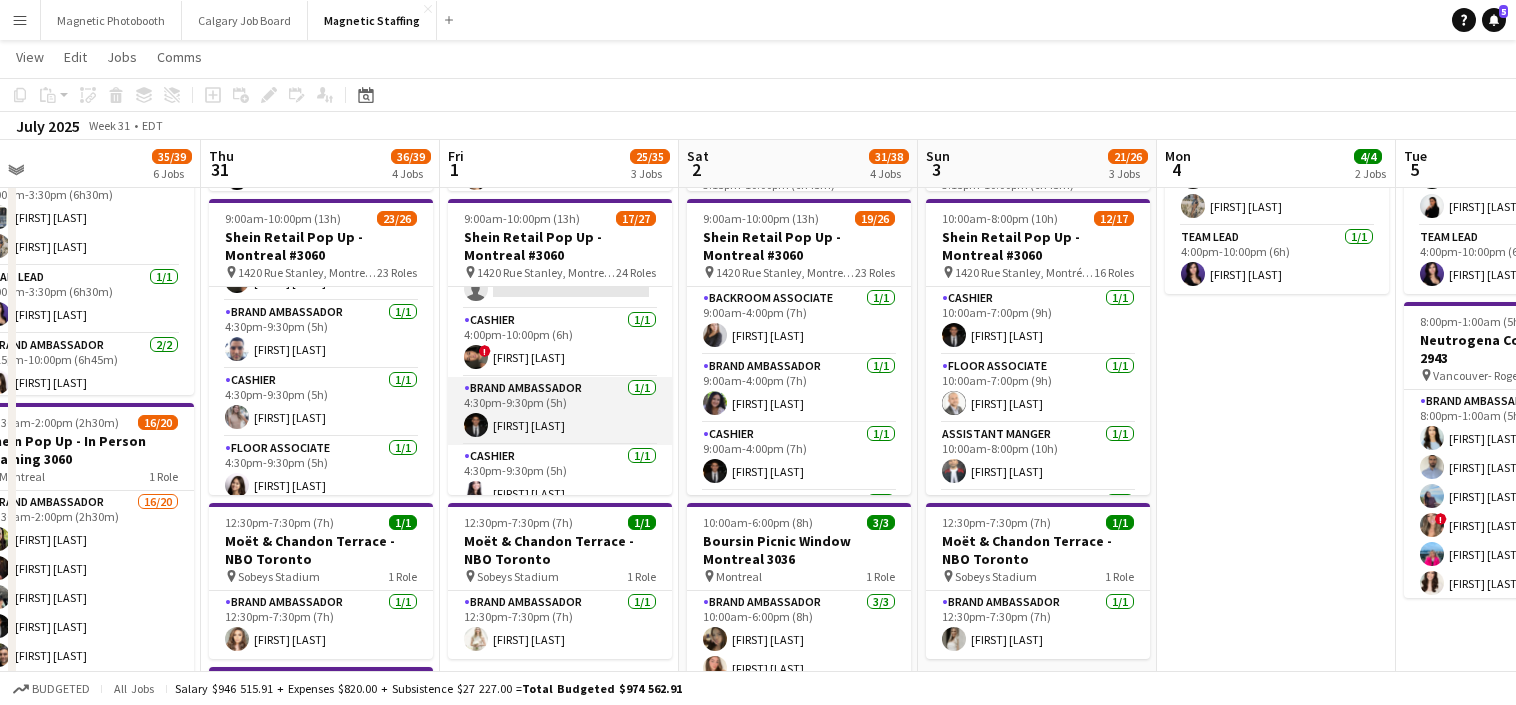 click on "Brand Ambassador   1/1   4:30pm-9:30pm (5h)
[FIRST] [LAST]" at bounding box center [560, 411] 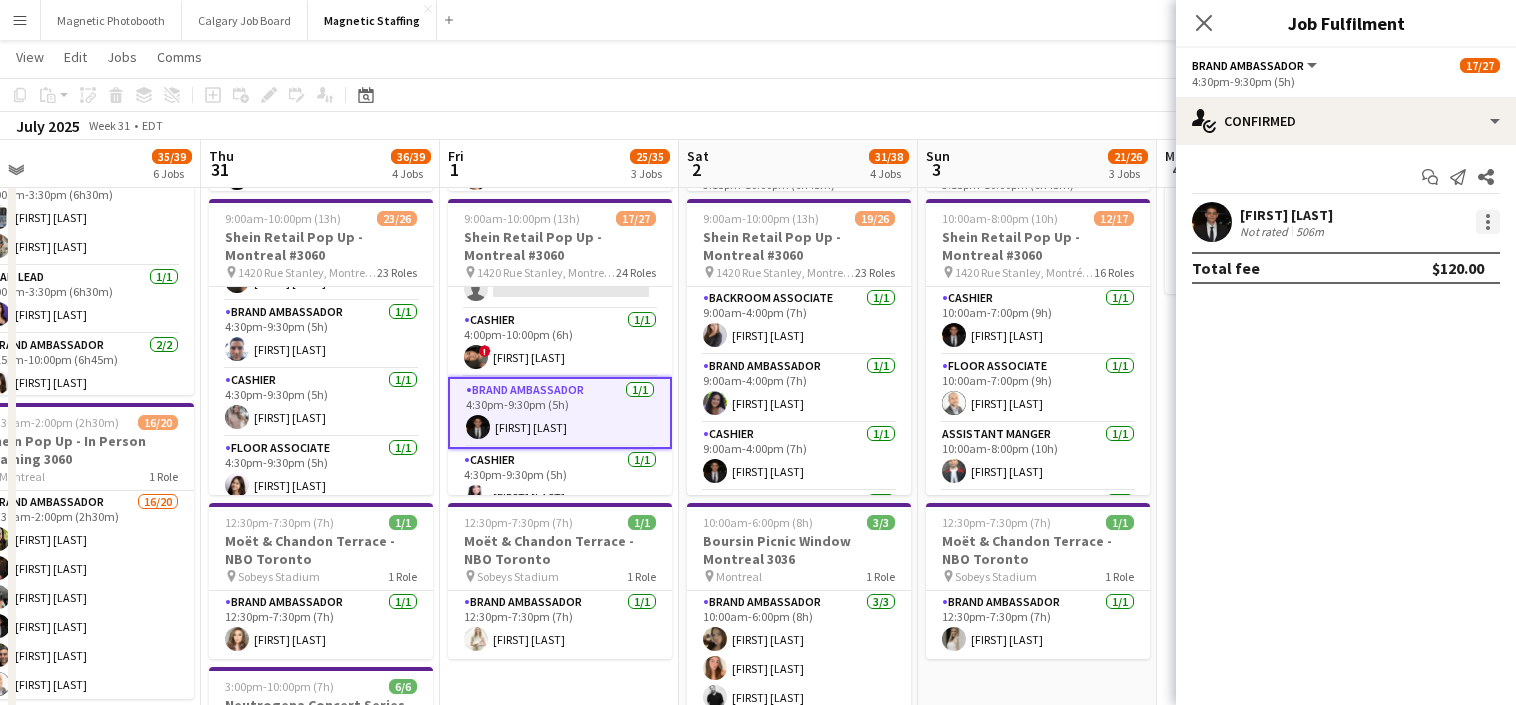 click at bounding box center (1488, 222) 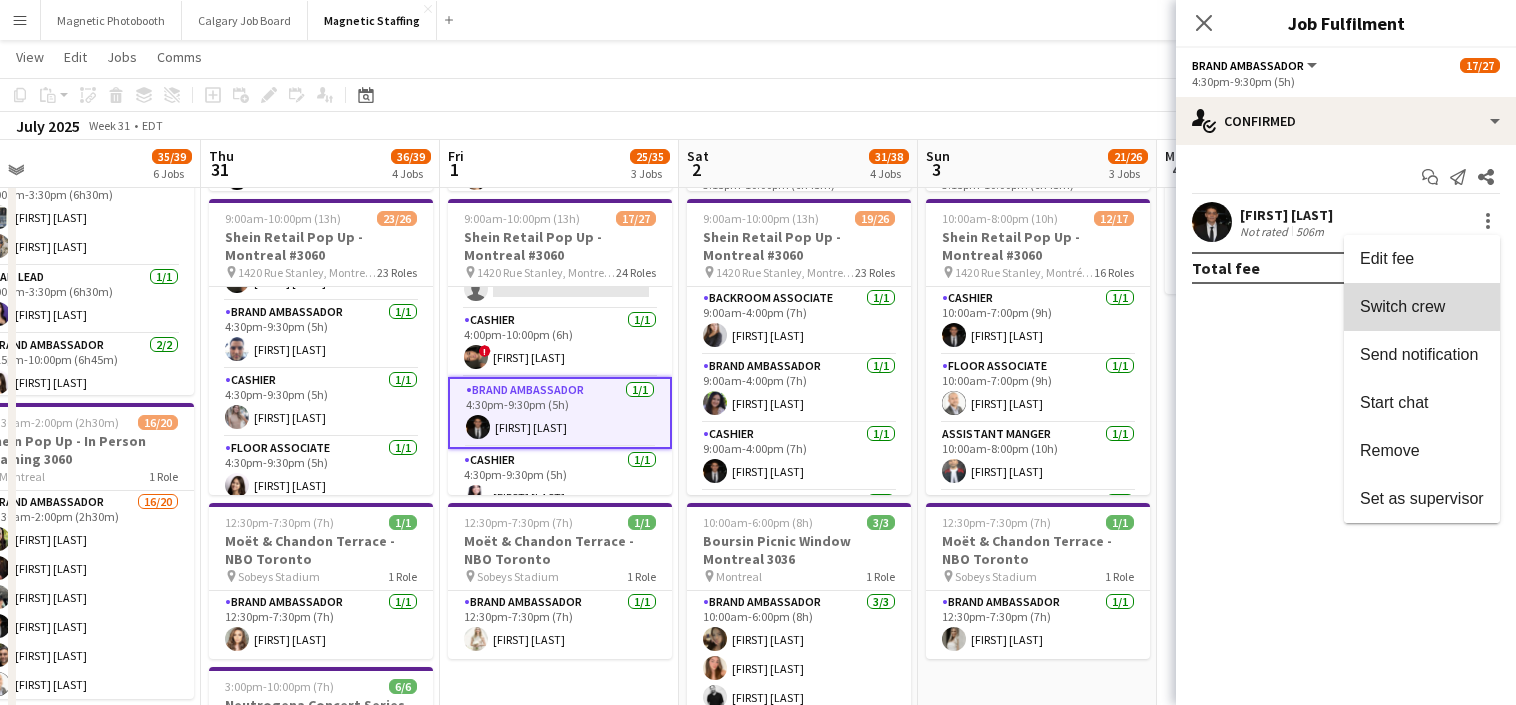 click on "Switch crew" at bounding box center [1402, 306] 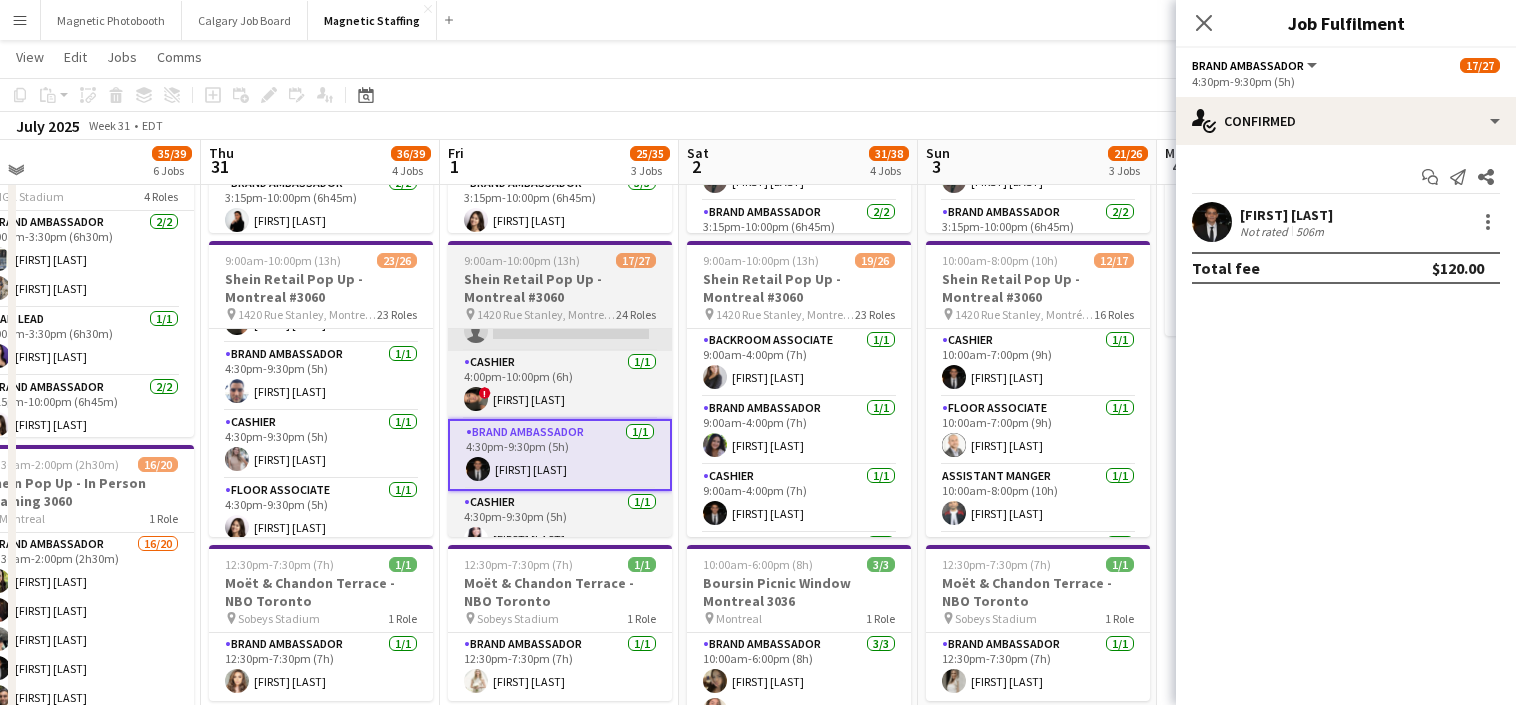 click on "Floor Associate   4A   2/3   [TIME]-[TIME] ([DURATION])
[FIRST] [LAST] [FIRST] [LAST]
single-neutral-actions" at bounding box center (560, 288) 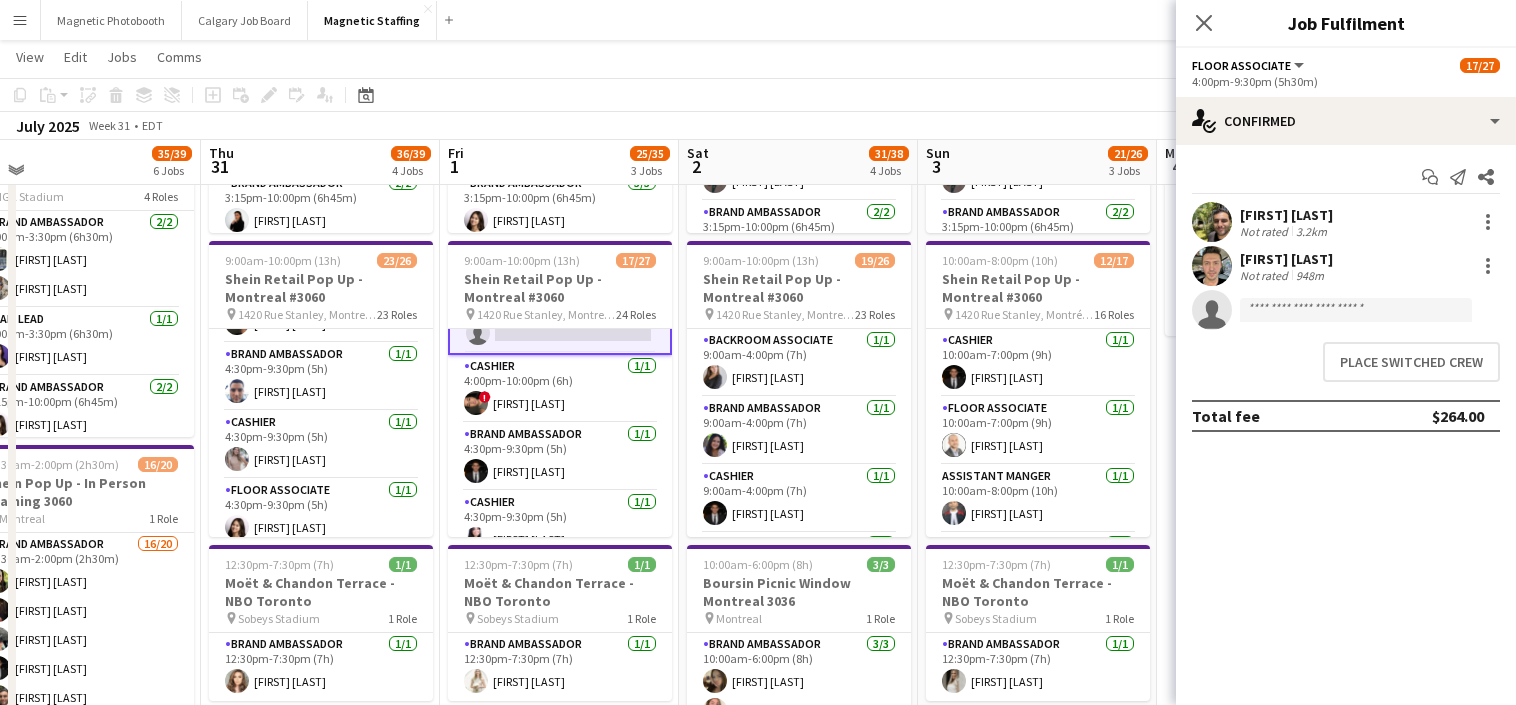 scroll, scrollTop: 1427, scrollLeft: 0, axis: vertical 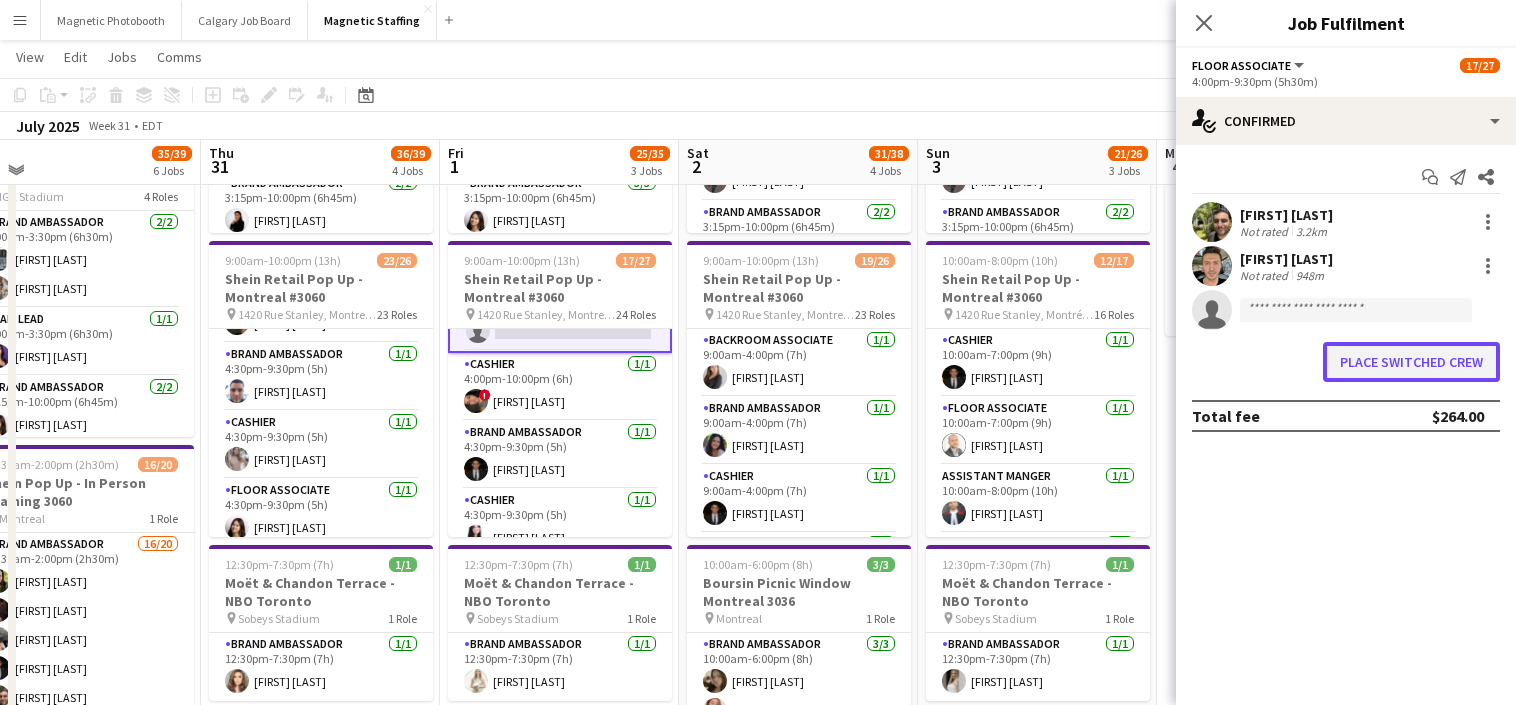 click on "Place switched crew" at bounding box center (1411, 362) 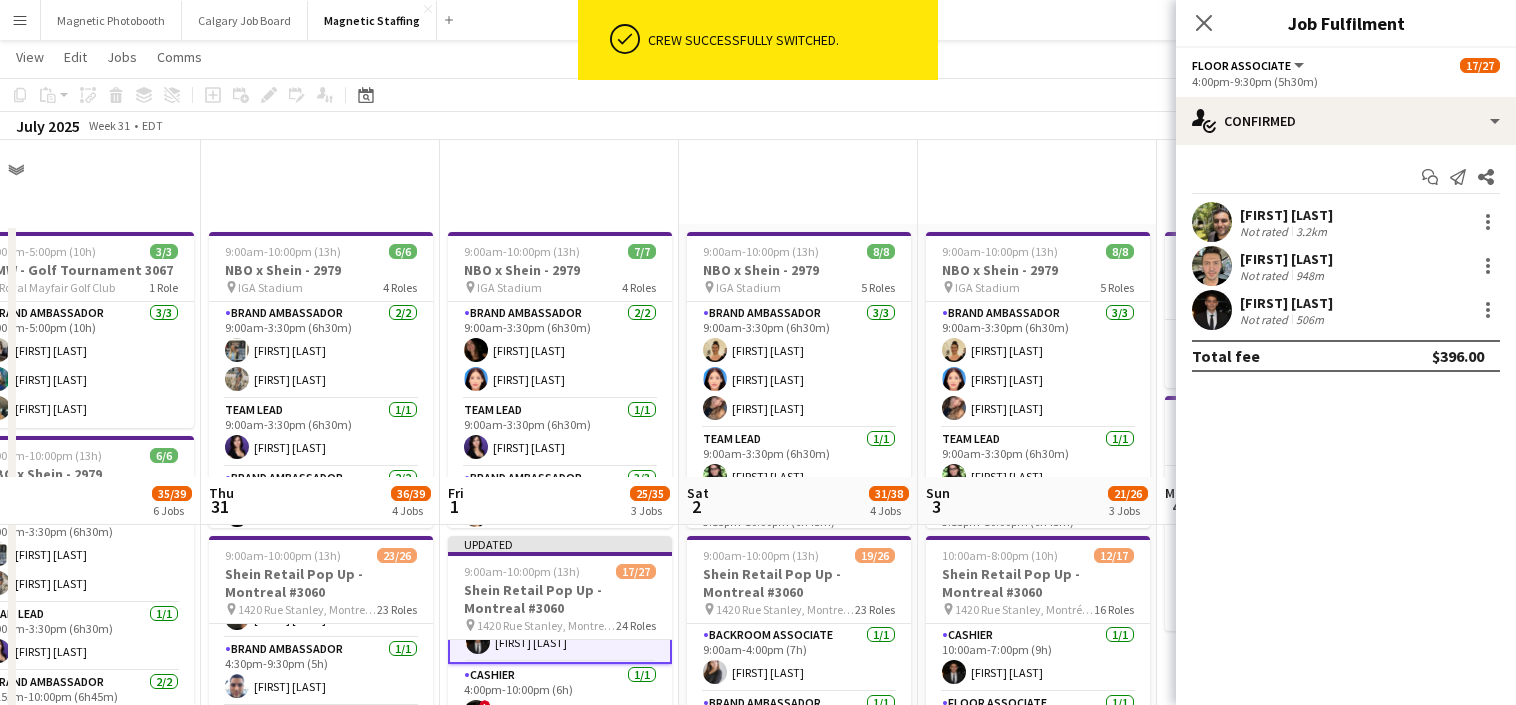 scroll, scrollTop: 337, scrollLeft: 0, axis: vertical 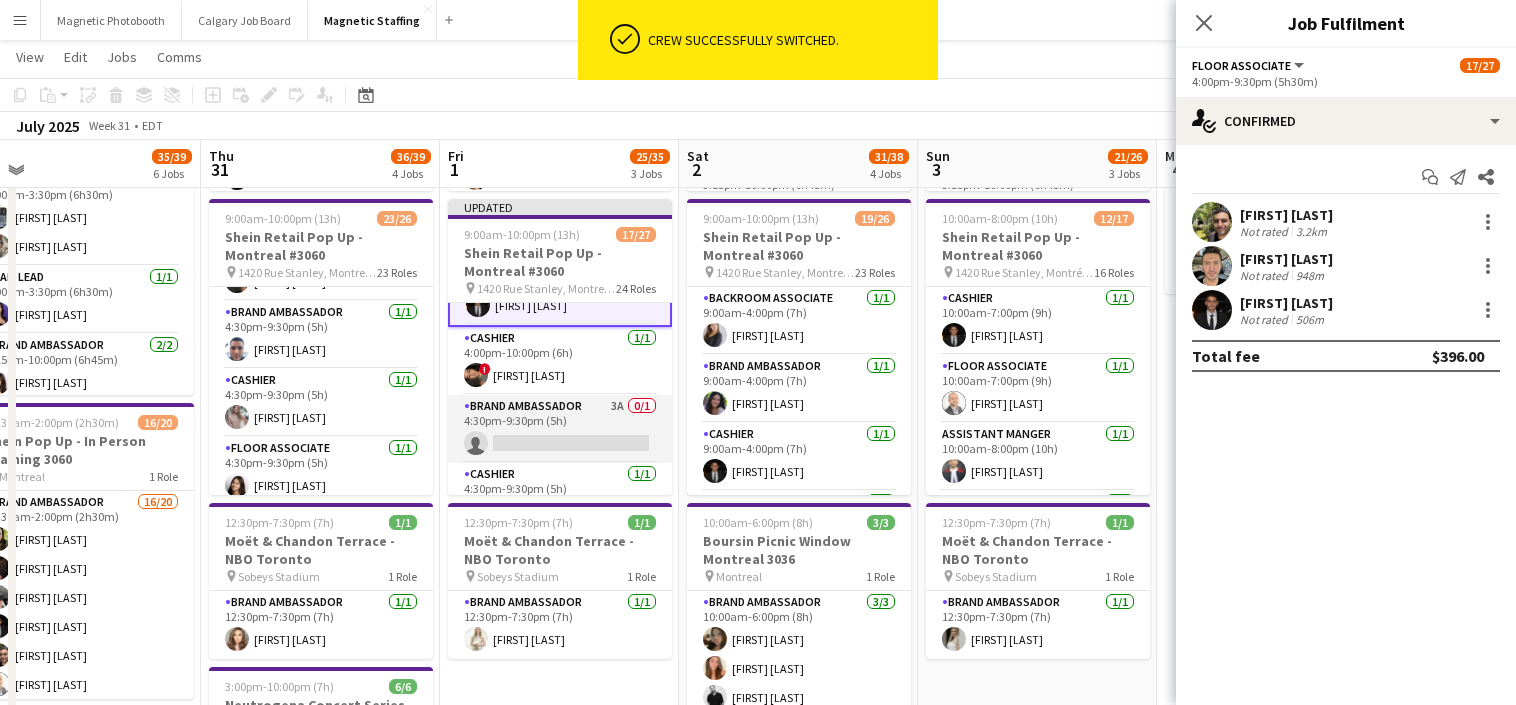 click on "Brand Ambassador   3A   0/1   4:30pm-9:30pm (5h)
single-neutral-actions" at bounding box center [560, 429] 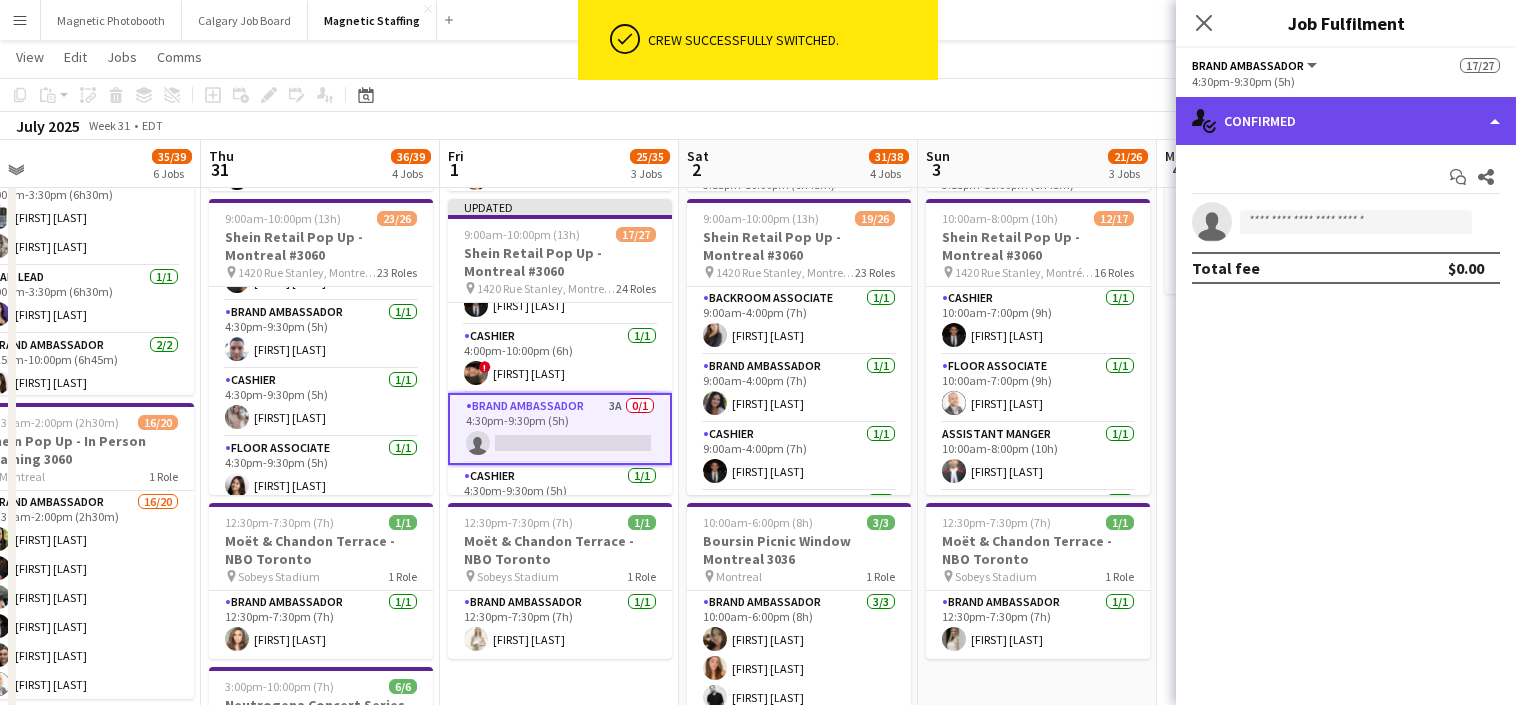 click on "single-neutral-actions-check-2
Confirmed" 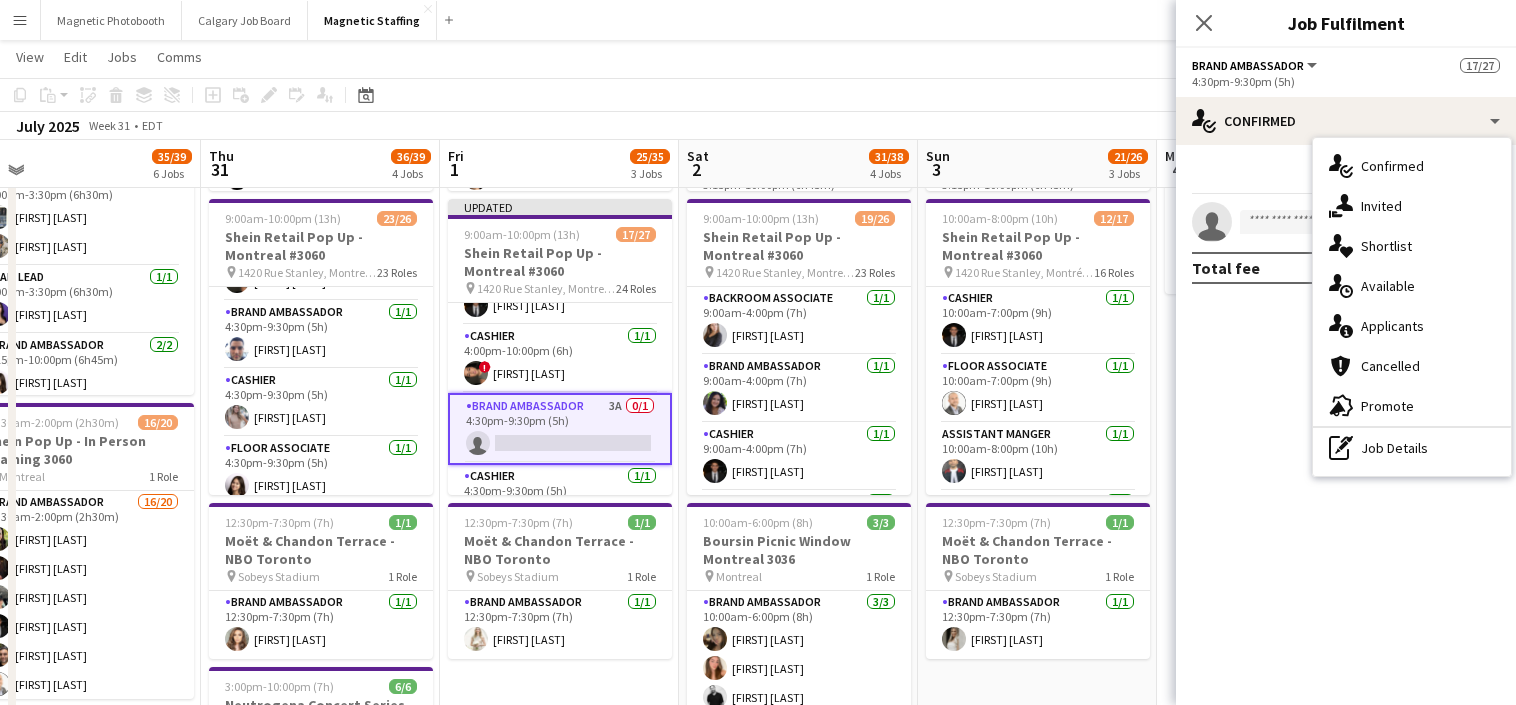 click on "single-neutral-actions-information
Applicants" at bounding box center [1412, 326] 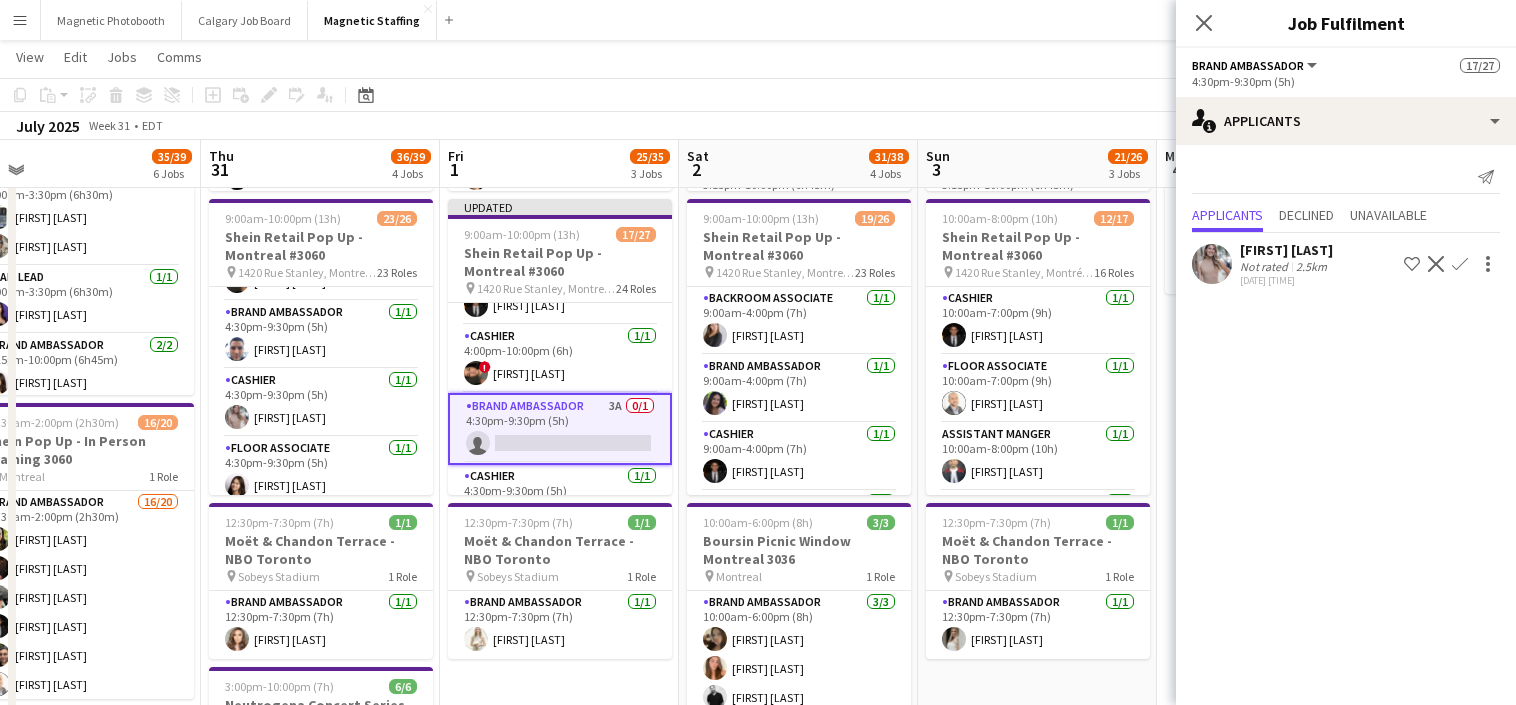 click on "Confirm" 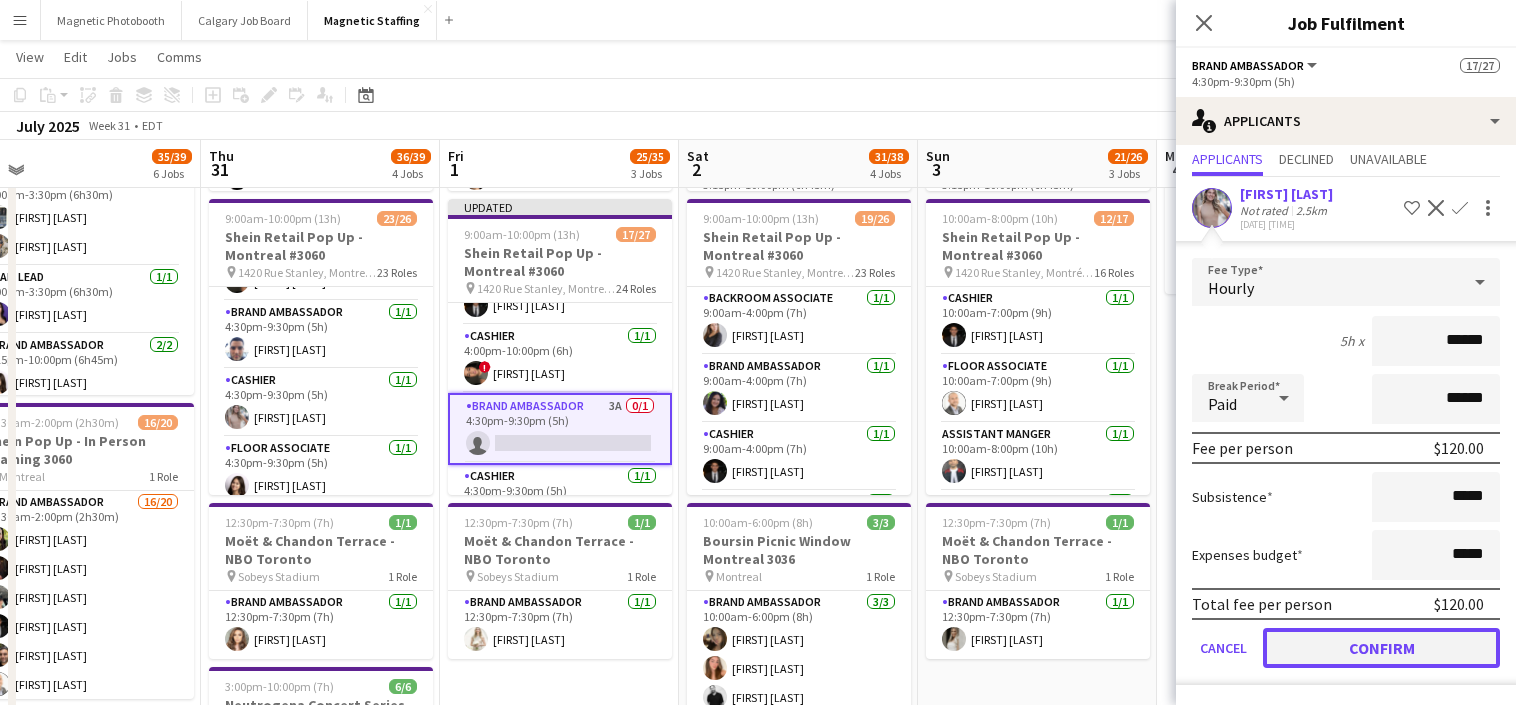 click on "Confirm" 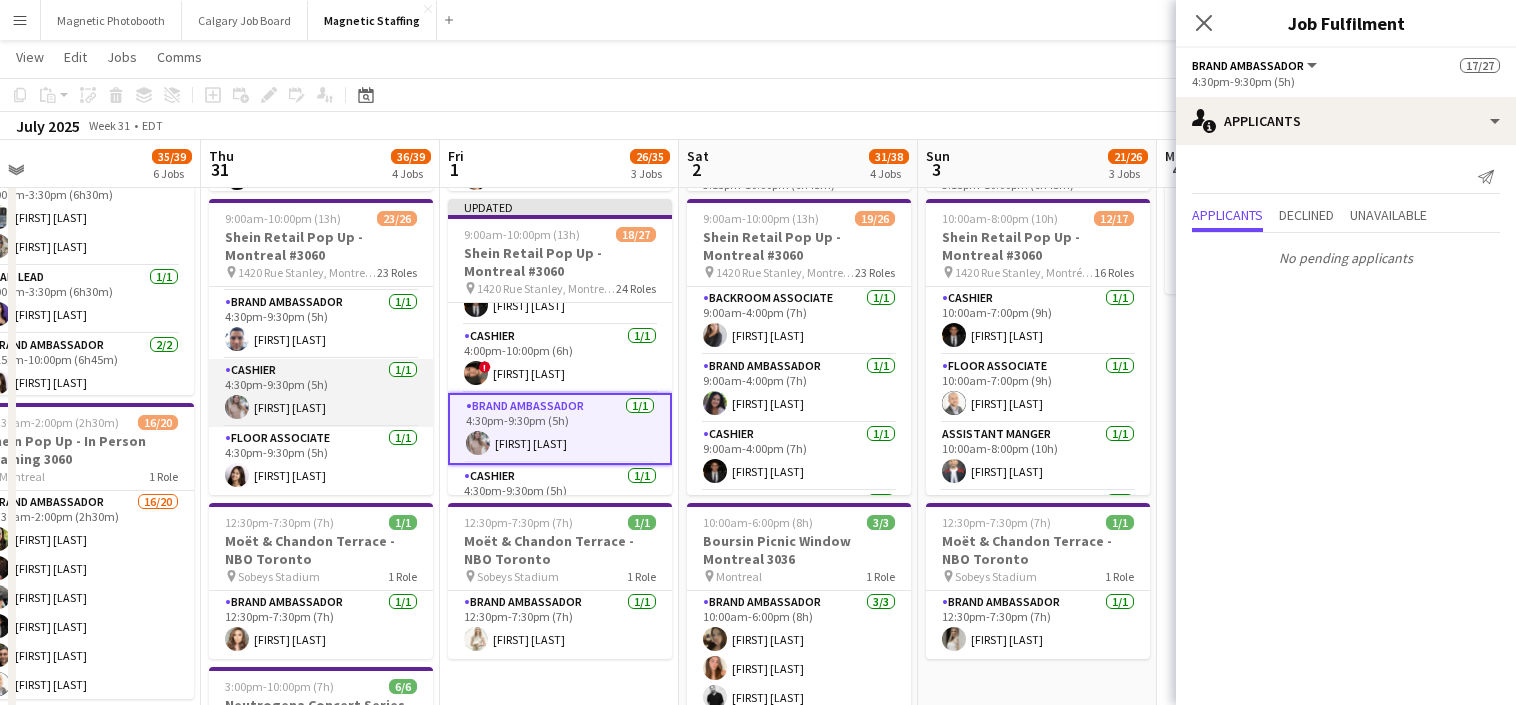 click on "Cashier   1/1   4:30pm-9:30pm (5h)
[FIRST] [LAST]" at bounding box center [321, 393] 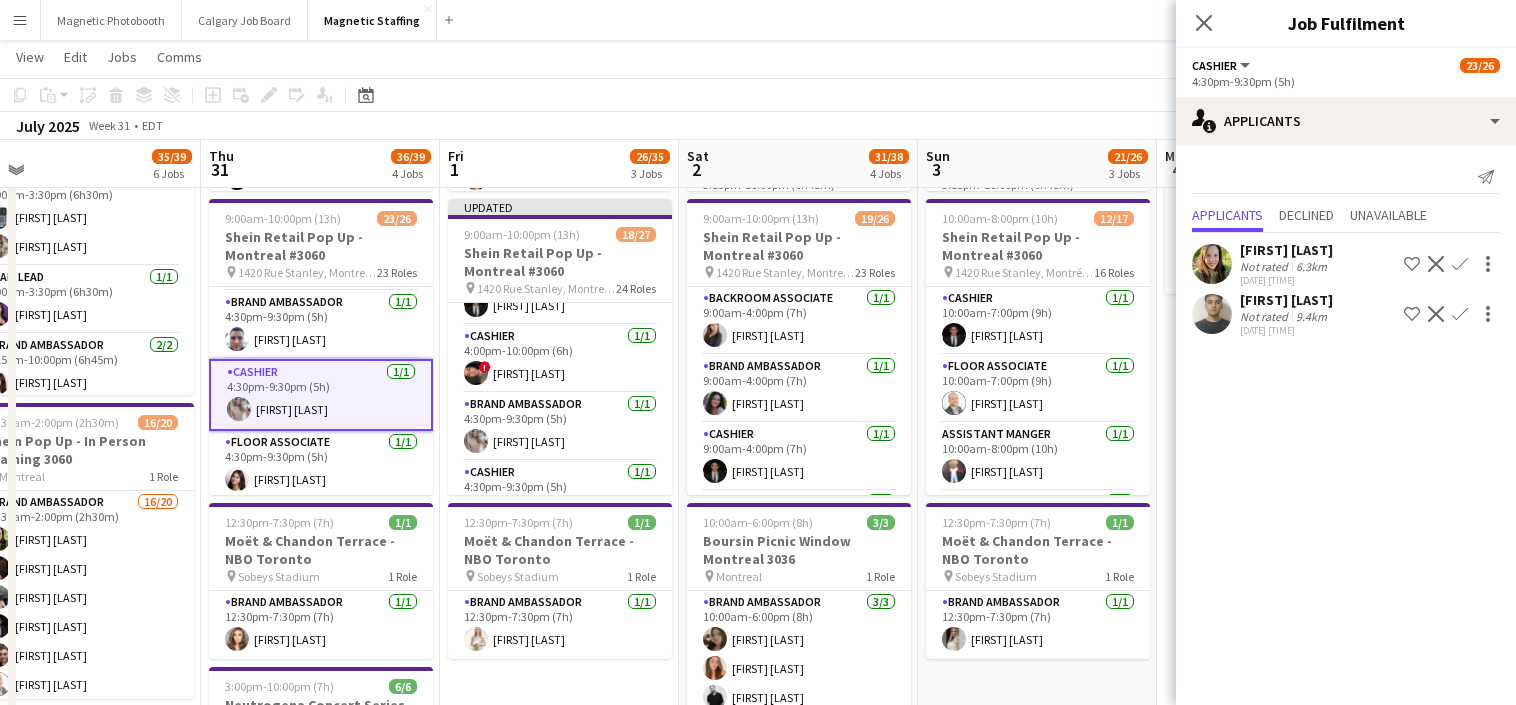click on "Cashier   1/1   4:30pm-9:30pm (5h)
[FIRST] [LAST]" at bounding box center [321, 395] 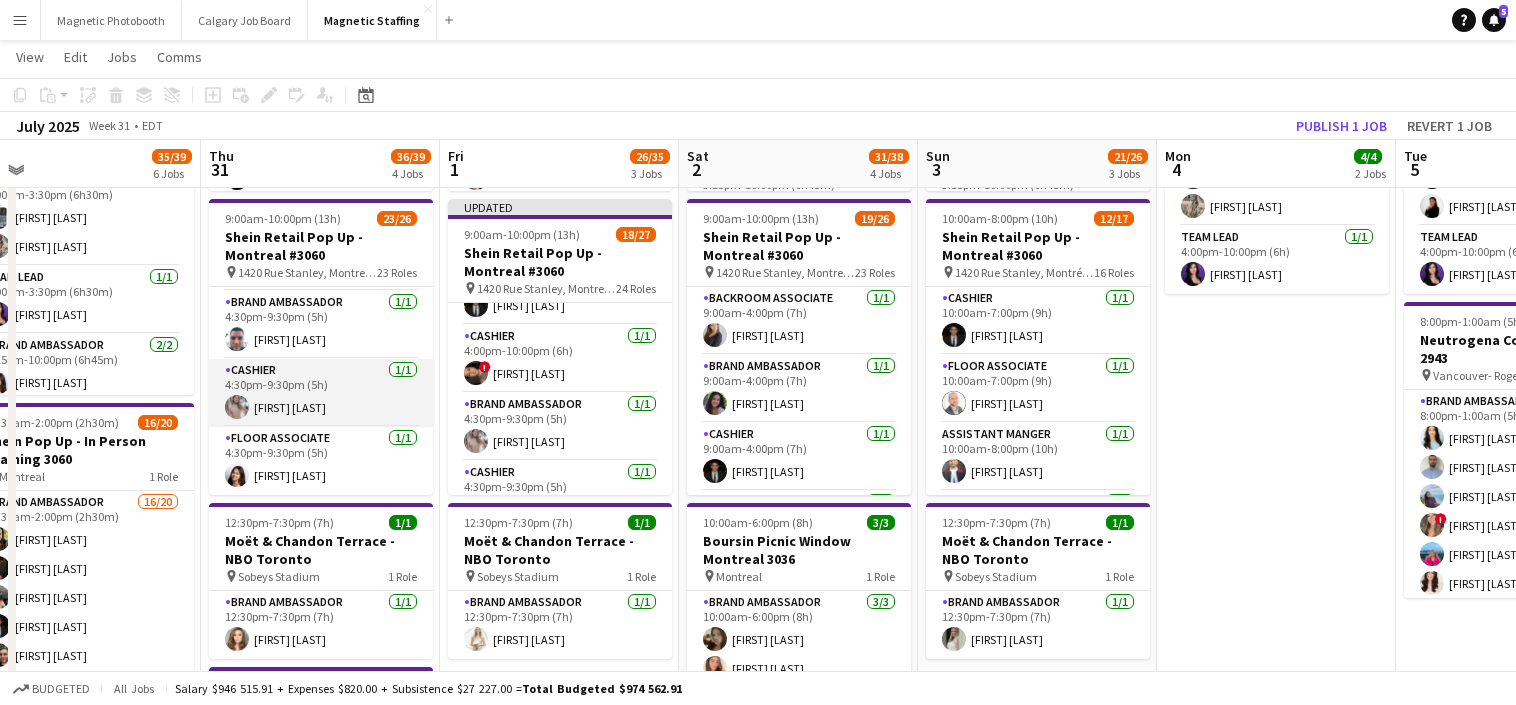click on "Cashier   1/1   4:30pm-9:30pm (5h)
[FIRST] [LAST]" at bounding box center [321, 393] 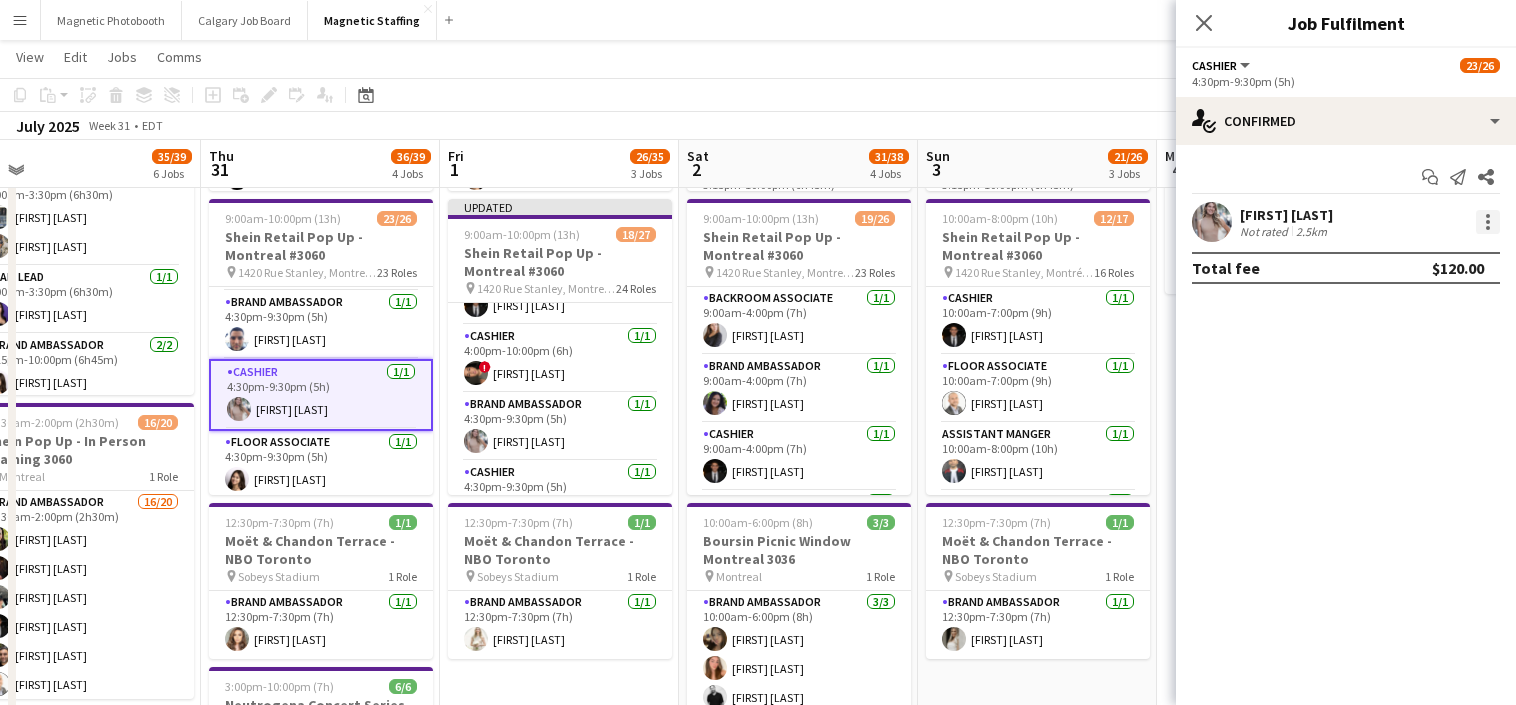 click at bounding box center (1488, 222) 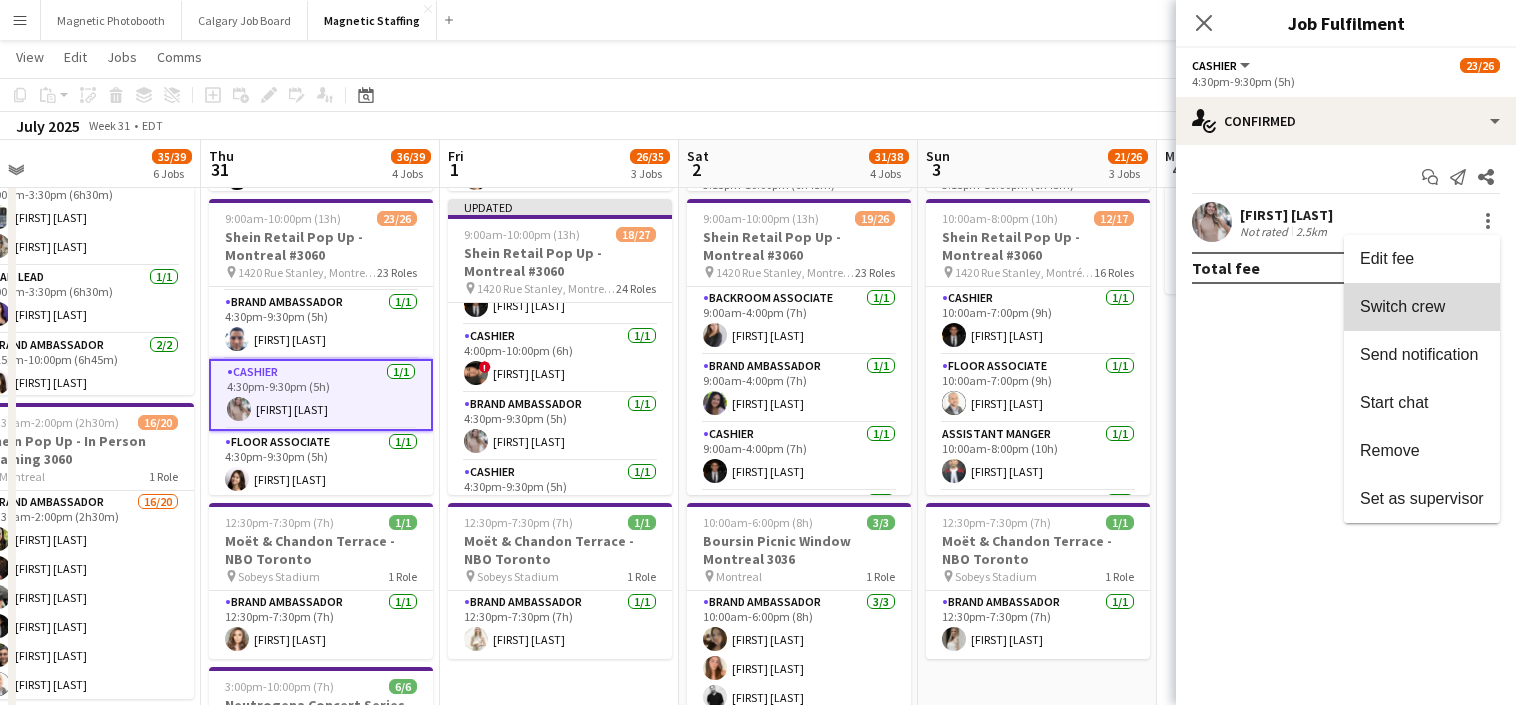 click on "Switch crew" at bounding box center (1402, 306) 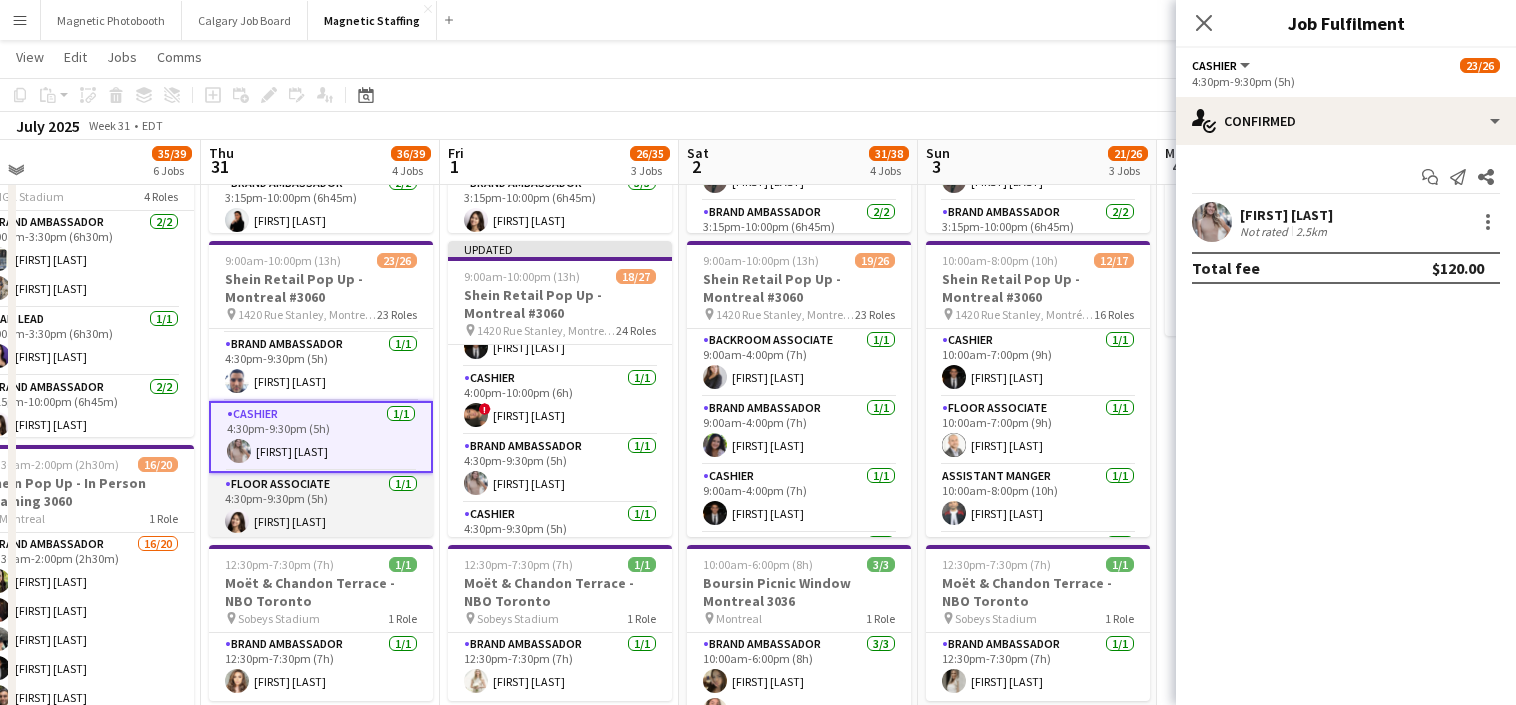click on "Floor Associate   1/1   [TIME]-[TIME] ([DURATION])
[FIRST] [LAST]" at bounding box center [321, 507] 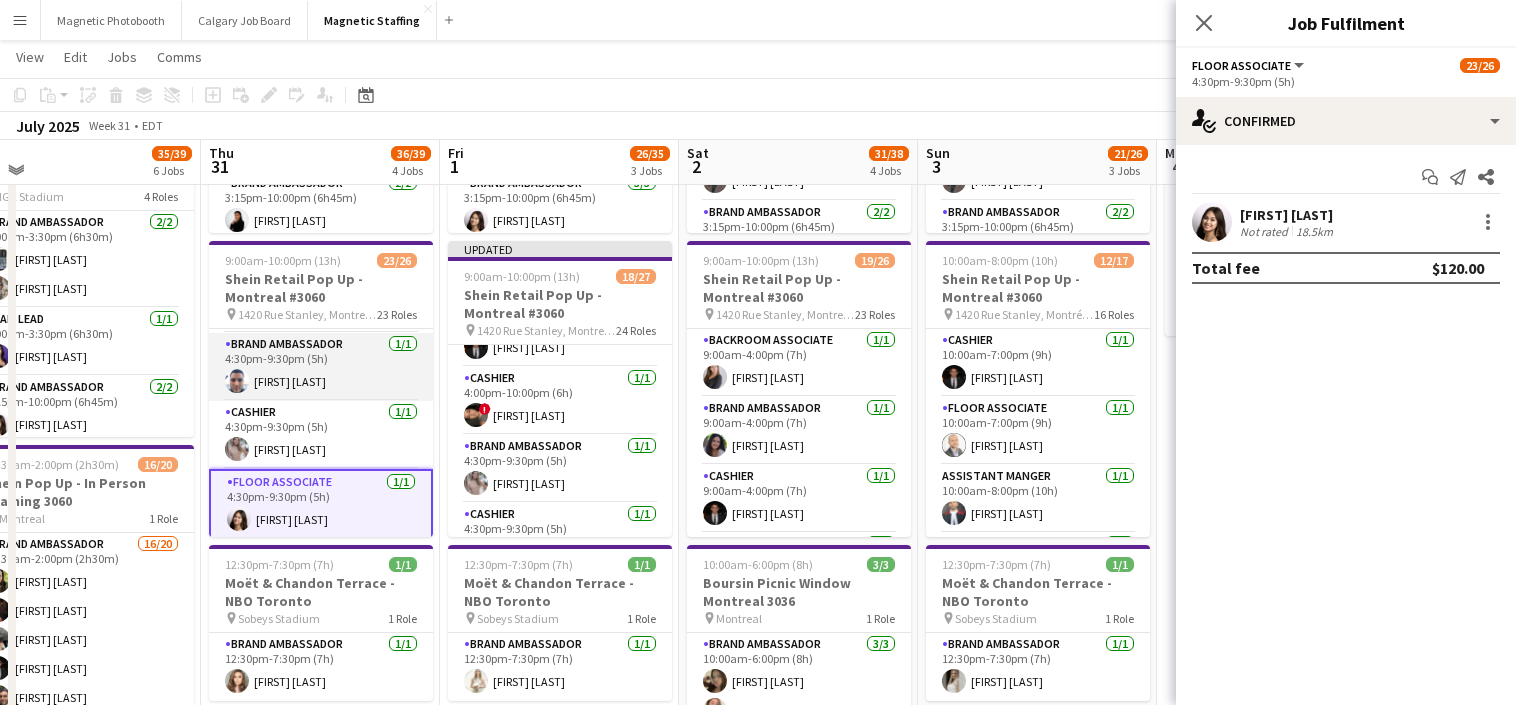 scroll, scrollTop: 0, scrollLeft: 515, axis: horizontal 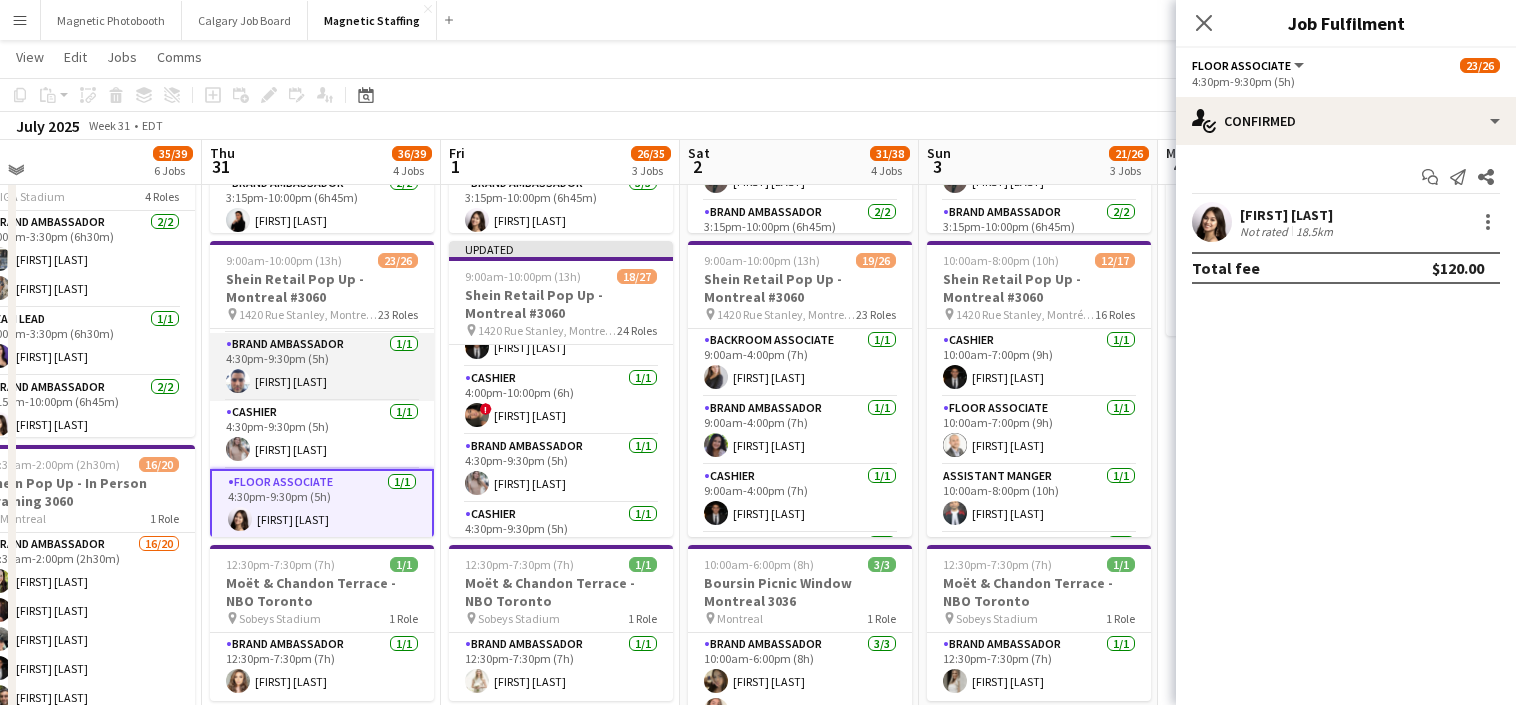click on "Brand Ambassador   1/1   4:30pm-9:30pm (5h)
[FIRST] [LAST]" at bounding box center [322, 367] 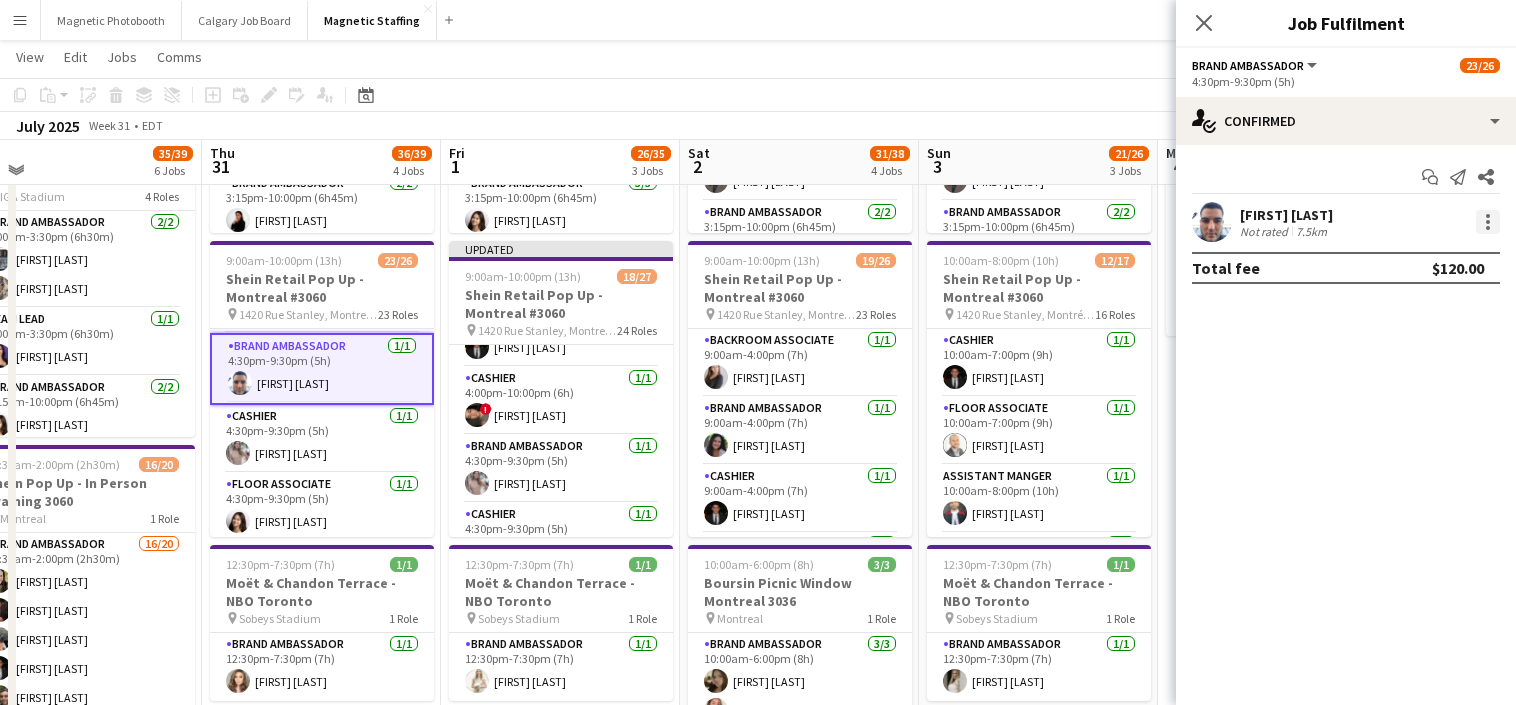 click at bounding box center [1488, 228] 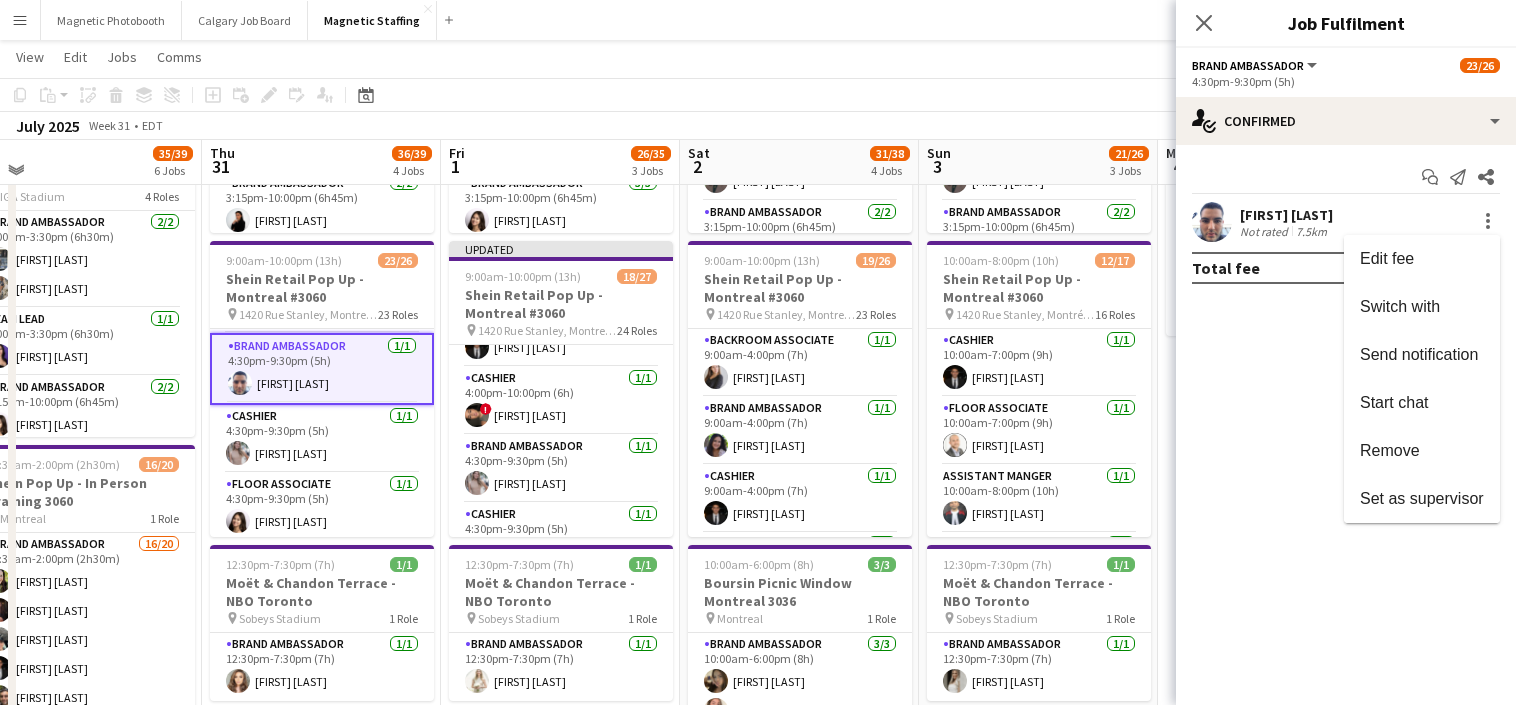 click at bounding box center (758, 352) 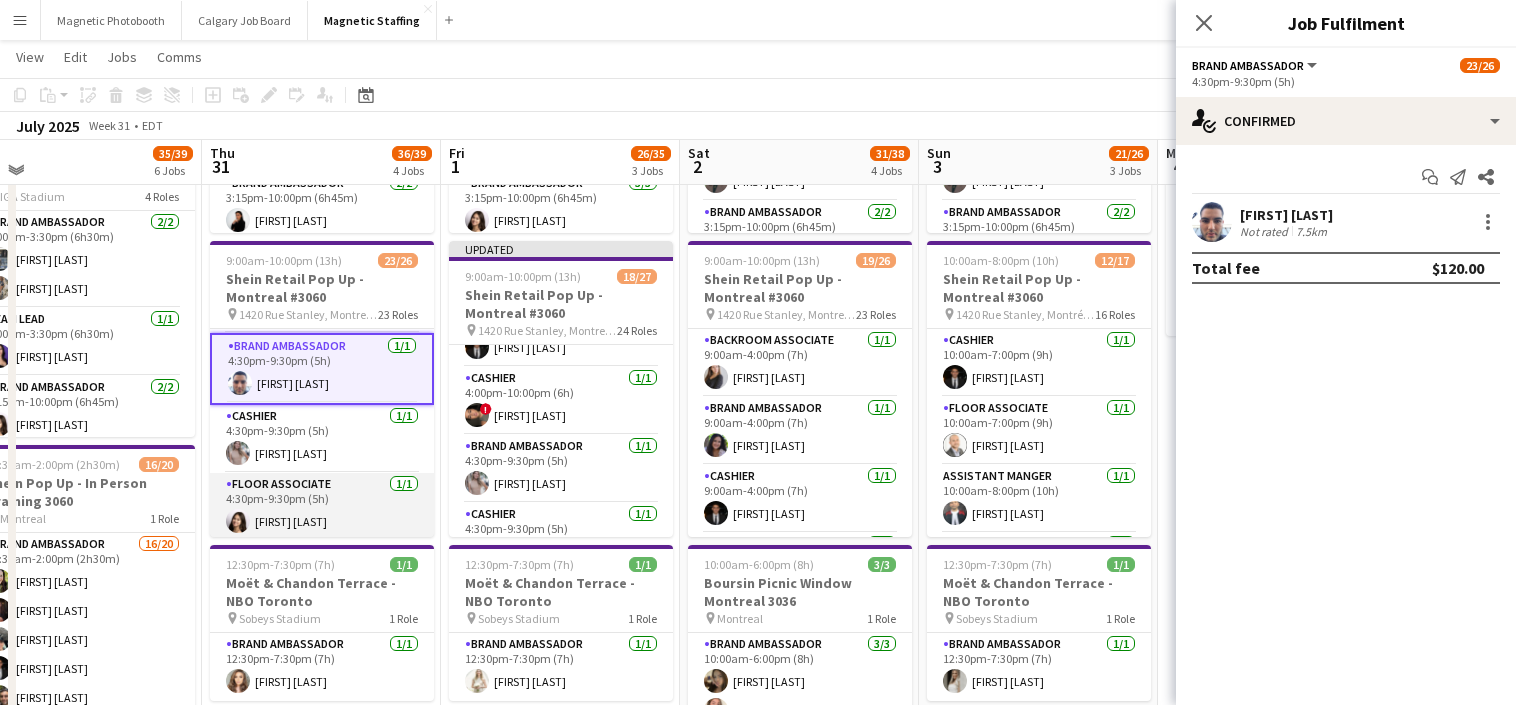 click on "Floor Associate   1/1   [TIME]-[TIME] ([DURATION])
[FIRST] [LAST]" at bounding box center (322, 507) 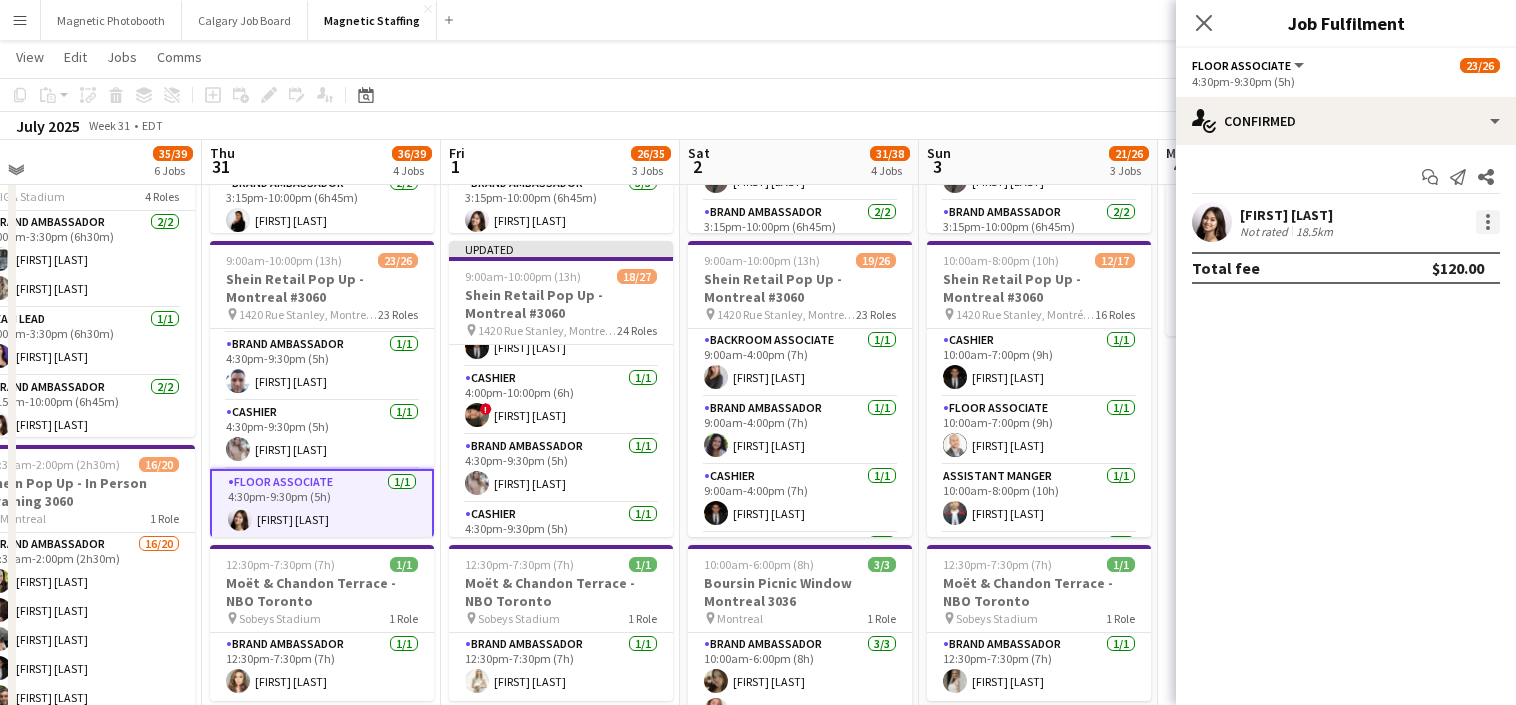 click at bounding box center [1488, 222] 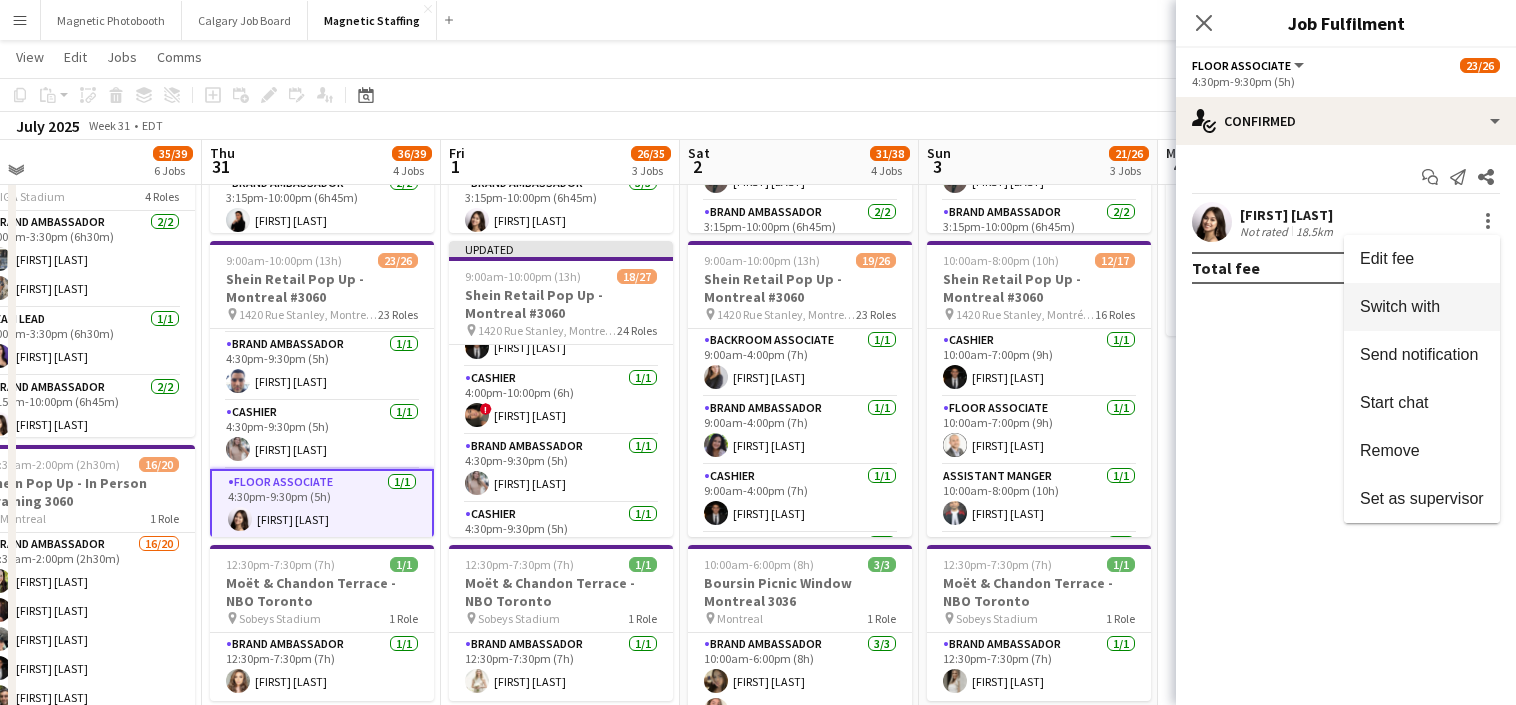 click on "Switch with" at bounding box center (1400, 306) 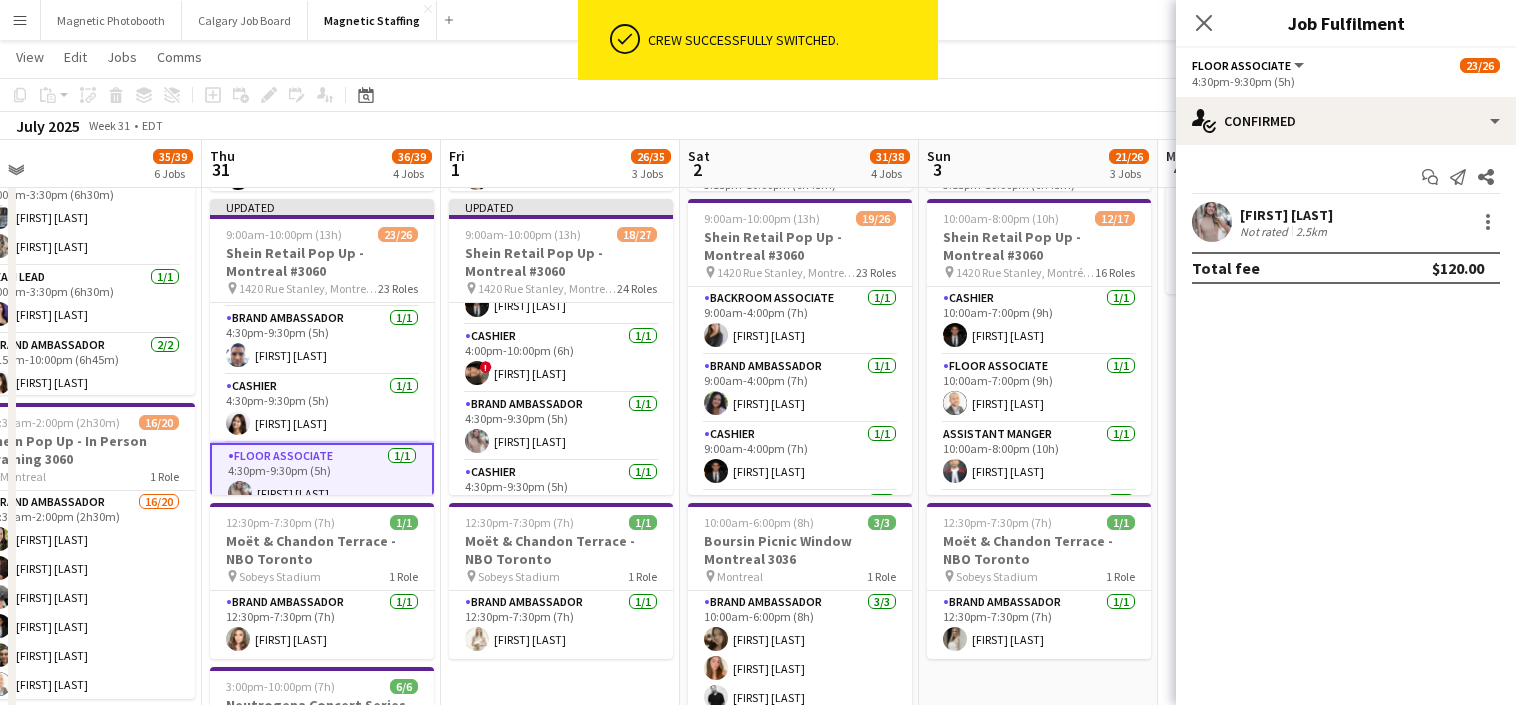 scroll, scrollTop: 337, scrollLeft: 0, axis: vertical 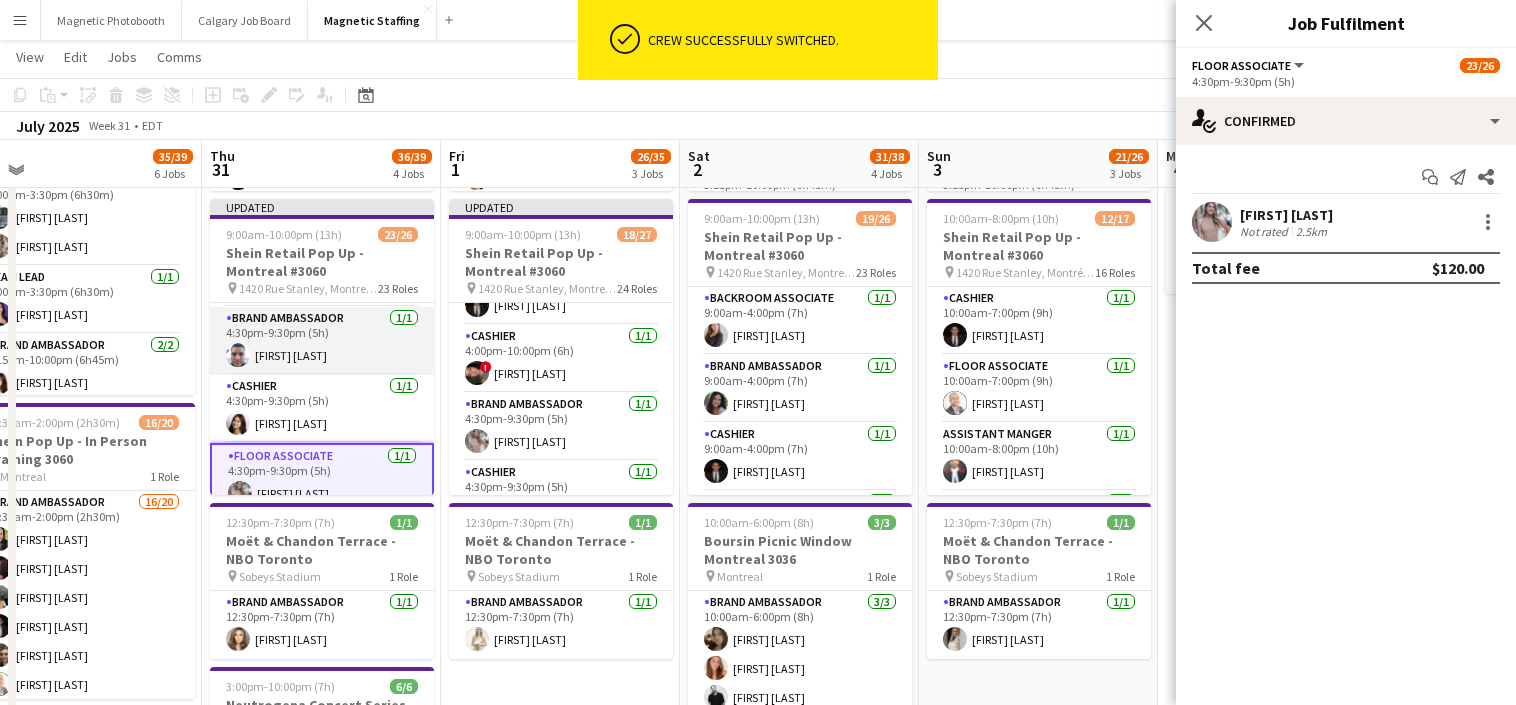 click on "Brand Ambassador   1/1   4:30pm-9:30pm (5h)
[FIRST] [LAST]" at bounding box center [322, 341] 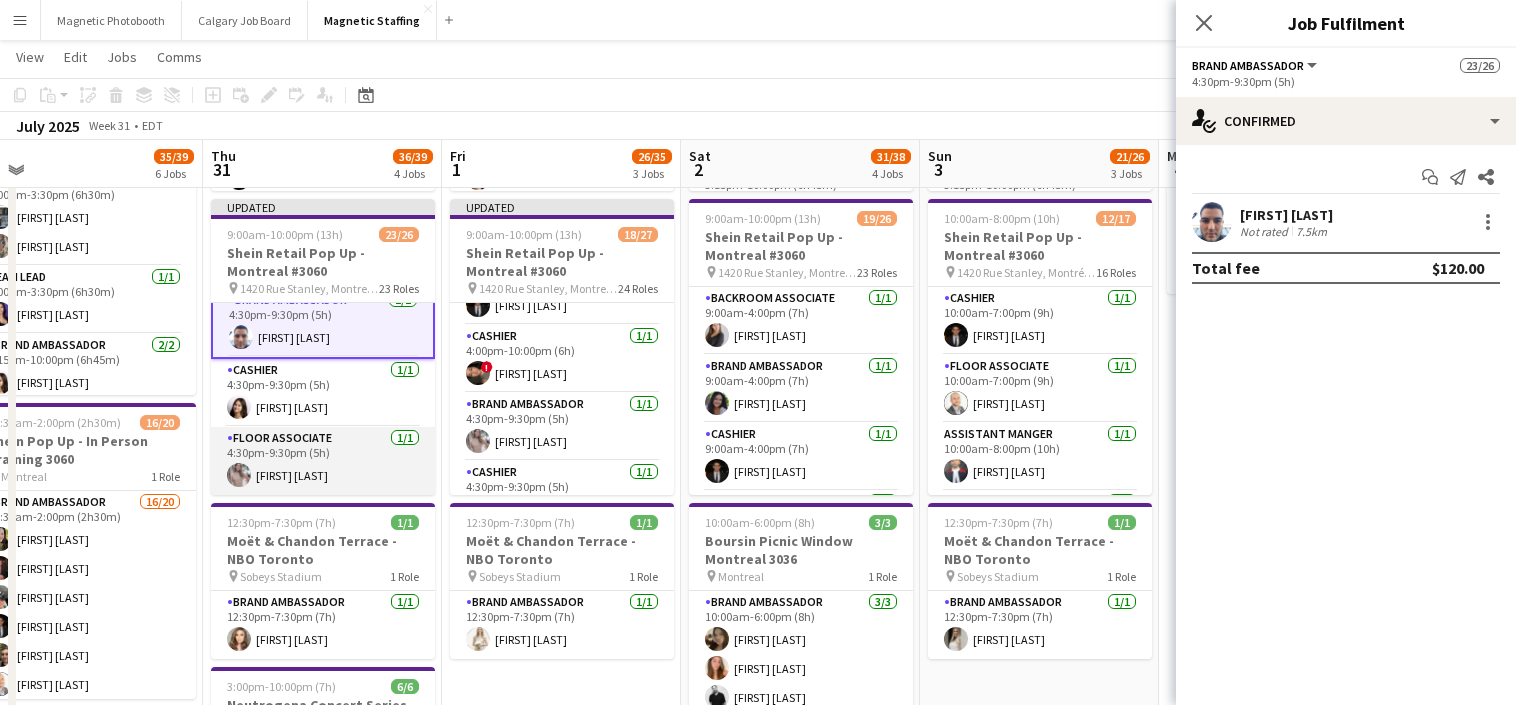 click on "Floor Associate   1/1   4:30pm-9:30pm (5h)
[FIRST] [LAST]" at bounding box center (323, 461) 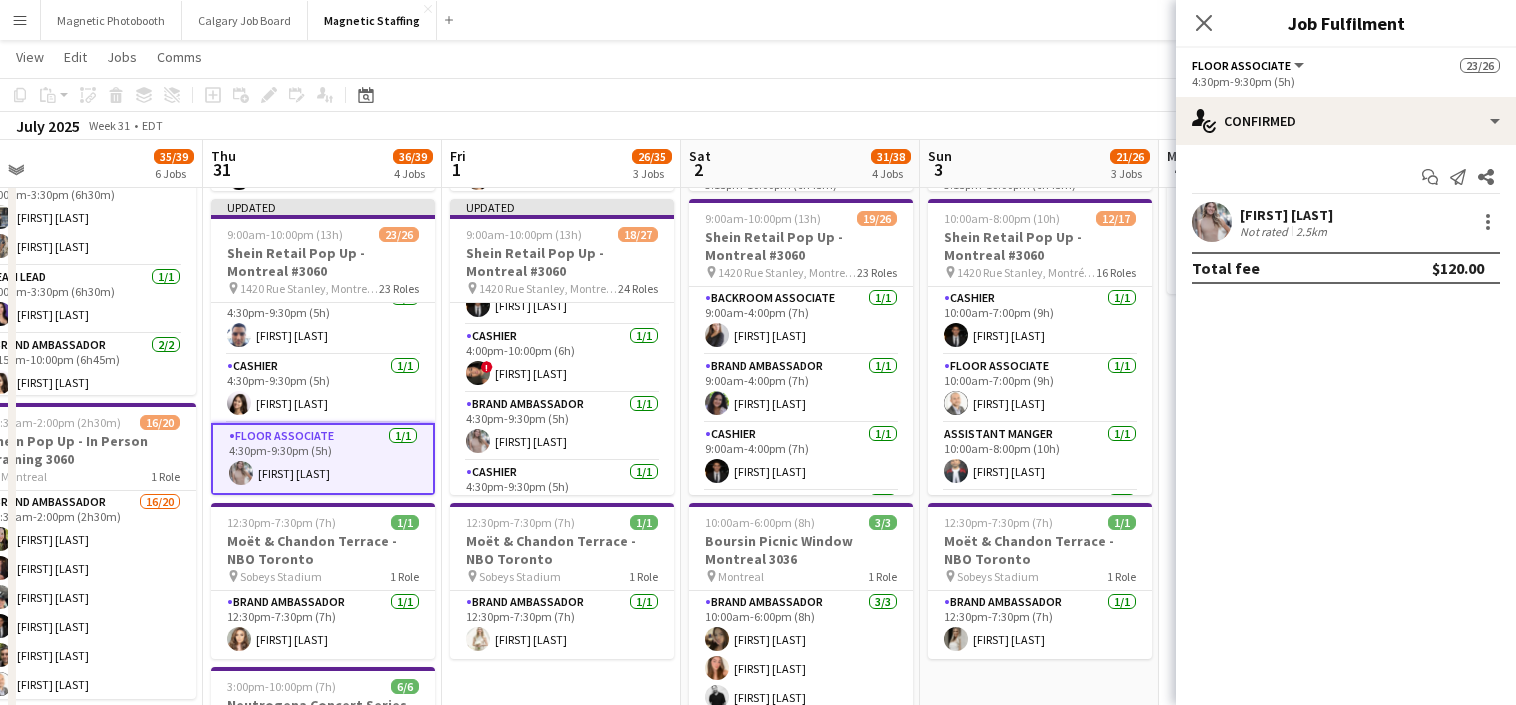 scroll, scrollTop: 1461, scrollLeft: 0, axis: vertical 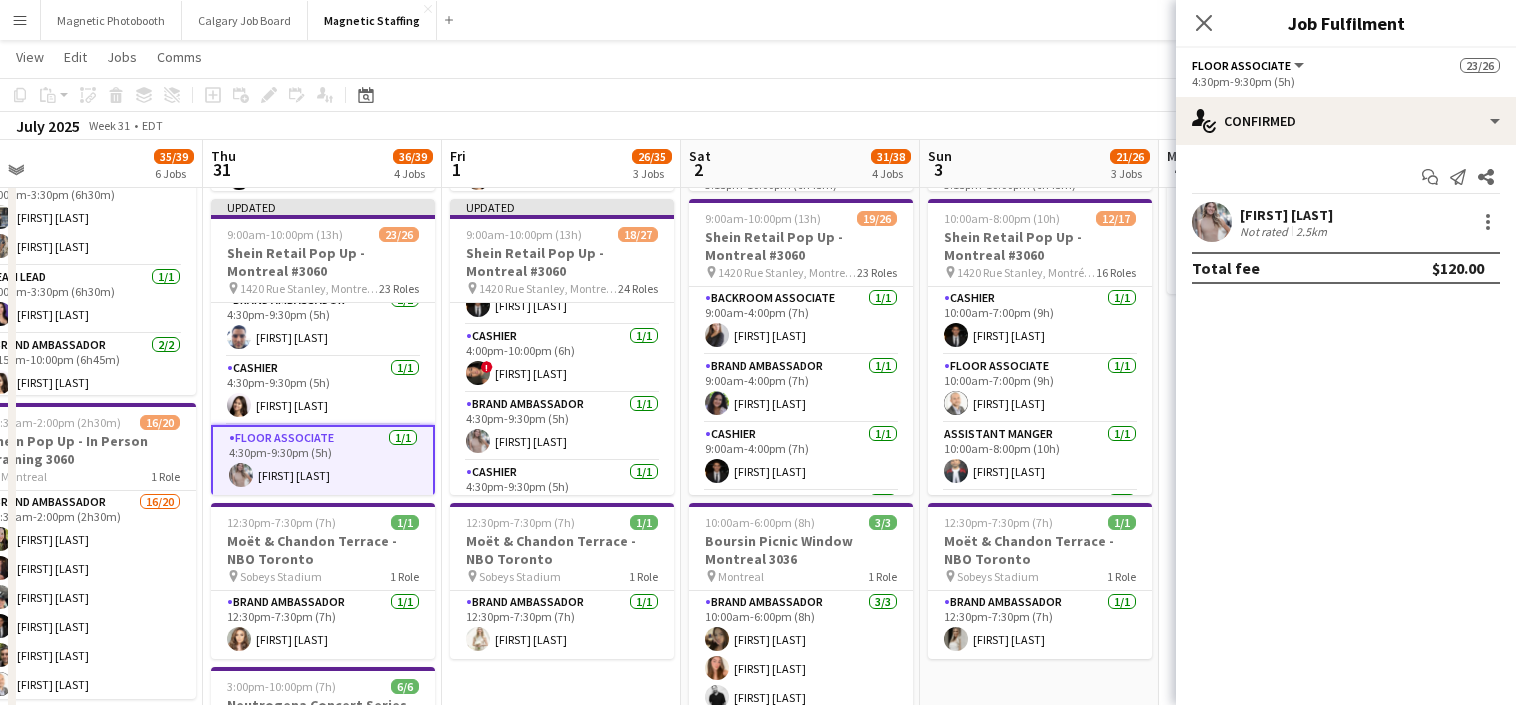 click on "Floor Associate   1/1   4:30pm-9:30pm (5h)
[FIRST] [LAST]" at bounding box center (323, 461) 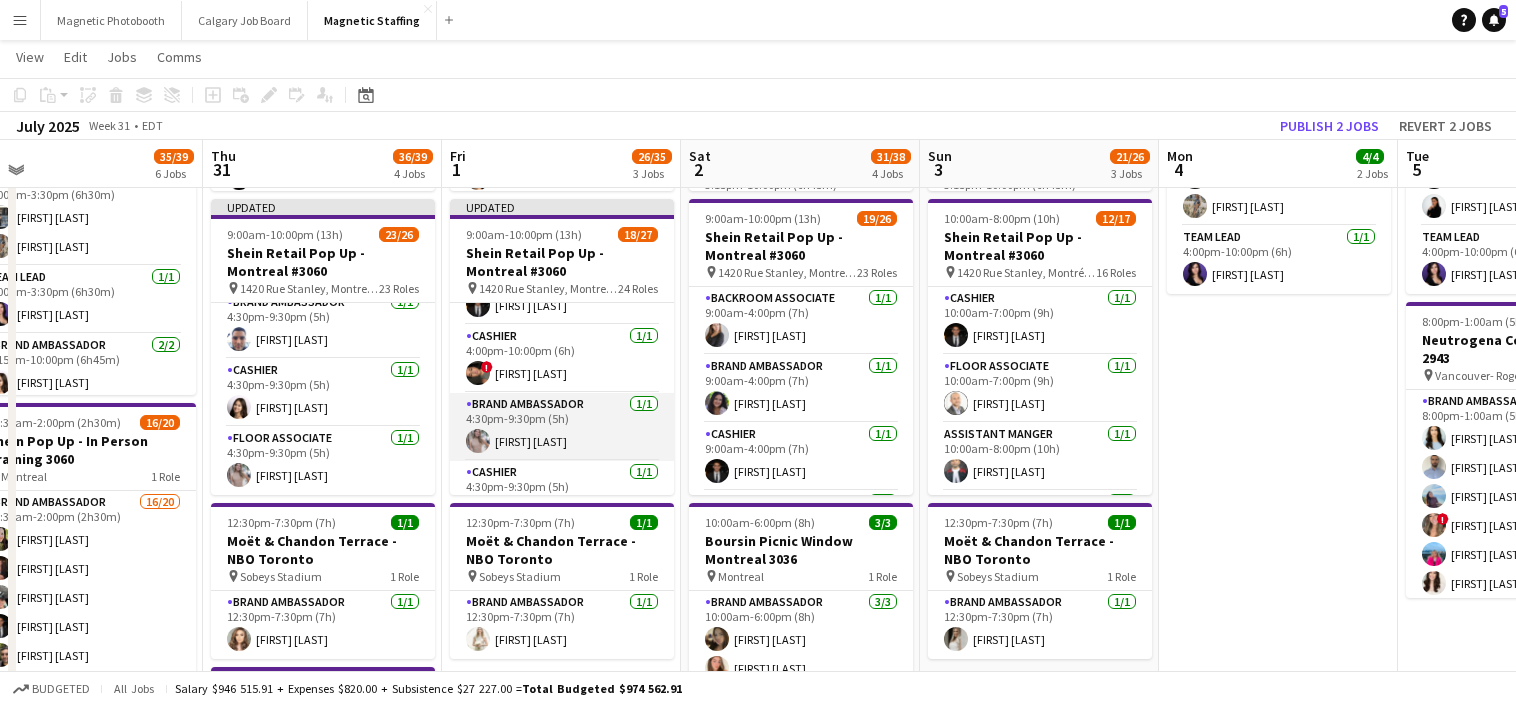 click at bounding box center [478, 441] 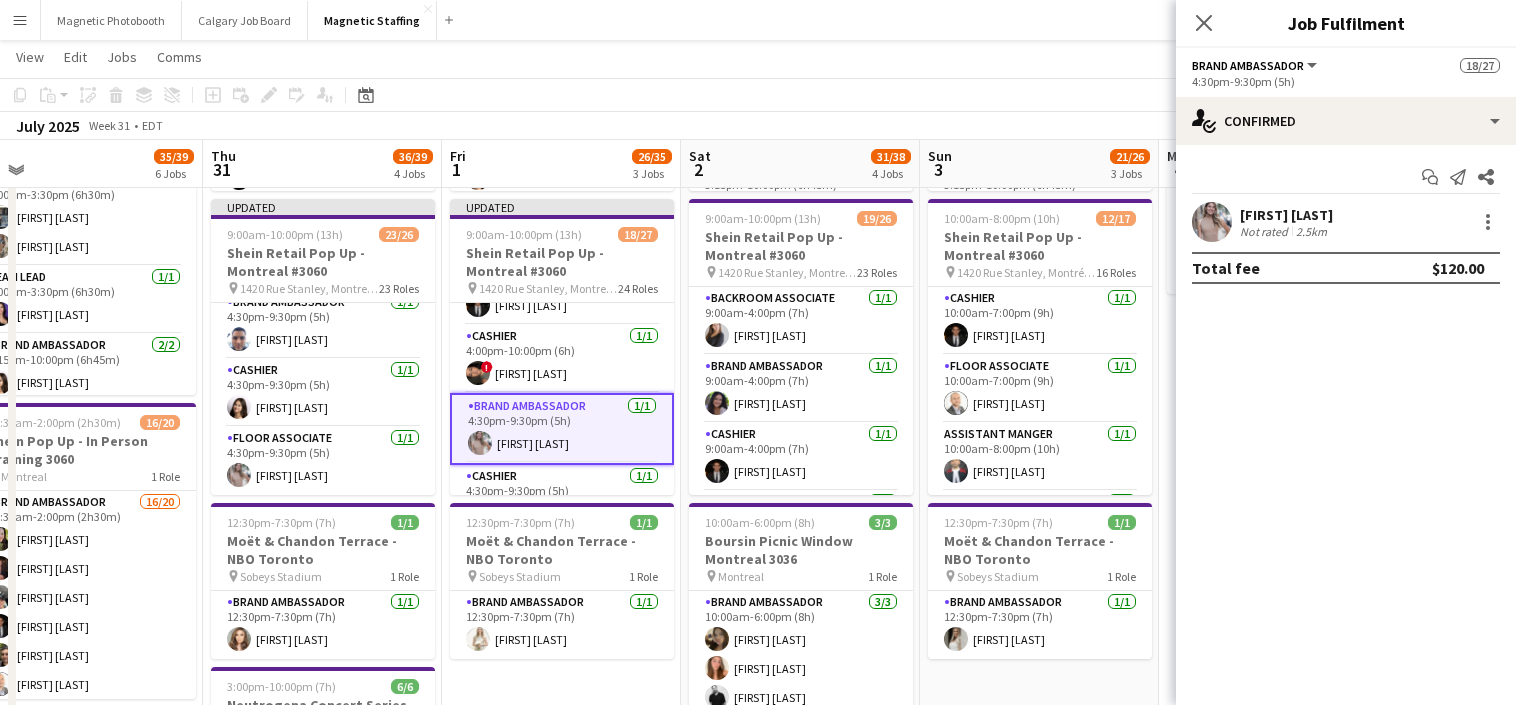 click at bounding box center (1212, 222) 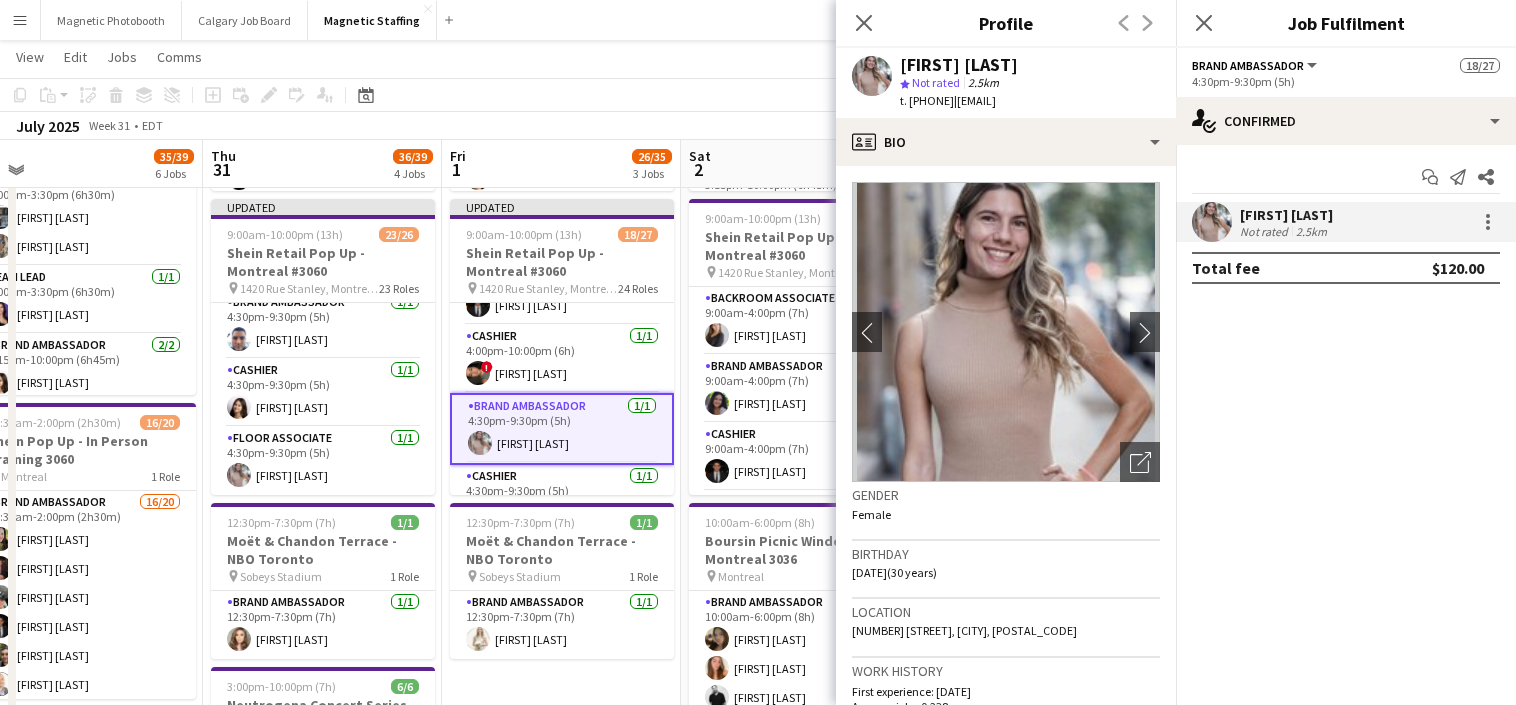 click on "Brand Ambassador   1/1   4:30pm-9:30pm (5h)
[FIRST] [LAST]" at bounding box center (562, 429) 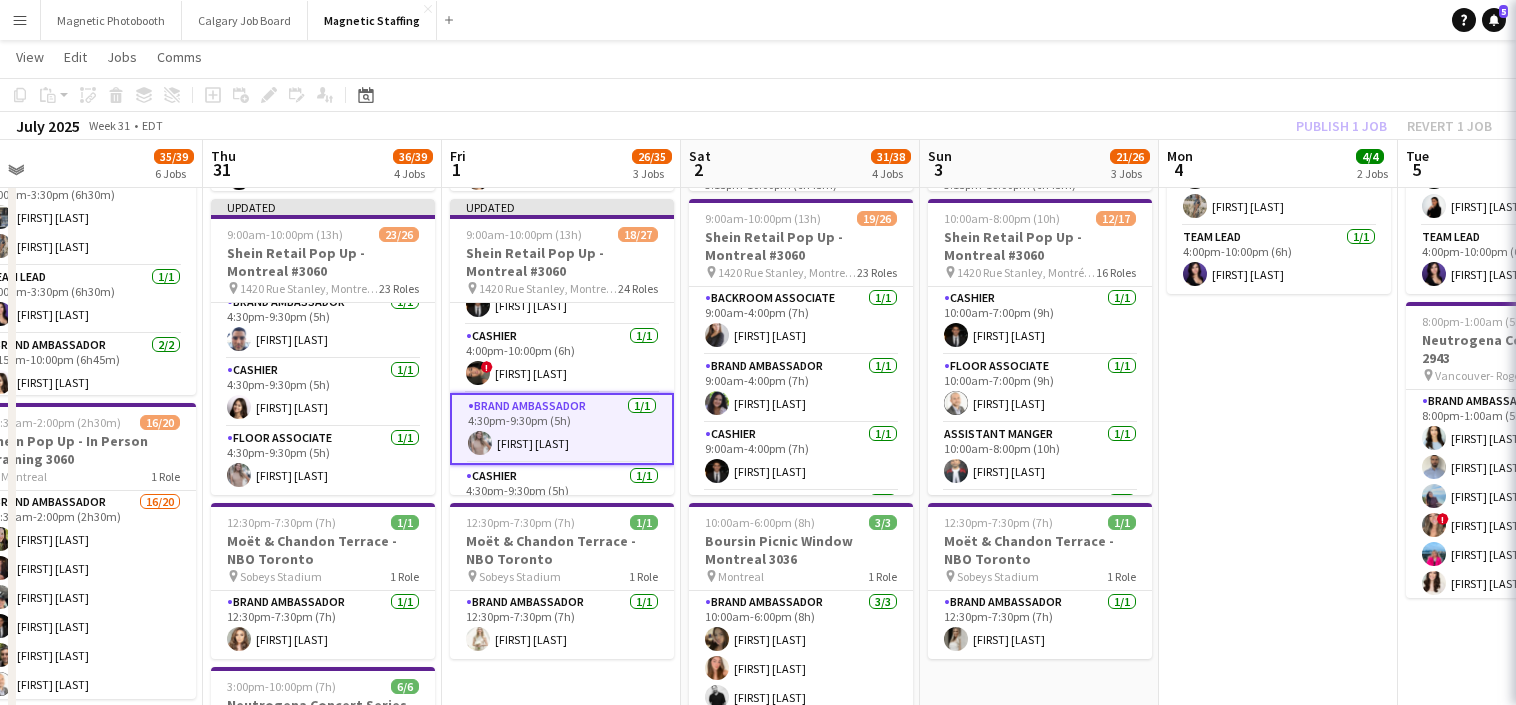 scroll, scrollTop: 0, scrollLeft: 513, axis: horizontal 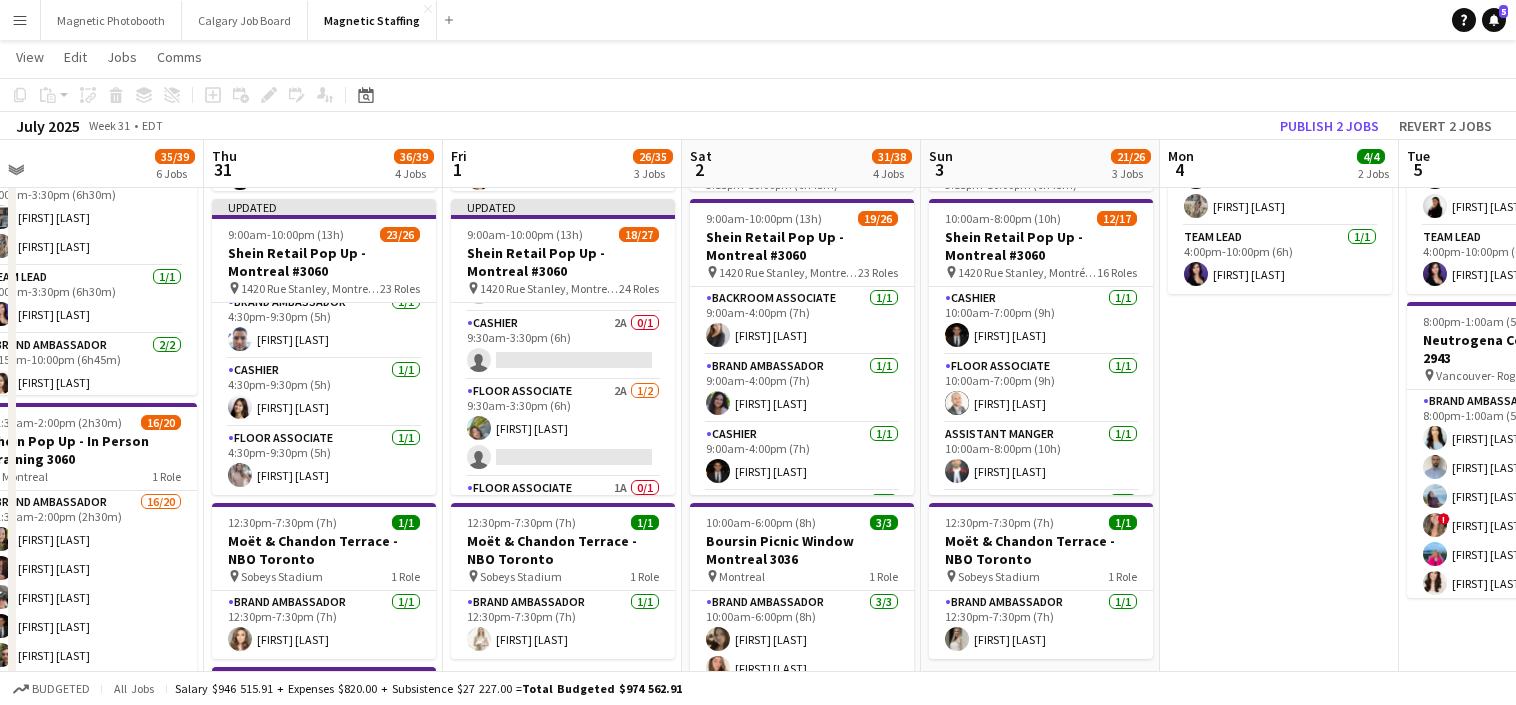 click on "Floor Associate   2A   1/2   [TIME]-[TIME] ([DURATION])
[FIRST] [LAST]
single-neutral-actions" at bounding box center (563, 428) 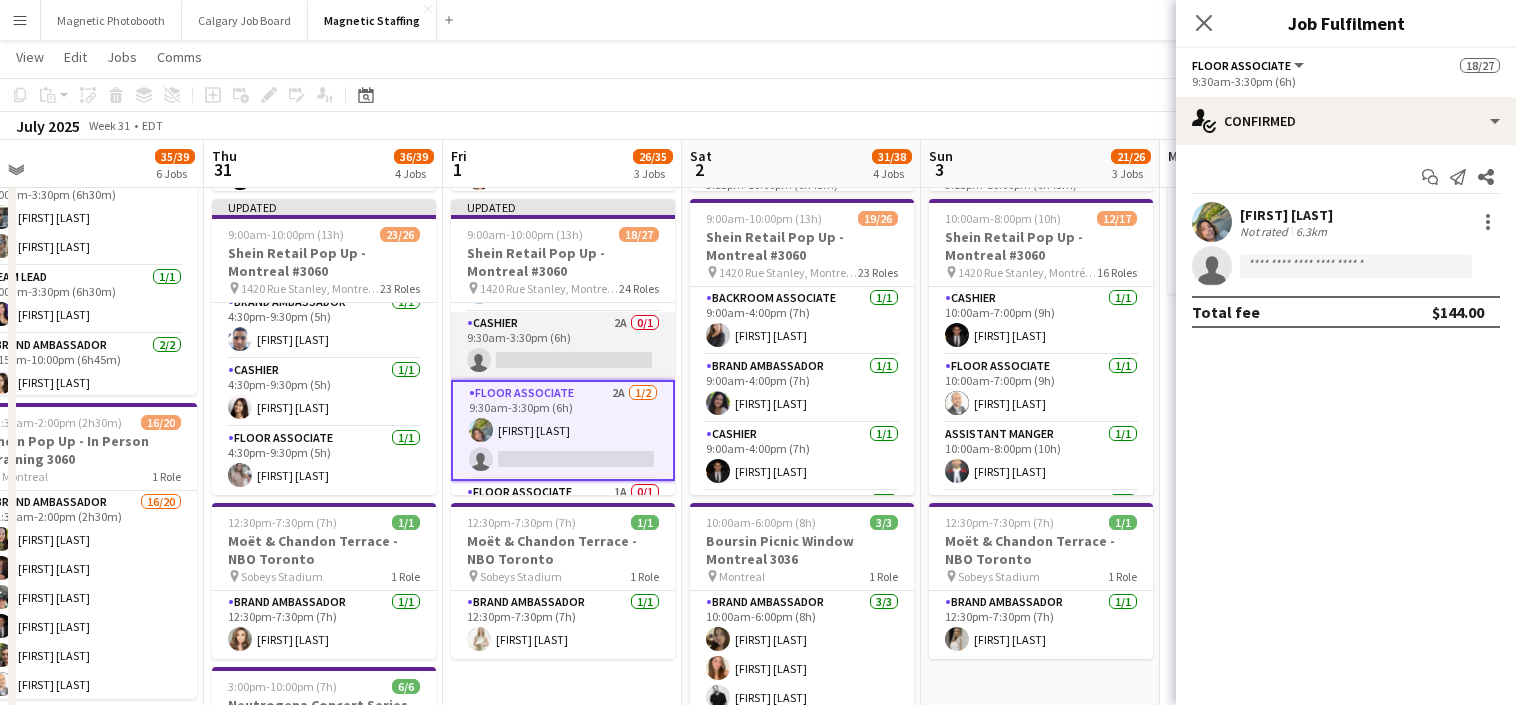 click on "Cashier   2A   0/1   9:30am-3:30pm (6h)
single-neutral-actions" at bounding box center [563, 346] 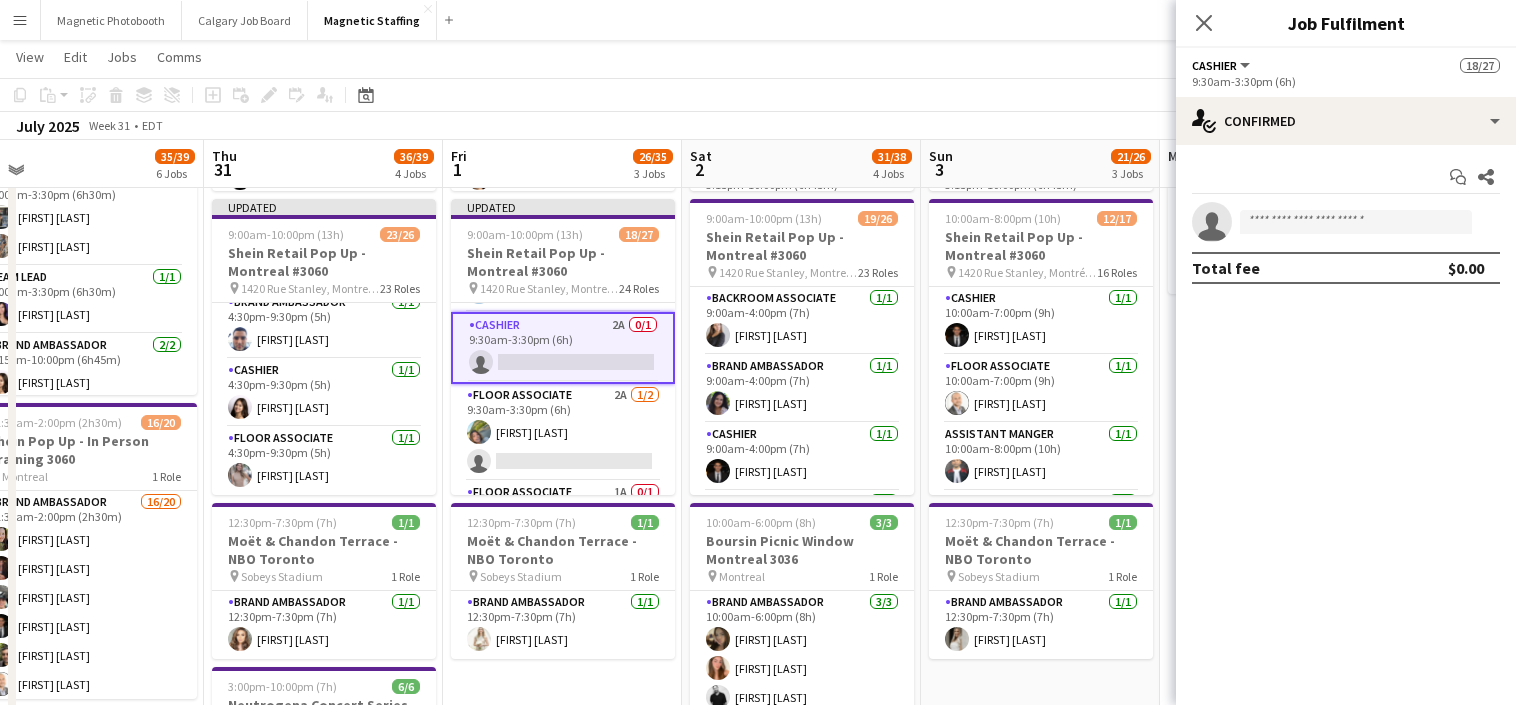 click on "Cashier   All roles   Cashier   18/27   9:30am-3:30pm (6h)" 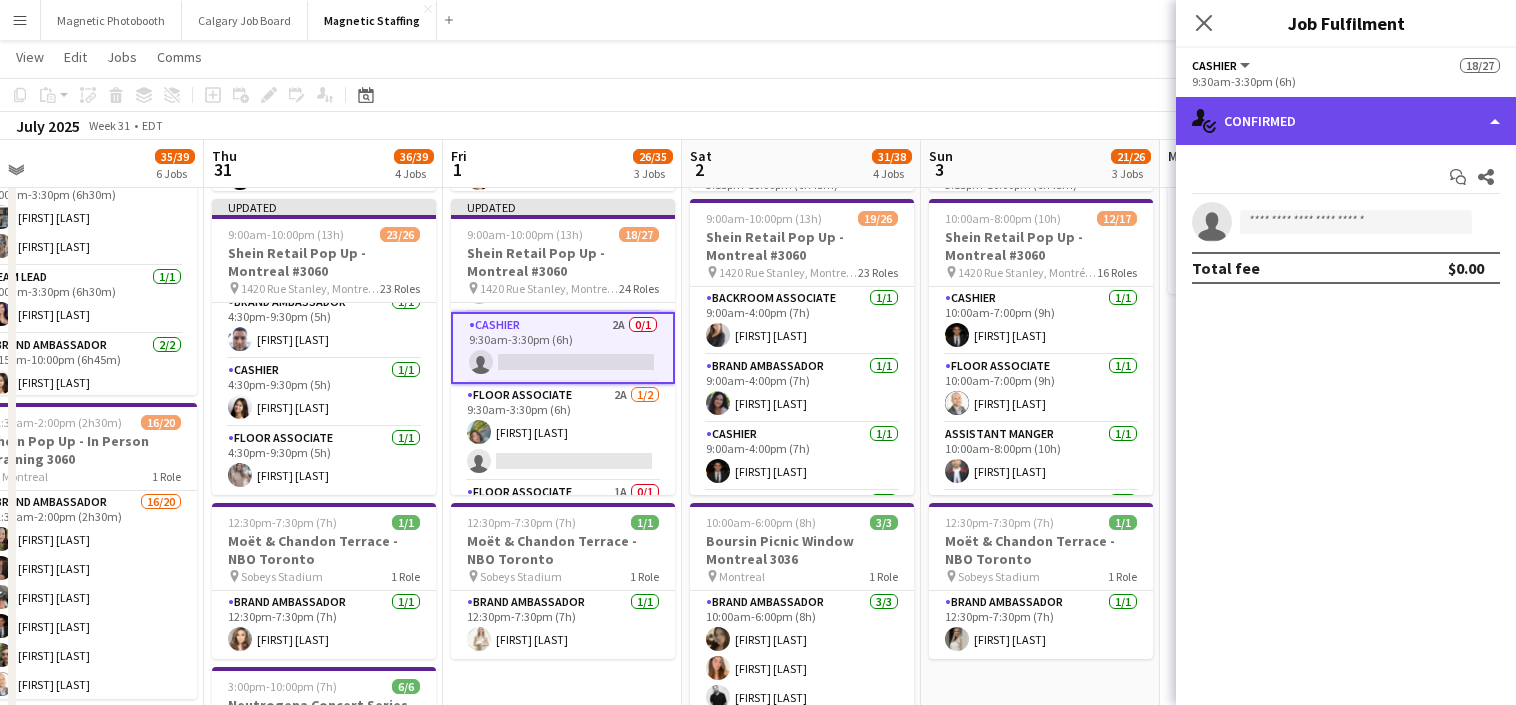 click on "single-neutral-actions-check-2
Confirmed" 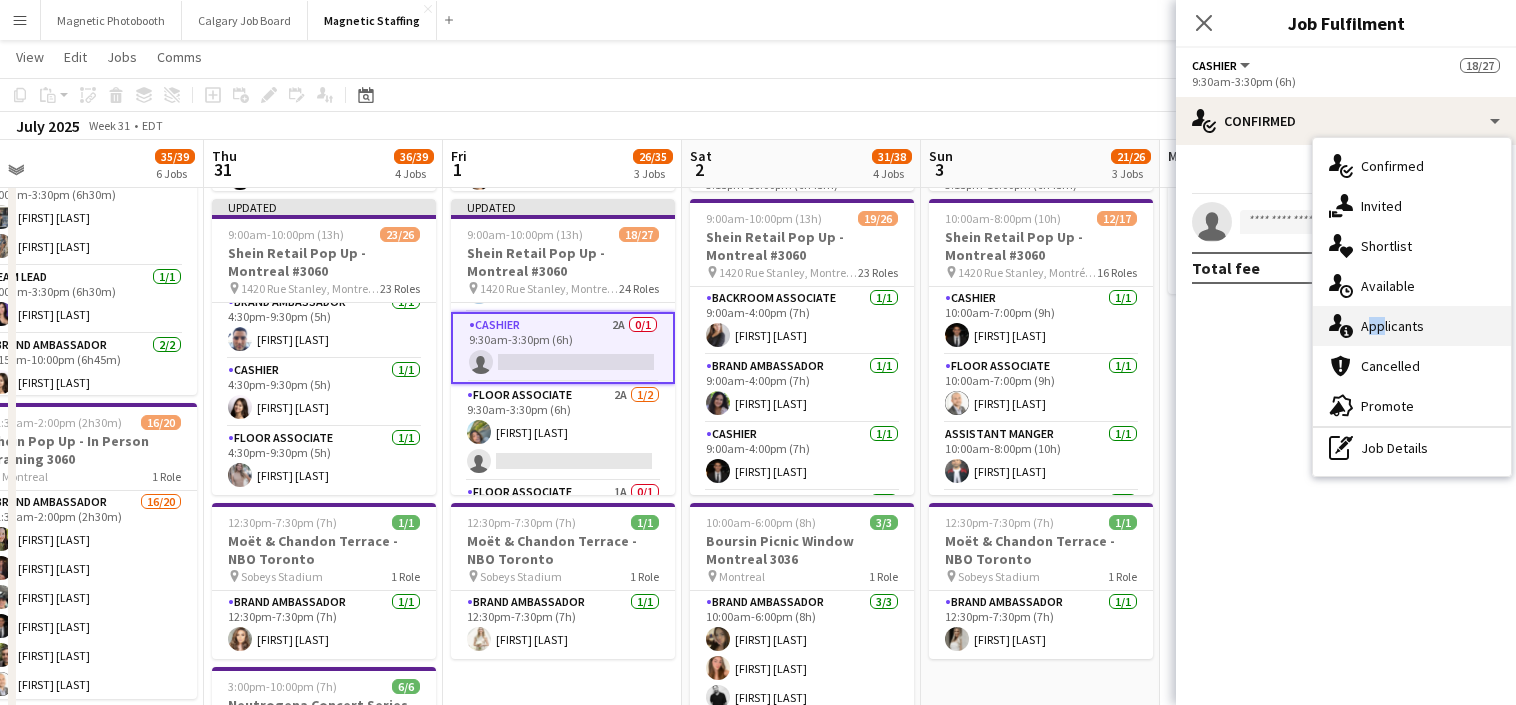 click on "single-neutral-actions-information
Applicants" at bounding box center (1412, 326) 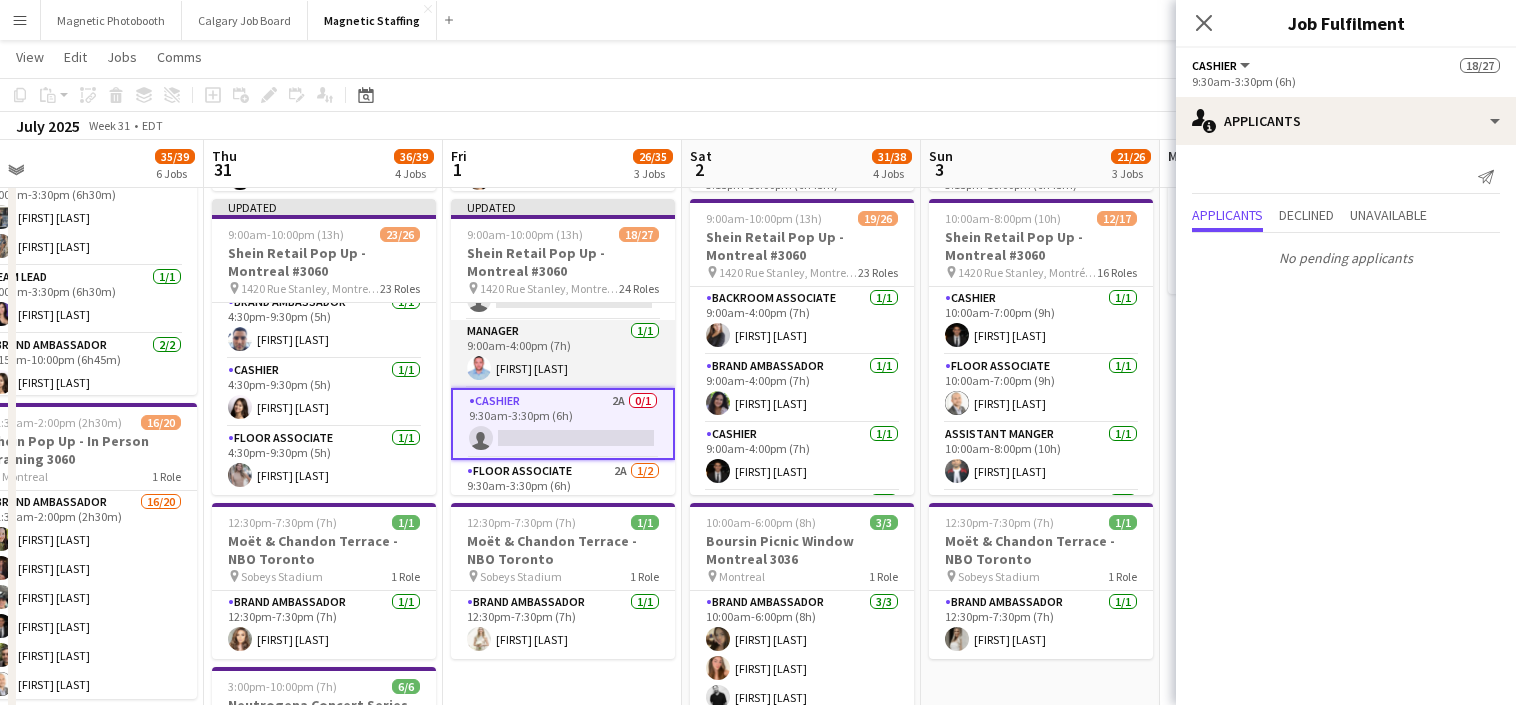 click on "Manager   1/1   9:00am-4:00pm (7h)
[FIRST] [LAST]" at bounding box center (563, 354) 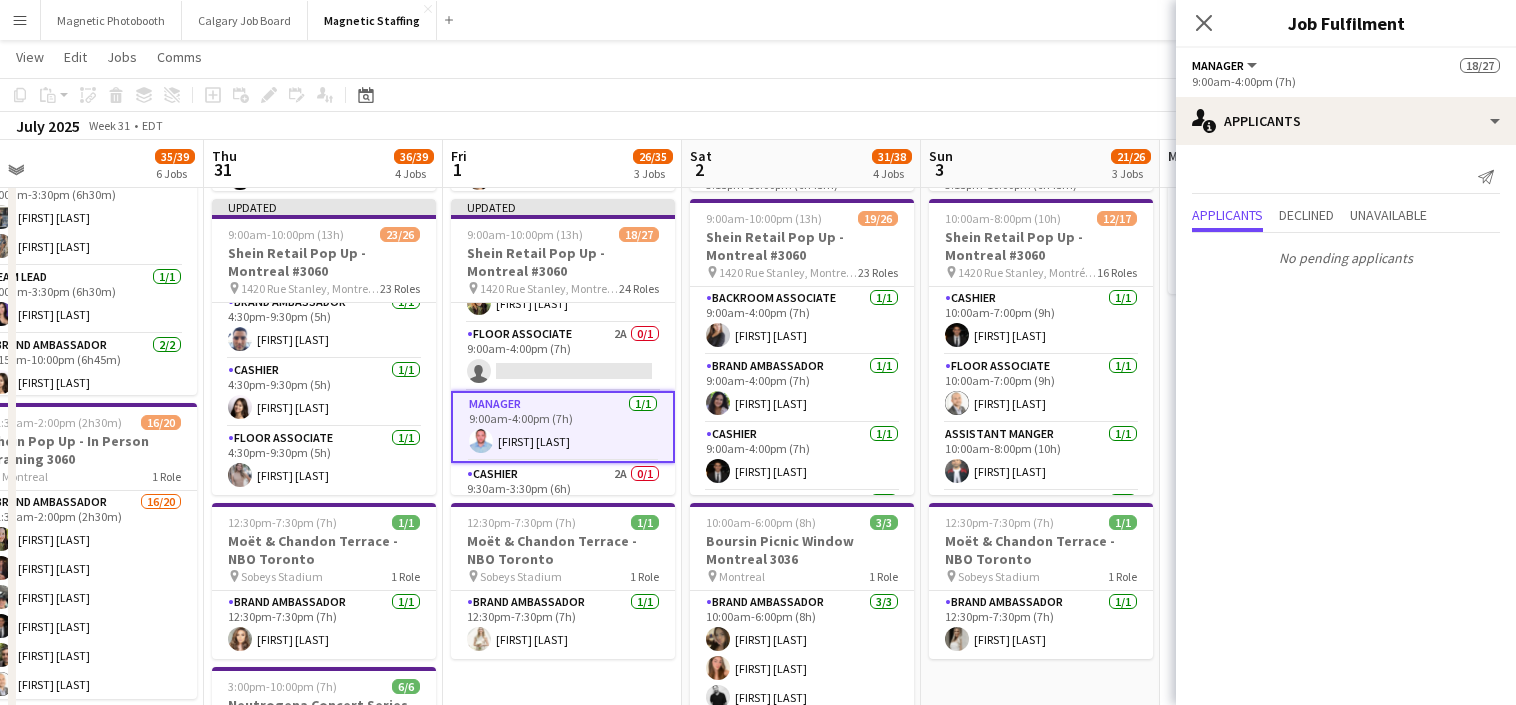 click on "Floor Associate   2A   0/1   9:00am-4:00pm (7h)
single-neutral-actions" at bounding box center [563, 357] 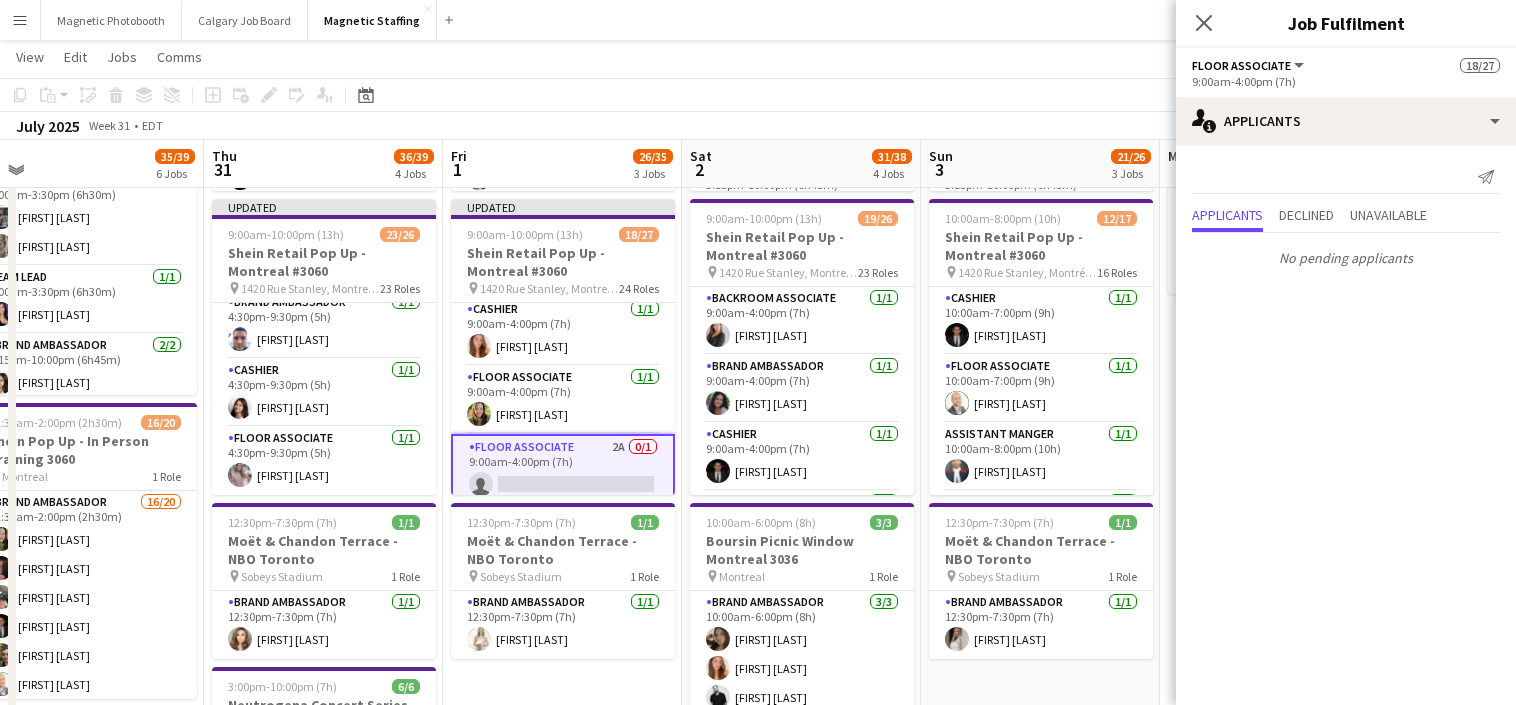 click on "Cashier   1/1   9:00am-4:00pm (7h)
[FIRST] [LAST]" at bounding box center [563, 332] 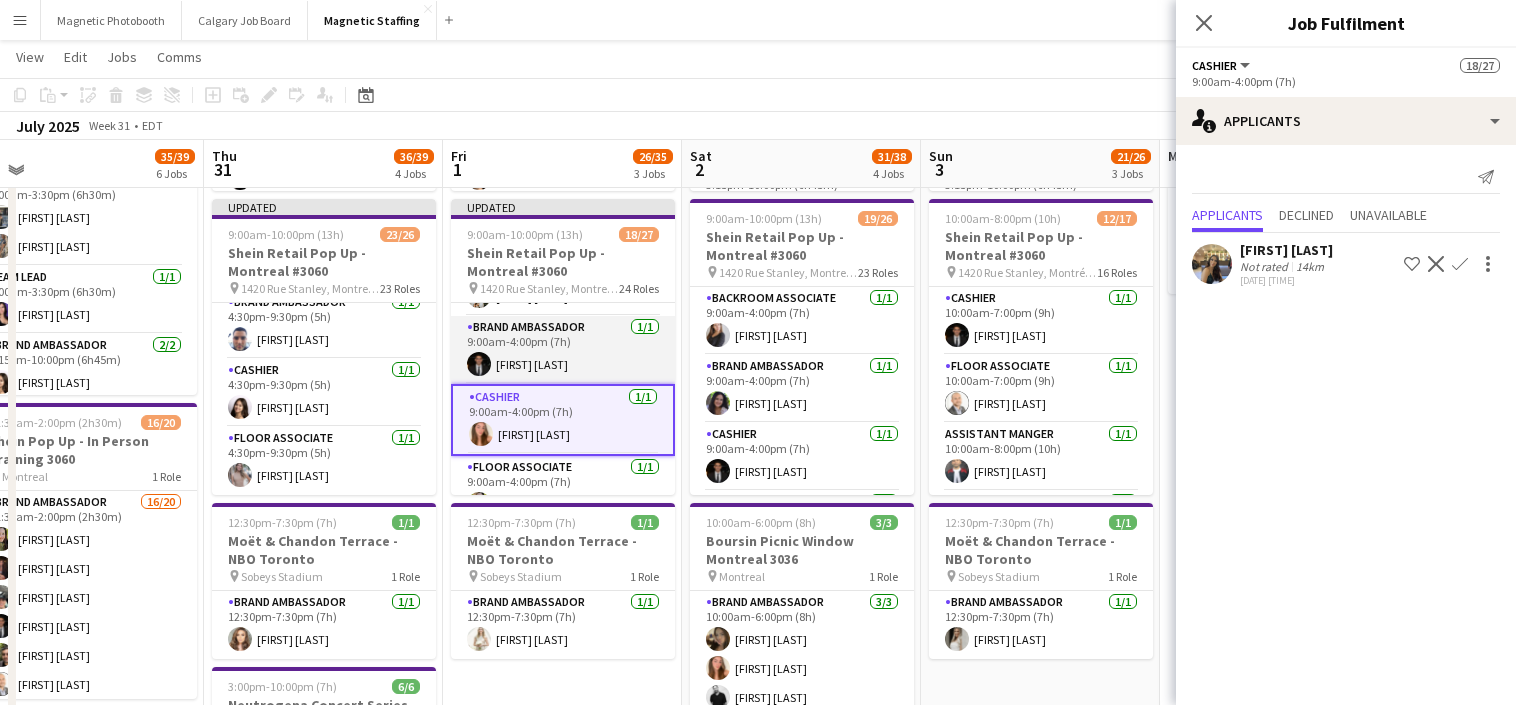 click on "Brand Ambassador   1/1   [TIME]-[TIME] ([DURATION])
[FIRST] [LAST]" at bounding box center (563, 350) 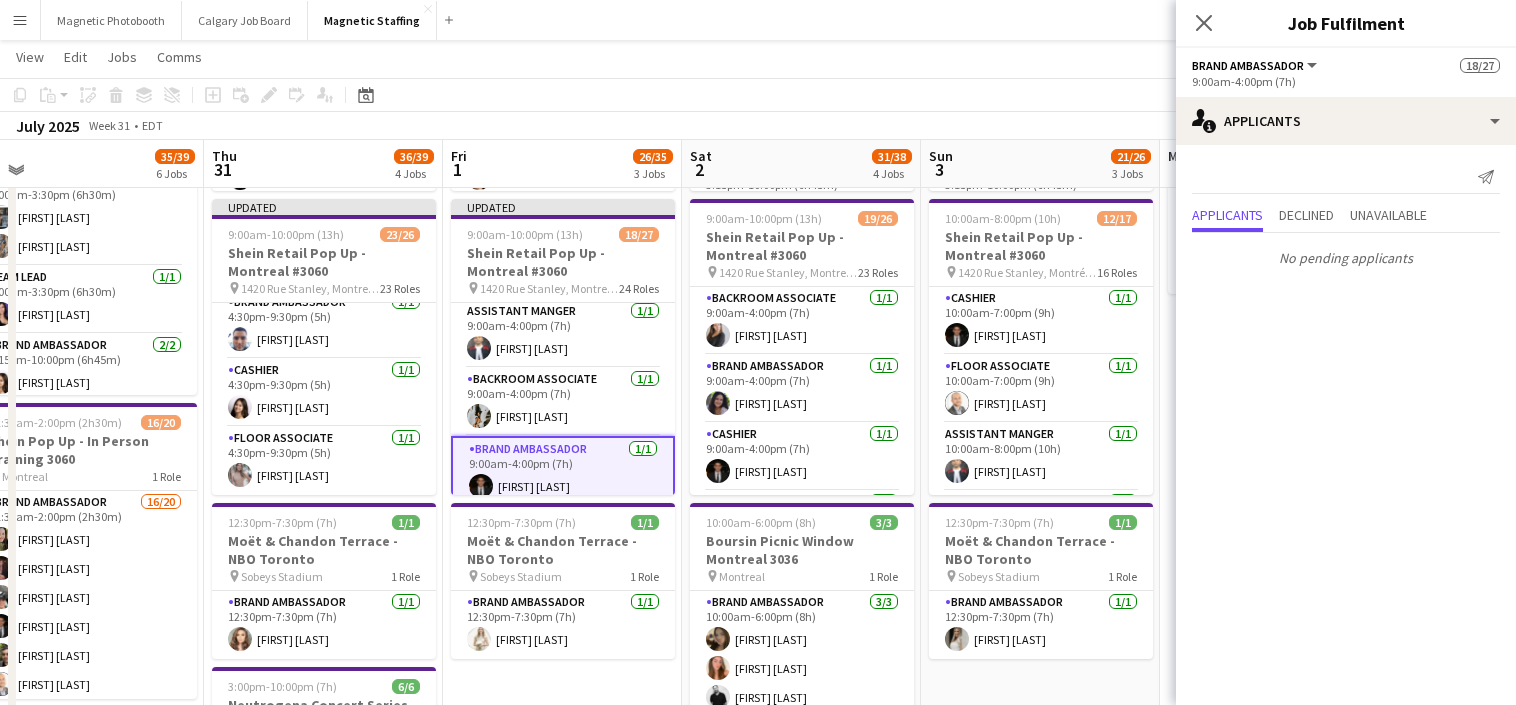 scroll, scrollTop: 0, scrollLeft: 0, axis: both 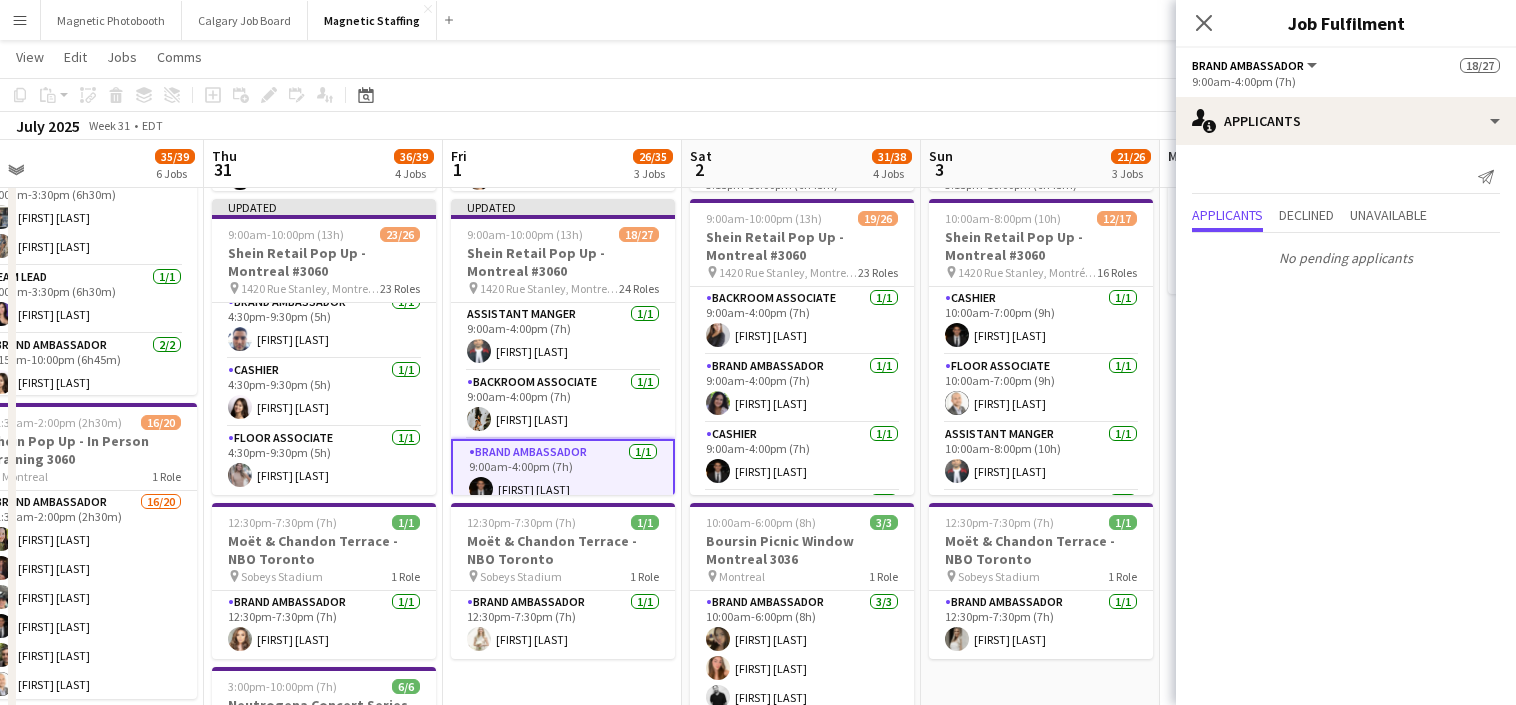 click on "Assistant Manger    1/1   9:00am-4:00pm (7h)
[FIRST] [LAST]" at bounding box center (563, 337) 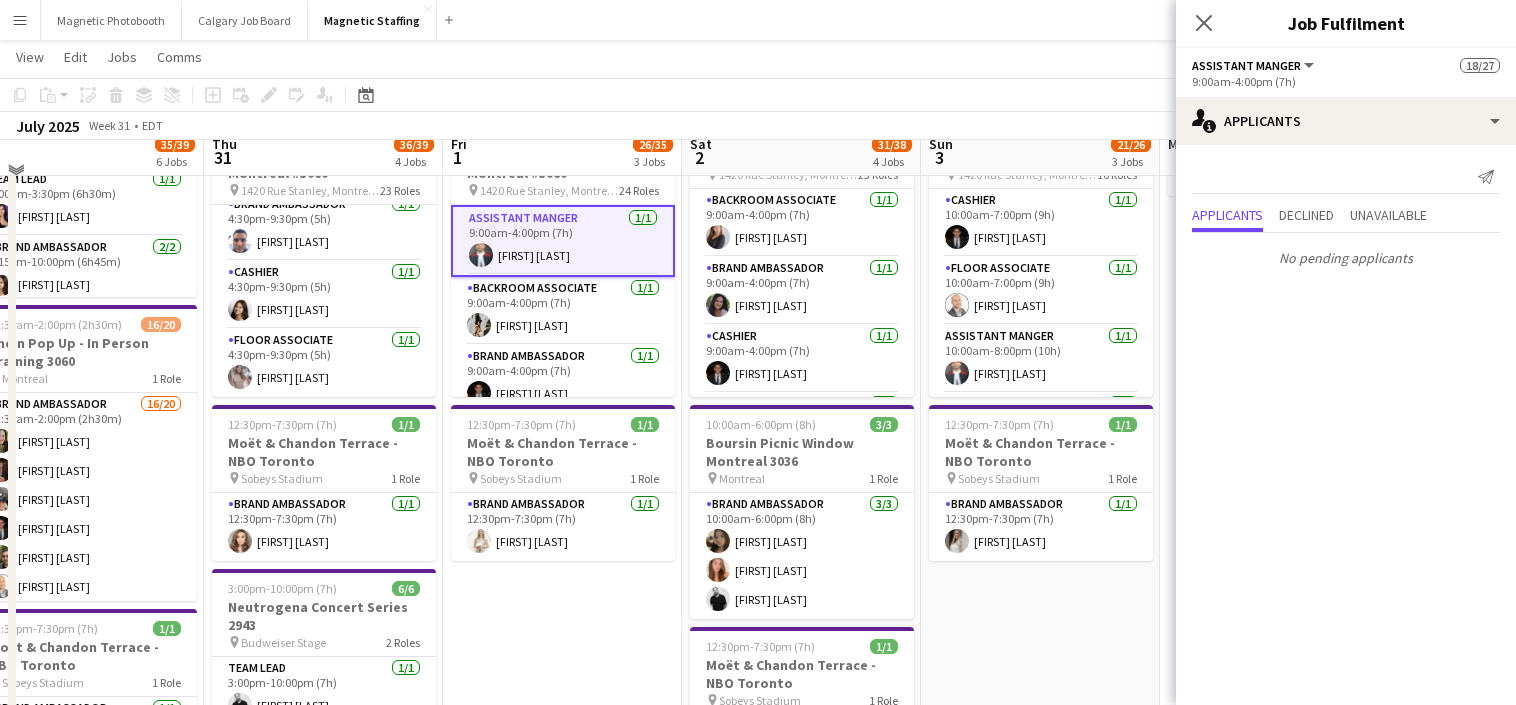 scroll, scrollTop: 437, scrollLeft: 0, axis: vertical 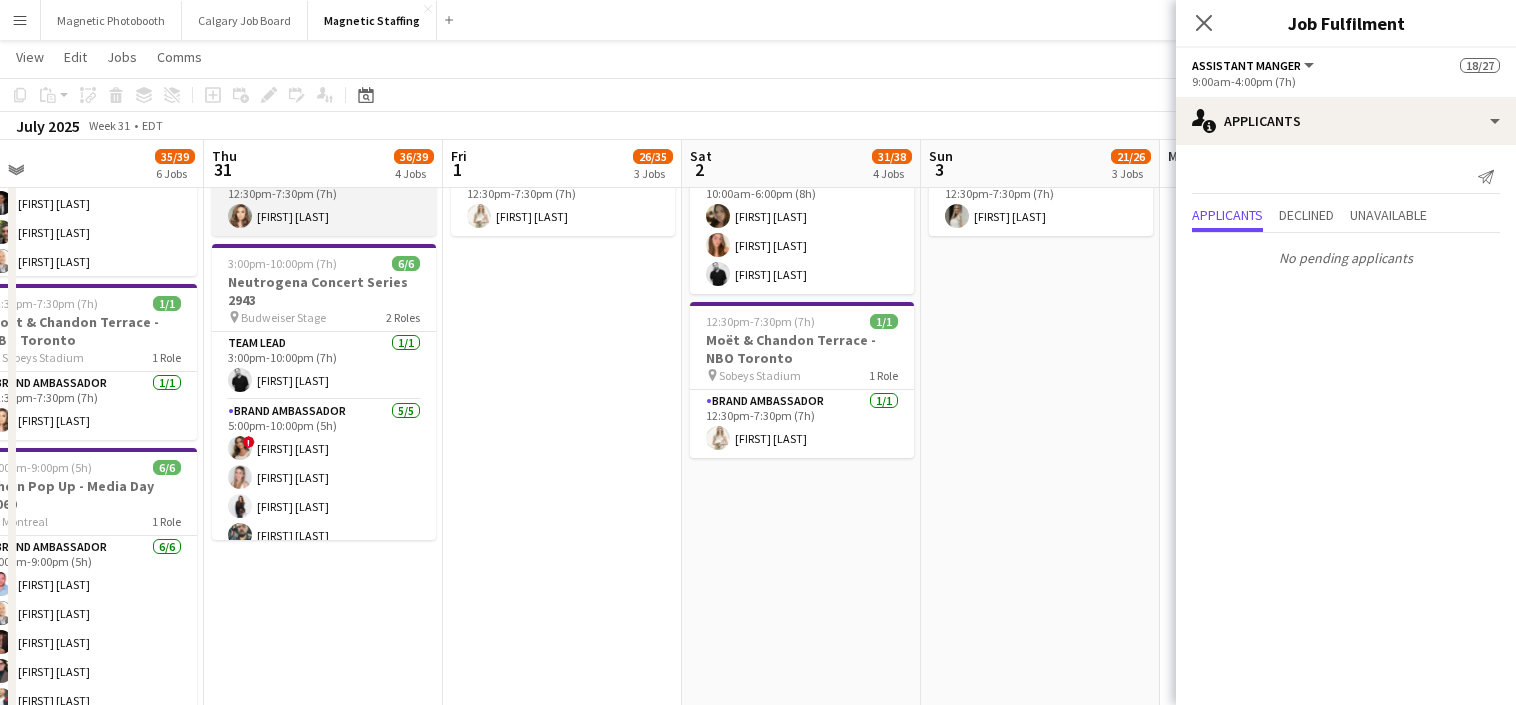 click on "Brand Ambassador   5/5   5:00pm-10:00pm (5h)
! [FIRST] [LAST] [FIRST] [LAST] [FIRST] [LAST] [FIRST] [LAST]" at bounding box center (324, 492) 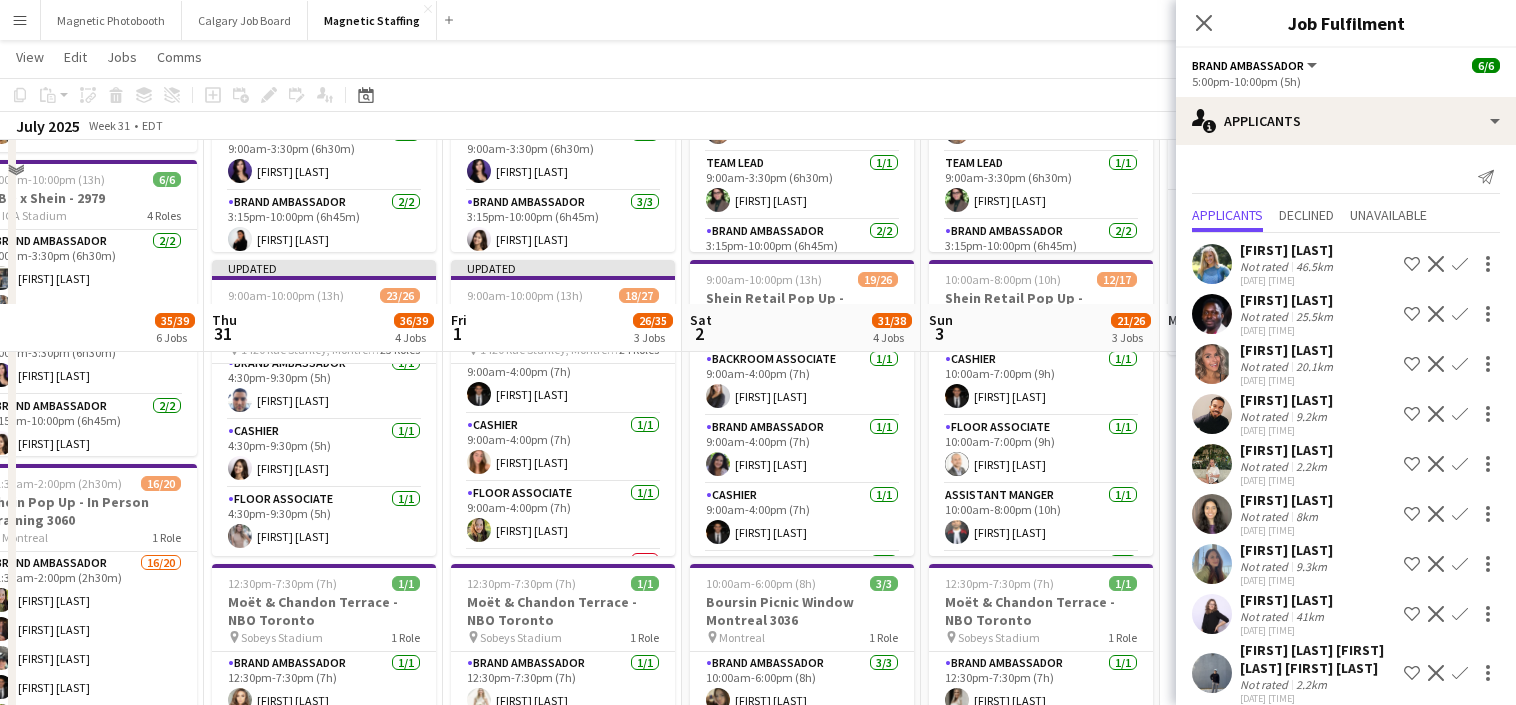 scroll, scrollTop: 0, scrollLeft: 0, axis: both 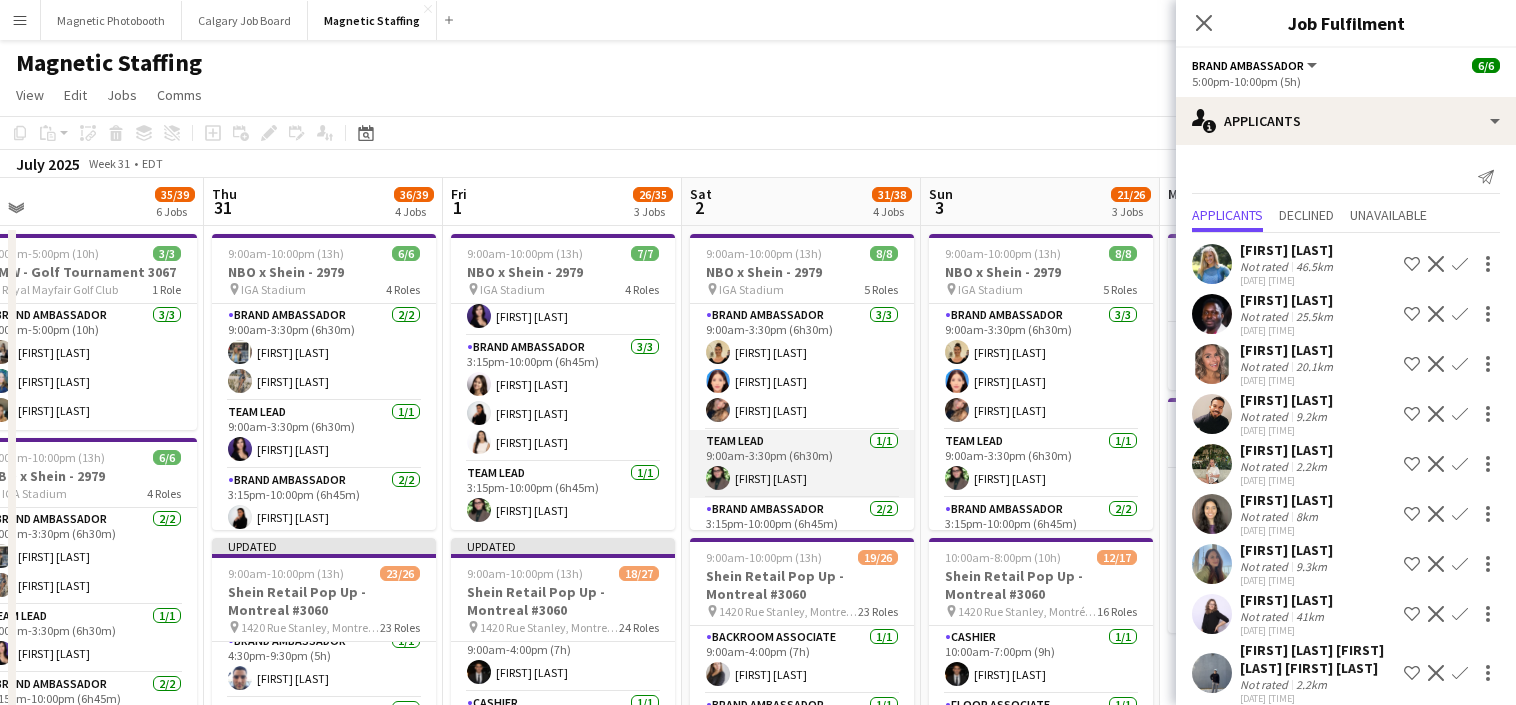 click on "Team Lead   1/1   [TIME]-[TIME] ([DURATION])
[FIRST] [LAST]" at bounding box center [802, 464] 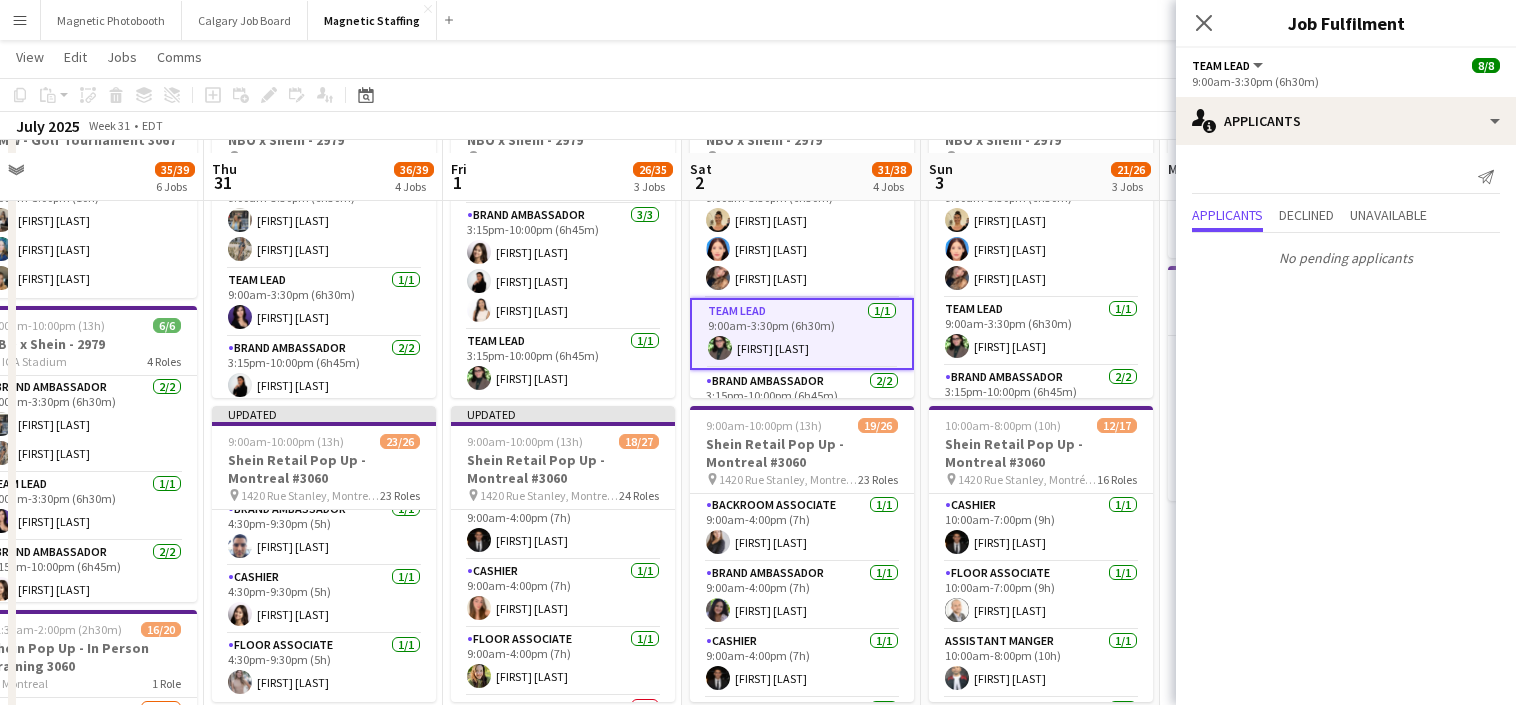 scroll, scrollTop: 145, scrollLeft: 0, axis: vertical 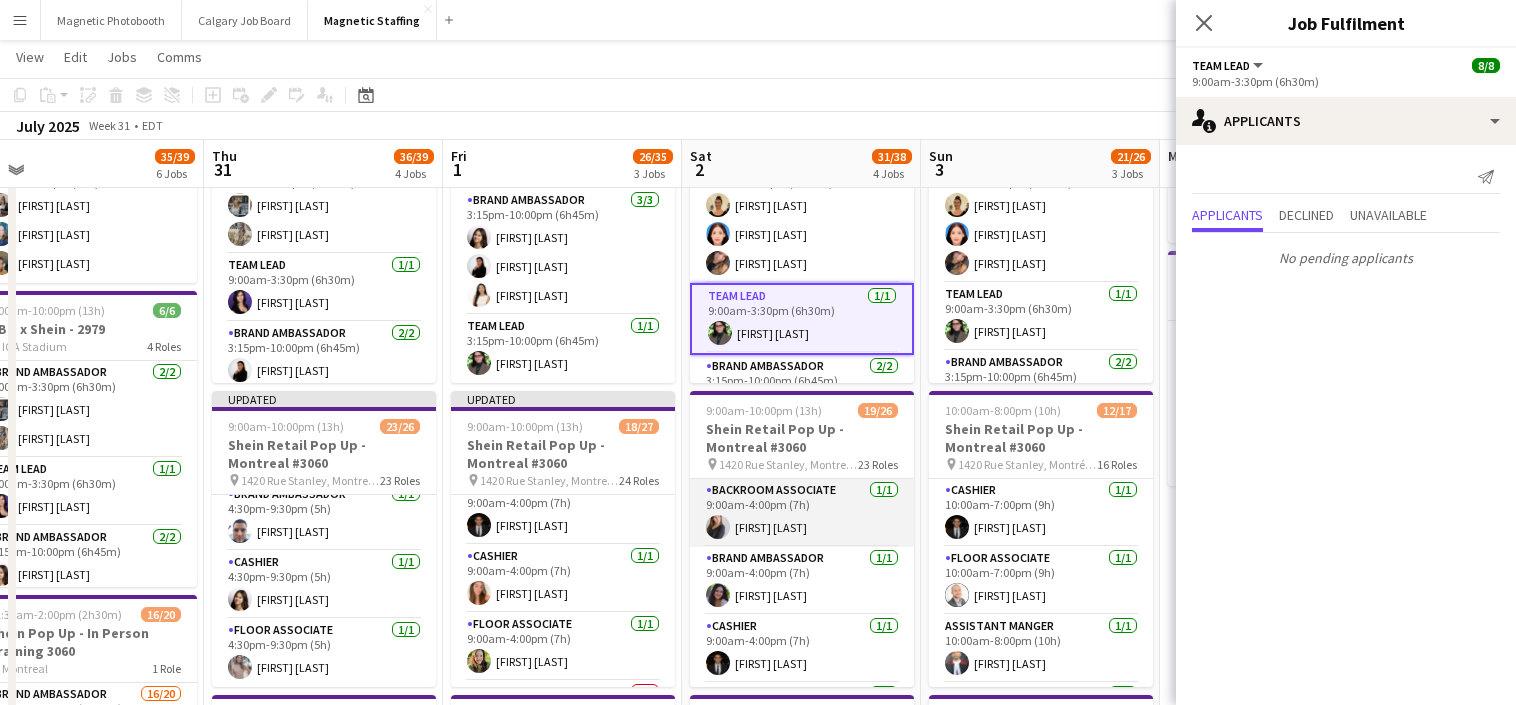 click on "Backroom Associate   1/1   [TIME]-[TIME] ([DURATION])
[FIRST] [LAST]" at bounding box center (802, 513) 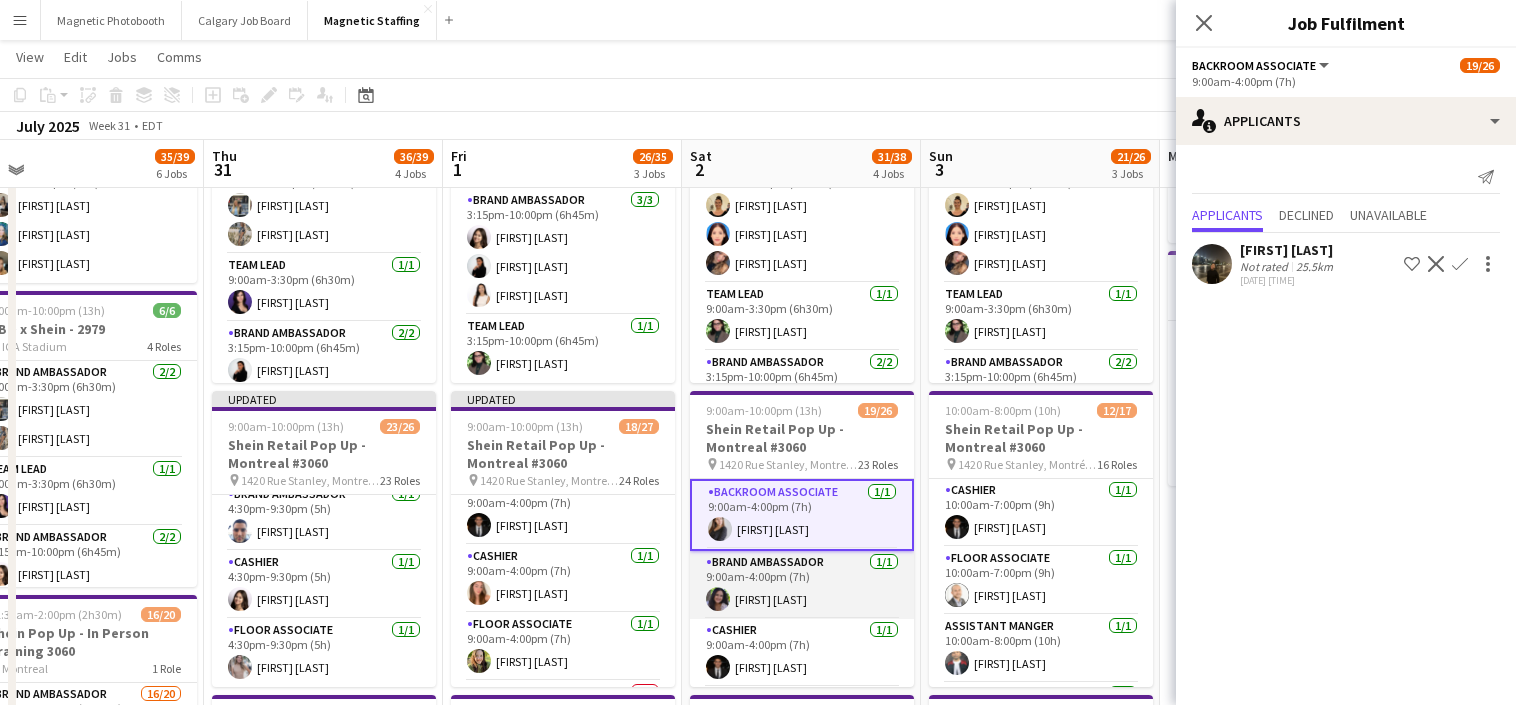click on "Brand Ambassador   1/1   [TIME]-[TIME] ([DURATION])
[FIRST] [LAST]" at bounding box center (802, 585) 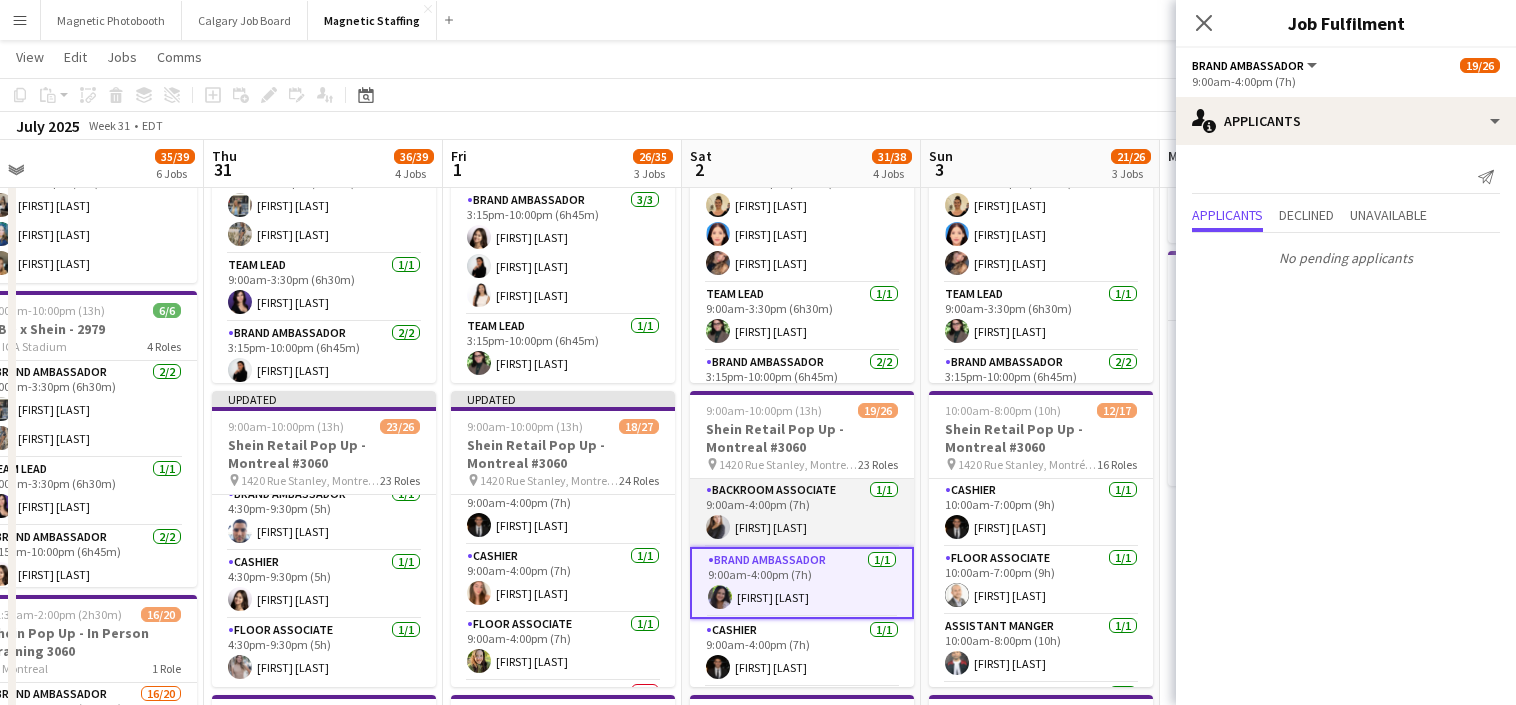 click on "Backroom Associate   1/1   [TIME]-[TIME] ([DURATION])
[FIRST] [LAST]" at bounding box center [802, 513] 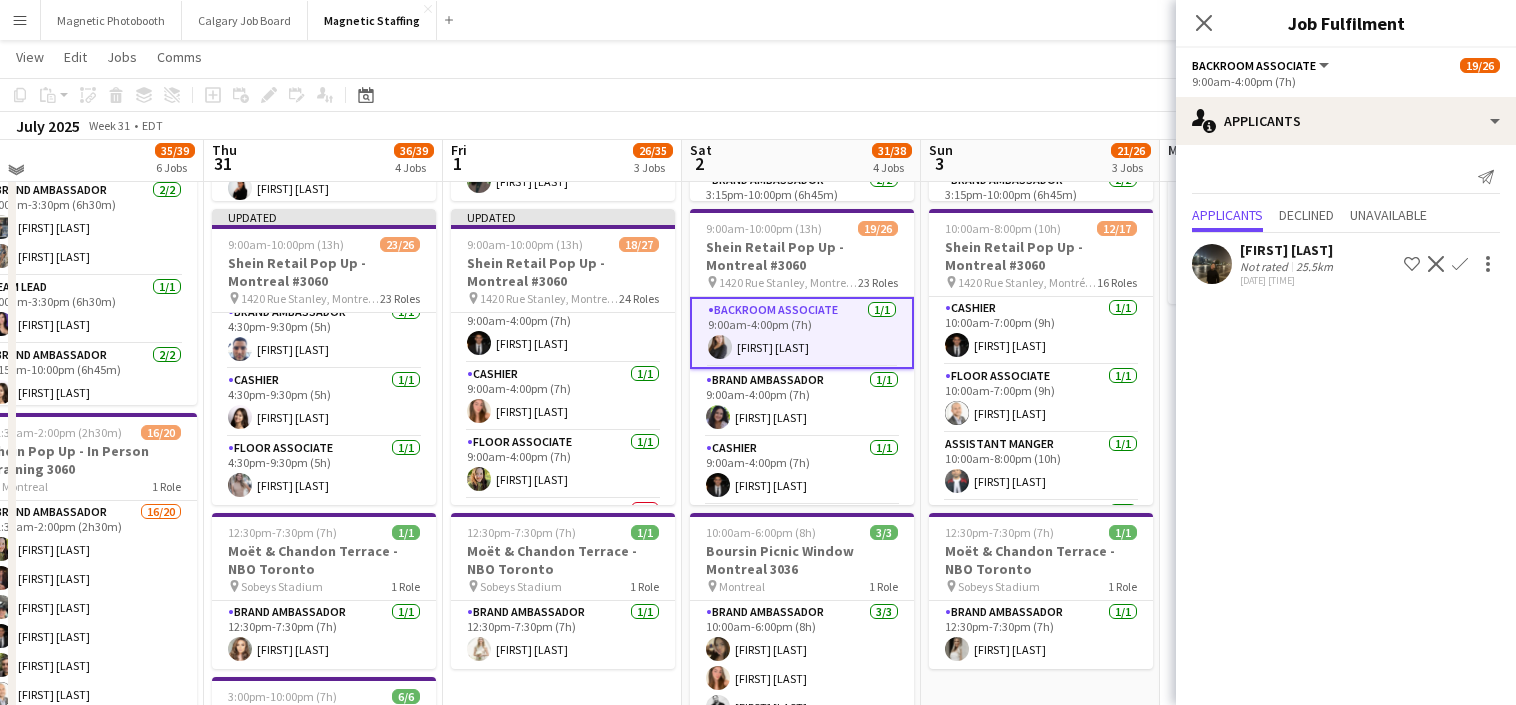 scroll, scrollTop: 328, scrollLeft: 0, axis: vertical 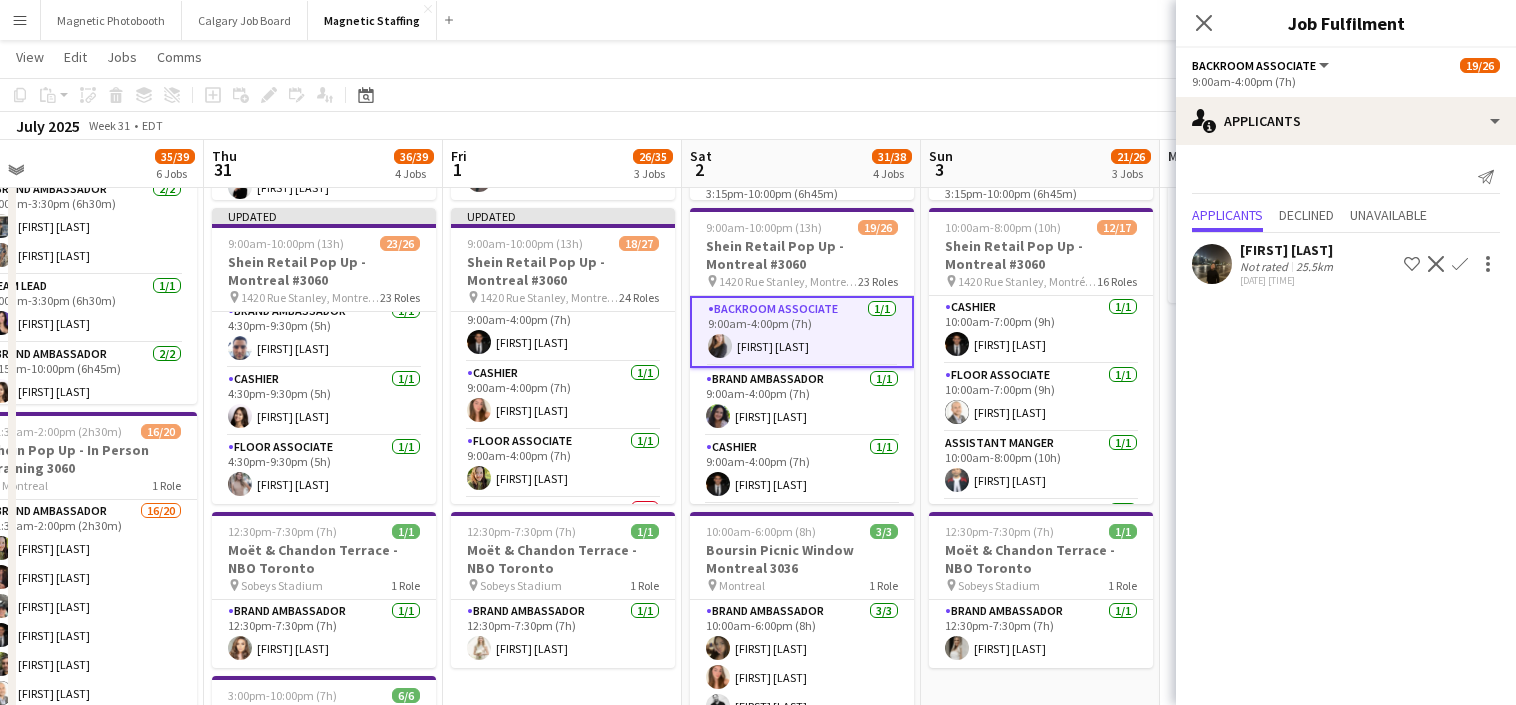 click on "Cashier   1/1   [TIME]-[TIME] ([DURATION])
[FIRST] [LAST]" at bounding box center (802, 470) 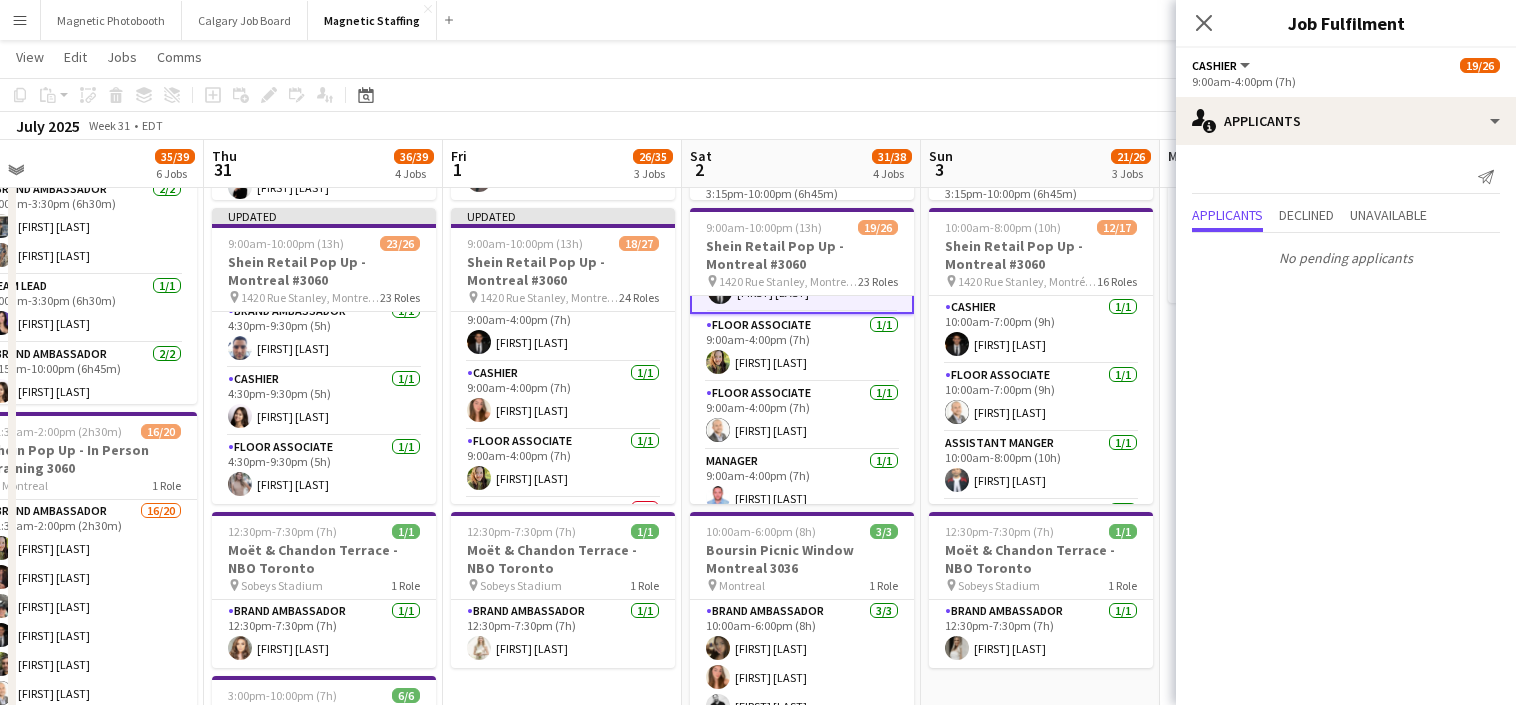 click on "Manager   1/1   9:00am-4:00pm (7h)
[FIRST] [LAST]" at bounding box center [802, 484] 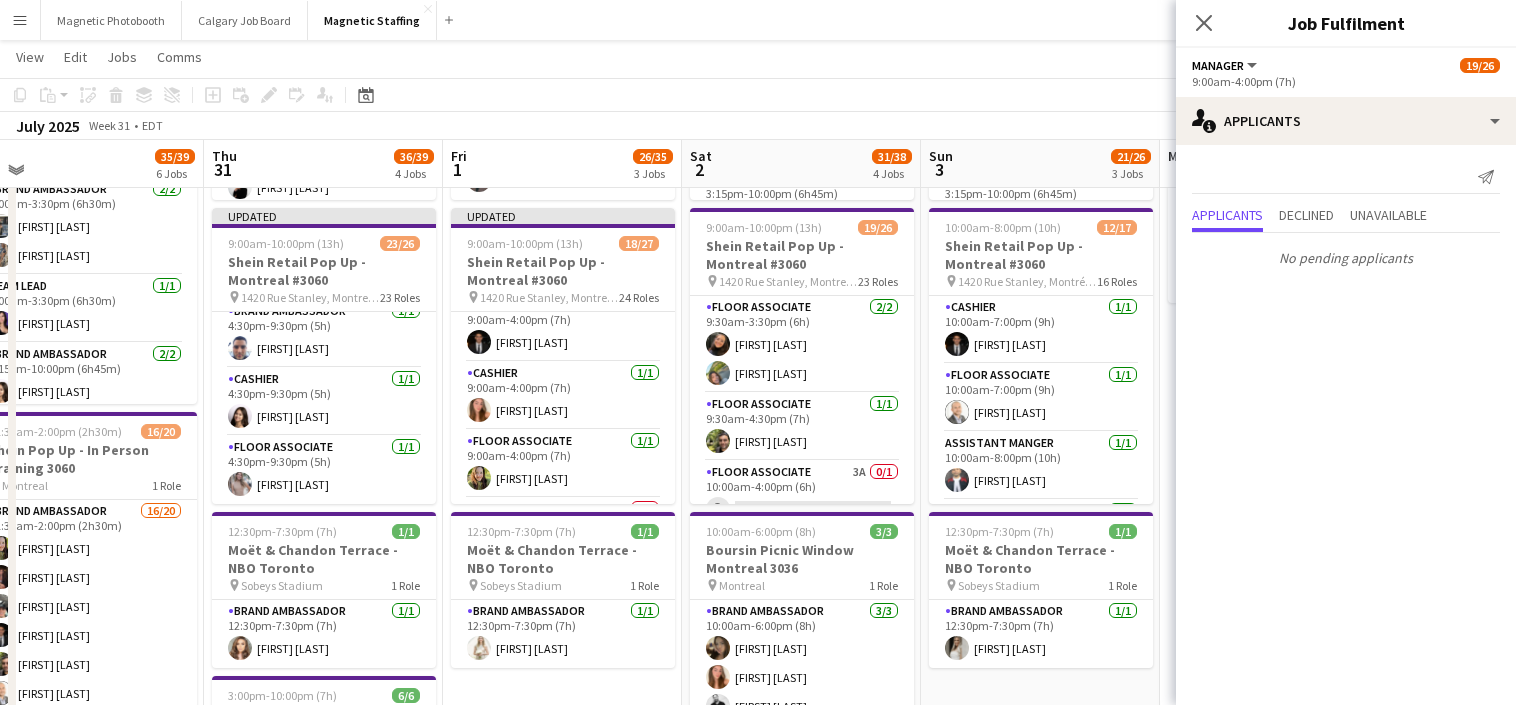 click on "Floor Associate   3A   0/1   10:00am-4:00pm (6h)
single-neutral-actions" at bounding box center [802, 495] 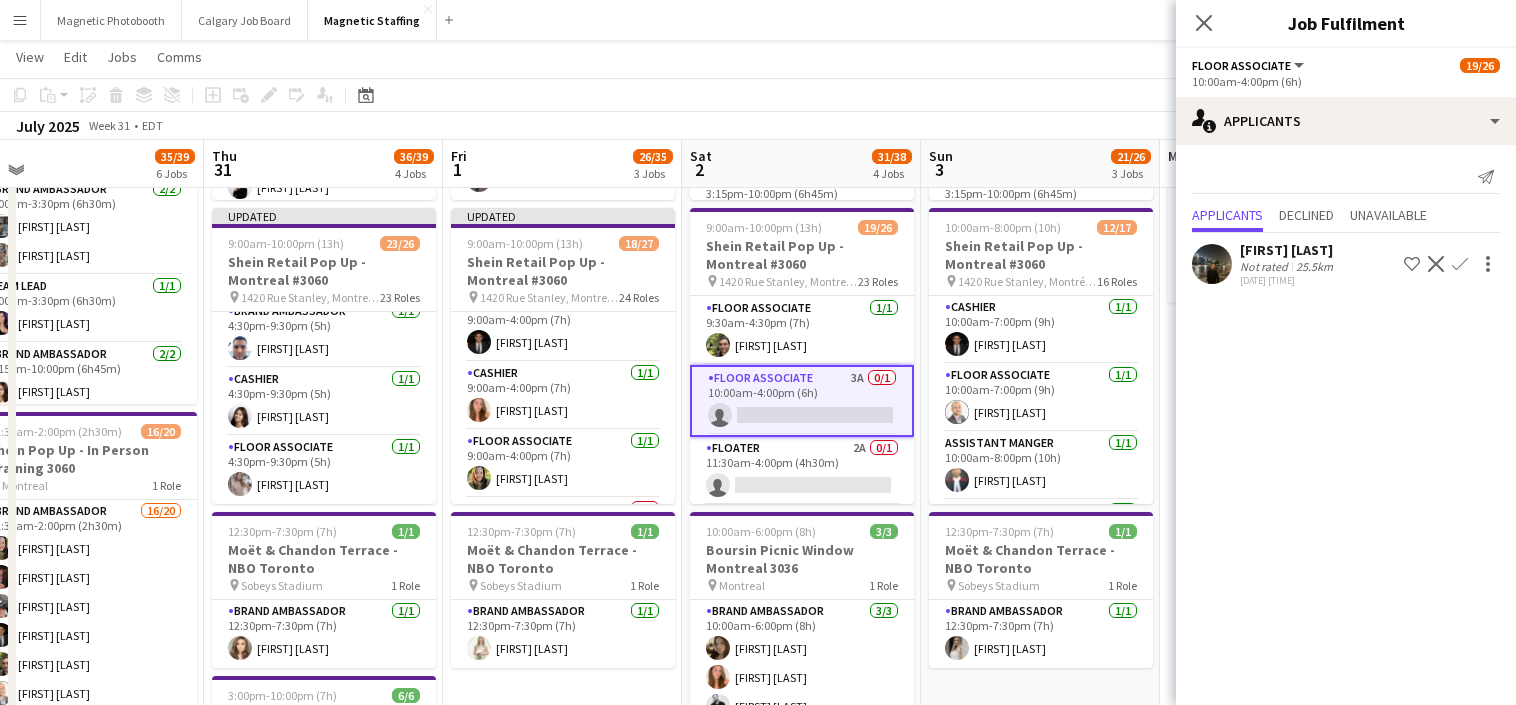scroll, scrollTop: 647, scrollLeft: 0, axis: vertical 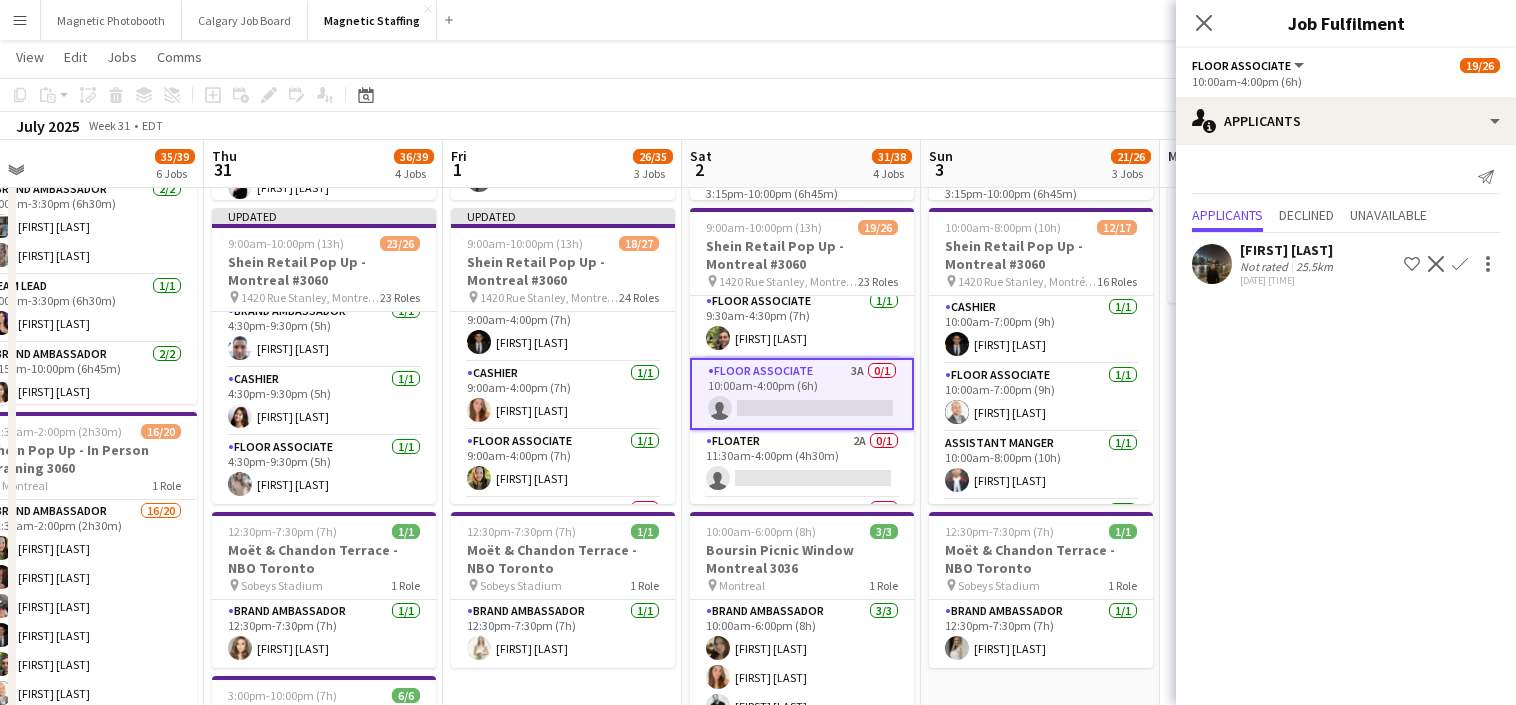 click on "Confirm" 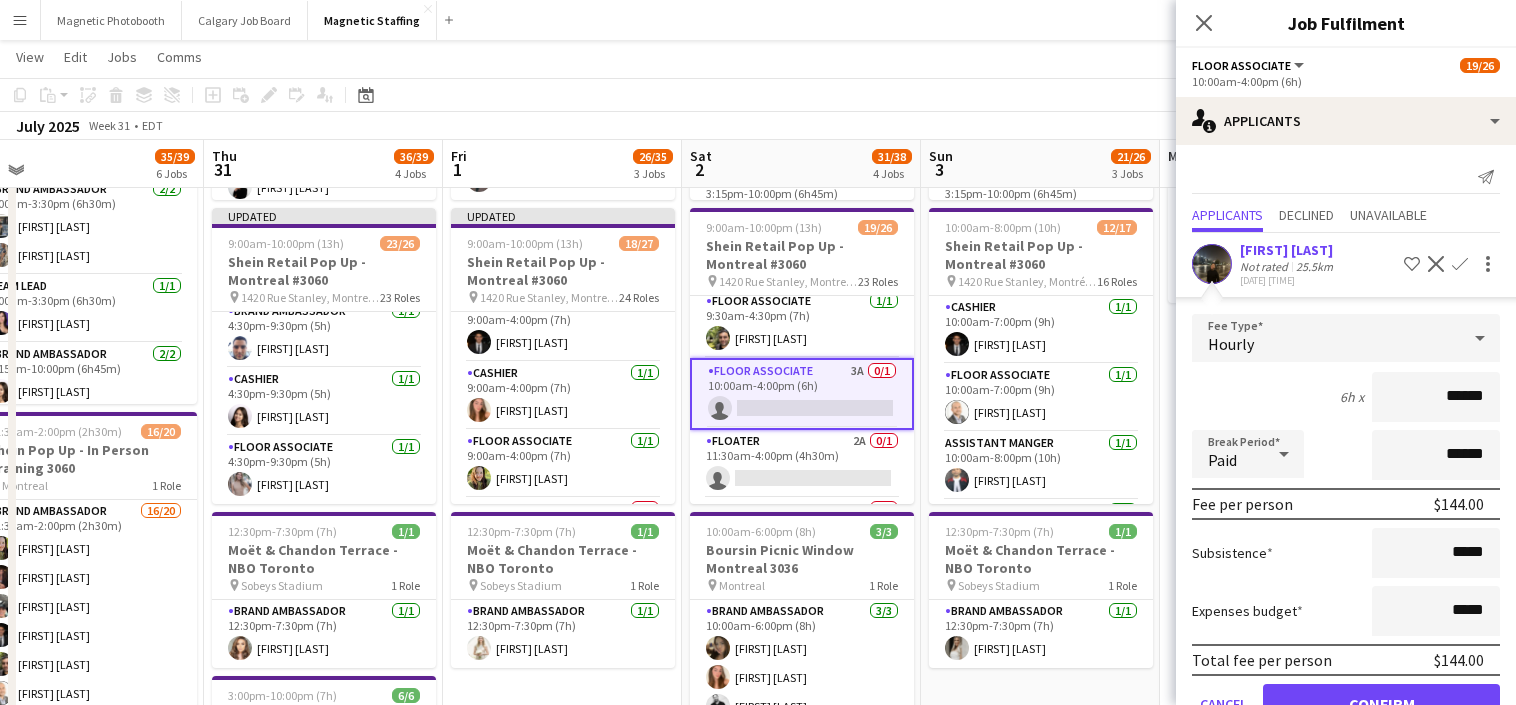 scroll, scrollTop: 74, scrollLeft: 0, axis: vertical 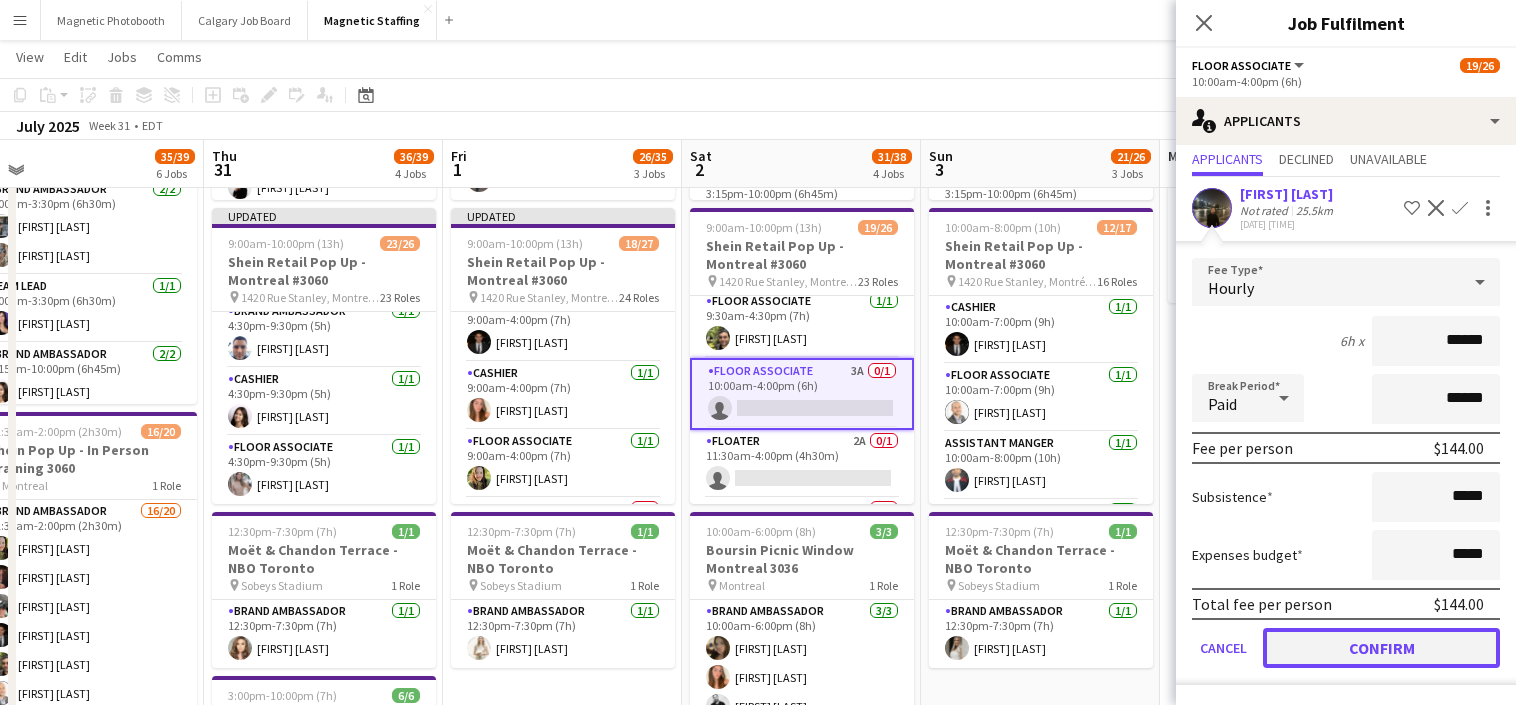 click on "Confirm" 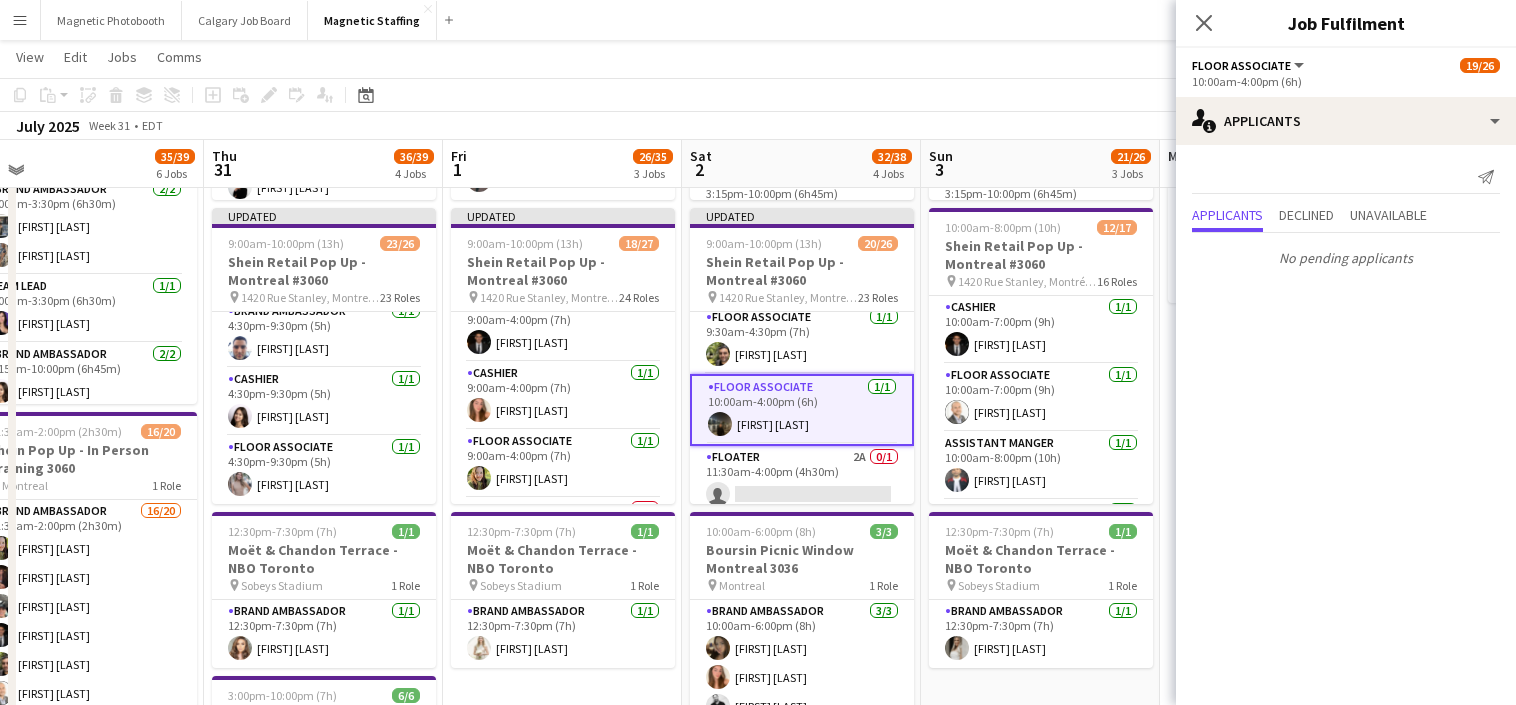 scroll, scrollTop: 0, scrollLeft: 0, axis: both 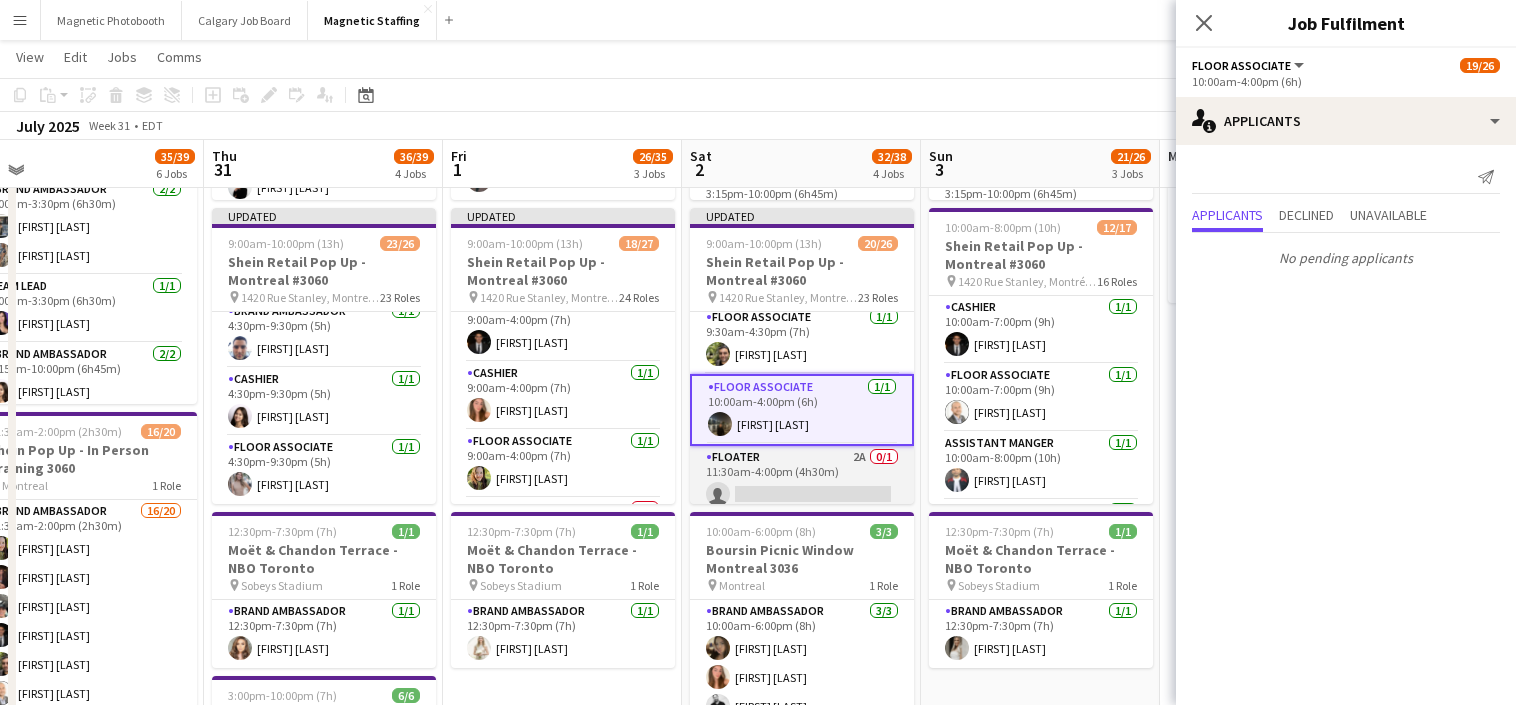 click on "Floater   2A   0/1   11:30am-4:00pm (4h30m)
single-neutral-actions" at bounding box center (802, 480) 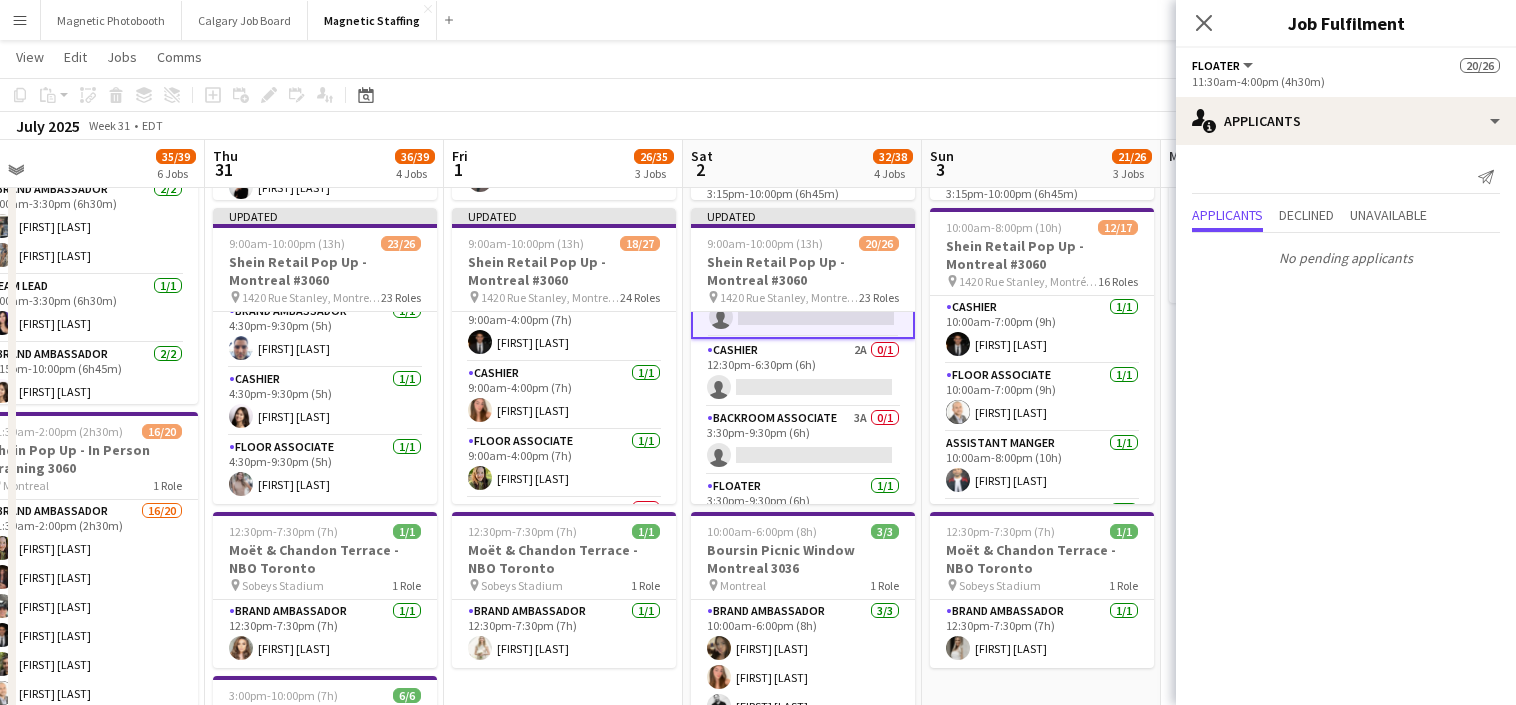 click on "Floater   1/1   [TIME]-[TIME] ([DURATION])
! [FIRST] [LAST]" at bounding box center (803, 509) 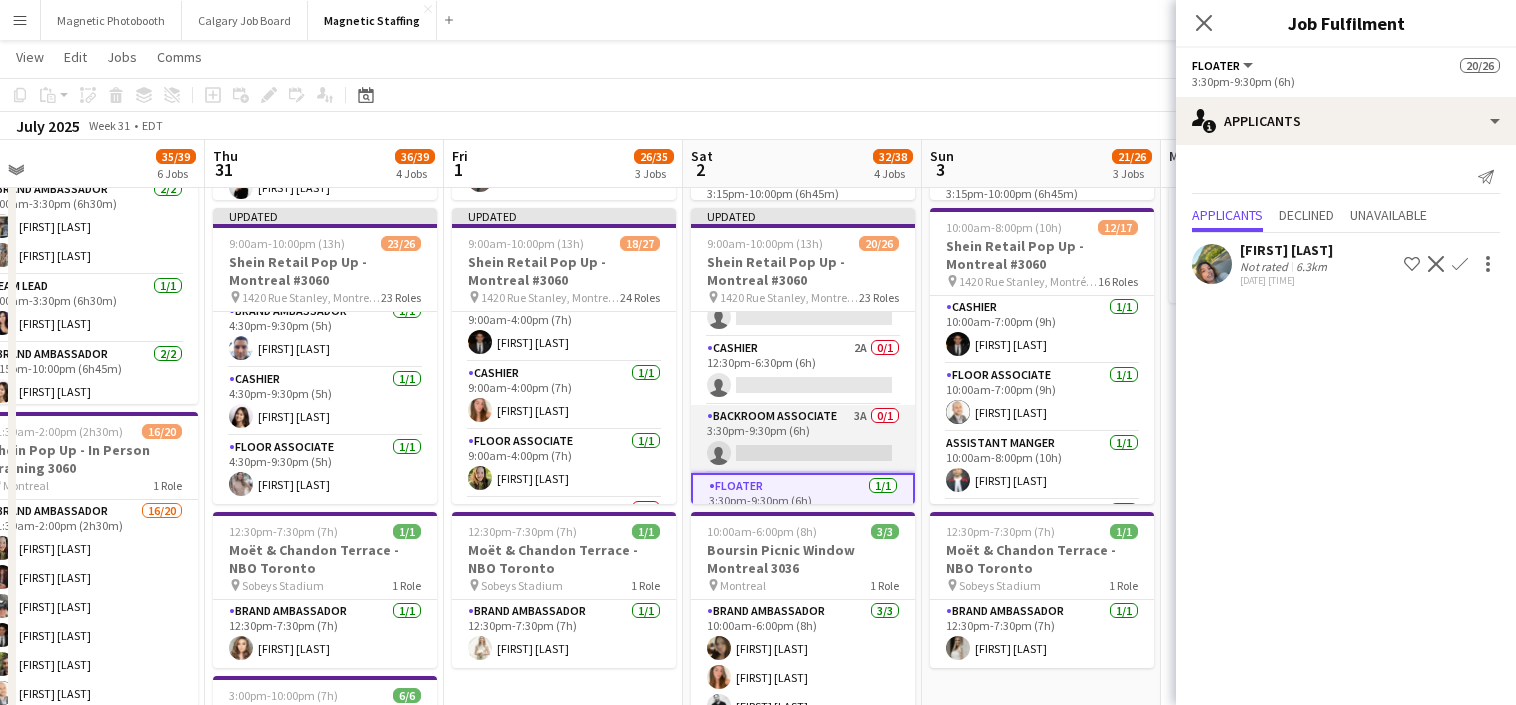 click on "Backroom Associate   3A   0/1   3:30pm-9:30pm (6h)
single-neutral-actions" at bounding box center (803, 439) 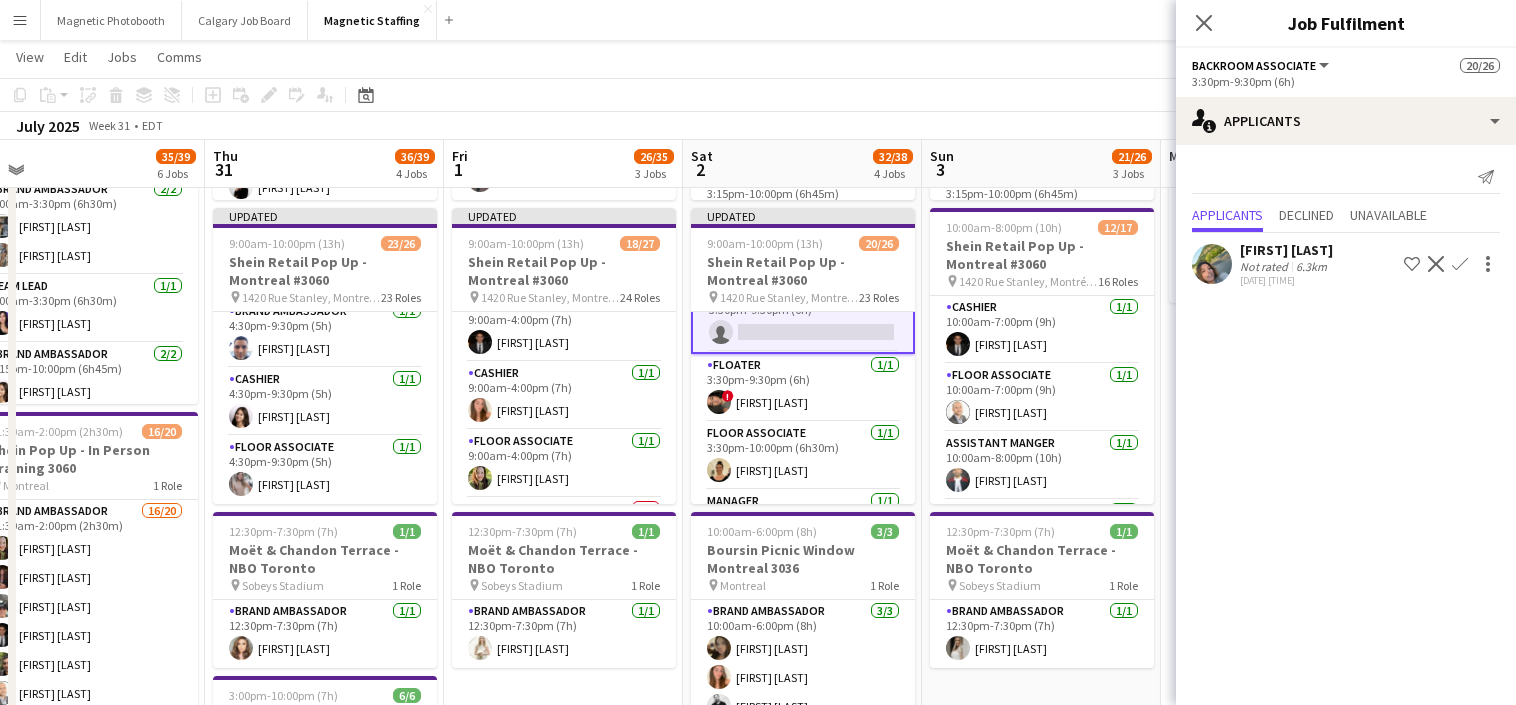 click on "Floor Associate   1/1   3:30pm-10:00pm (6h30m)
[FIRST] [LAST]" at bounding box center [803, 456] 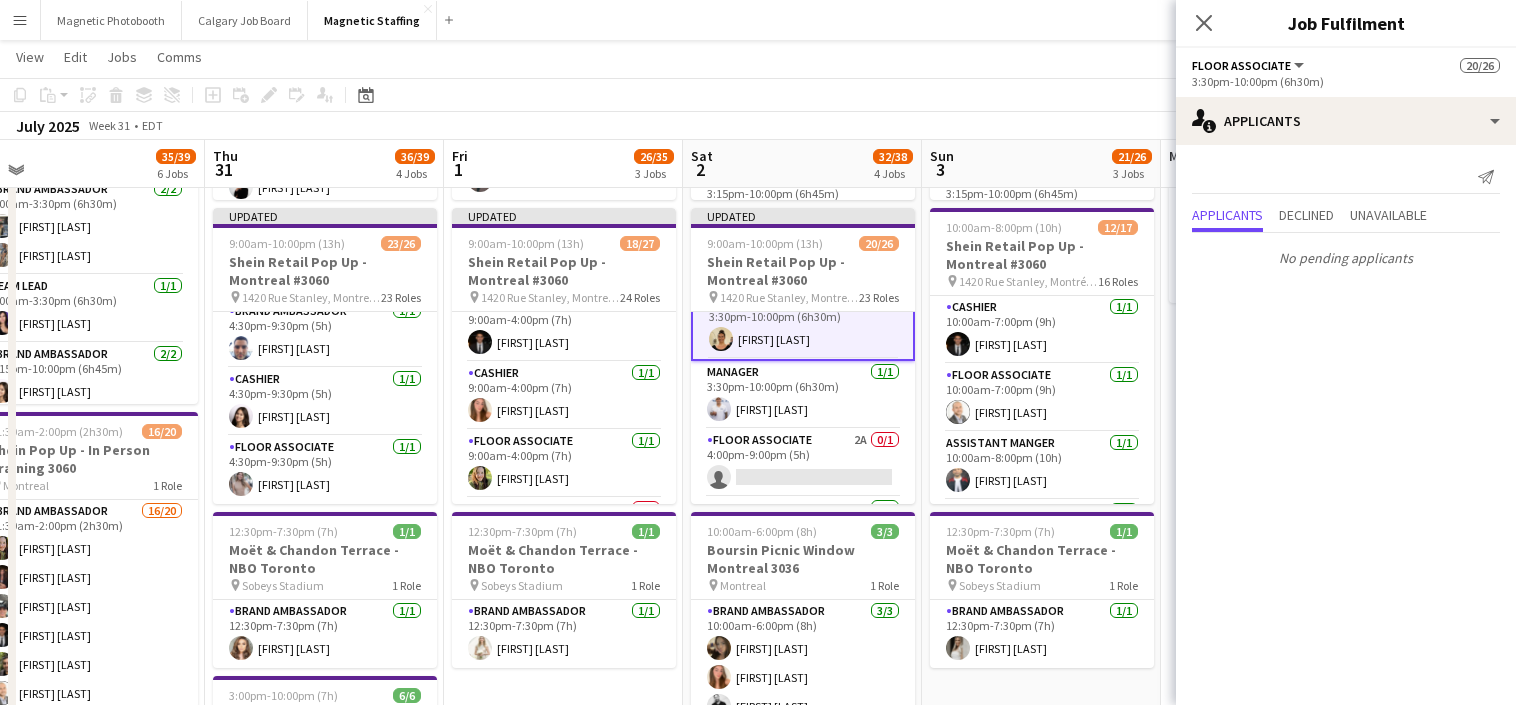 click on "Manager   1/1   [TIME]-[TIME] ([DURATION])
[FIRST] [LAST]" at bounding box center (803, 395) 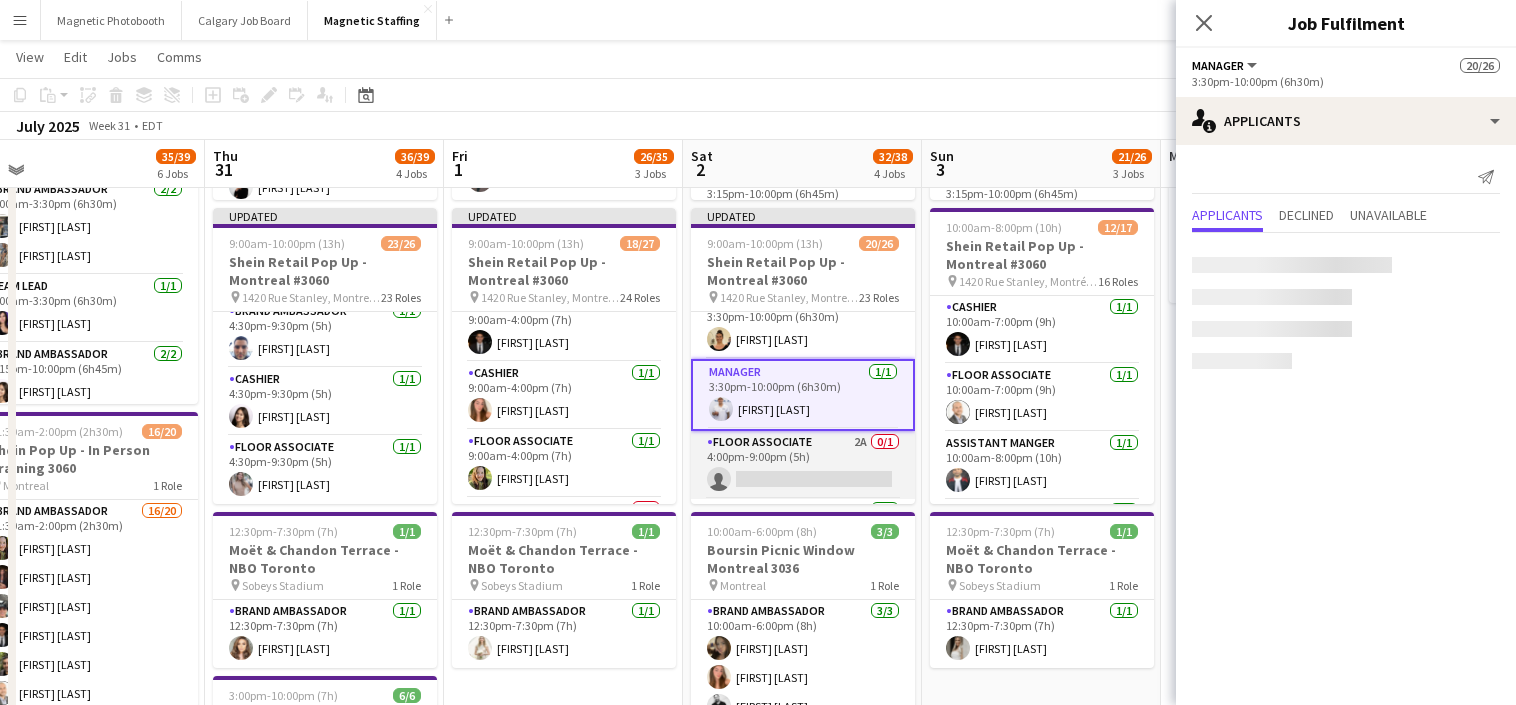 click on "Floor Associate   2A   0/1   4:00pm-9:00pm (5h)
single-neutral-actions" at bounding box center [803, 465] 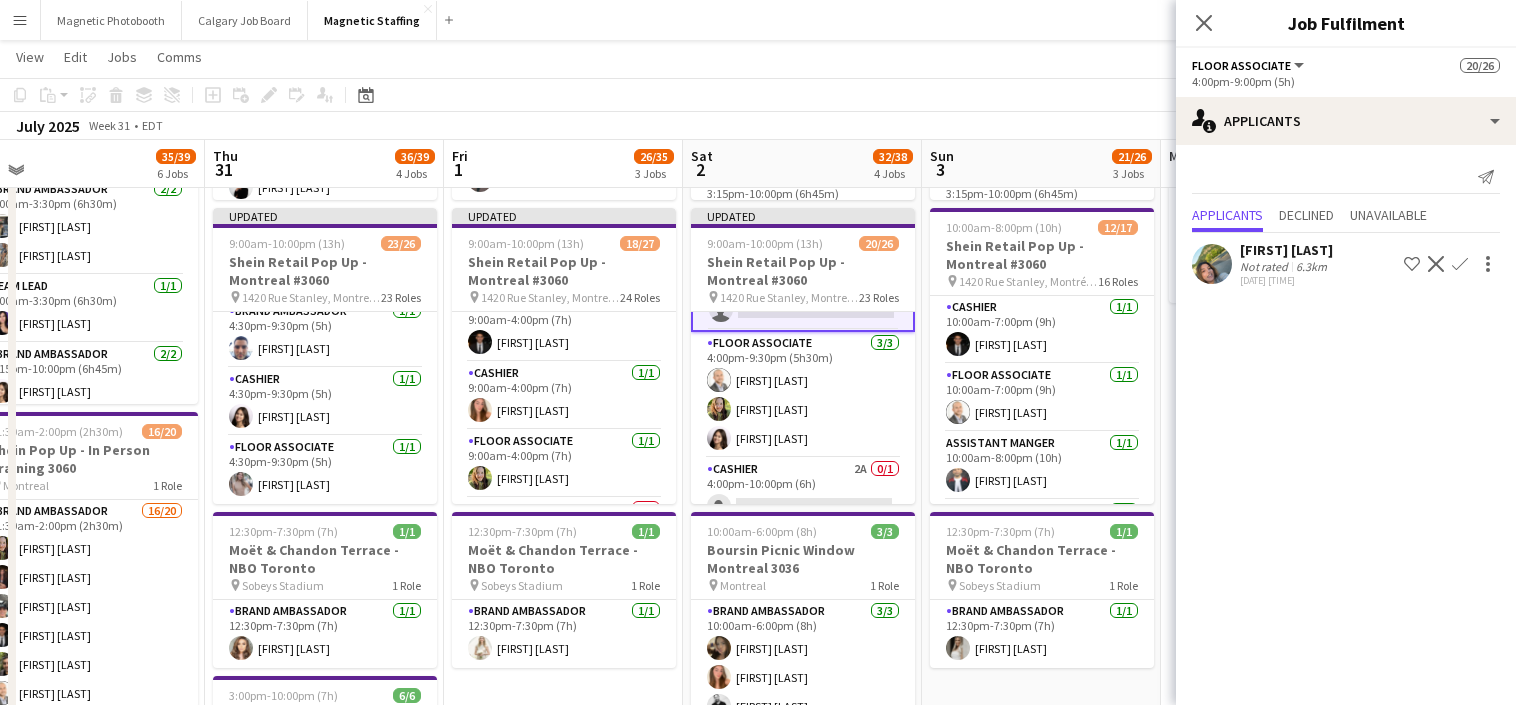 click on "Cashier   2A   0/1   [TIME]-[TIME] ([DURATION])
single-neutral-actions" at bounding box center [803, 492] 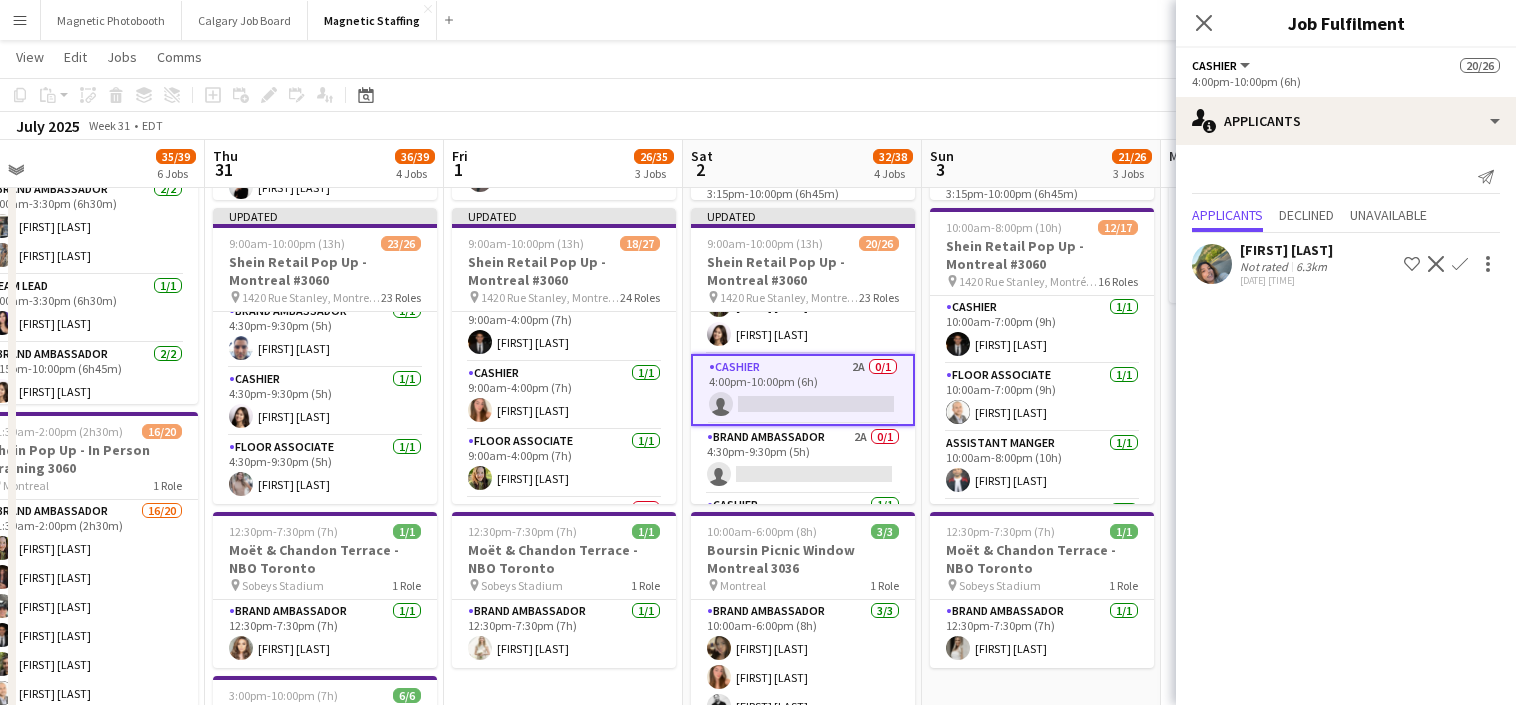 click on "Brand Ambassador   2A   0/1   4:30pm-9:30pm (5h)
single-neutral-actions" at bounding box center [803, 460] 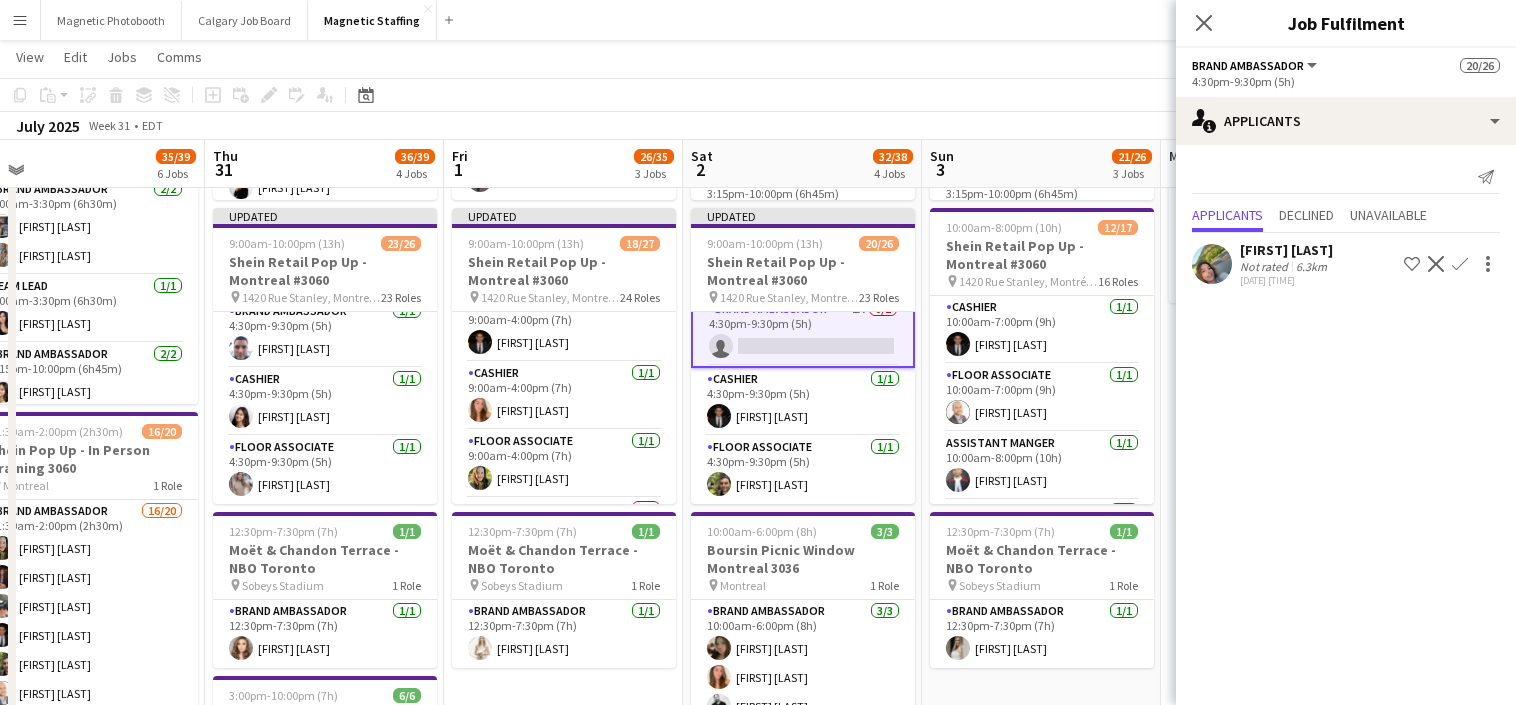 click on "Floor Associate   1/1   [TIME]-[TIME] ([DURATION])
[FIRST] [LAST]" at bounding box center (803, 470) 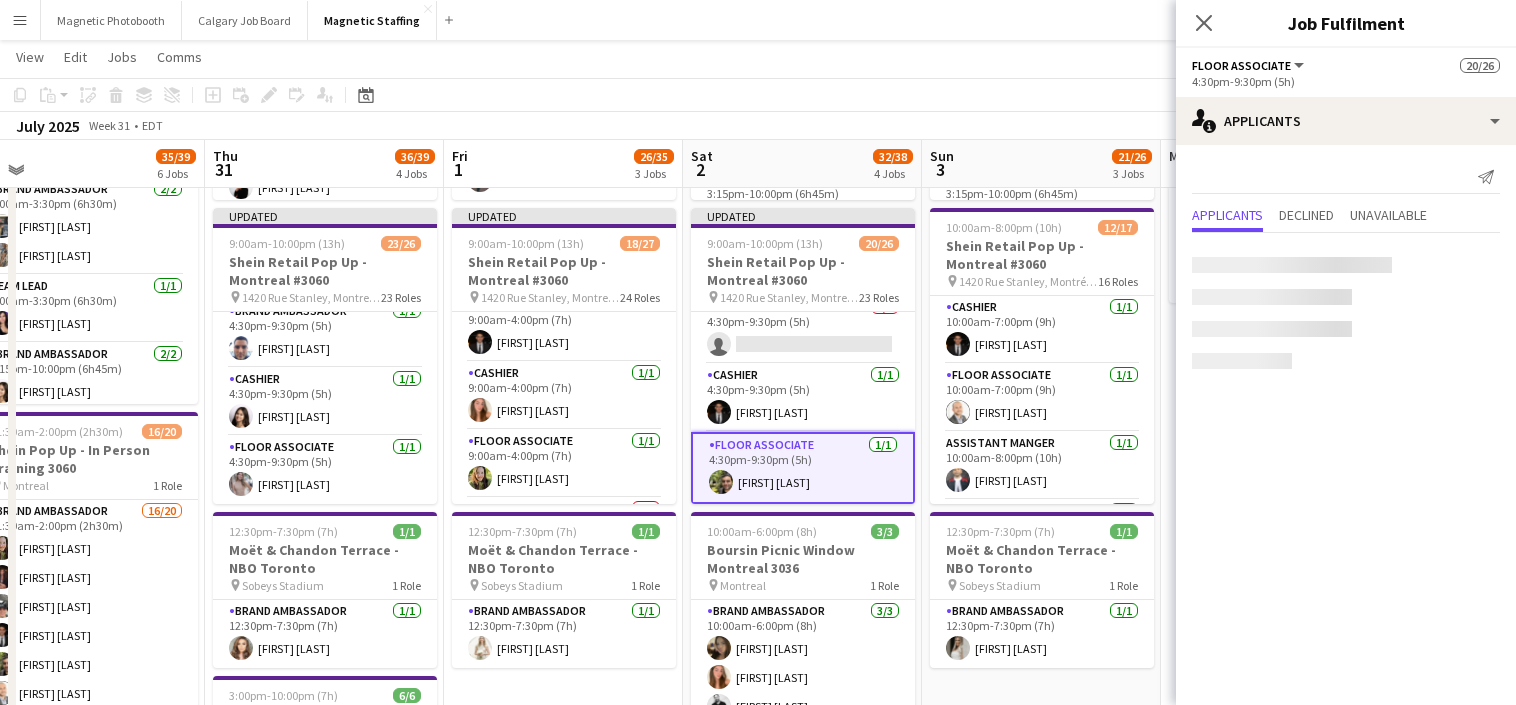 scroll, scrollTop: 1461, scrollLeft: 0, axis: vertical 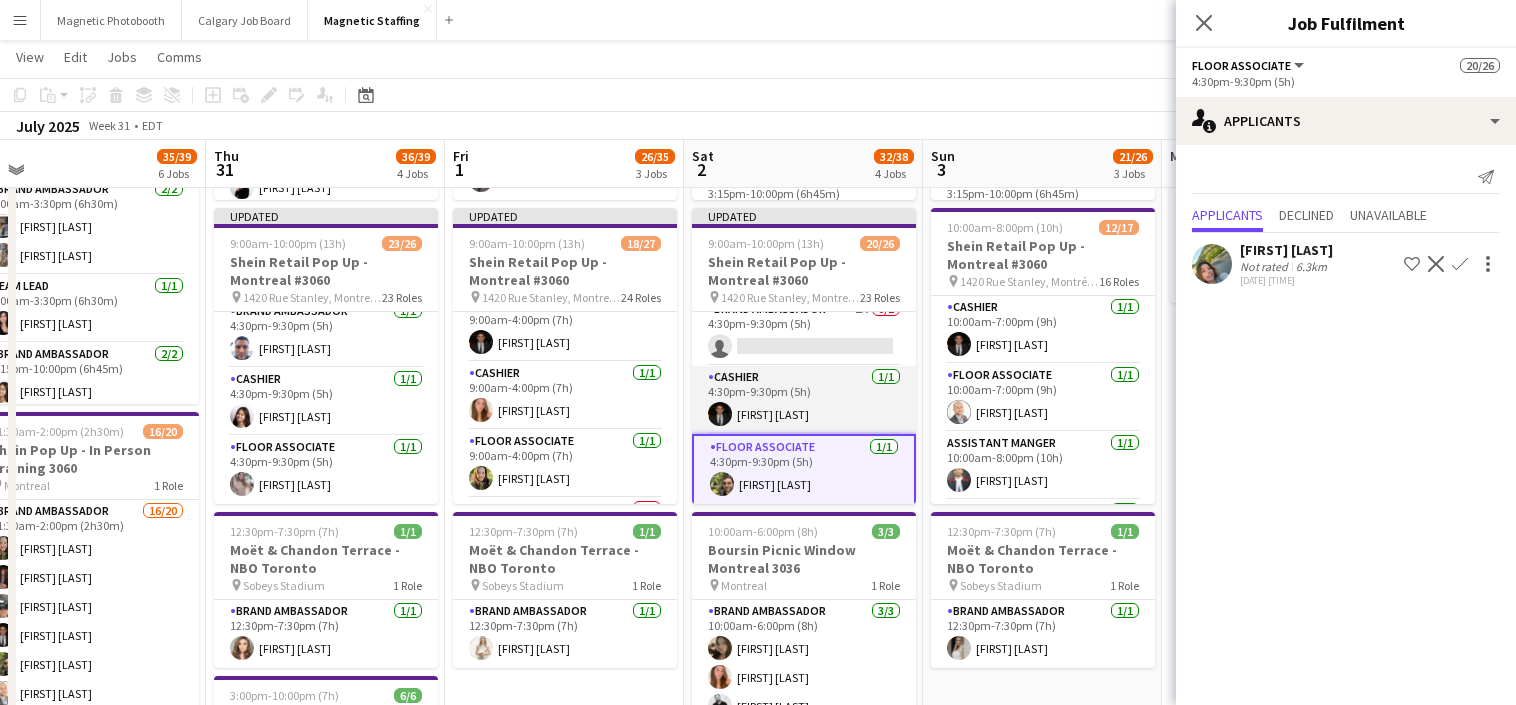 click on "Cashier   1/1   4:30pm-9:30pm (5h)
[FIRST] [LAST]" at bounding box center [804, 400] 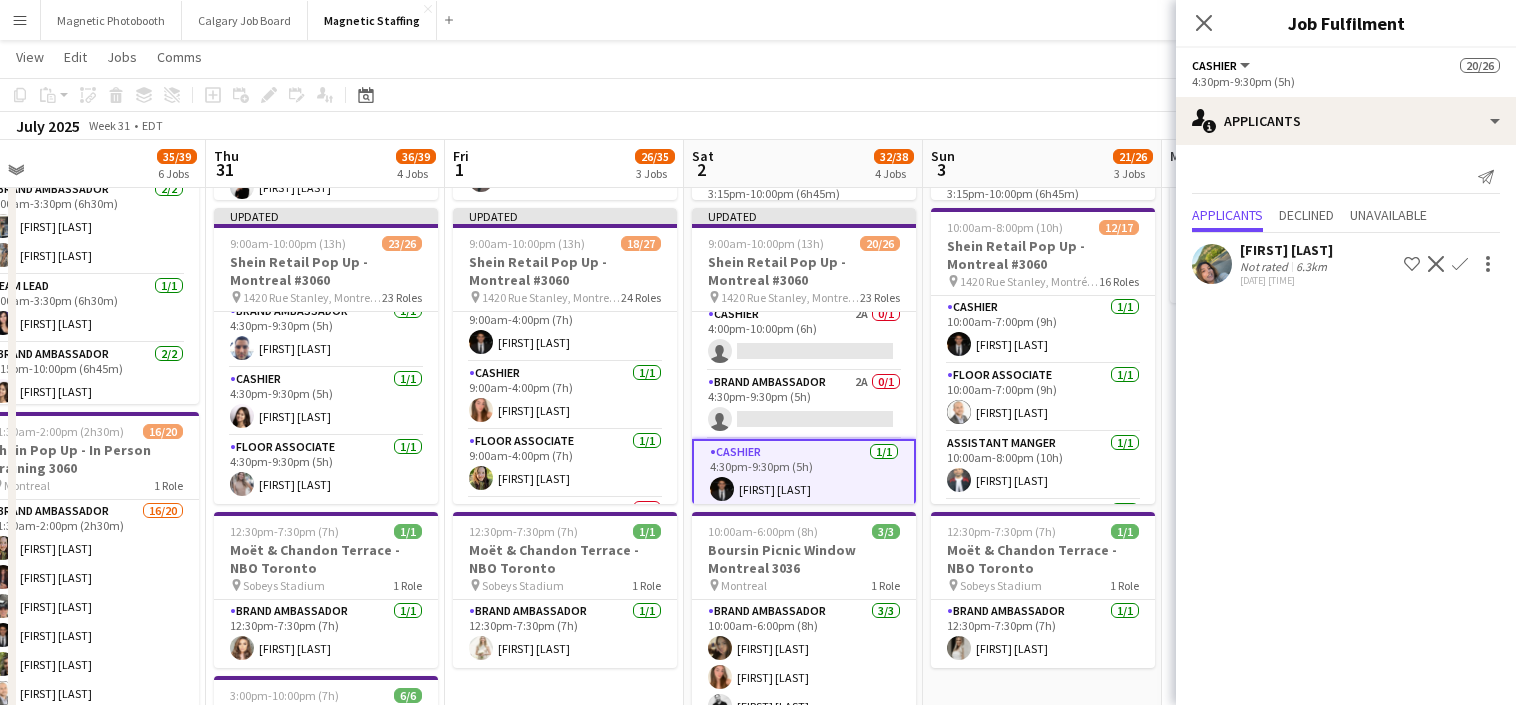 scroll, scrollTop: 1385, scrollLeft: 0, axis: vertical 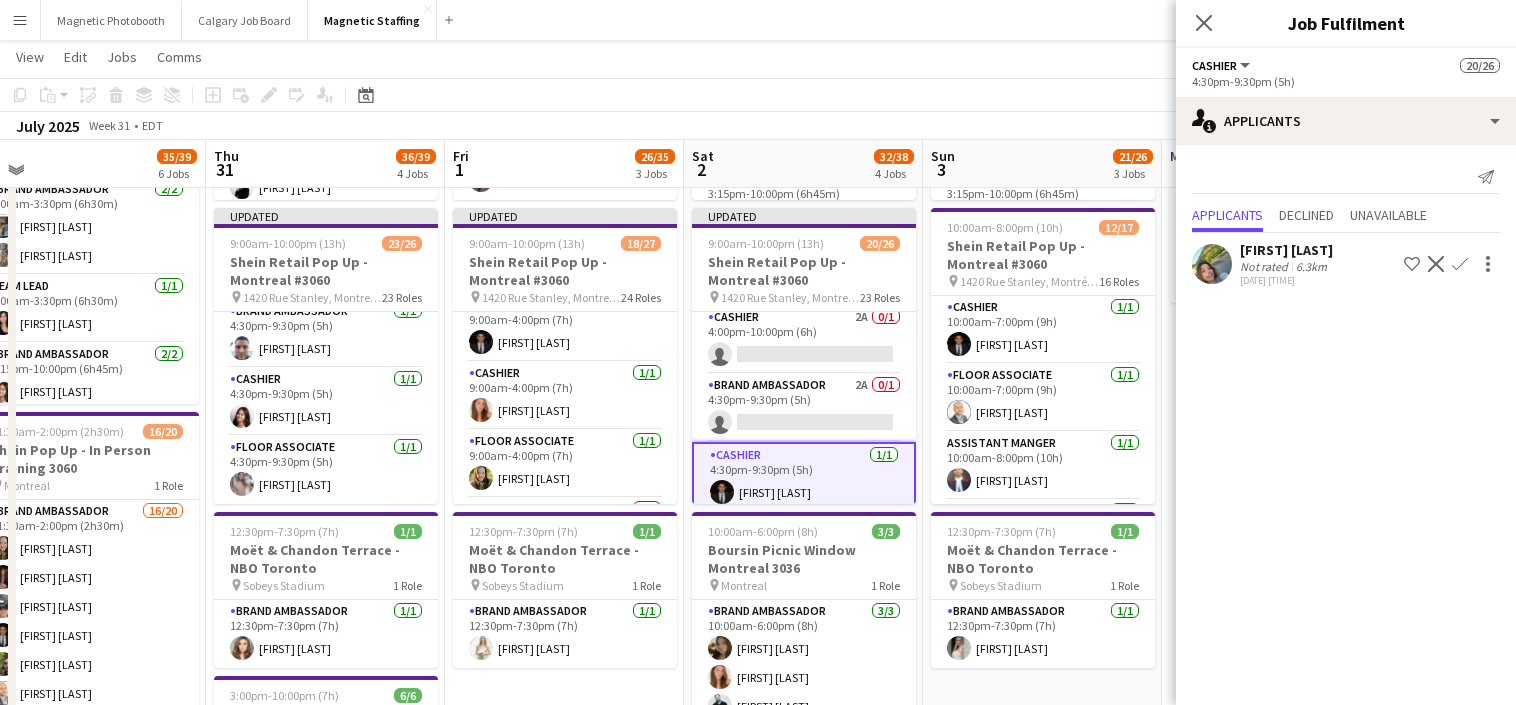 click on "Brand Ambassador   2A   0/1   4:30pm-9:30pm (5h)
single-neutral-actions" at bounding box center [804, 408] 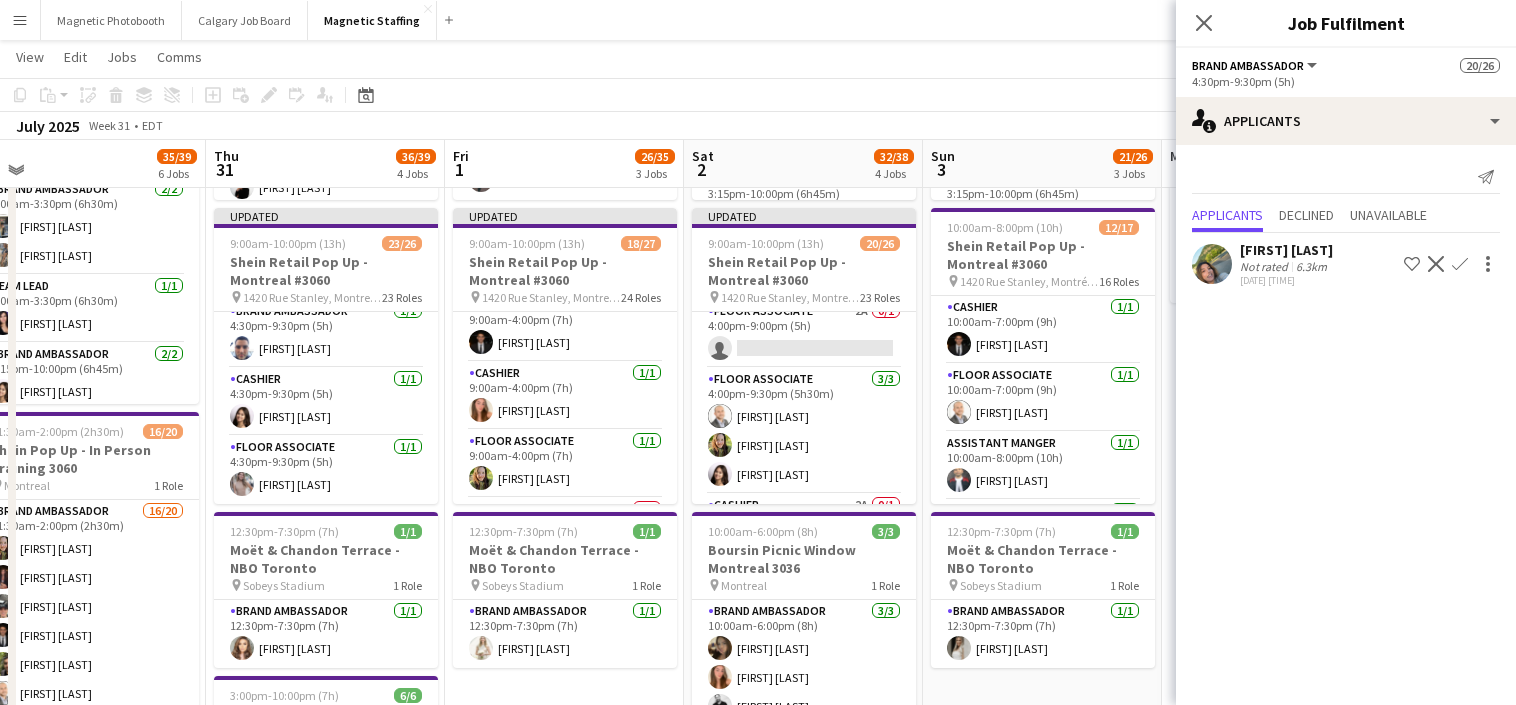 scroll, scrollTop: 1143, scrollLeft: 0, axis: vertical 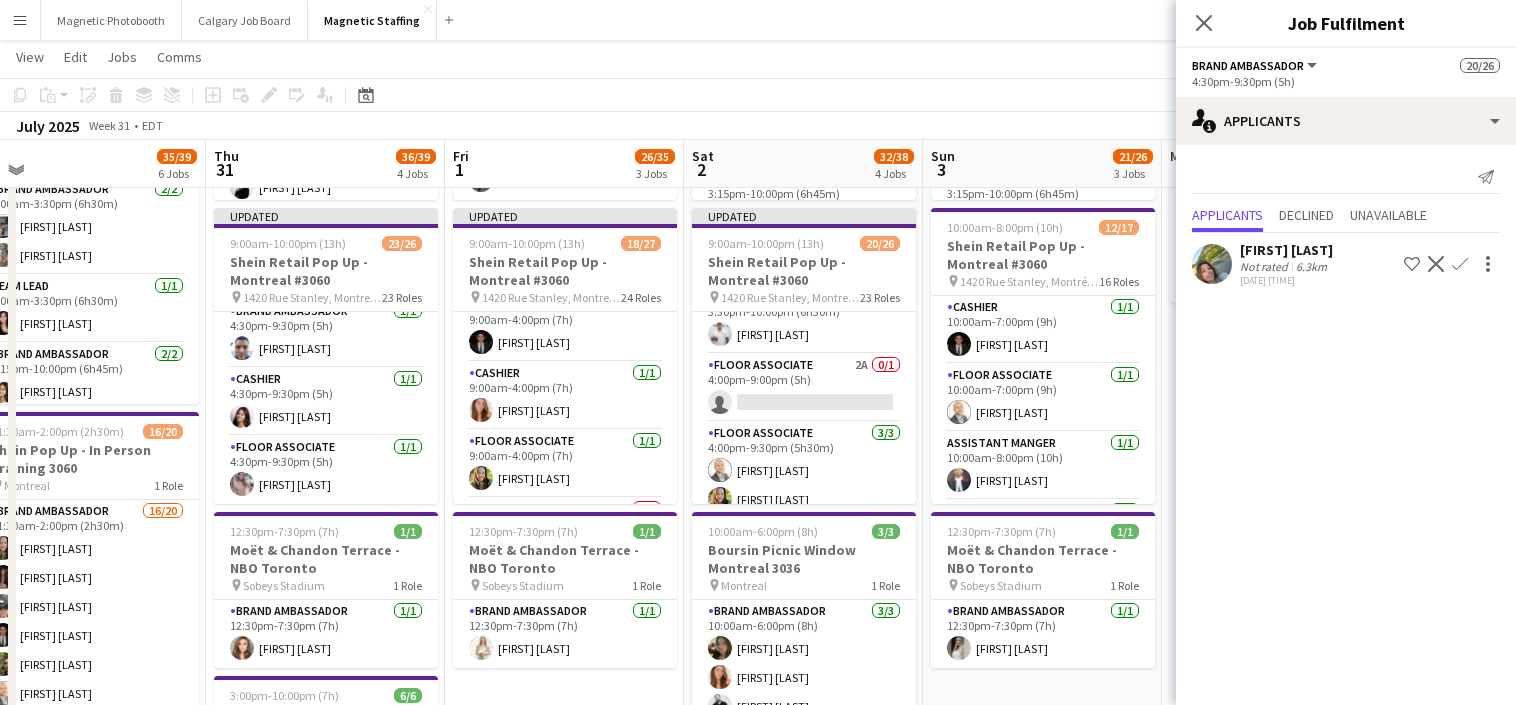 click on "Floor Associate   2A   0/1   4:00pm-9:00pm (5h)
single-neutral-actions" at bounding box center (804, 388) 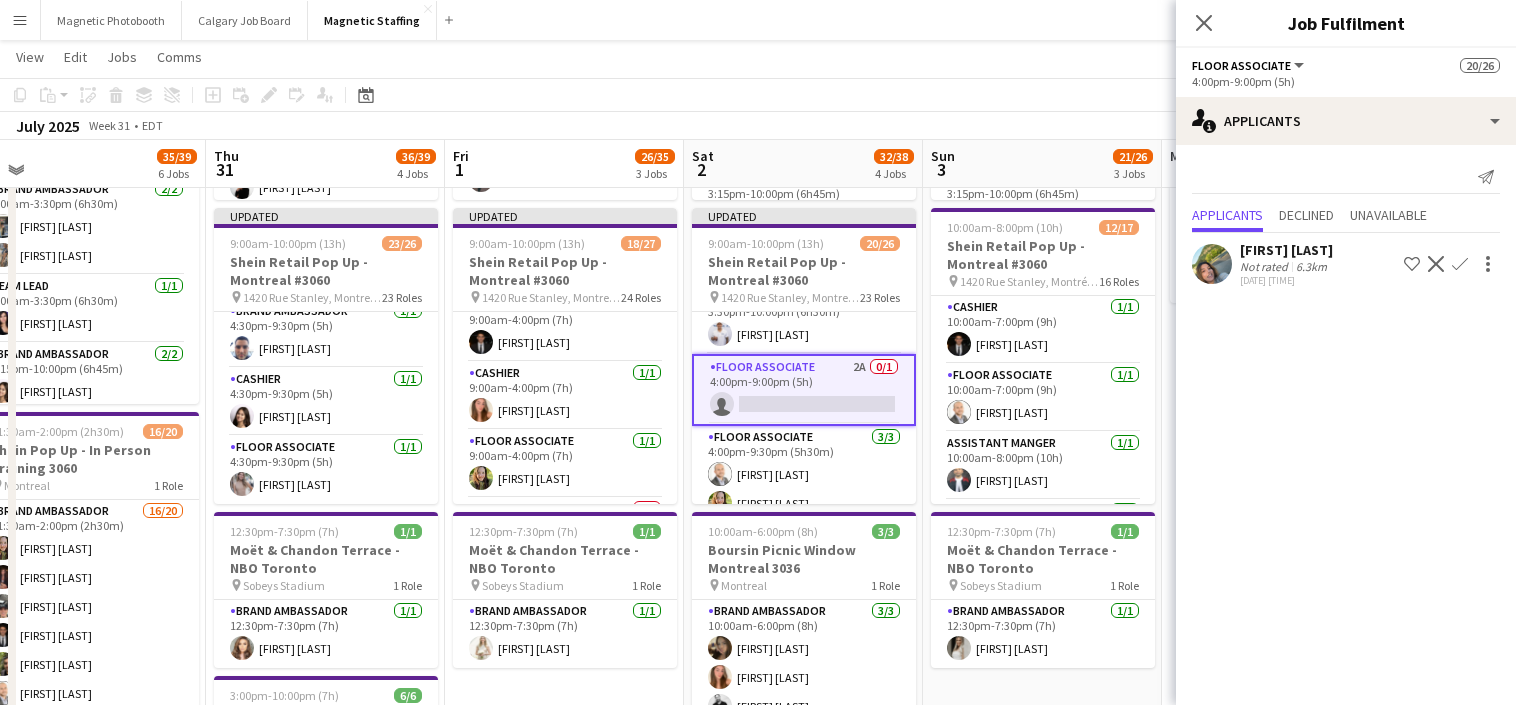 click on "Confirm" 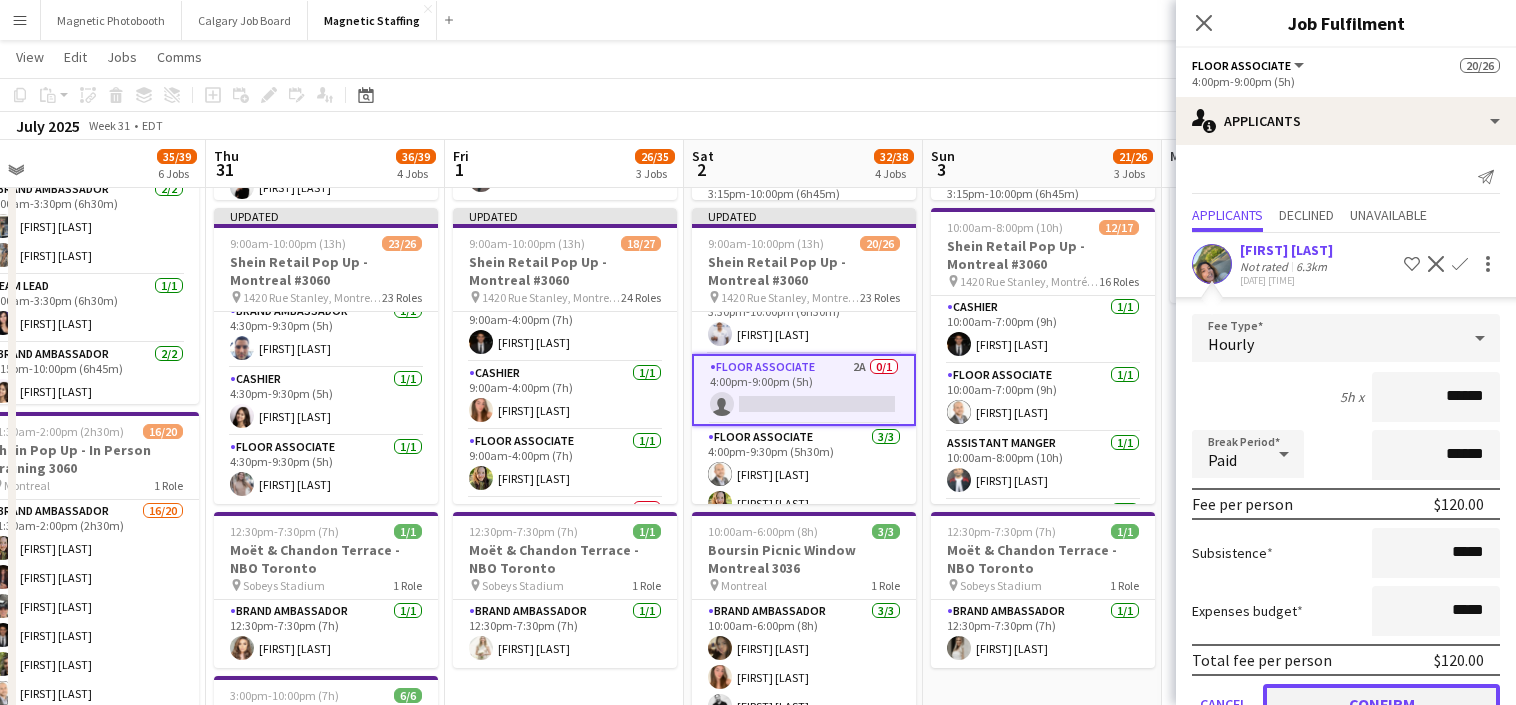 click on "Confirm" 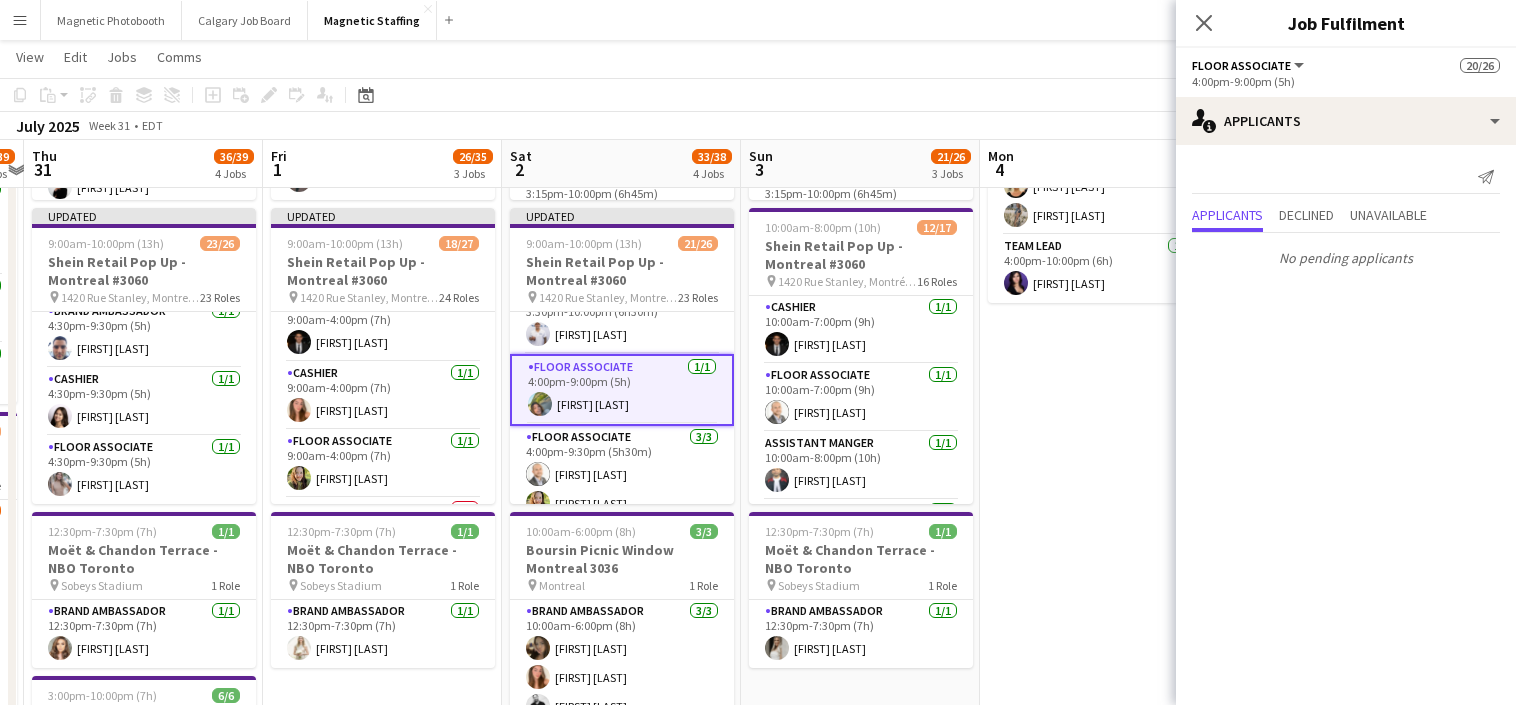 drag, startPoint x: 1072, startPoint y: 439, endPoint x: 831, endPoint y: 439, distance: 241 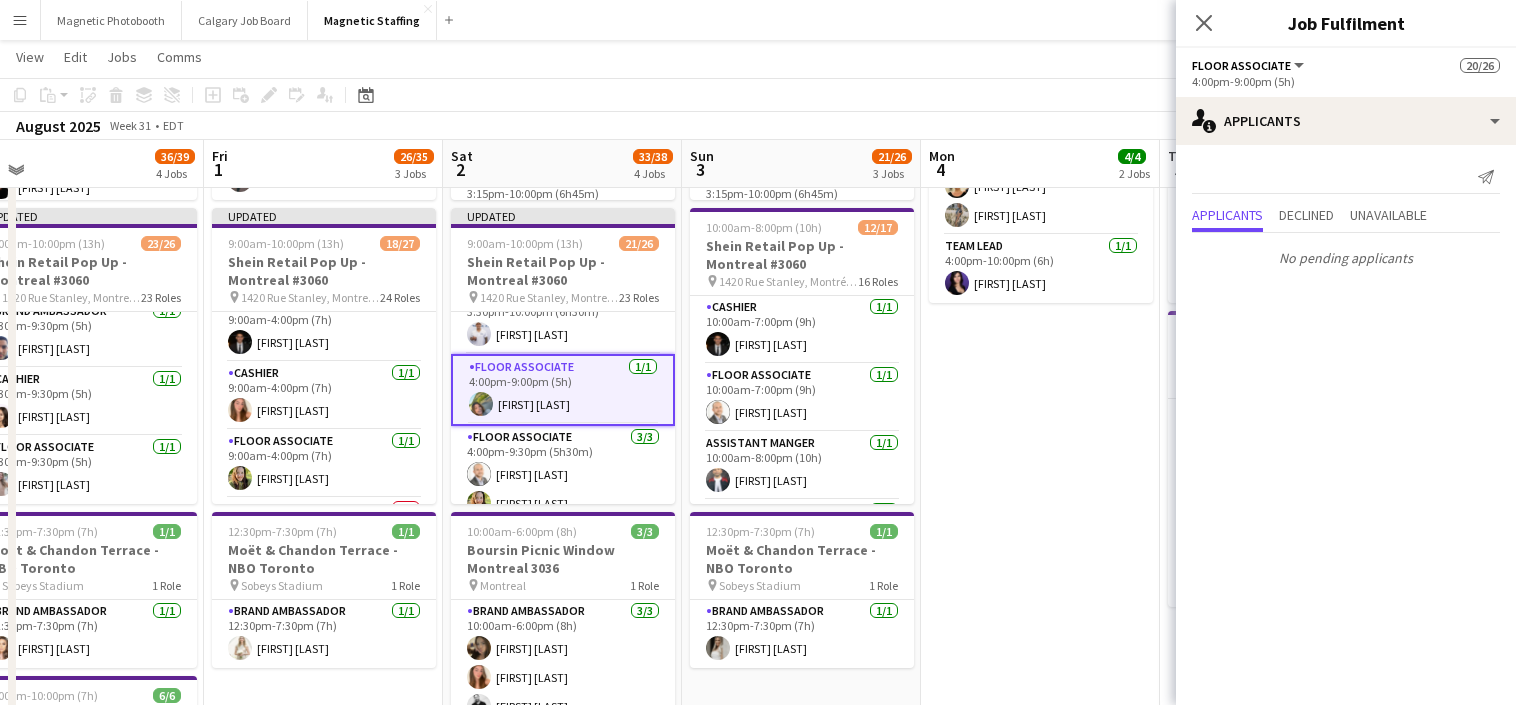 click on "Assistant Manger    1/1   10:00am-8:00pm (10h)
[FIRST] [LAST]" at bounding box center [802, 466] 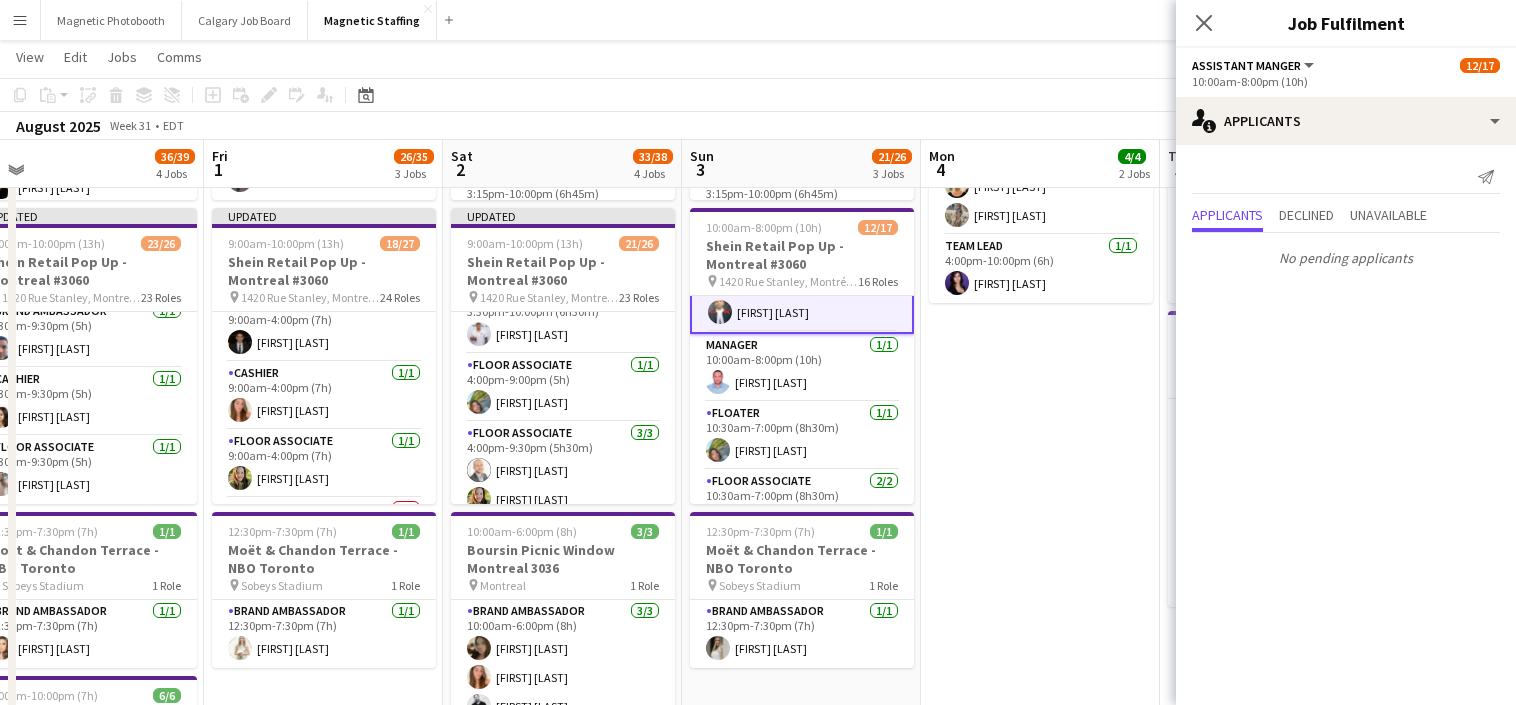 click on "Floater   1/1   10:30am-7:00pm (8h30m)
[FIRST] [LAST]" at bounding box center (802, 436) 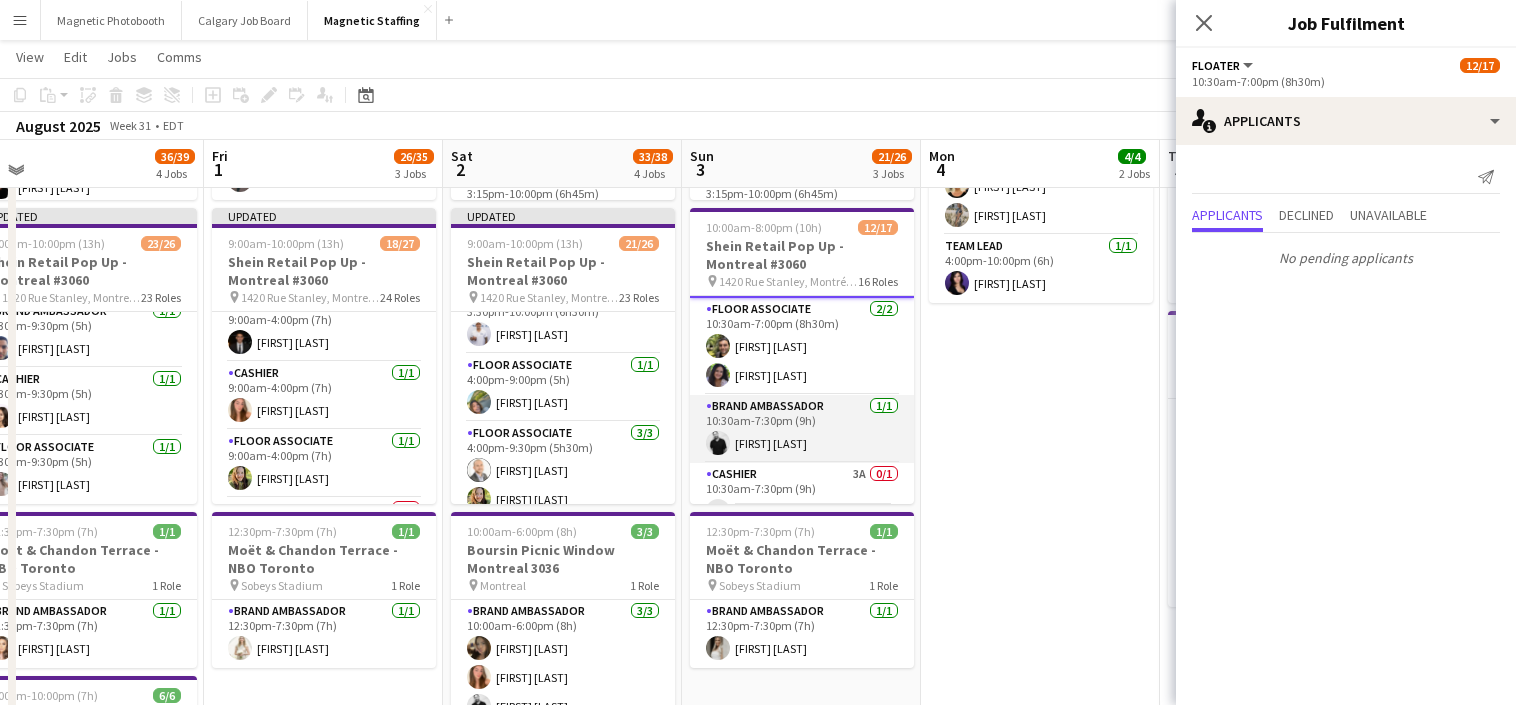drag, startPoint x: 832, startPoint y: 434, endPoint x: 832, endPoint y: 414, distance: 20 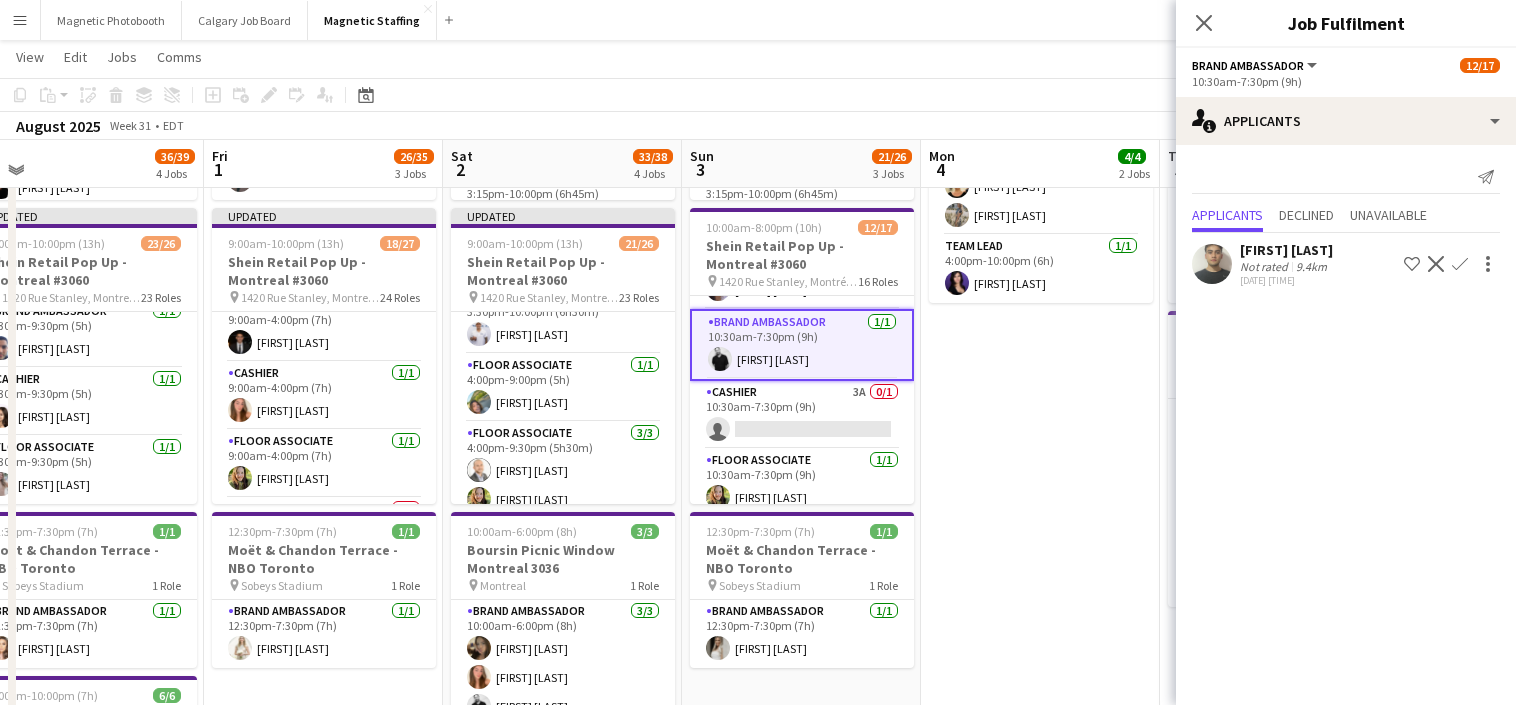 scroll, scrollTop: 435, scrollLeft: 0, axis: vertical 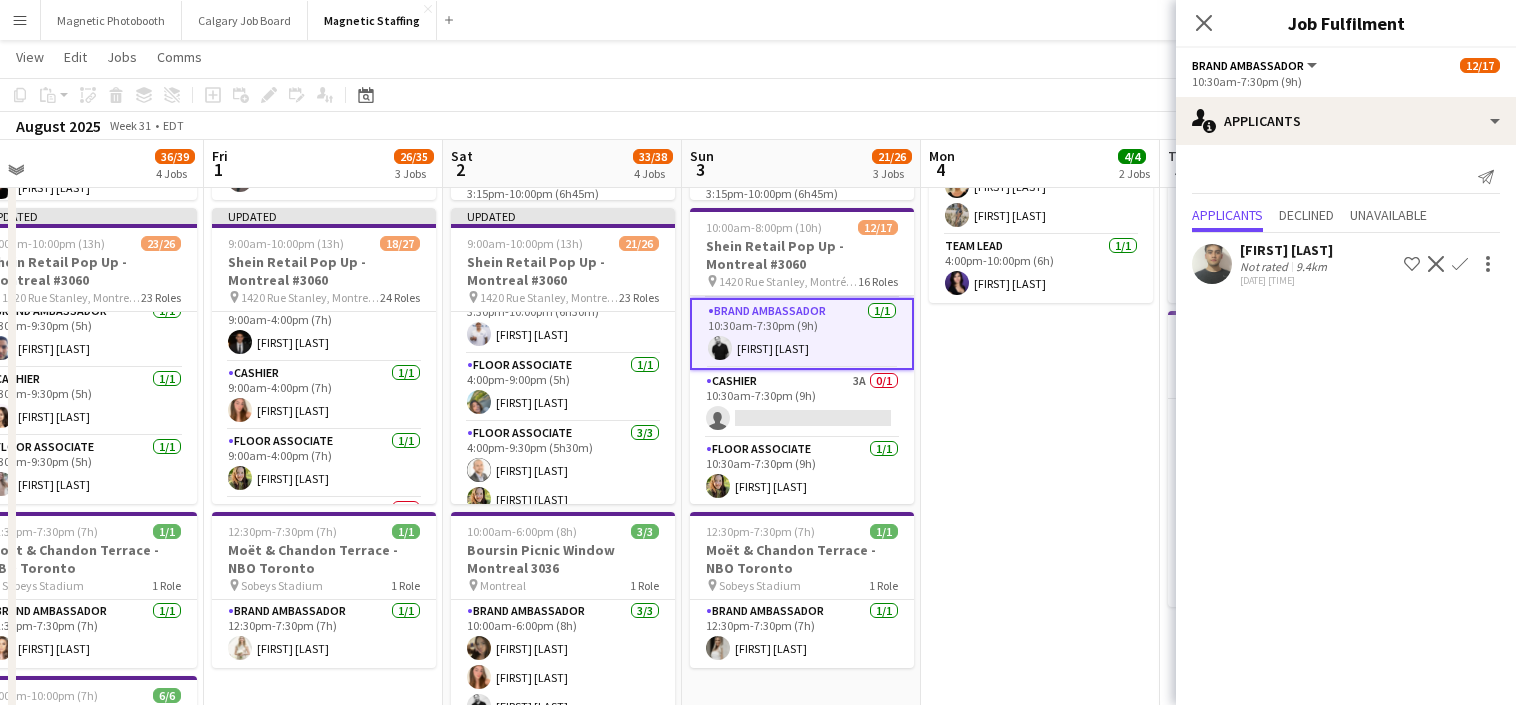 click on "Floor Associate   1/1   [TIME]-[TIME] ([DURATION])
[FIRST] [LAST]" at bounding box center [802, 472] 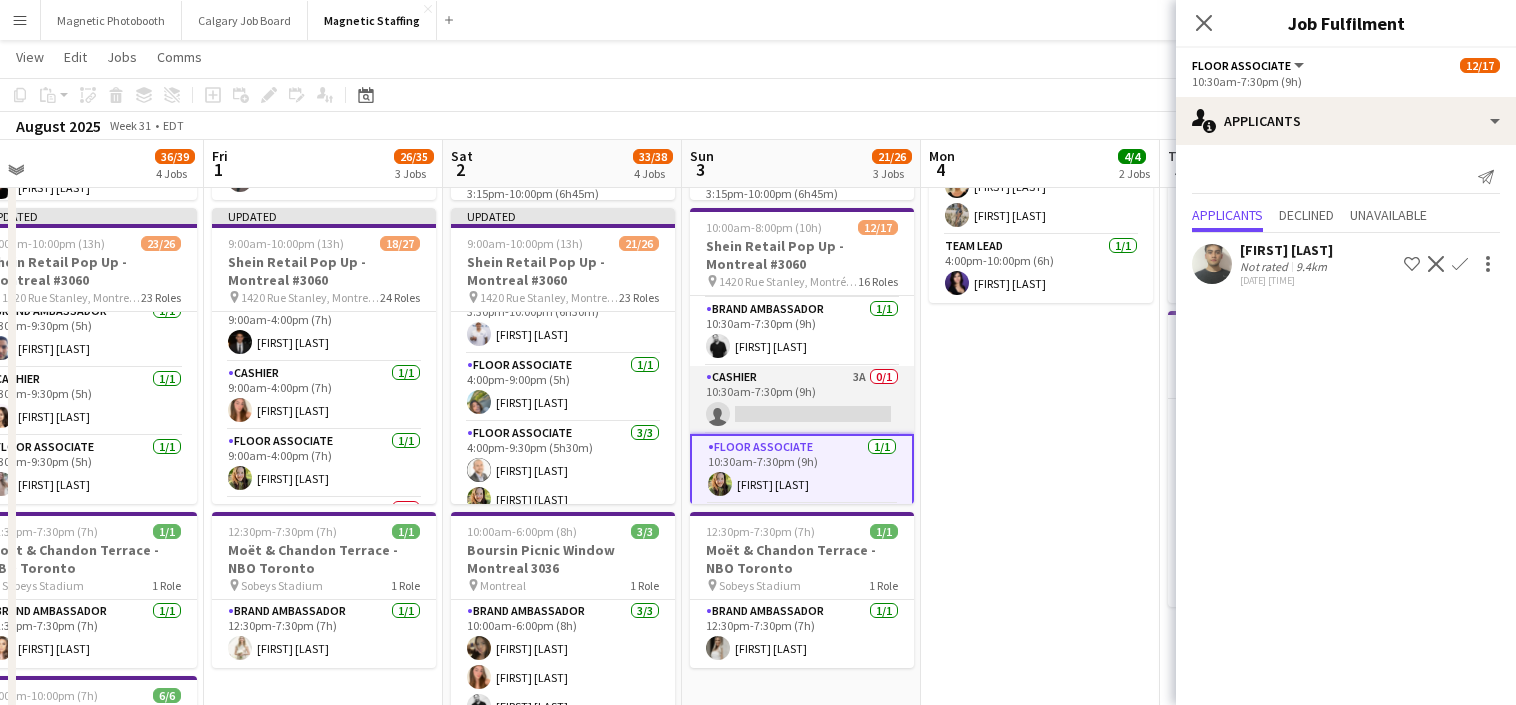 click on "Cashier   3A   0/1   [TIME]-[TIME] ([DURATION])
single-neutral-actions" at bounding box center (802, 400) 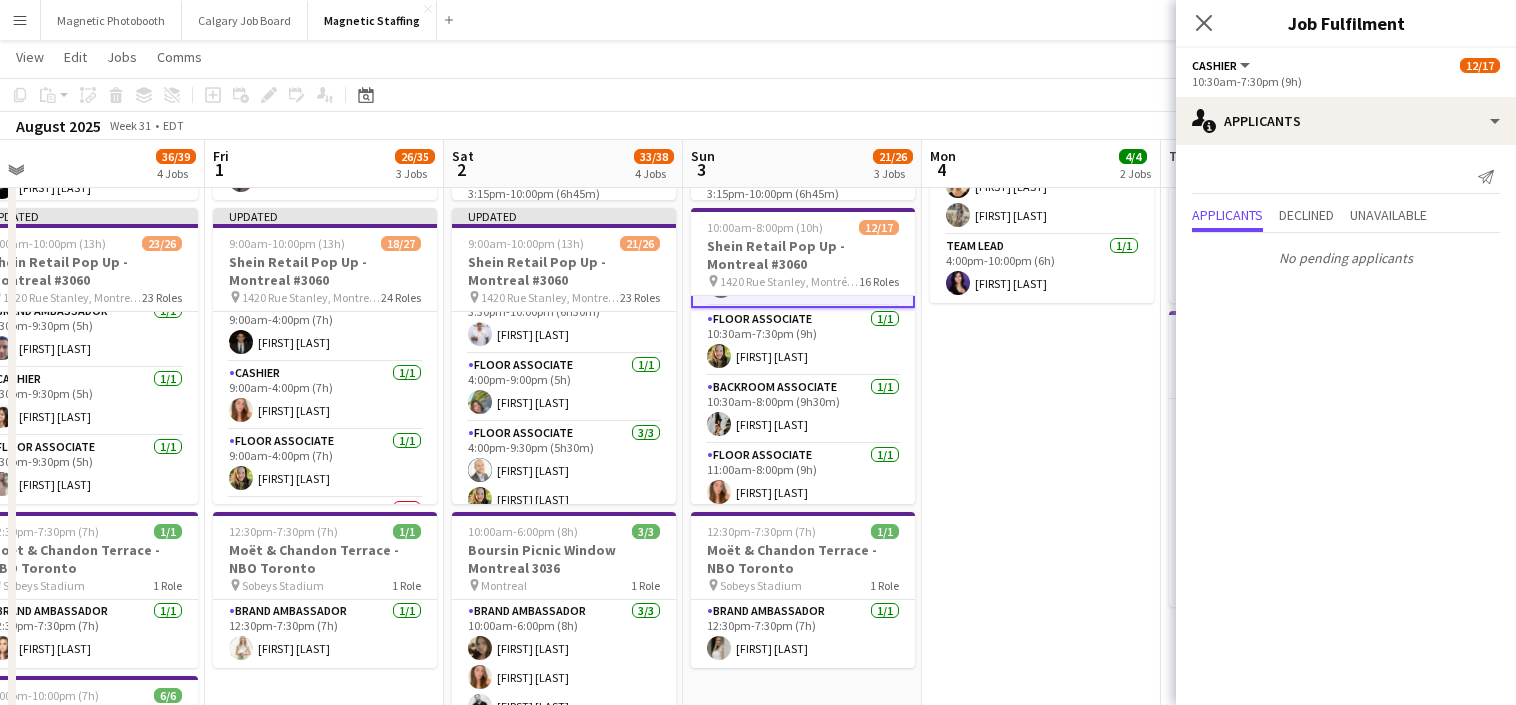 click on "Backroom Associate   1/1   10:30am-8:00pm (9h30m)
[FIRST] [LAST]" at bounding box center [803, 410] 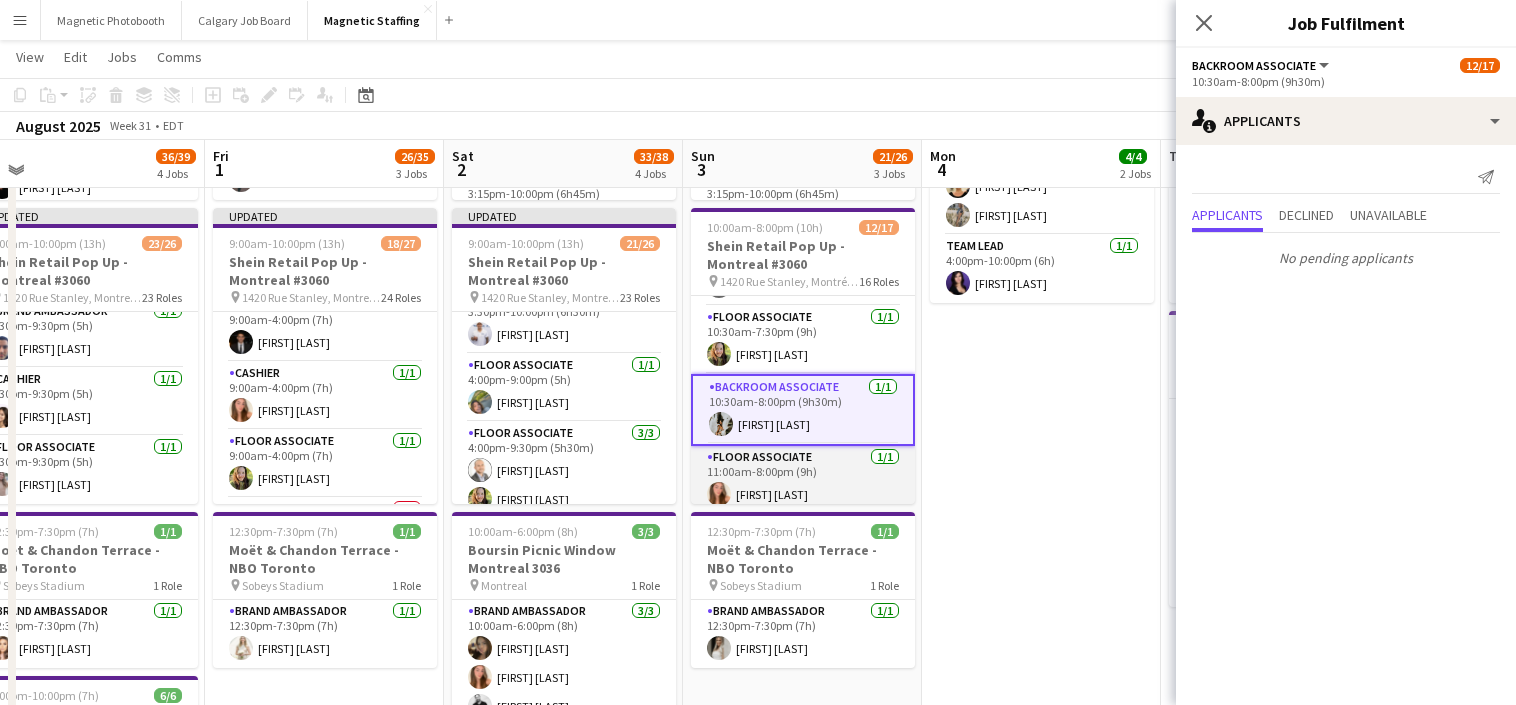 click on "Floor Associate   1/1   11:00am-8:00pm (9h)
[FIRST] [LAST]" at bounding box center [803, 480] 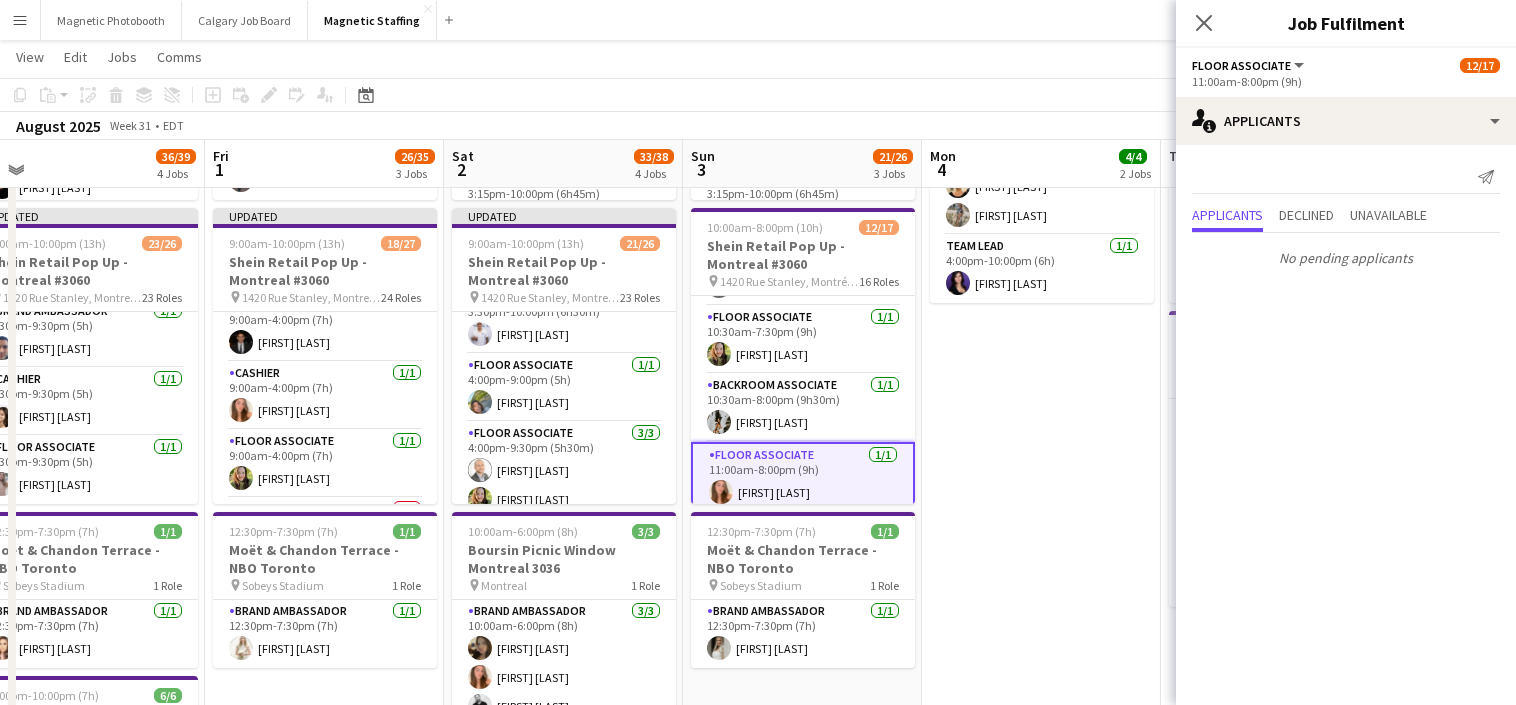 scroll, scrollTop: 696, scrollLeft: 0, axis: vertical 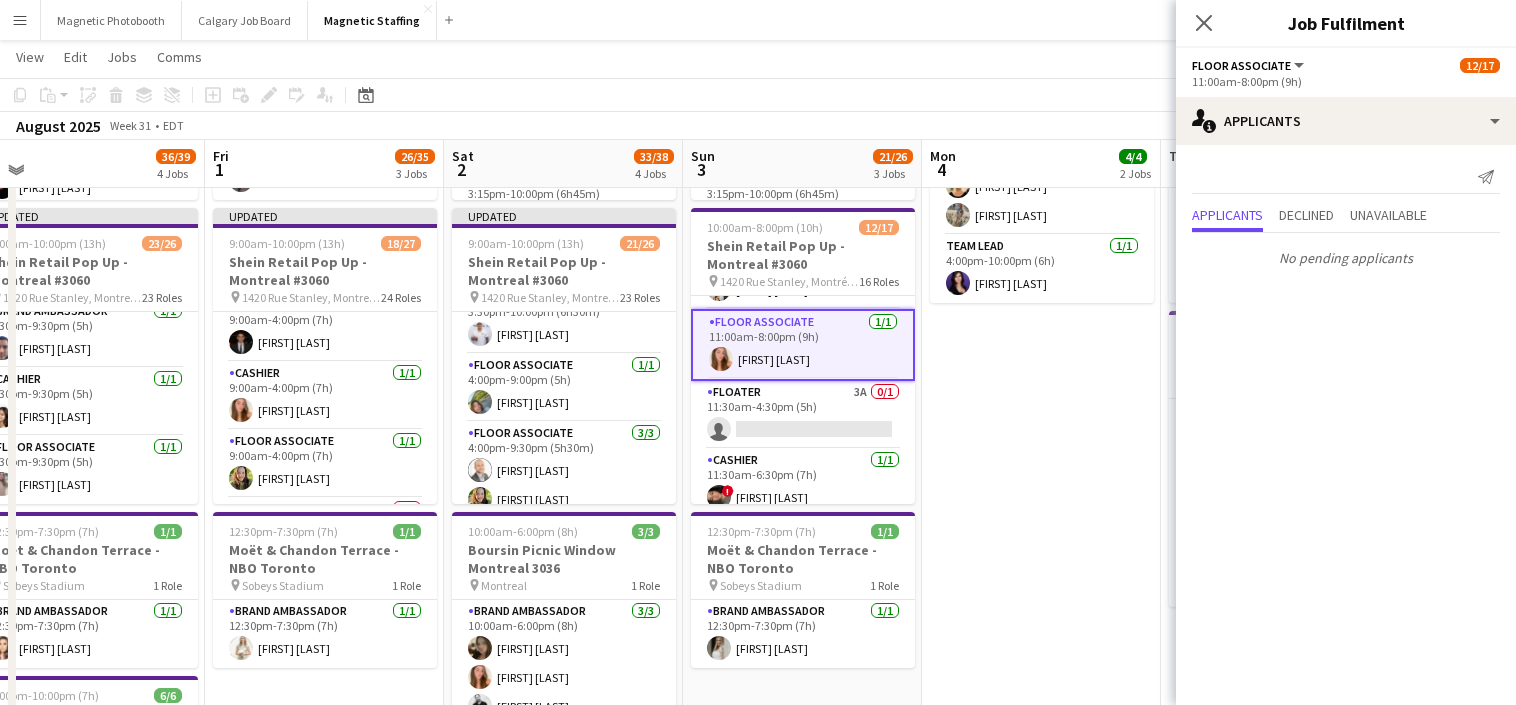 click on "Cashier   1/1   11:30am-6:30pm (7h)
! [FIRST] [LAST]" at bounding box center [803, 483] 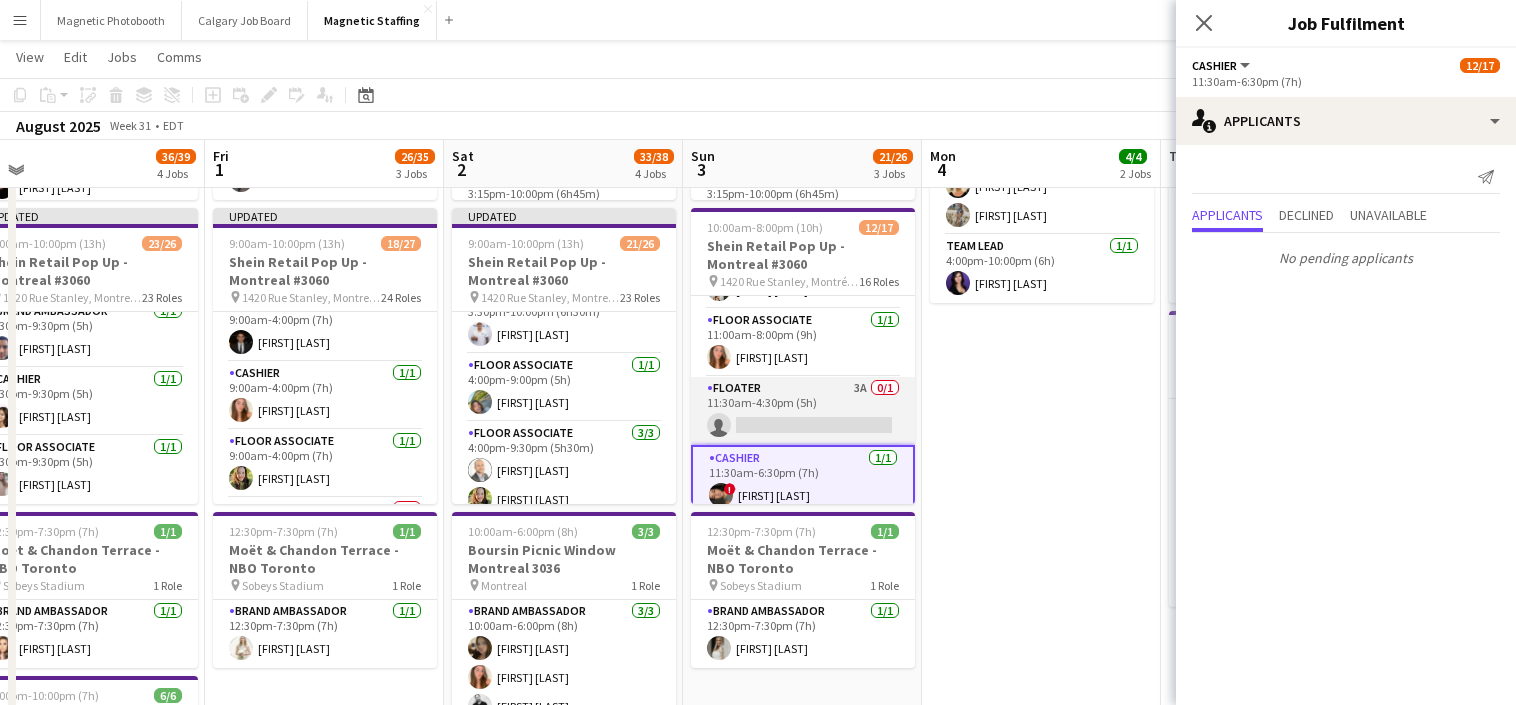 click on "Floater   3A   0/1   11:30am-4:30pm (5h)
single-neutral-actions" at bounding box center (803, 411) 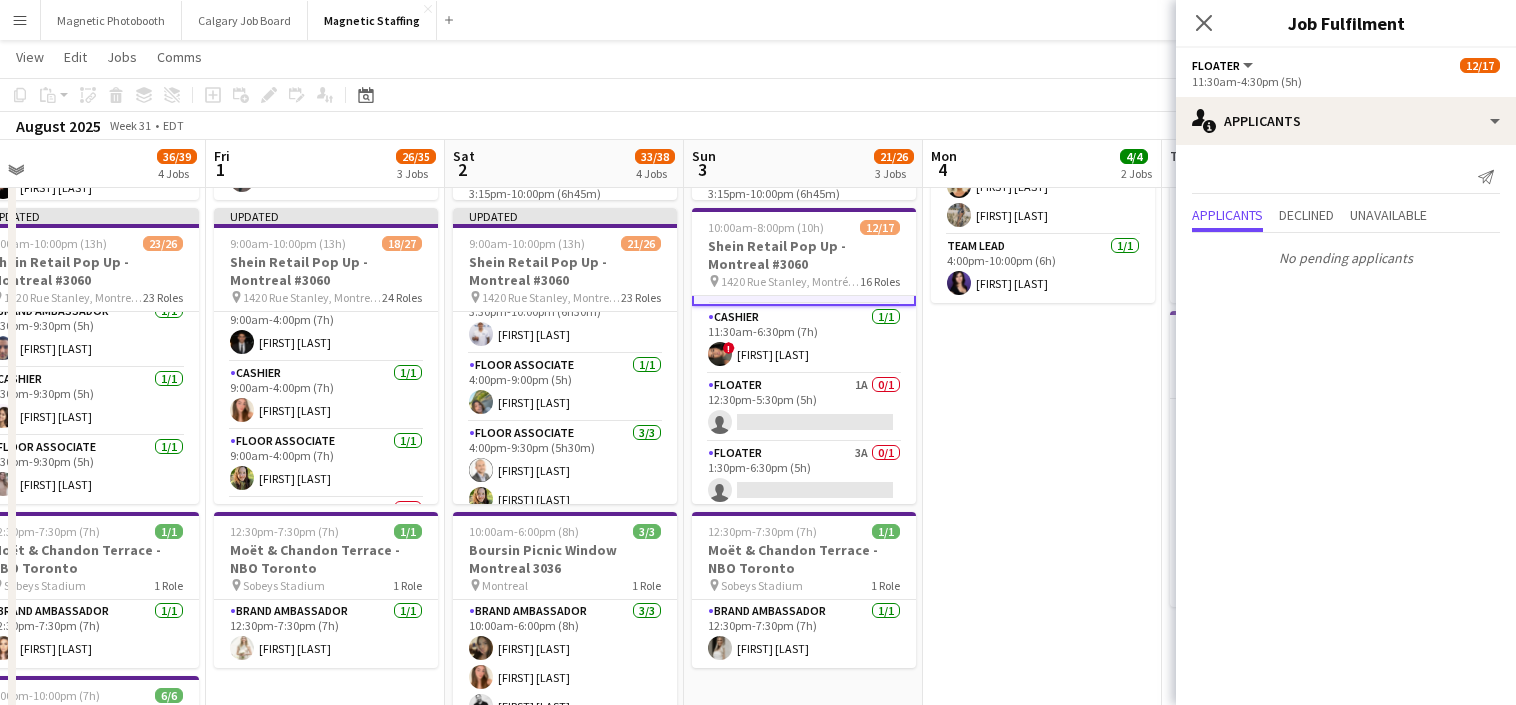 click on "Floater   1A   0/1   12:30pm-5:30pm (5h)
single-neutral-actions" at bounding box center [804, 408] 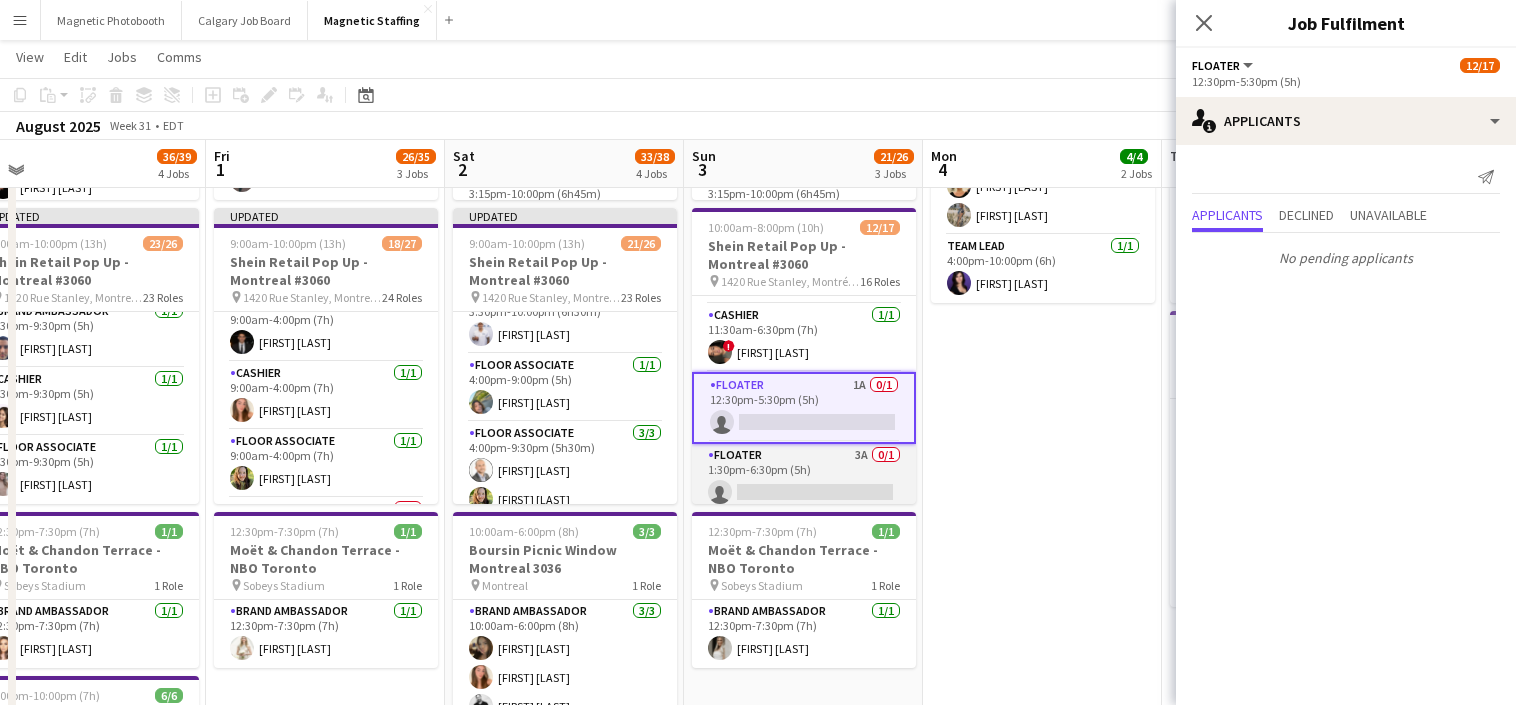 click on "Floater   3A   0/1   [TIME]-[TIME] ([DURATION])
single-neutral-actions" at bounding box center [804, 478] 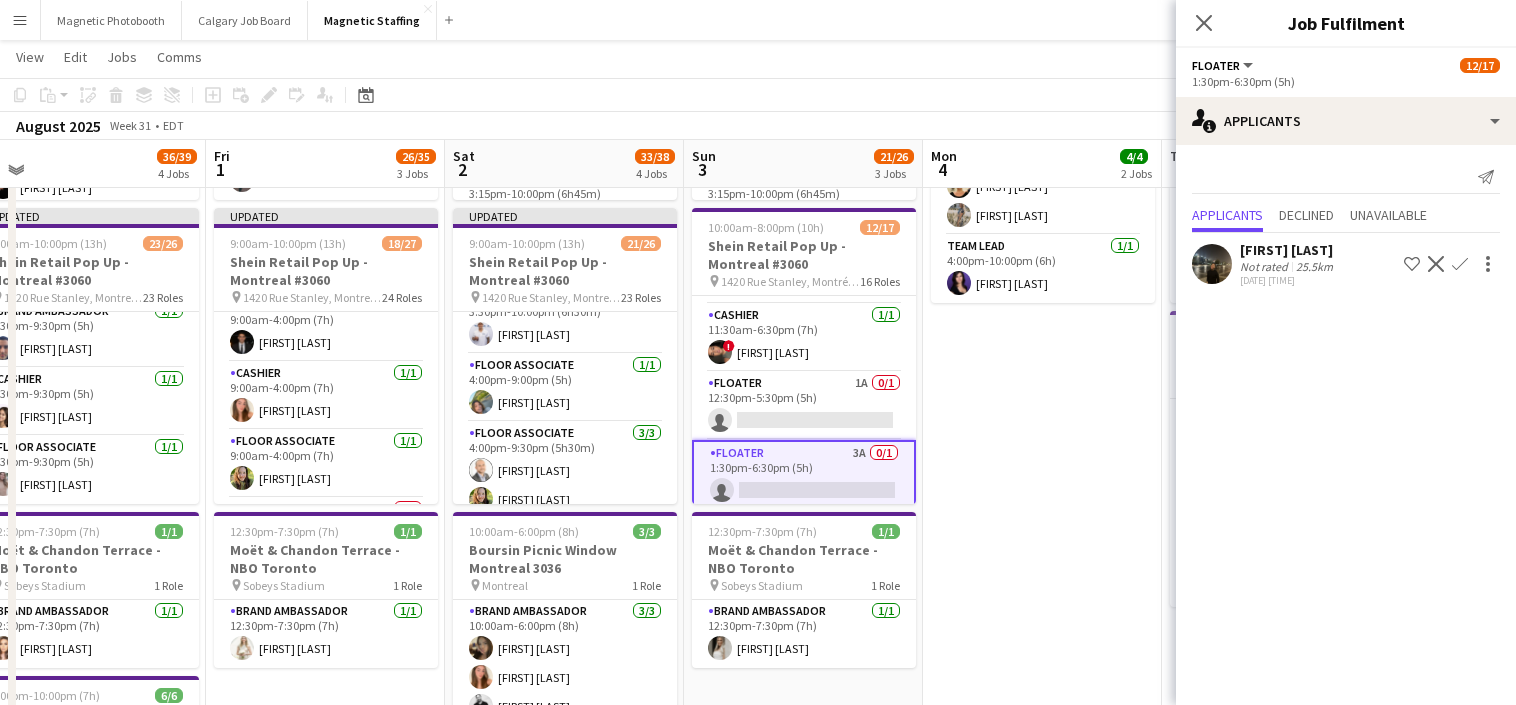 scroll, scrollTop: 913, scrollLeft: 0, axis: vertical 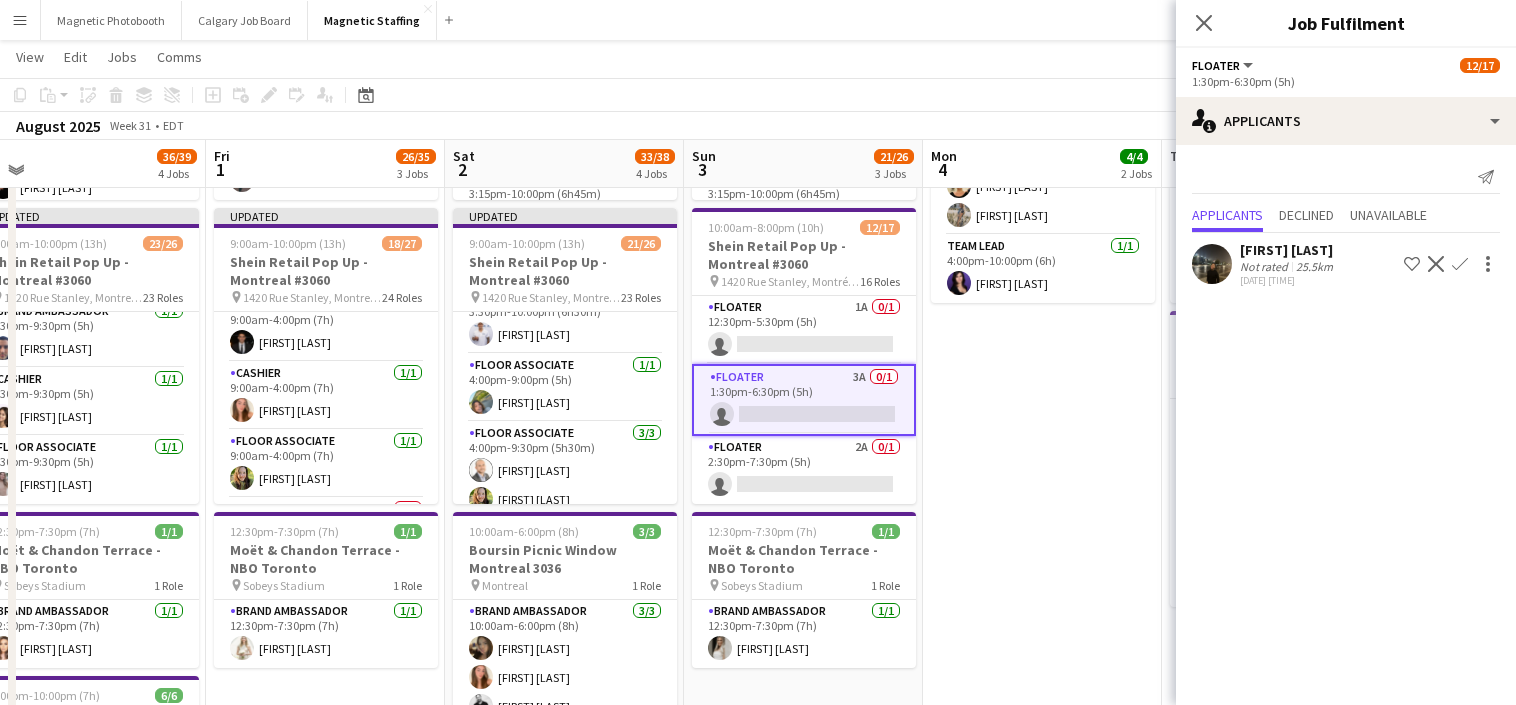 click on "Confirm" 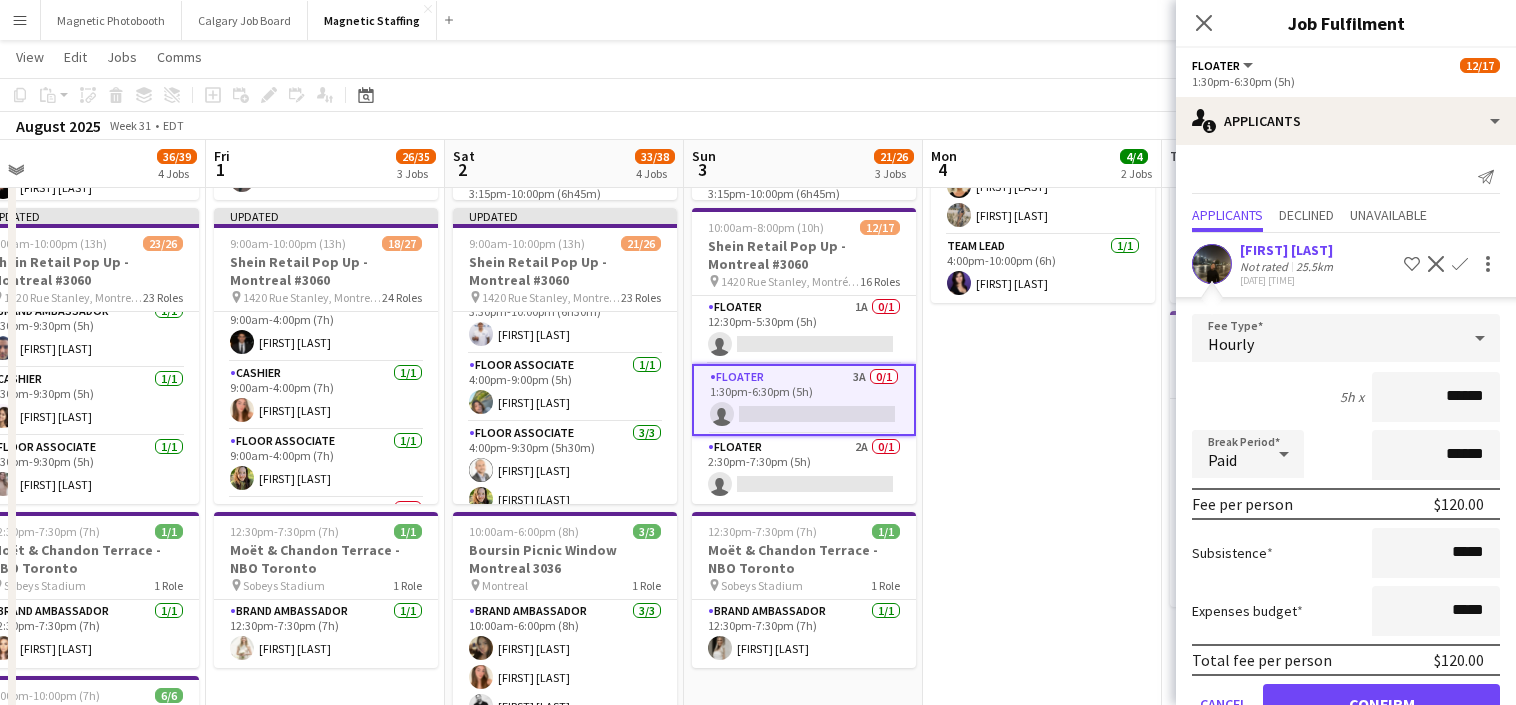 scroll, scrollTop: 74, scrollLeft: 0, axis: vertical 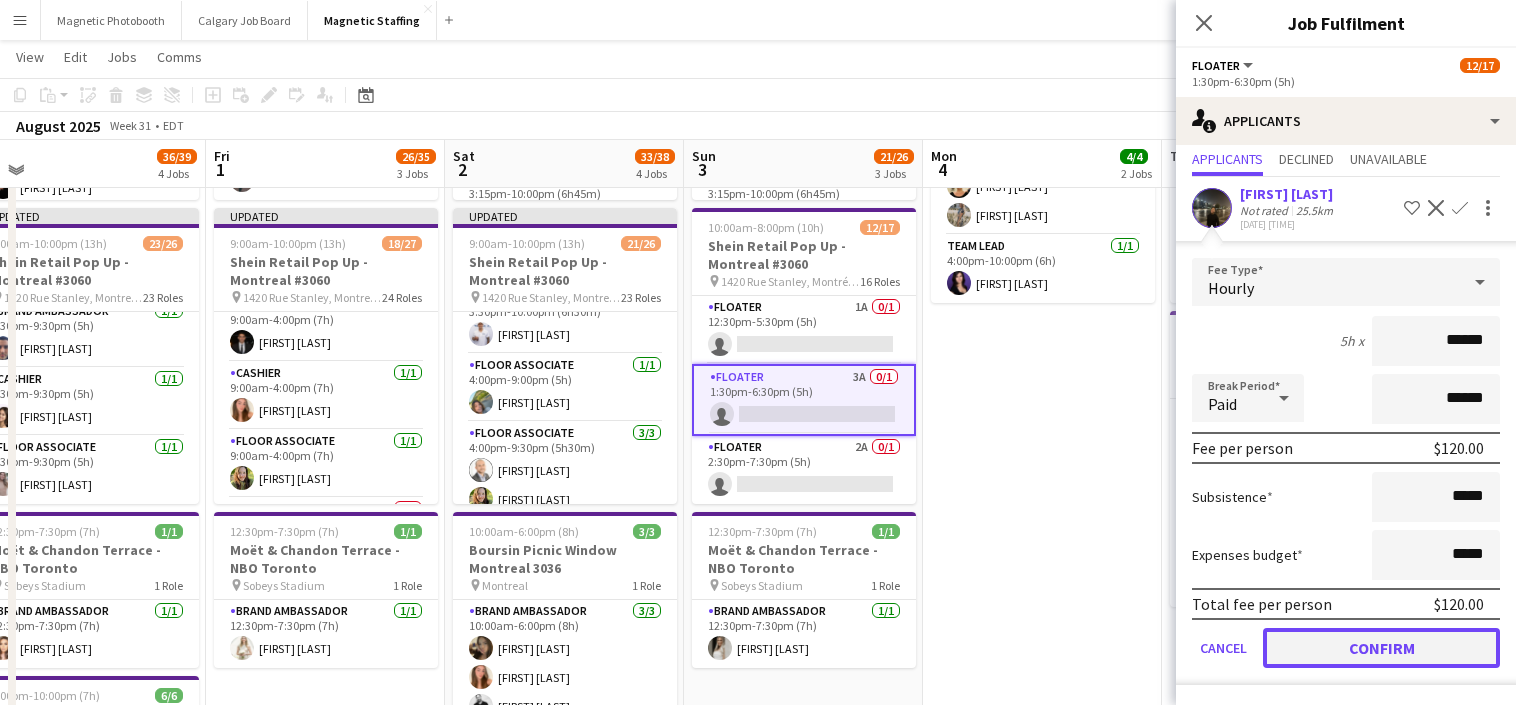 click on "Confirm" 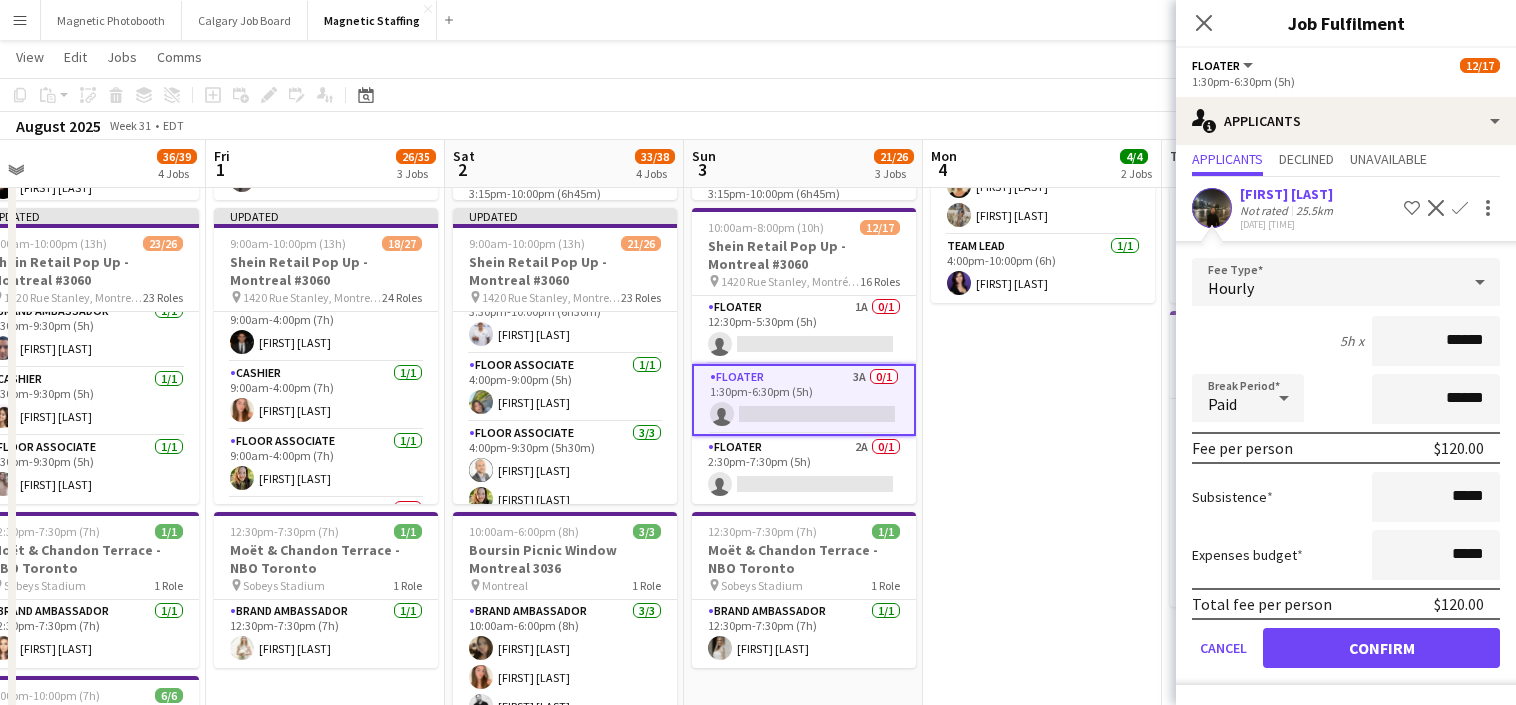 scroll, scrollTop: 0, scrollLeft: 0, axis: both 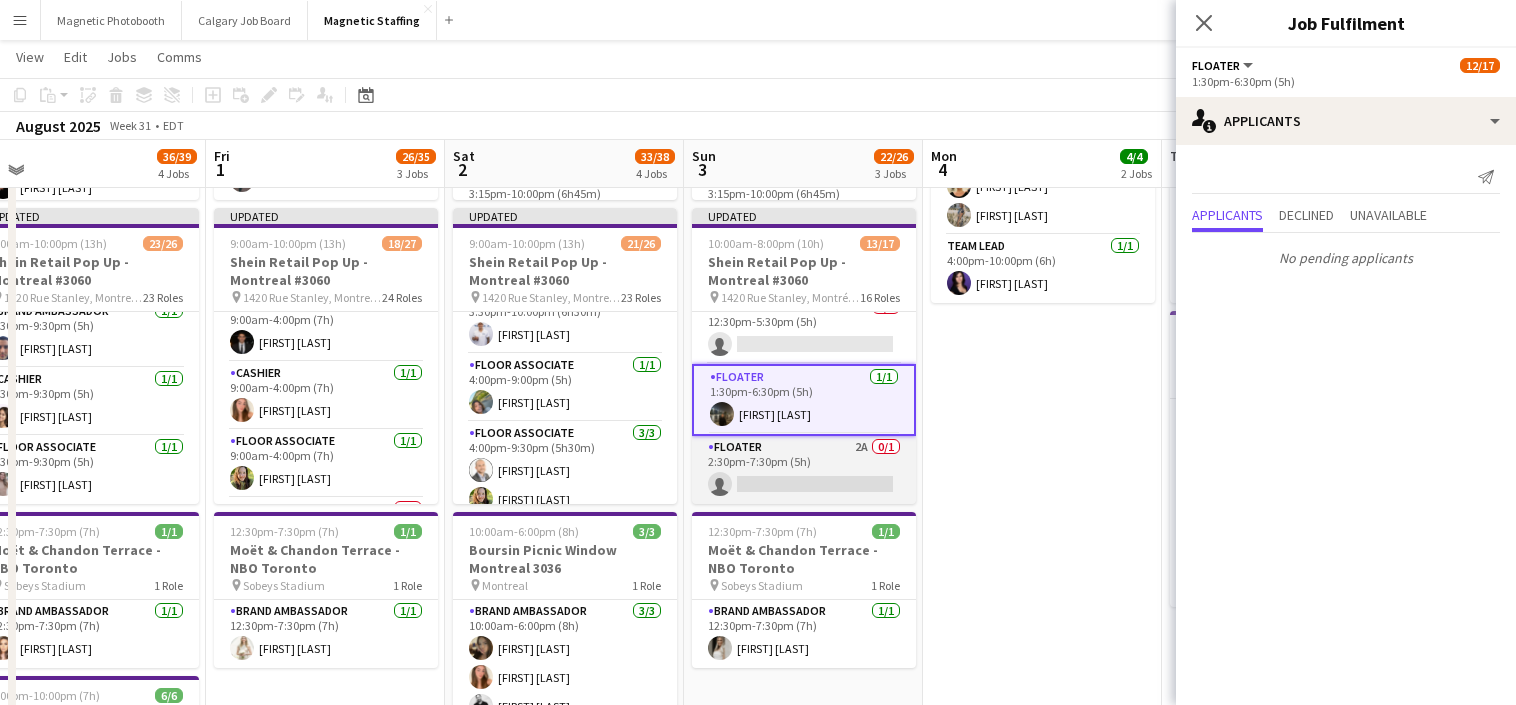 click on "Floater   2A   0/1   2:30pm-7:30pm (5h)
single-neutral-actions" at bounding box center [804, 470] 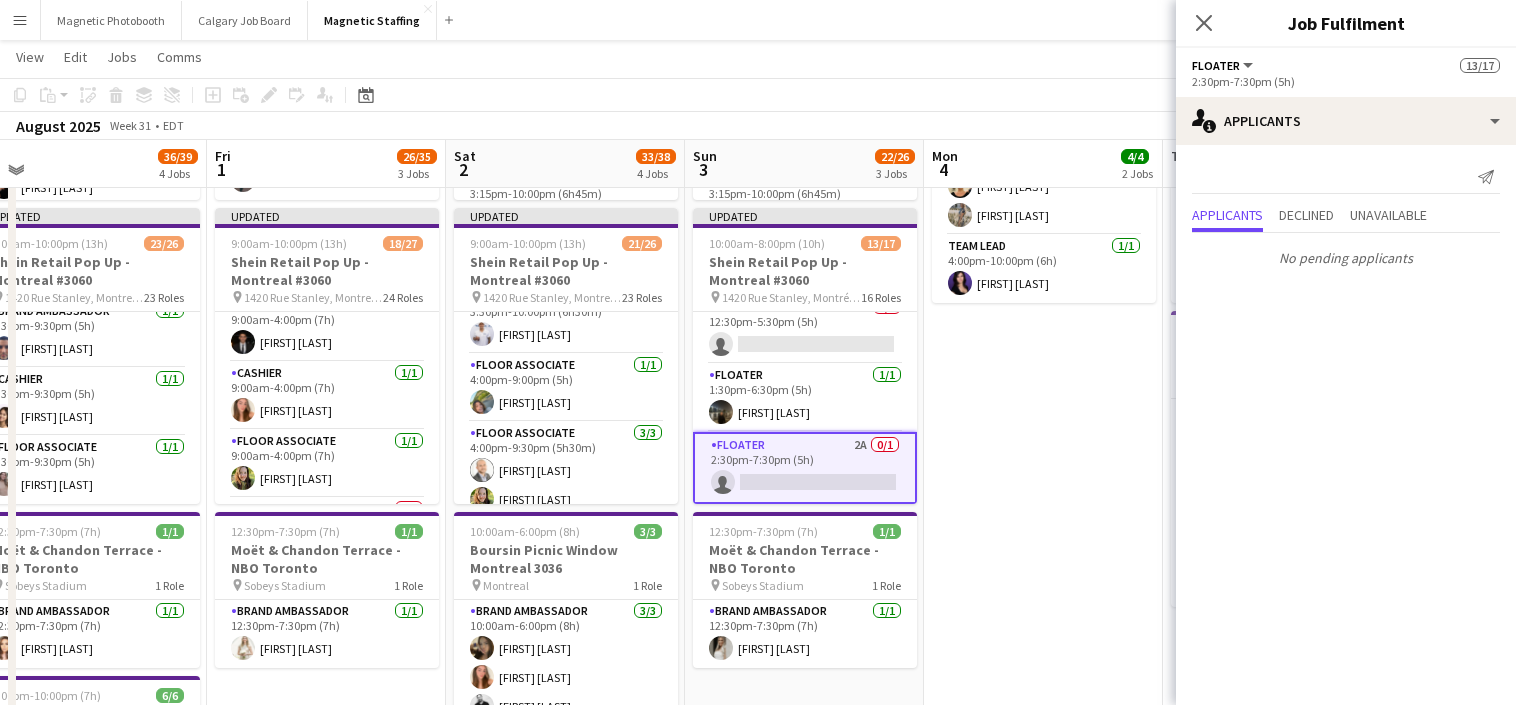 click on "3:30pm-10:30pm (7h)    1/1   Moët & Chandon Terrace - NBO Toronto
pin
Sobeys Stadium    1 Role   Brand Ambassador   1/1   3:30pm-10:30pm (7h)
[FIRST] [LAST]     4:00pm-10:00pm (6h)    3/3   NBO x Shein - 2979
pin
IGA Stadium   2 Roles   Brand Ambassador   2/2   4:00pm-10:00pm (6h)
[FIRST] [LAST] [FIRST] [LAST]  Team Lead   1/1   4:00pm-10:00pm (6h)
[FIRST] [LAST]" at bounding box center (1043, 698) 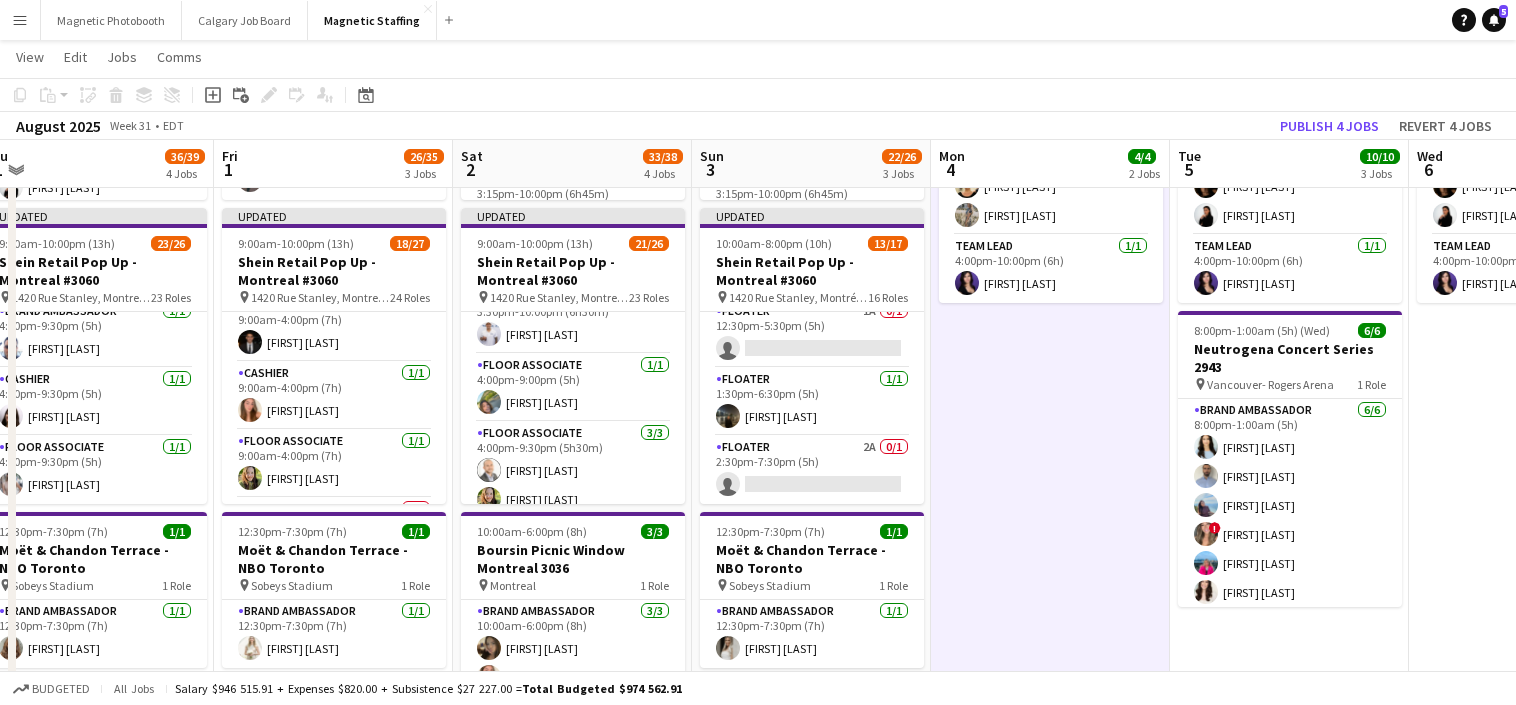 drag, startPoint x: 1067, startPoint y: 428, endPoint x: 542, endPoint y: 437, distance: 525.07715 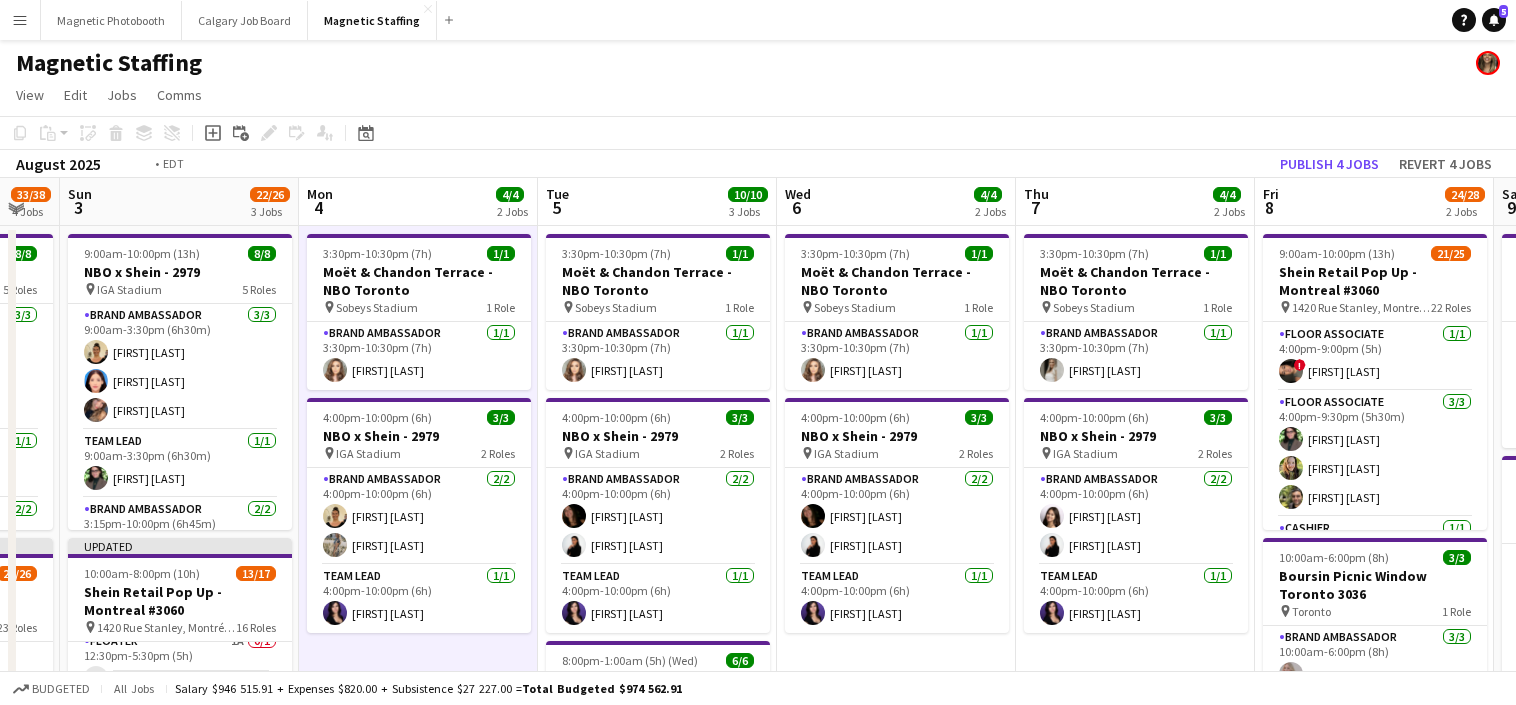 drag, startPoint x: 1190, startPoint y: 401, endPoint x: 353, endPoint y: 415, distance: 837.11707 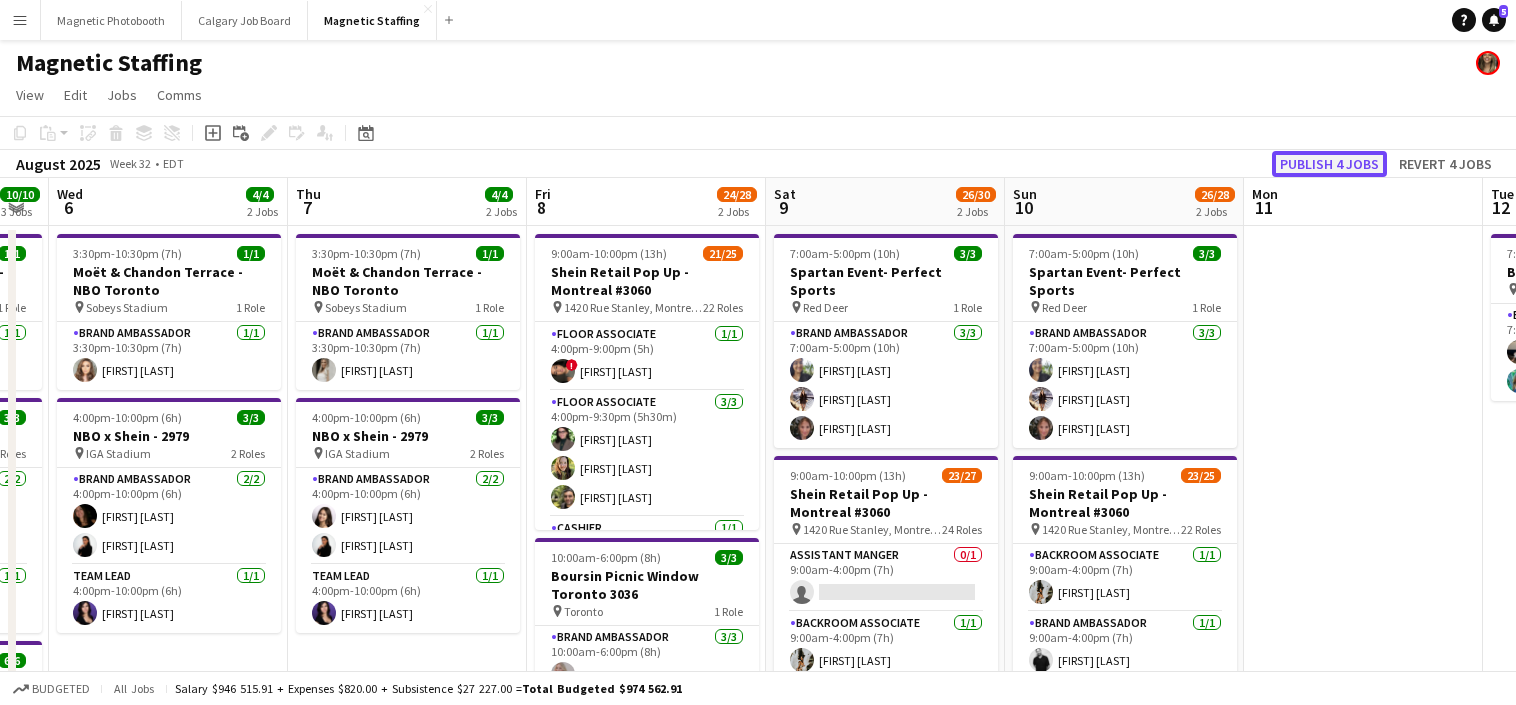 click on "Publish 4 jobs" 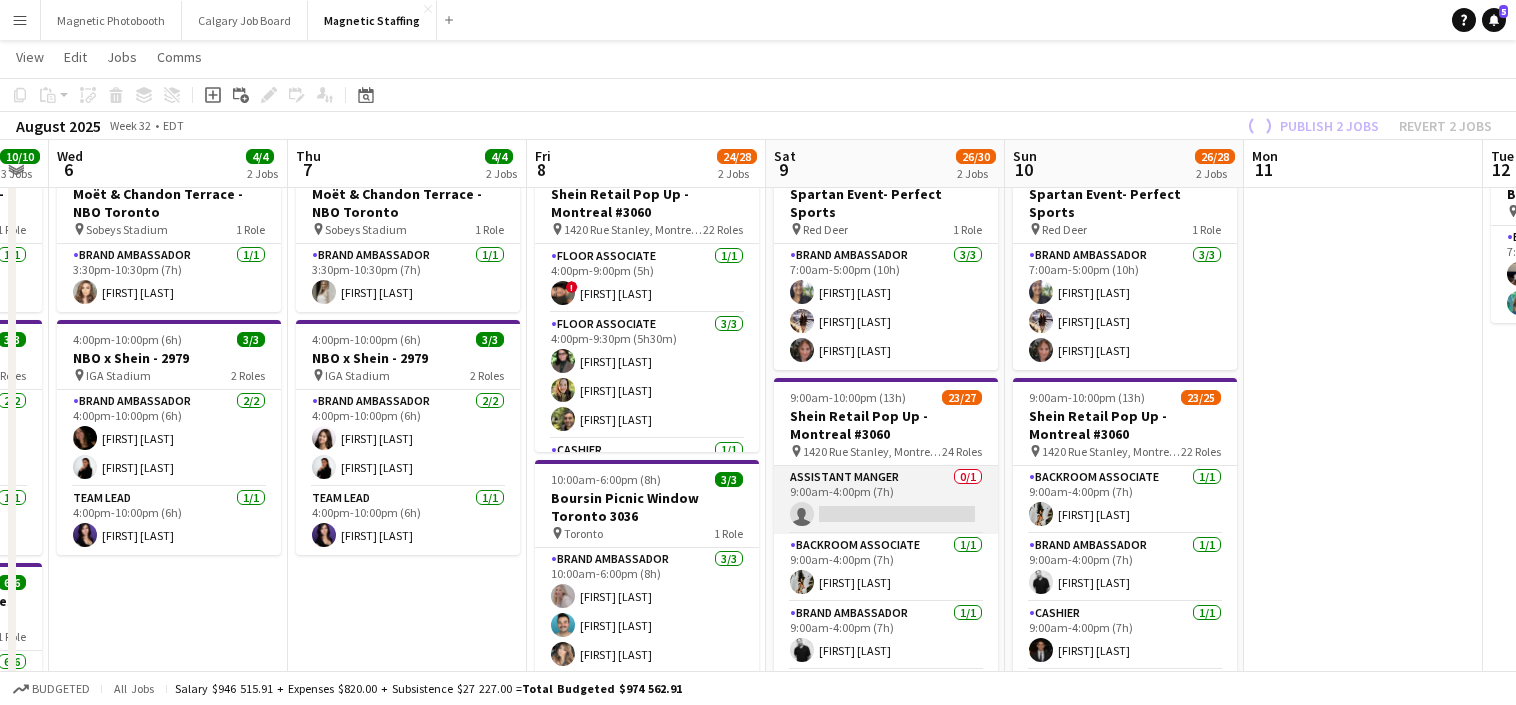 click on "Assistant Manger    0/1   9:00am-4:00pm (7h)
single-neutral-actions" at bounding box center (886, 500) 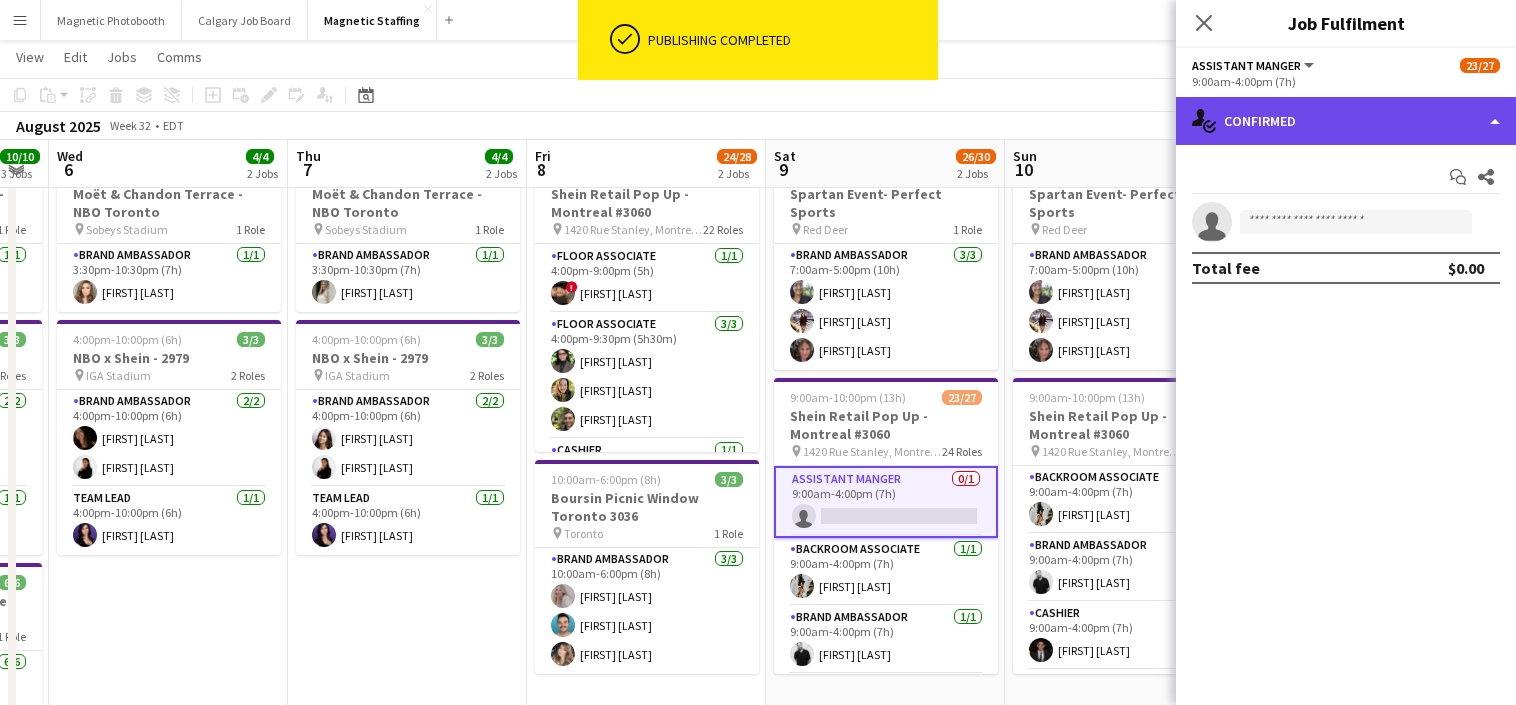 click on "single-neutral-actions-check-2
Confirmed" 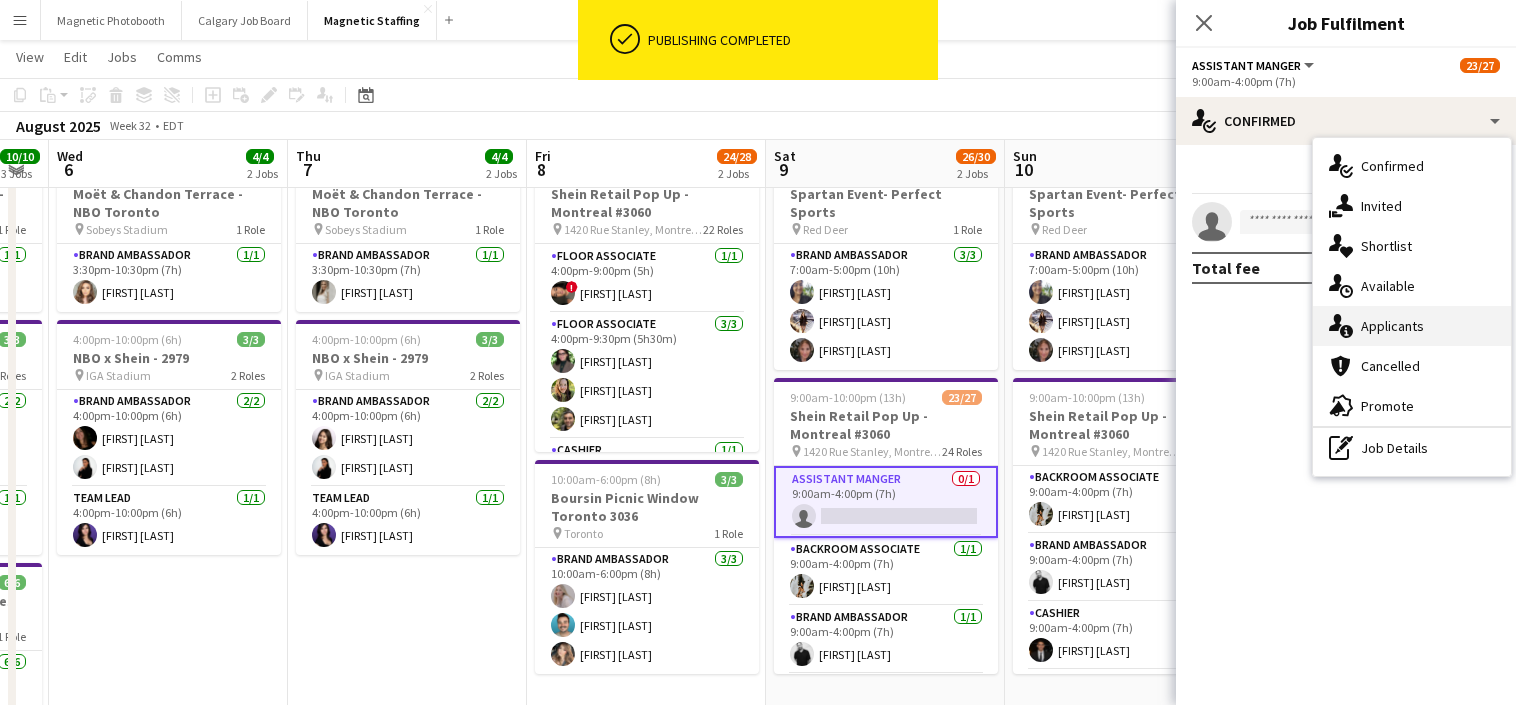 click on "single-neutral-actions-information
Applicants" at bounding box center (1412, 326) 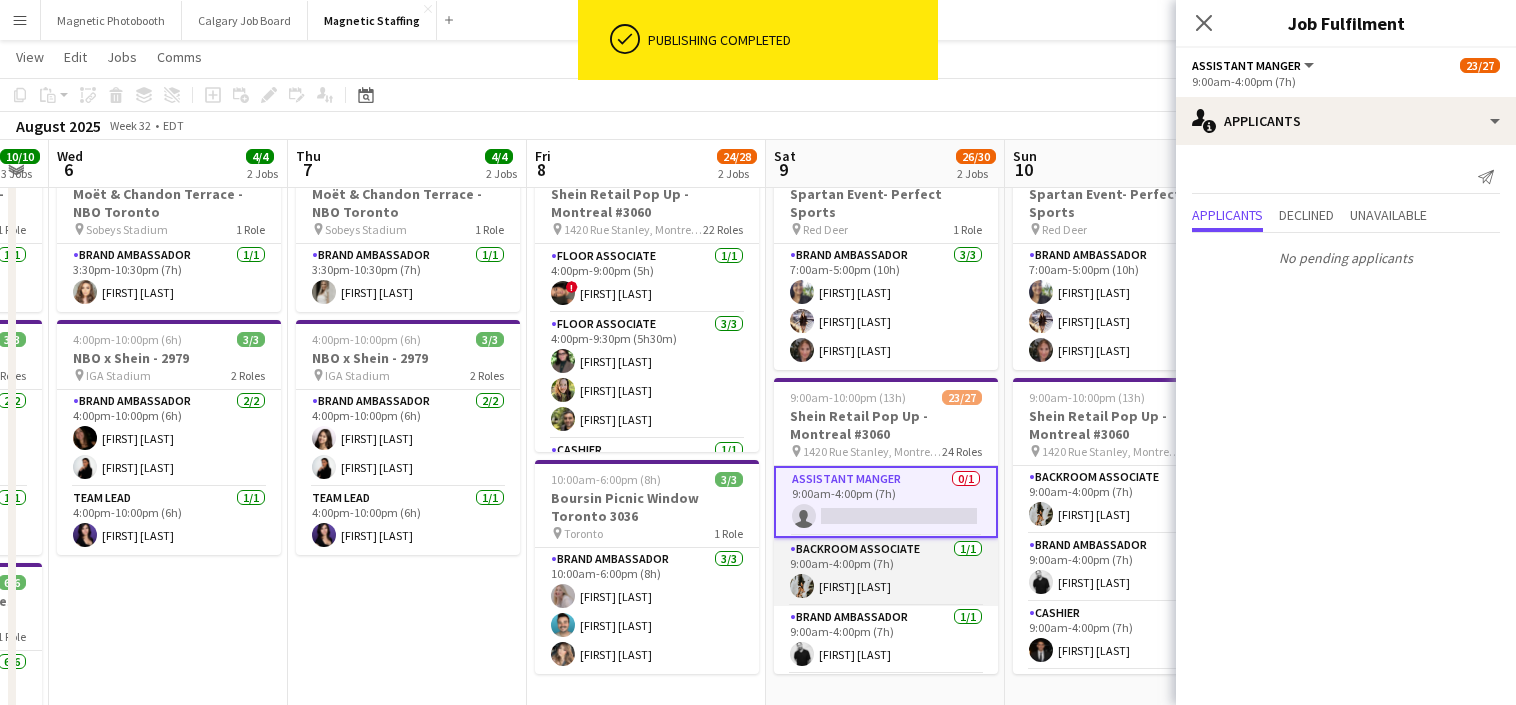 click on "Backroom Associate   1/1   9:00am-4:00pm (7h)
[FIRST] [LAST]" at bounding box center [886, 572] 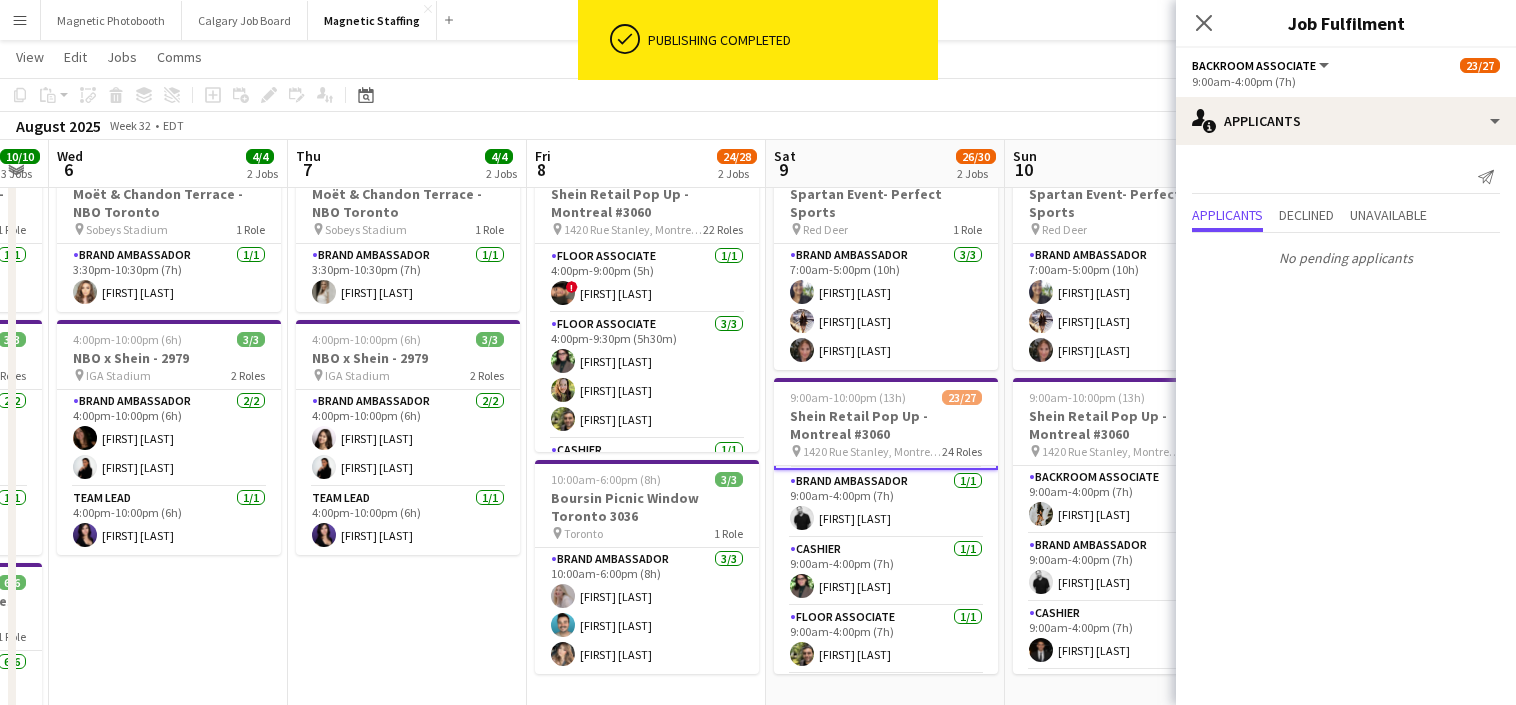 click on "Cashier   1/1   9:00am-4:00pm (7h)
[FIRST] [LAST]" at bounding box center (886, 572) 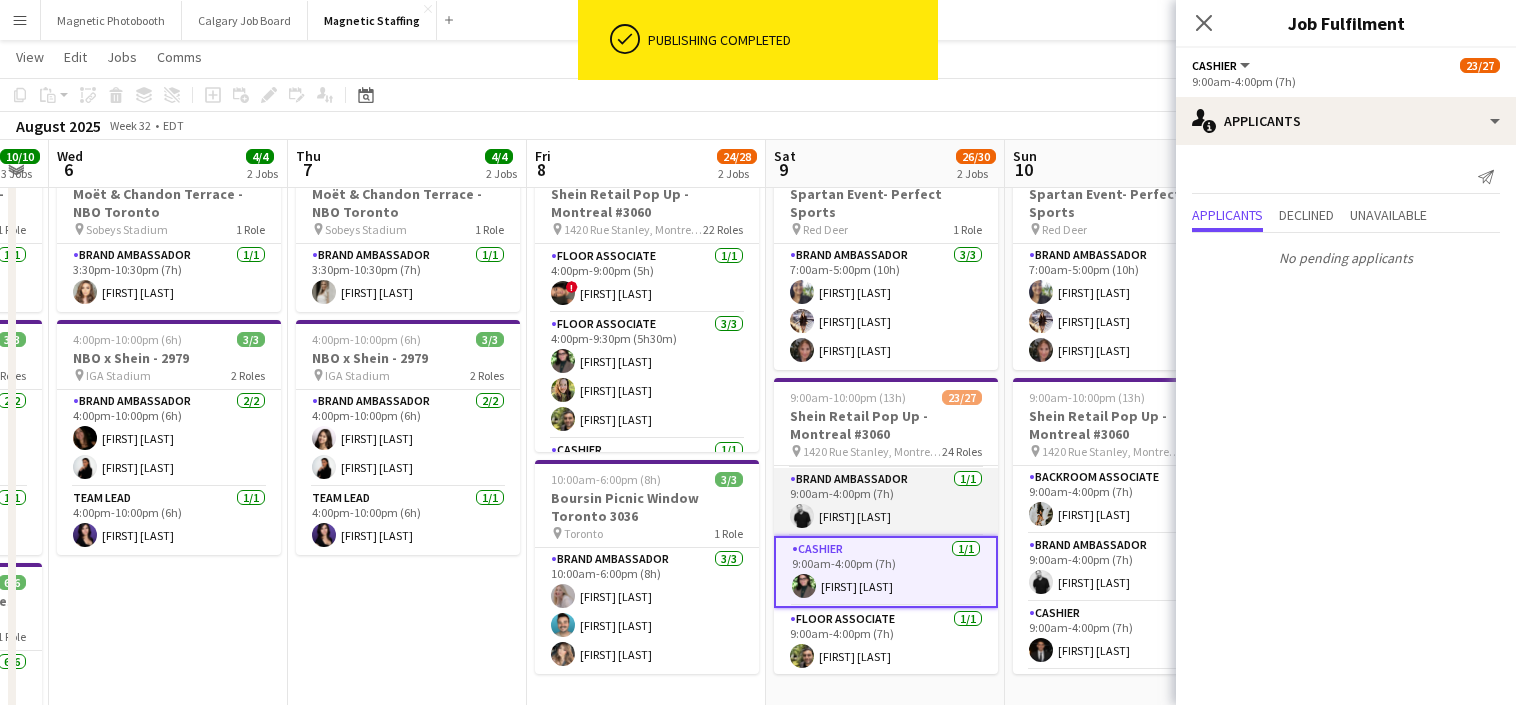 click on "Brand Ambassador   1/1   [TIME]-[TIME] ([DURATION])
[FIRST] [LAST]" at bounding box center (886, 502) 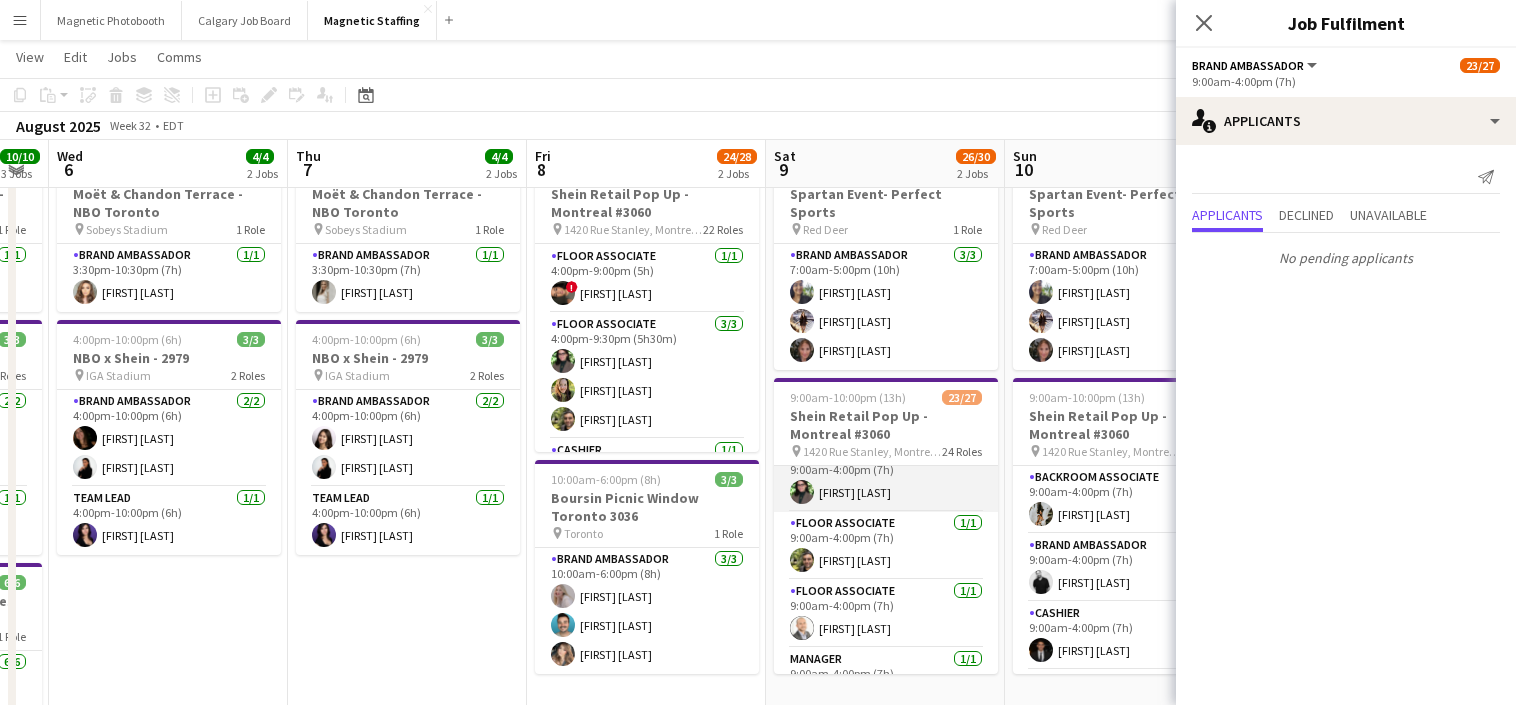 click on "Floor Associate   1/1   [TIME]-[TIME] ([DURATION])
[FIRST] [LAST]" at bounding box center [886, 614] 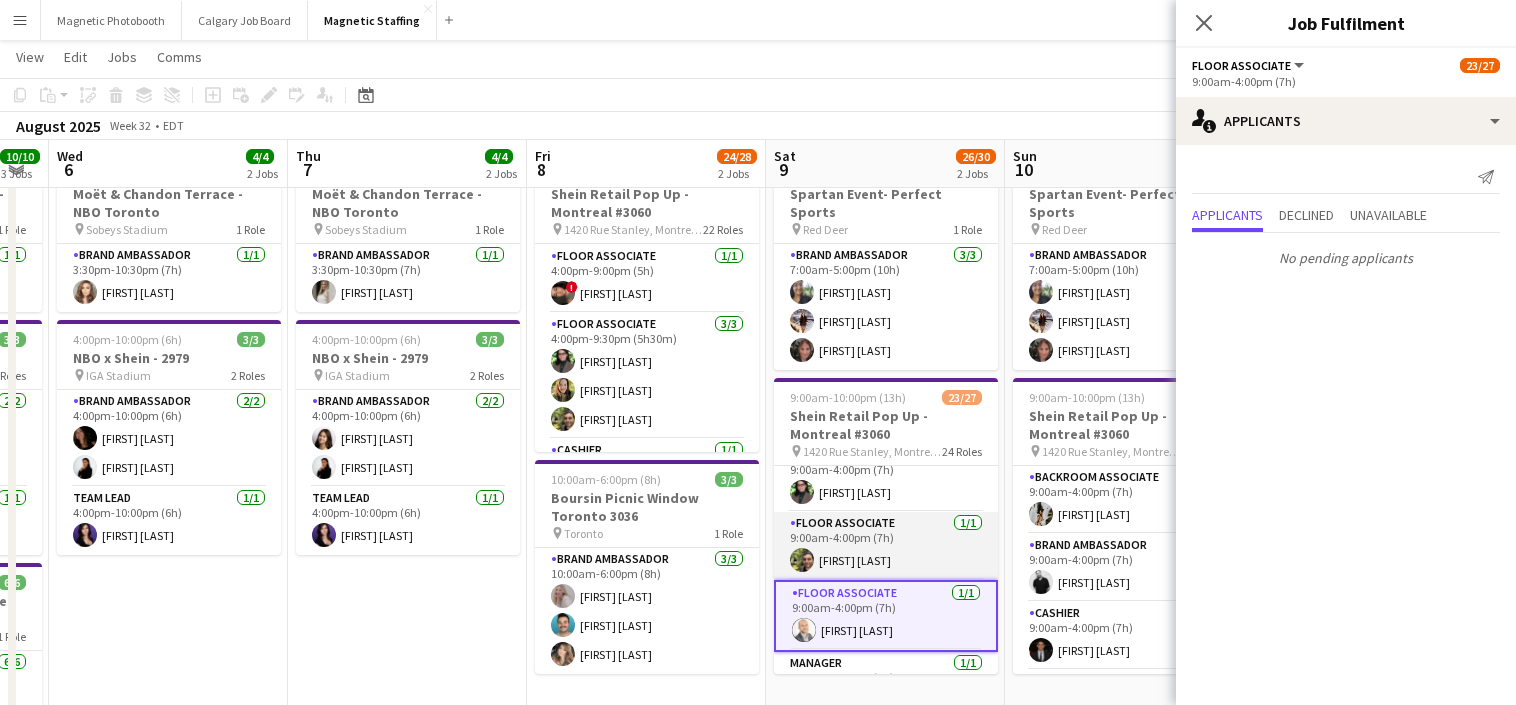 click on "Floor Associate   1/1   9:00am-4:00pm (7h)
[FIRST] [LAST]" at bounding box center [886, 546] 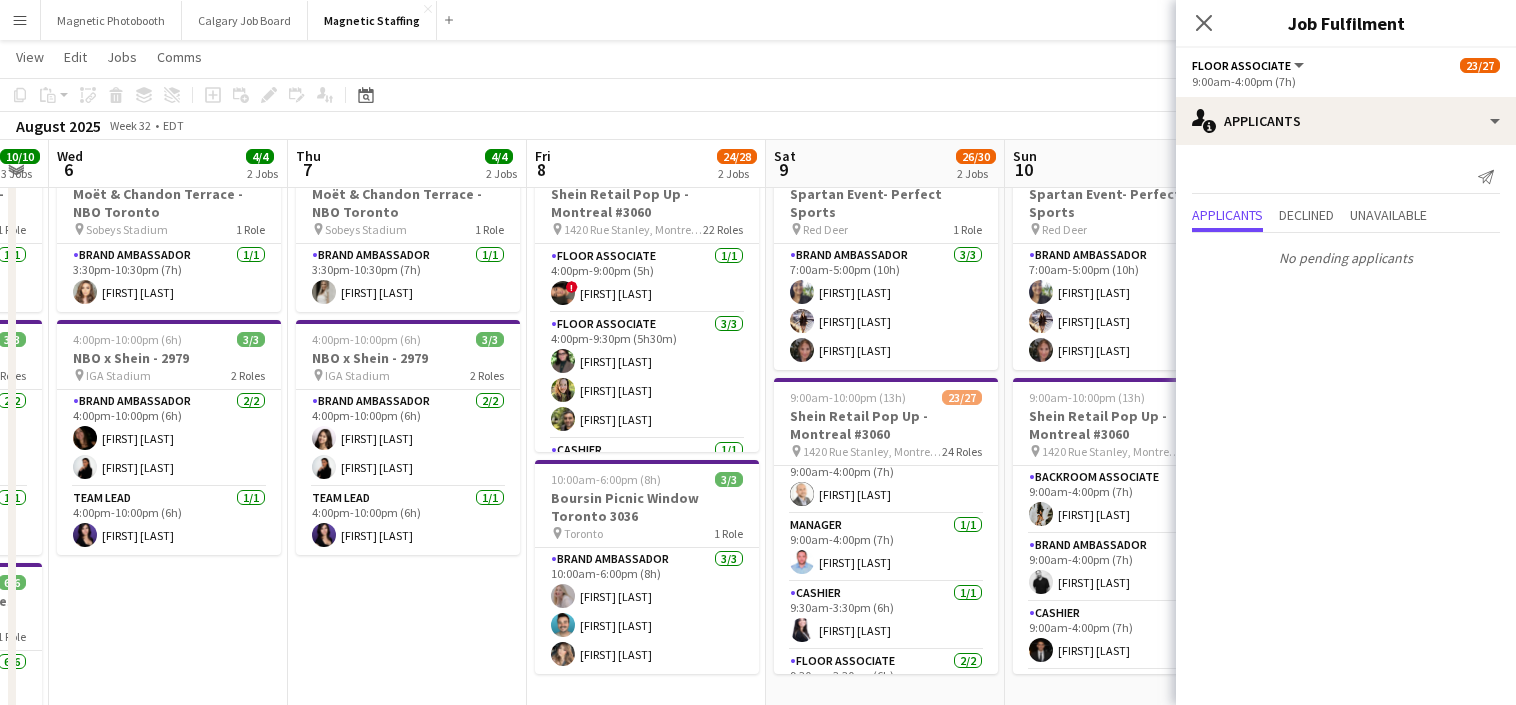 click on "Manager   1/1   9:00am-4:00pm (7h)
[FIRST] [LAST]" at bounding box center [886, 548] 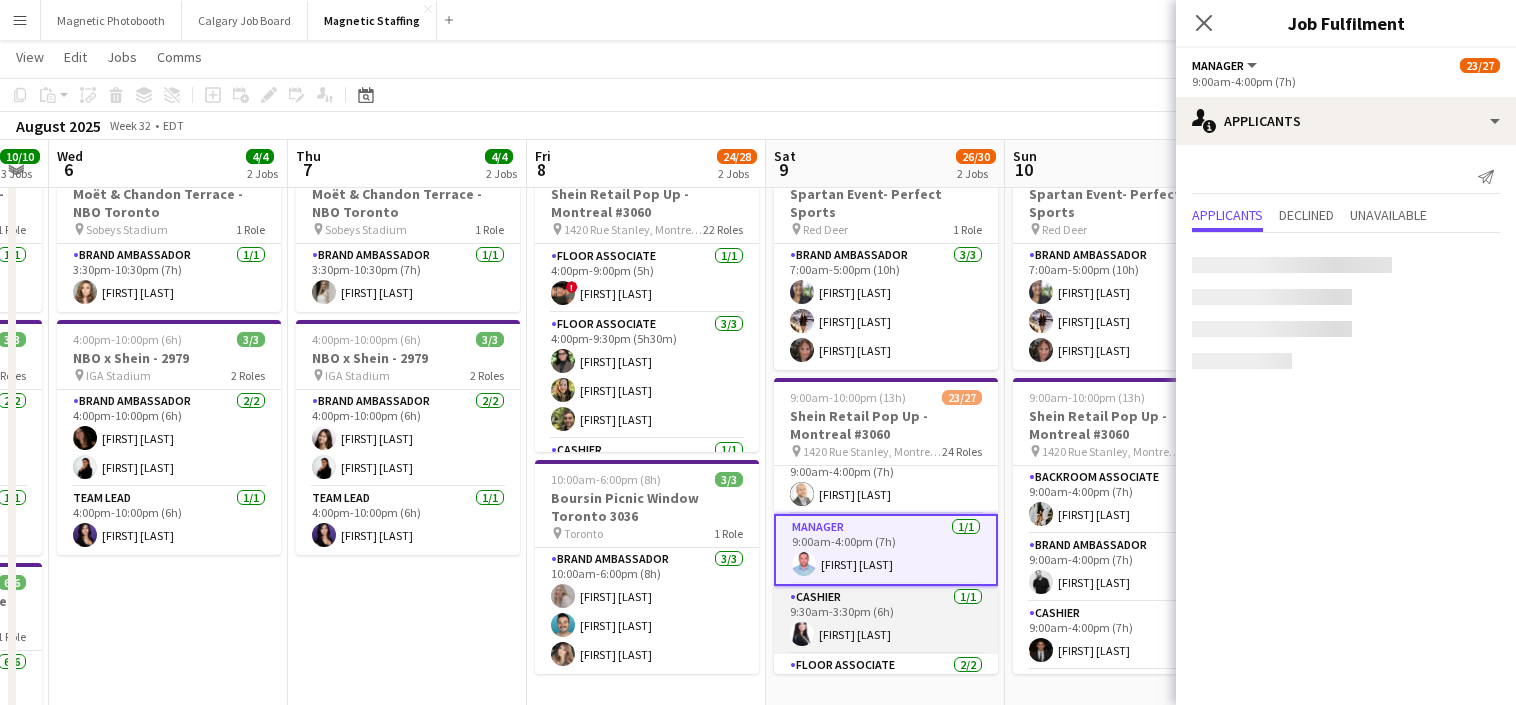click on "Cashier   1/1   9:30am-3:30pm (6h)
[FIRST] [LAST]" at bounding box center (886, 620) 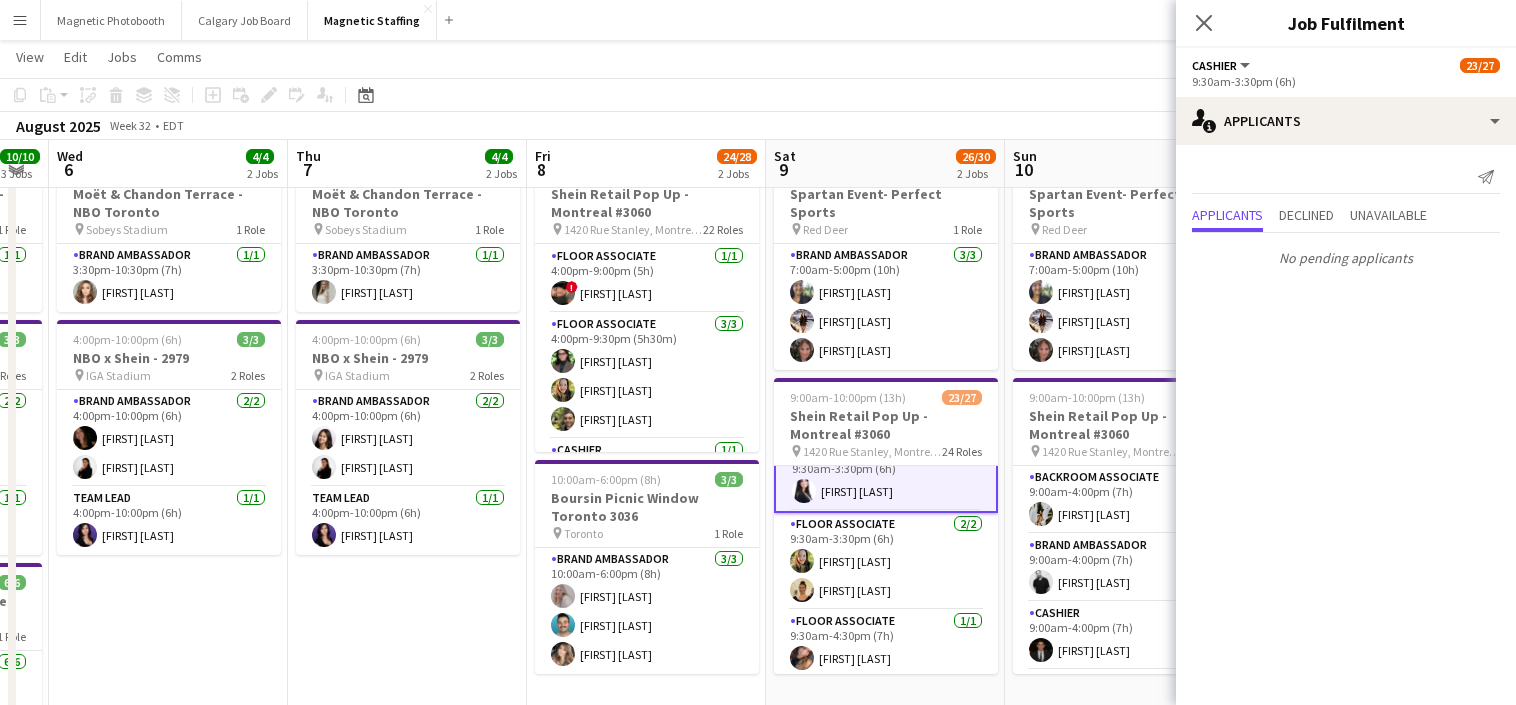 click on "Floor Associate   1/1   9:30am-4:30pm (7h)
[FIRST] [LAST]" at bounding box center [886, 644] 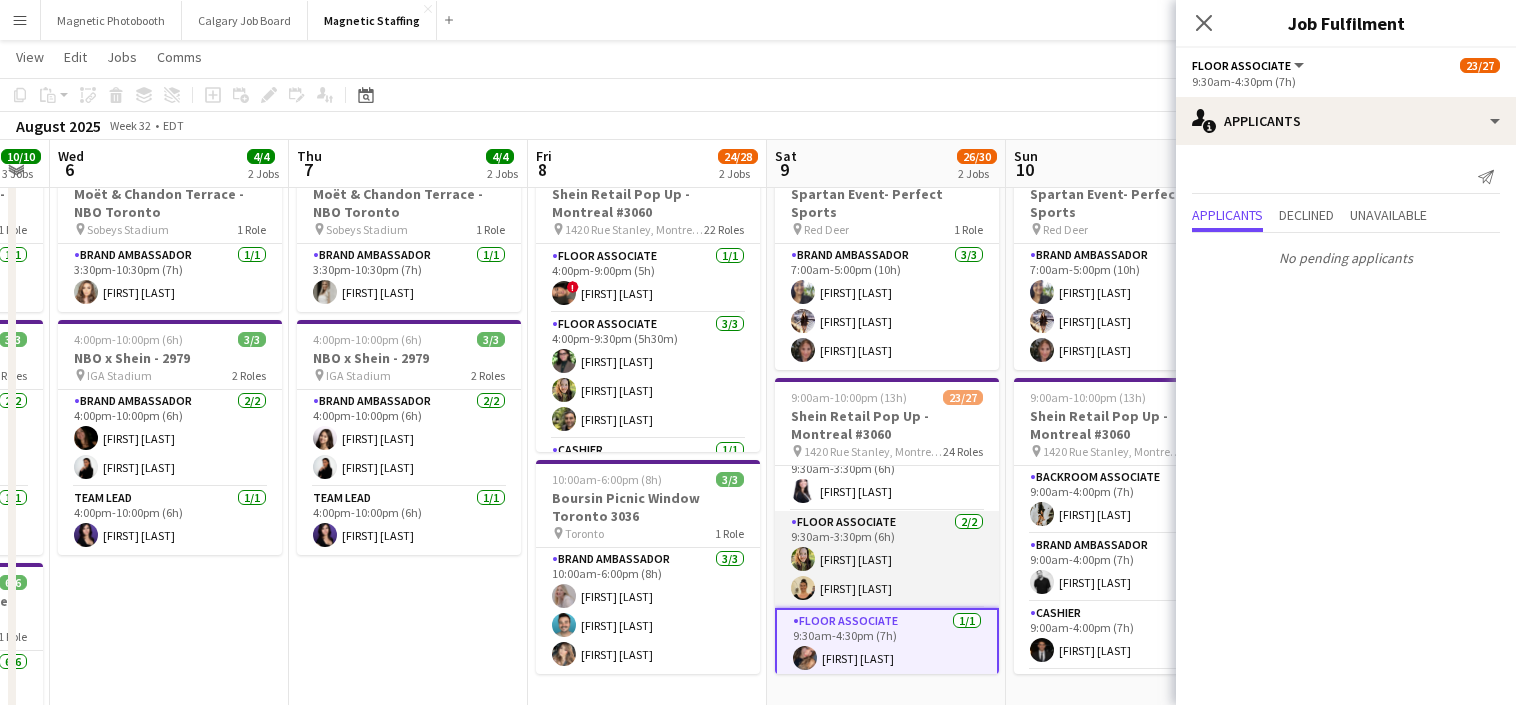 click on "Floor Associate   2/2   9:30am-3:30pm (6h)
[FIRST] [LAST] [FIRST] [LAST]" at bounding box center [887, 559] 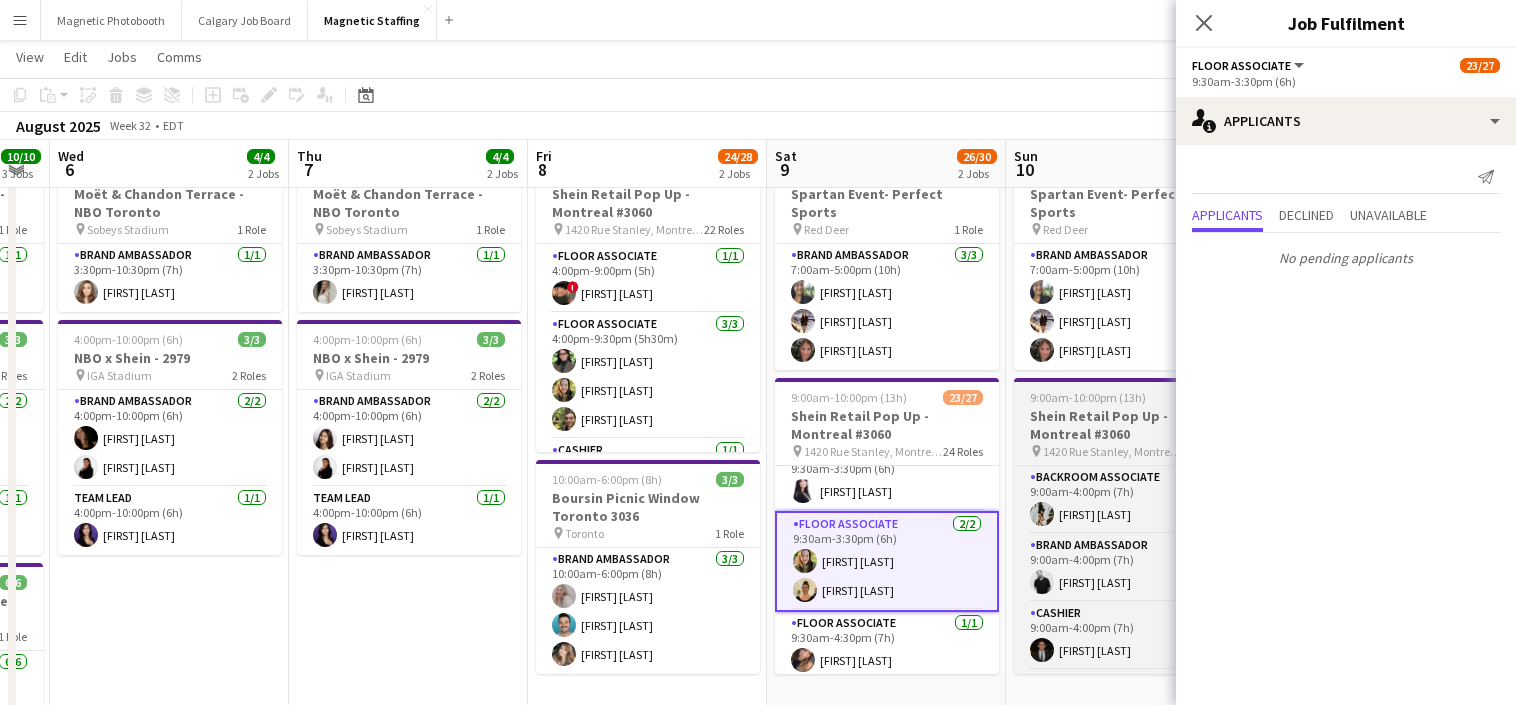 click on "1420 Rue Stanley, Montreal, QC" at bounding box center (1112, 451) 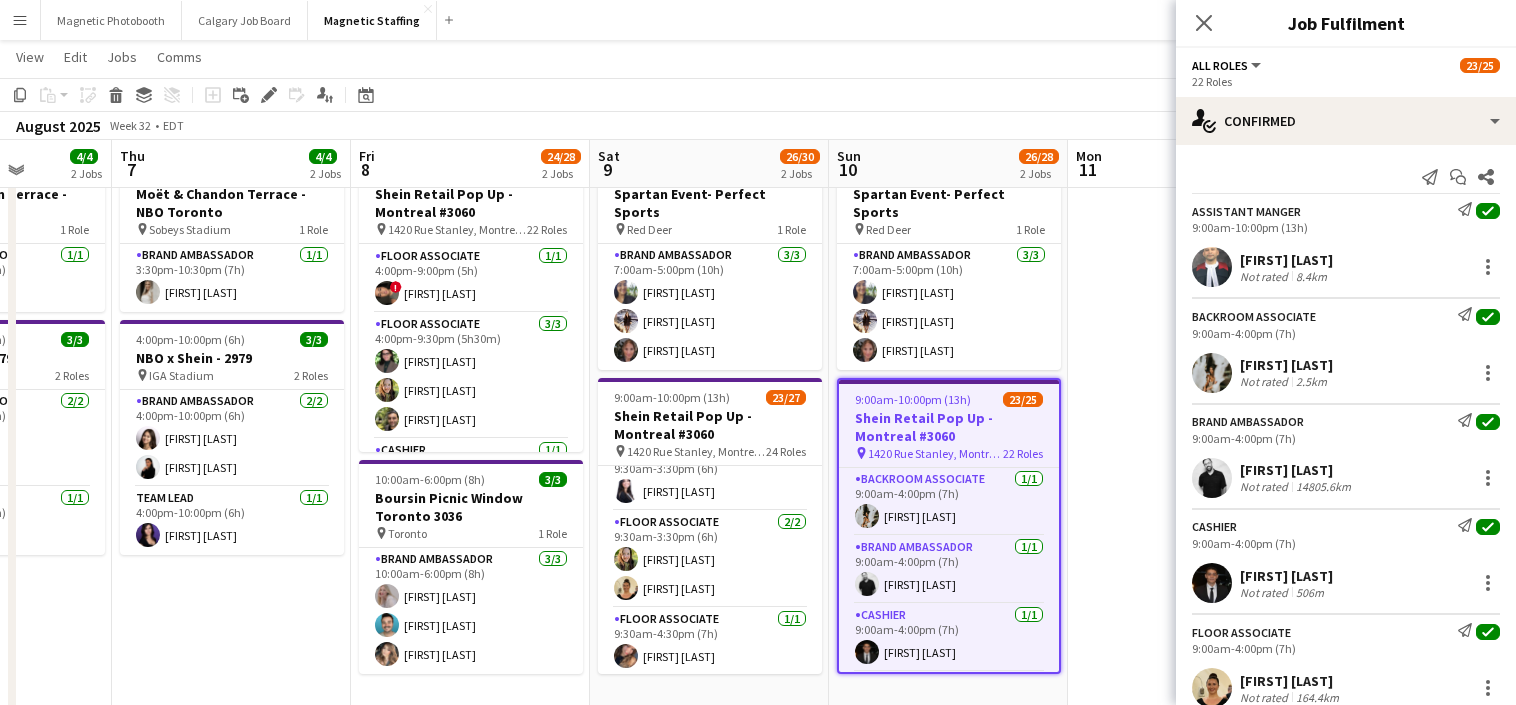 drag, startPoint x: 1093, startPoint y: 432, endPoint x: 858, endPoint y: 437, distance: 235.05319 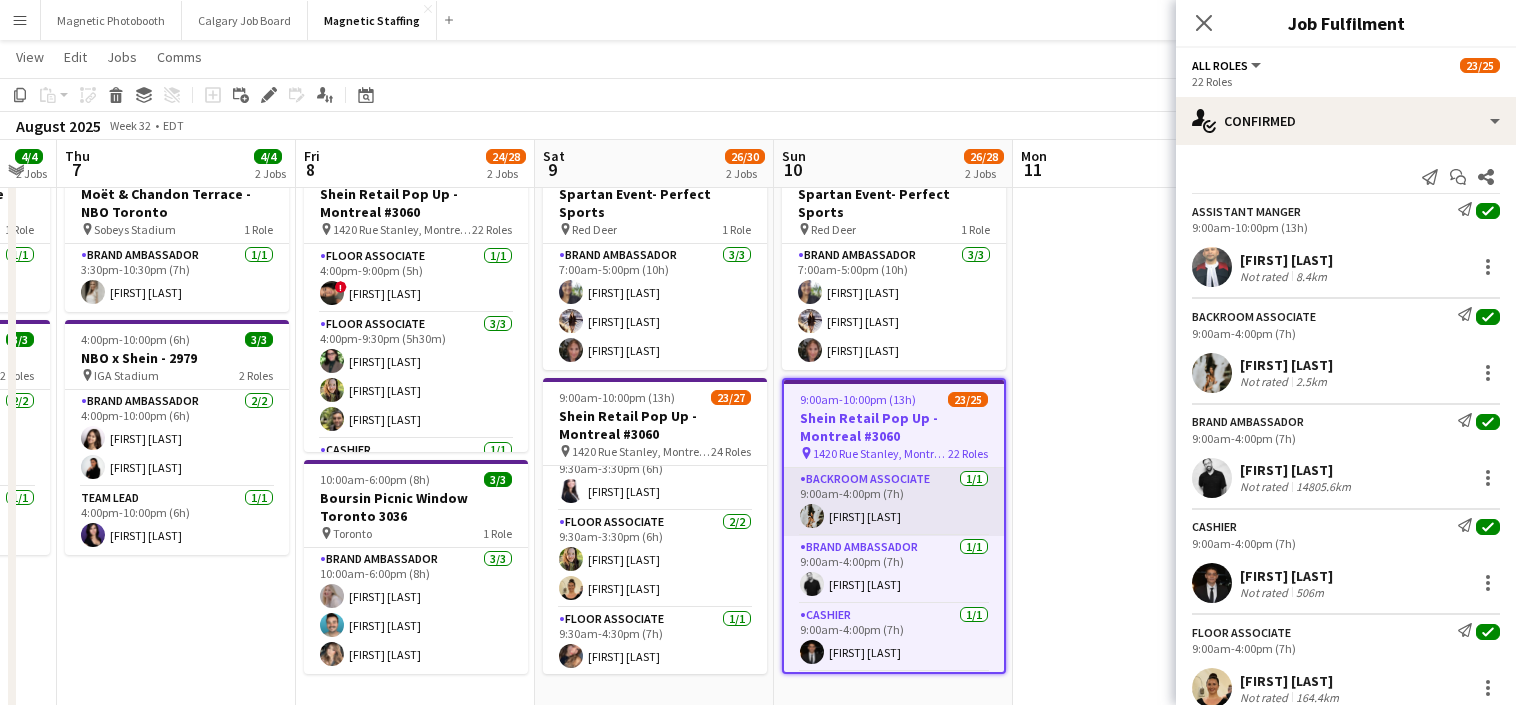 click on "Backroom Associate   1/1   9:00am-4:00pm (7h)
[FIRST] [LAST]" at bounding box center (894, 502) 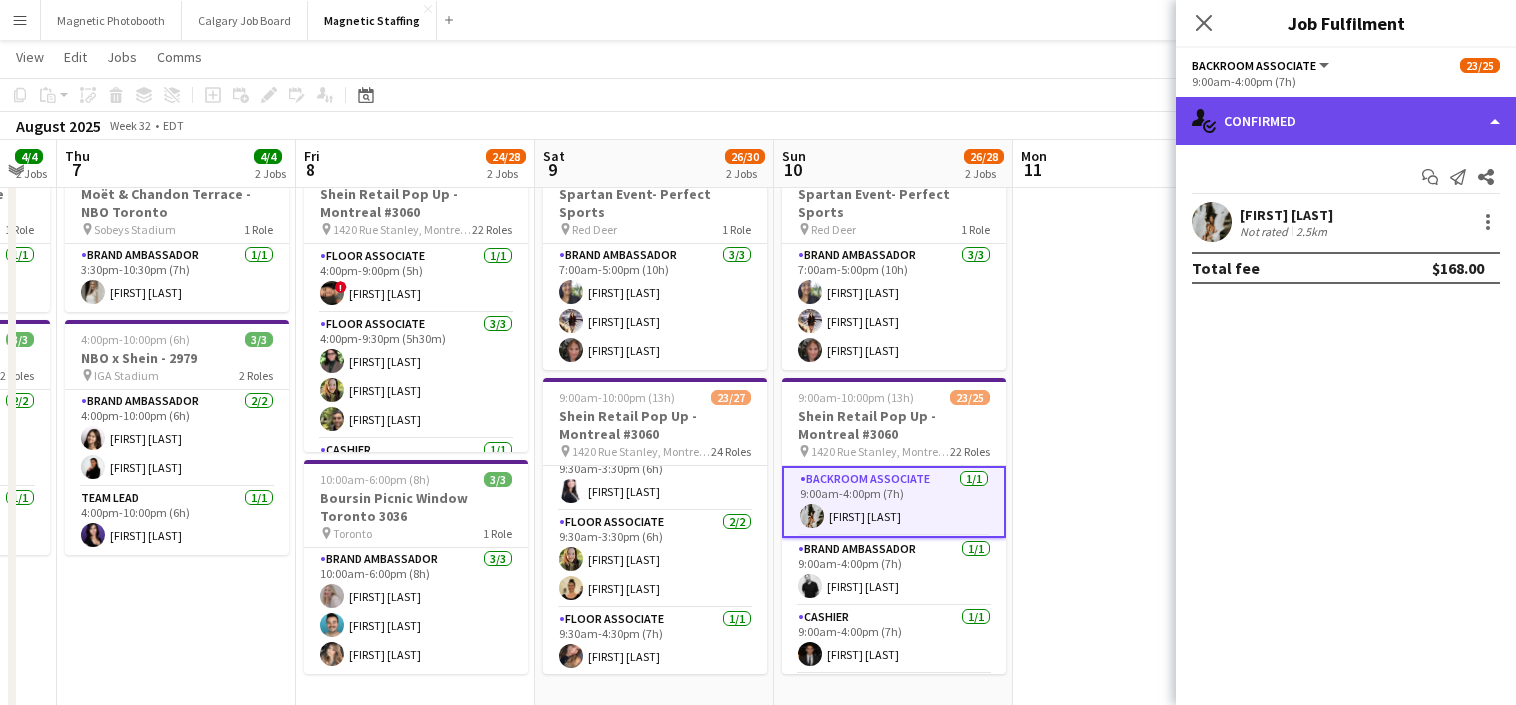 click on "single-neutral-actions-check-2
Confirmed" 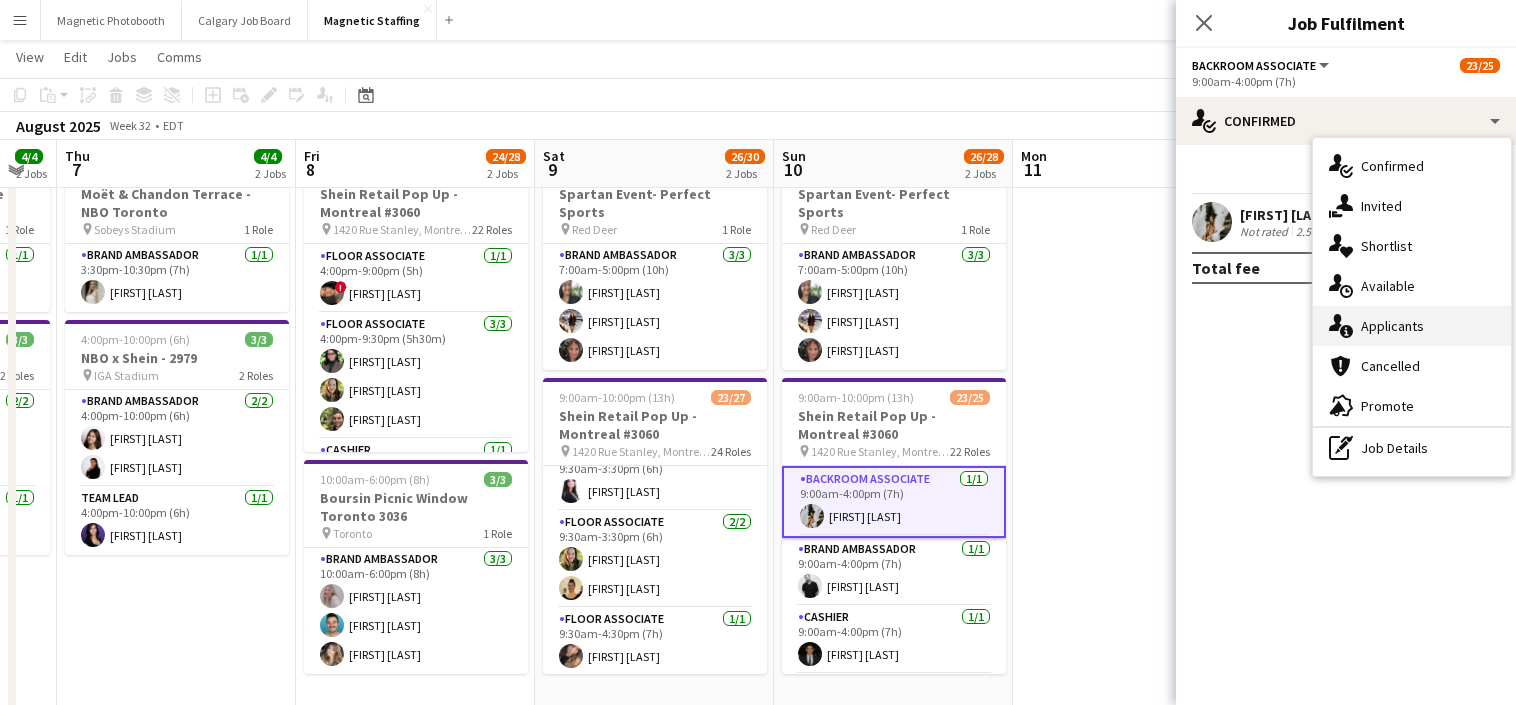 click on "single-neutral-actions-check-2
Confirmed
single-neutral-actions-share-1
Invited
single-neutral-actions-heart
Shortlist
single-neutral-actions-upload
Available
single-neutral-actions-information
Applicants
cancellation
Cancelled
advertising-megaphone
Promote
pen-write
Job Details" at bounding box center [1412, 307] 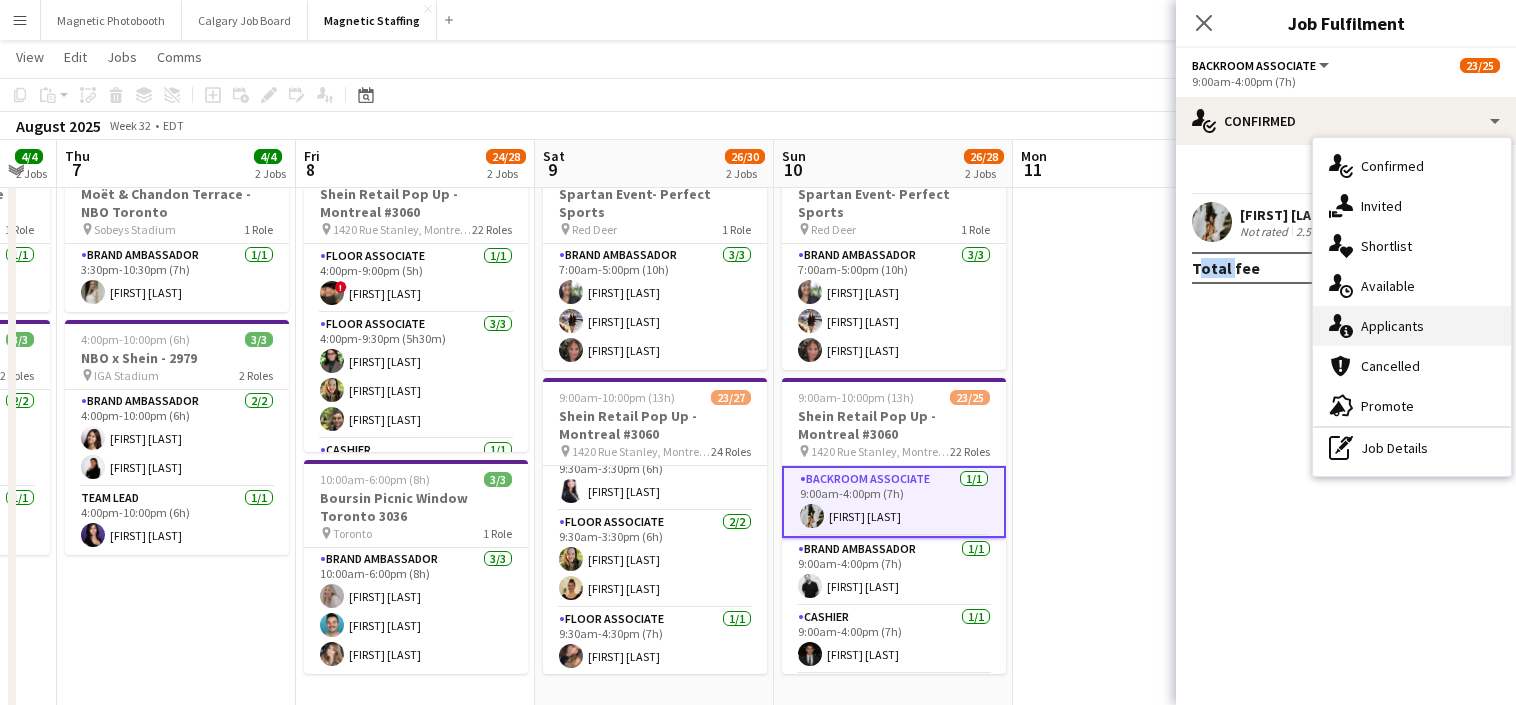 click on "check
Confirmed
Start chat
Send notification
Share
[FIRST] [LAST]   Not rated   2.5km   Total fee   $168.00" 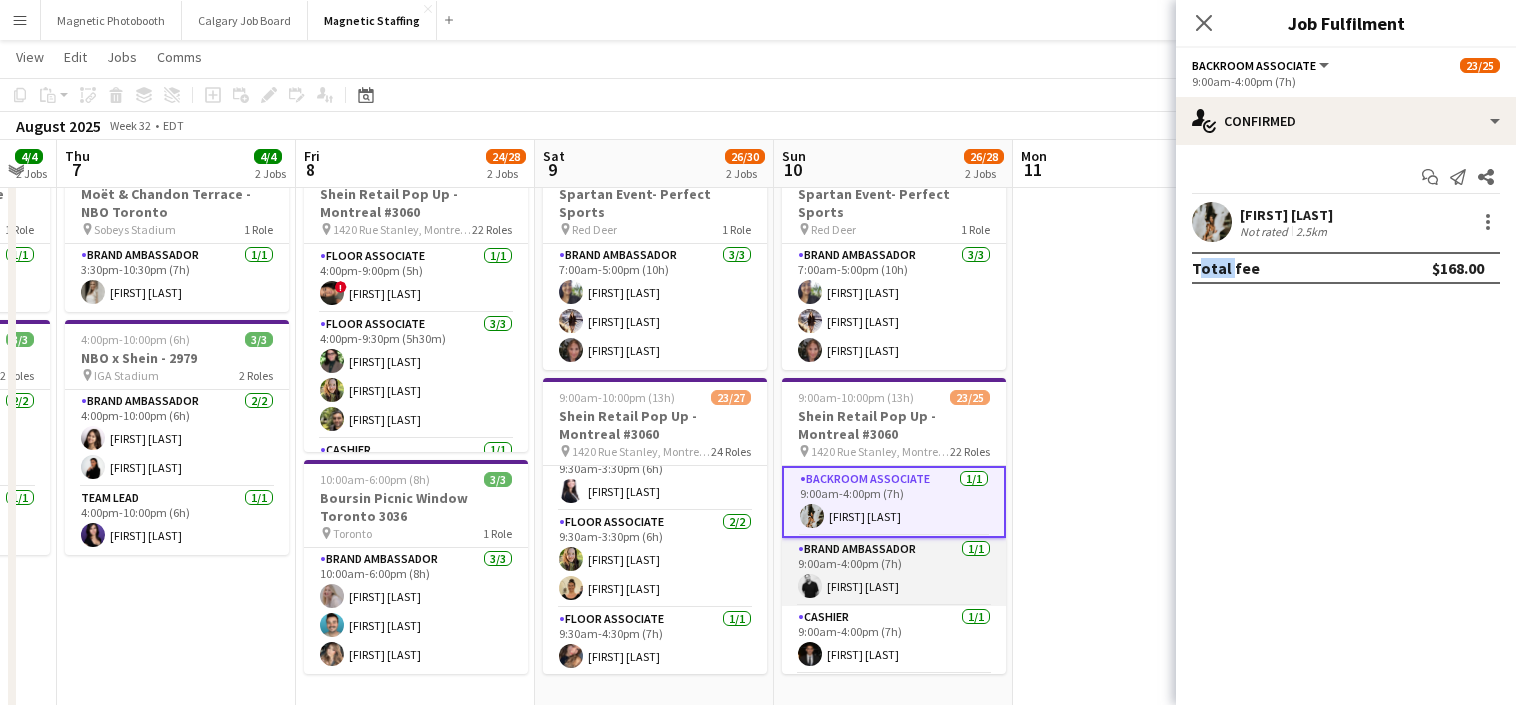 click on "Brand Ambassador   1/1   [TIME]-[TIME] ([DURATION])
[FIRST] [LAST]" at bounding box center (894, 572) 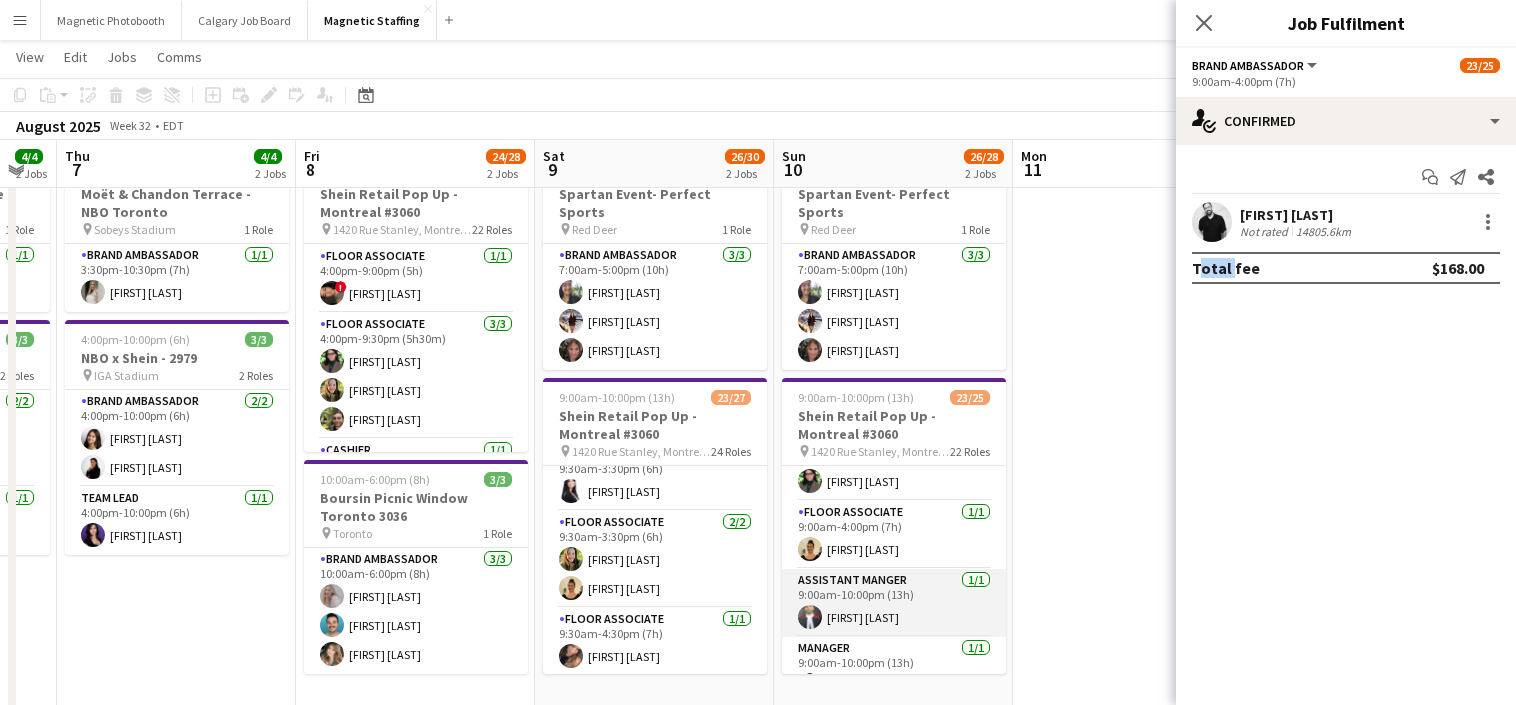click on "Assistant Manger    1/1   9:00am-10:00pm (13h)
[FIRST] [LAST]" at bounding box center (894, 603) 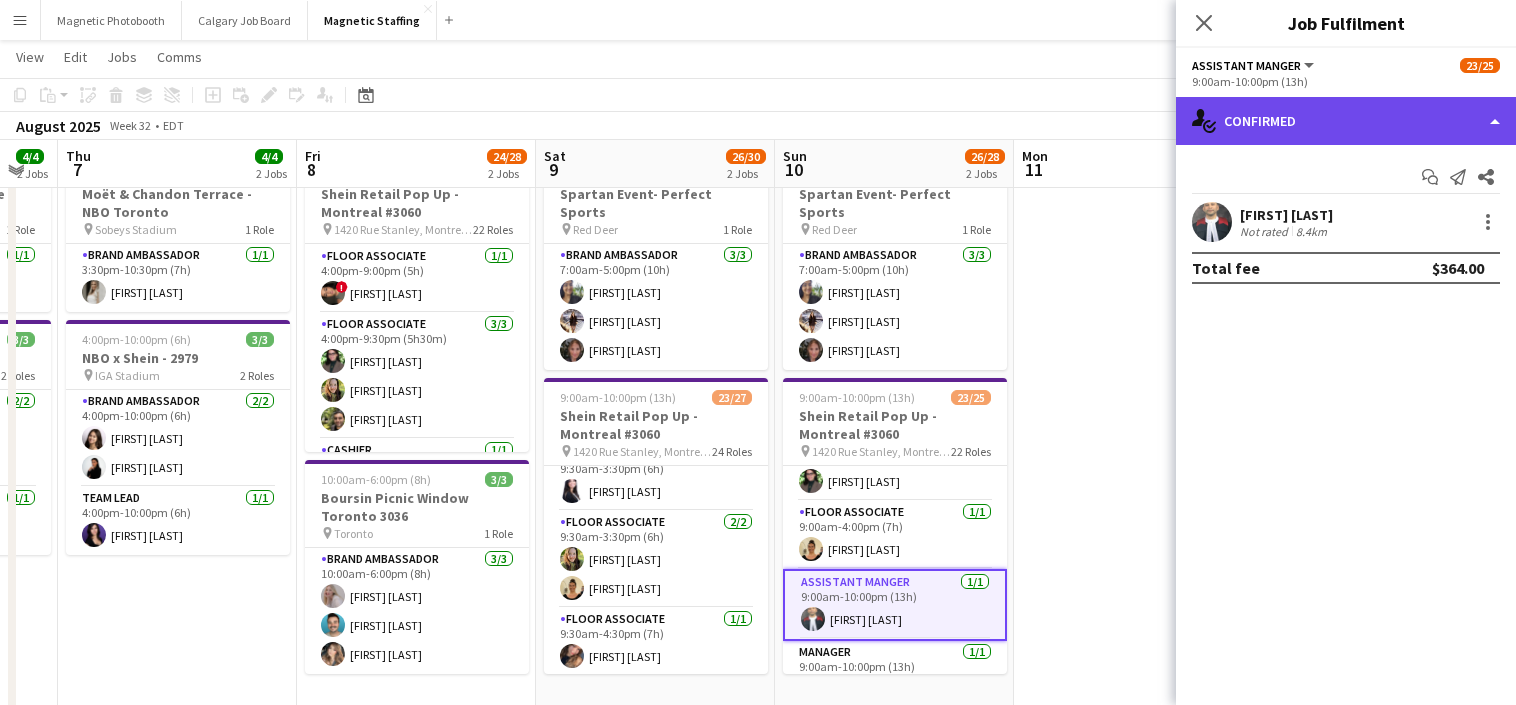 click on "single-neutral-actions-check-2
Confirmed" 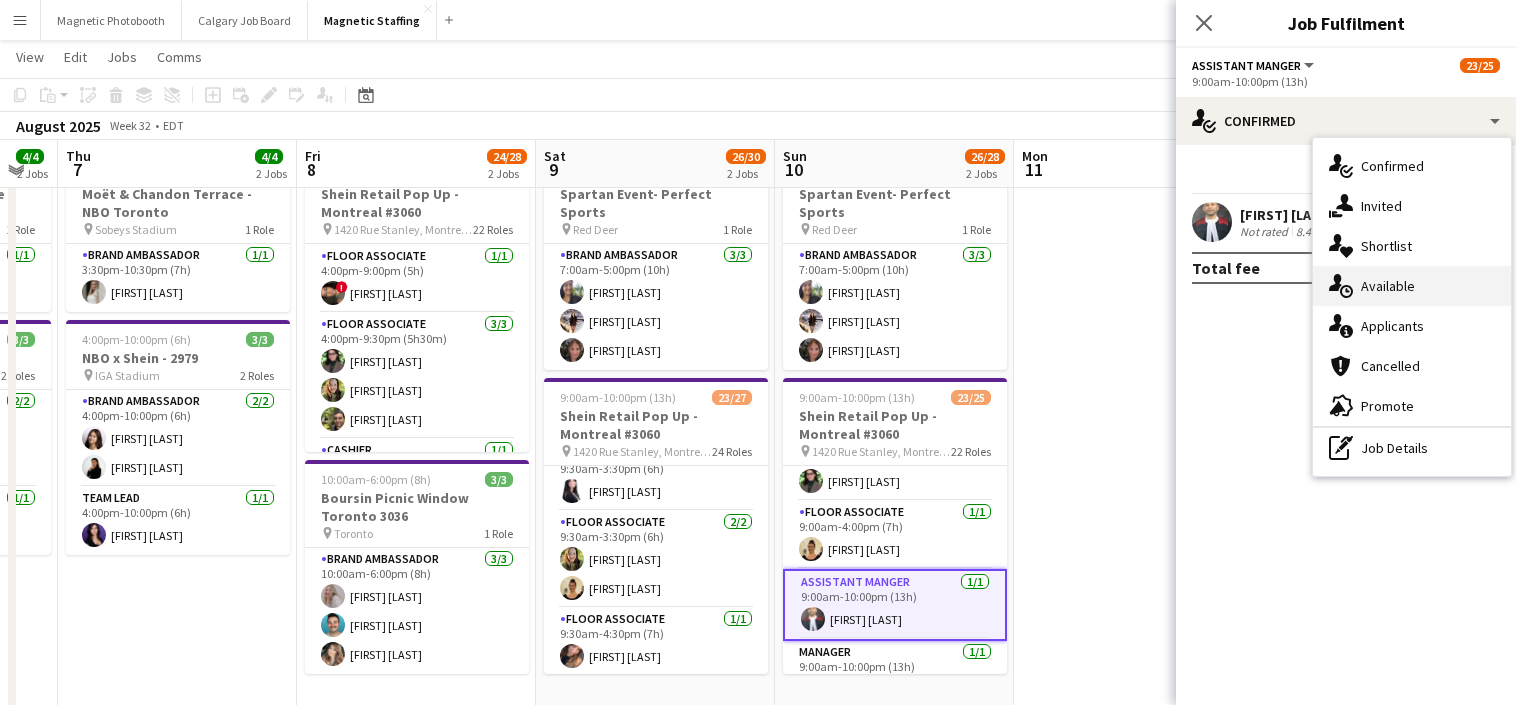 click on "single-neutral-actions-upload" 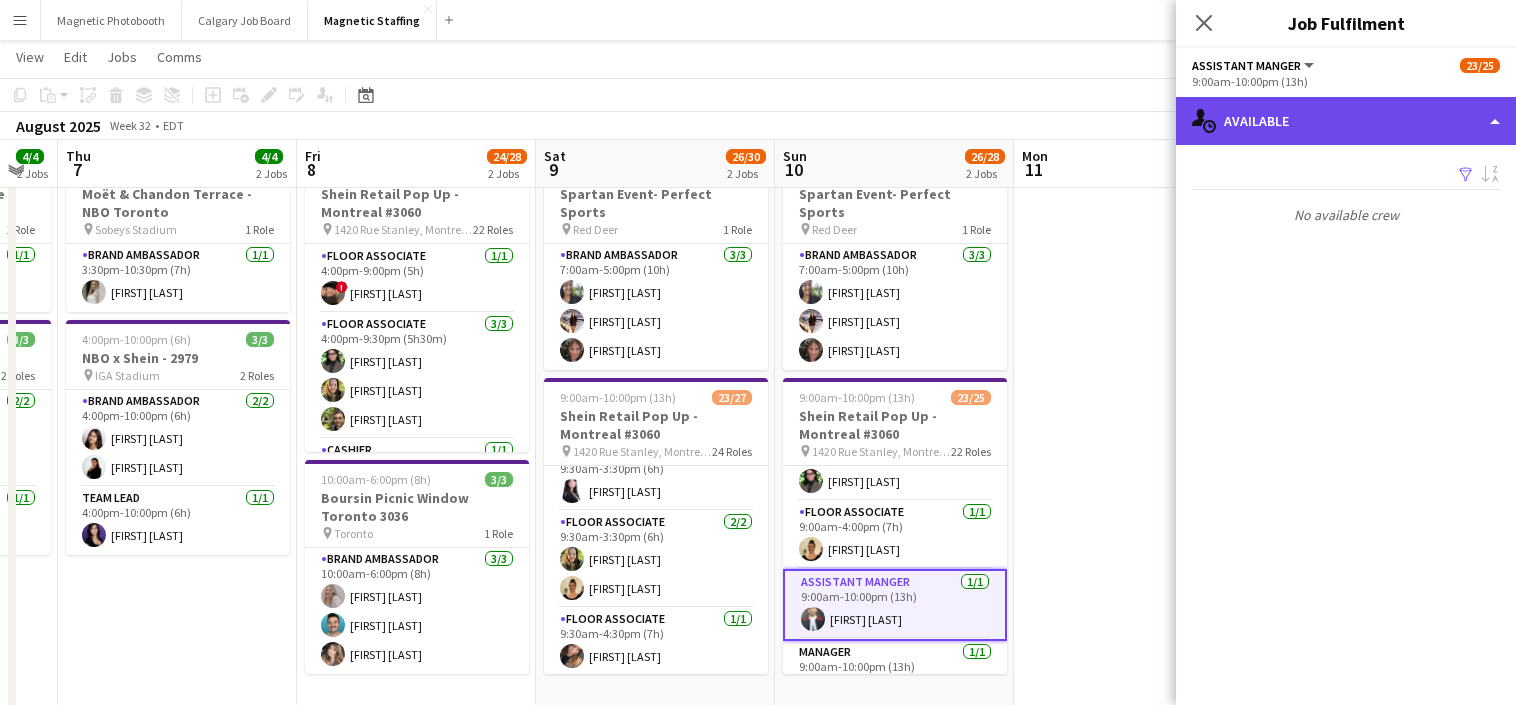 click on "single-neutral-actions-upload
Available" 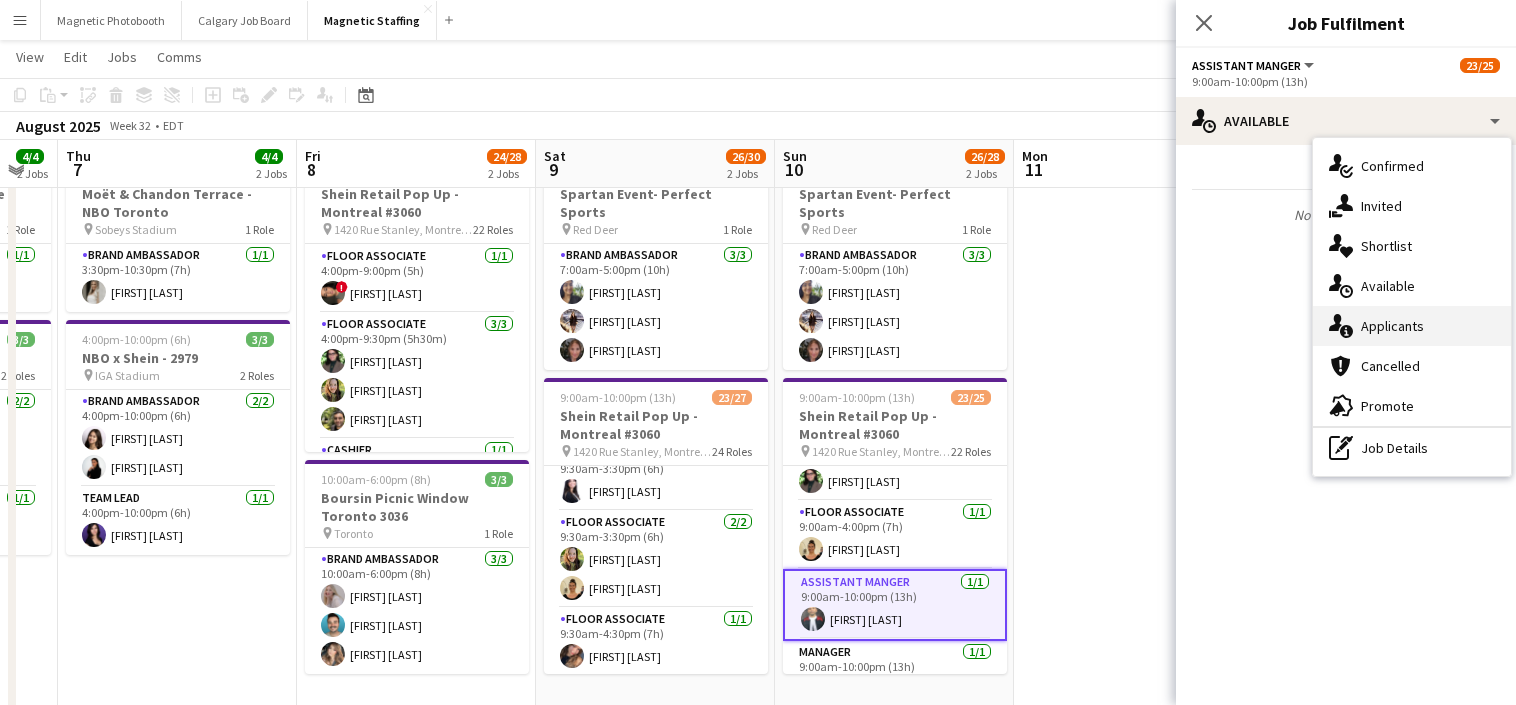 click 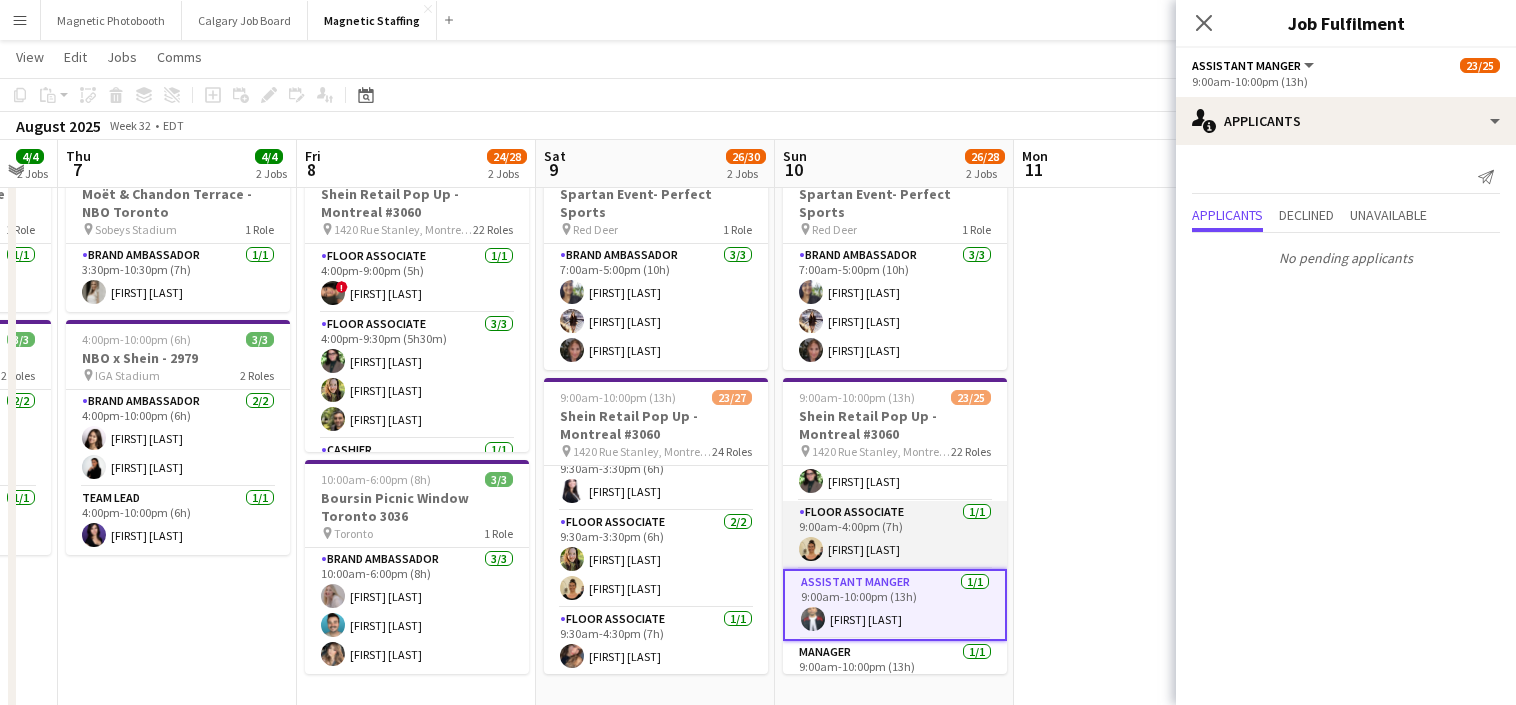 click on "Floor Associate   1/1   9:00am-4:00pm (7h)
[FIRST] [LAST]" at bounding box center (895, 535) 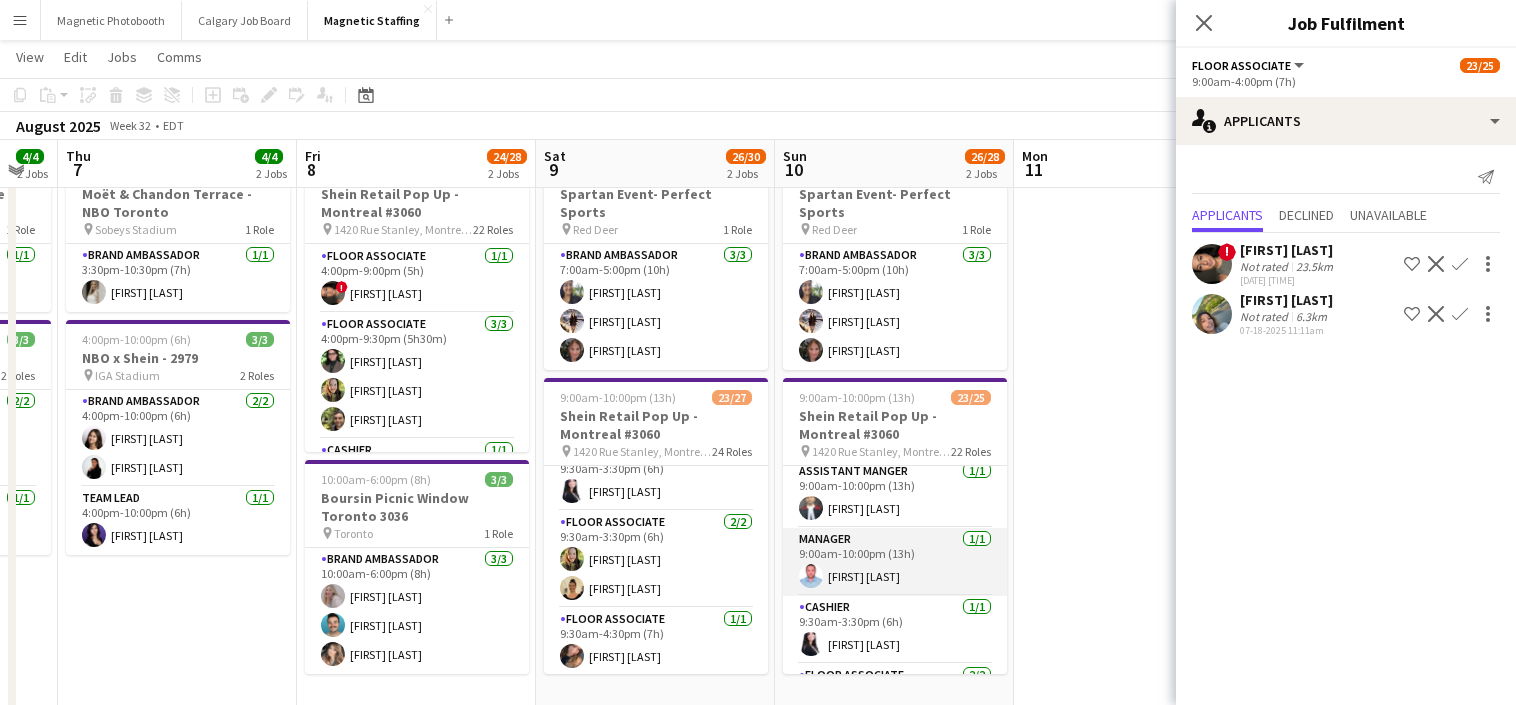 click on "Manager   1/1   9:00am-10:00pm (13h)
[FIRST] [LAST]" at bounding box center [895, 562] 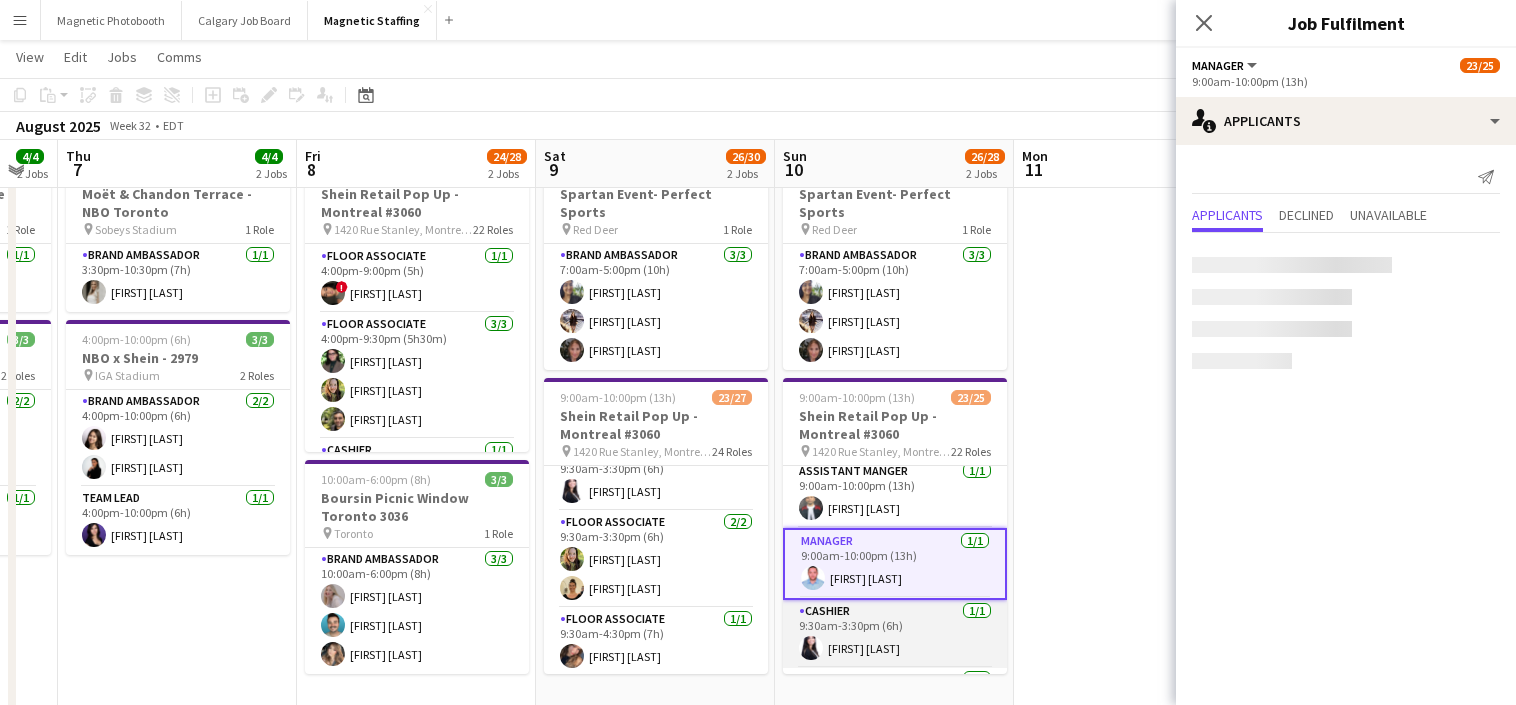 click on "Cashier   1/1   9:30am-3:30pm (6h)
[FIRST] [LAST]" at bounding box center (895, 634) 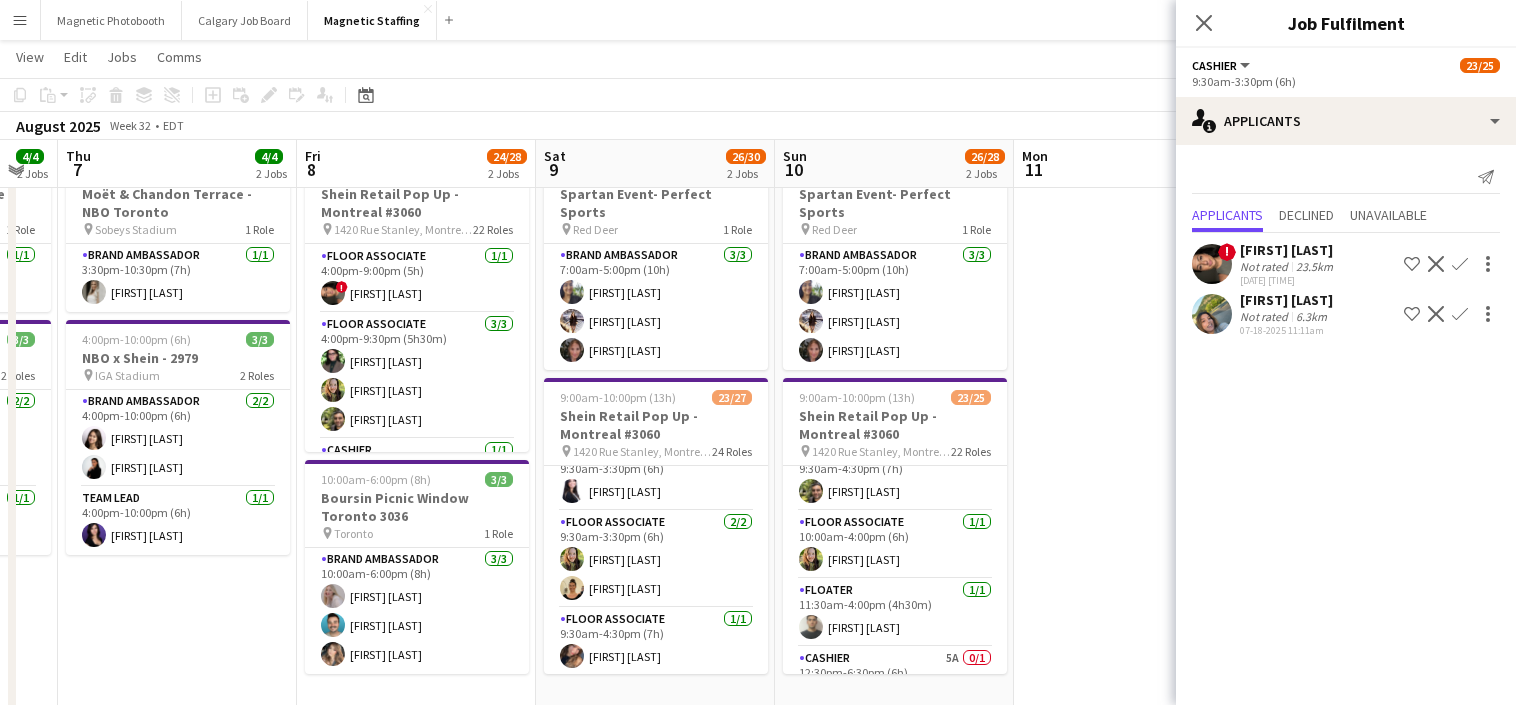 click on "Floater   1/1   11:30am-4:00pm (4h30m)
[FIRST] [LAST]" at bounding box center [895, 613] 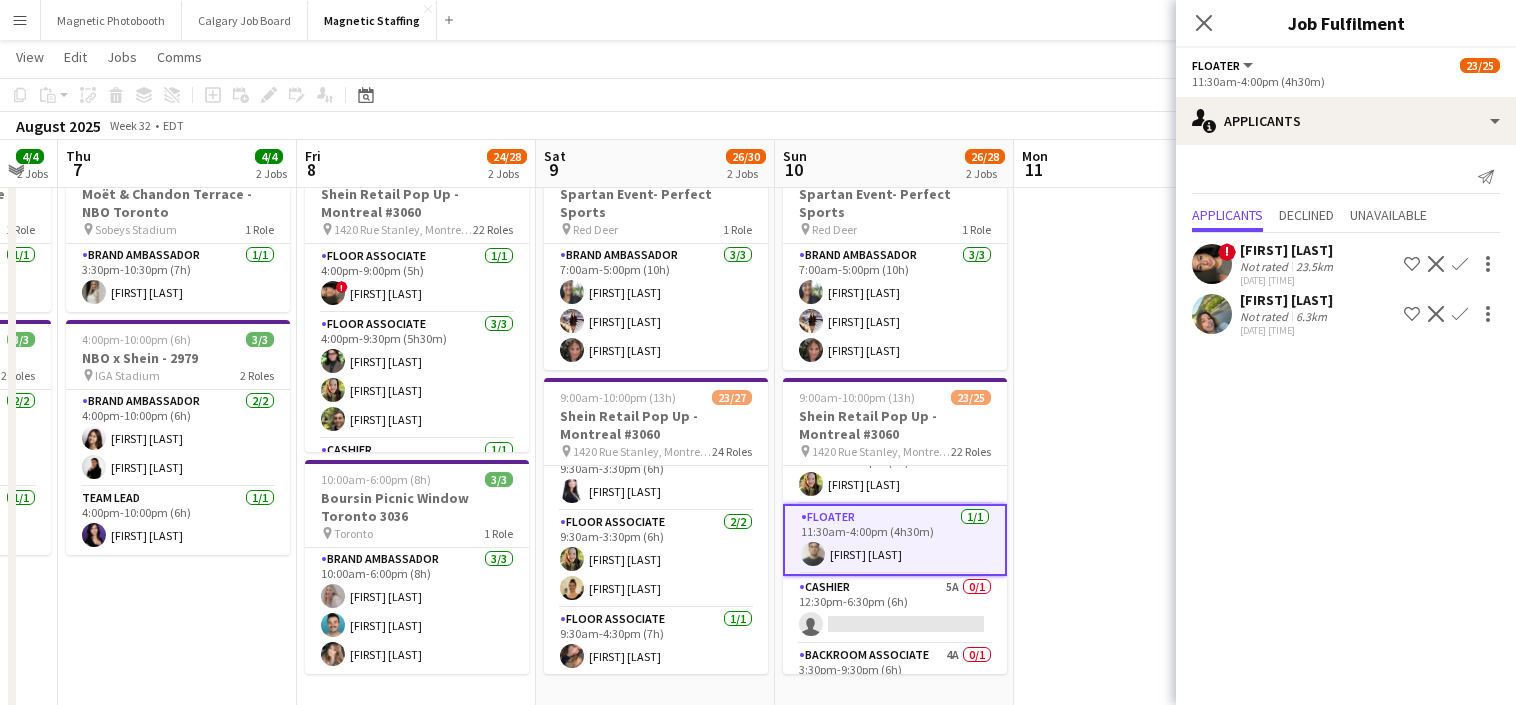 click on "Cashier   5A   0/1   12:30pm-6:30pm (6h)
single-neutral-actions" at bounding box center (895, 610) 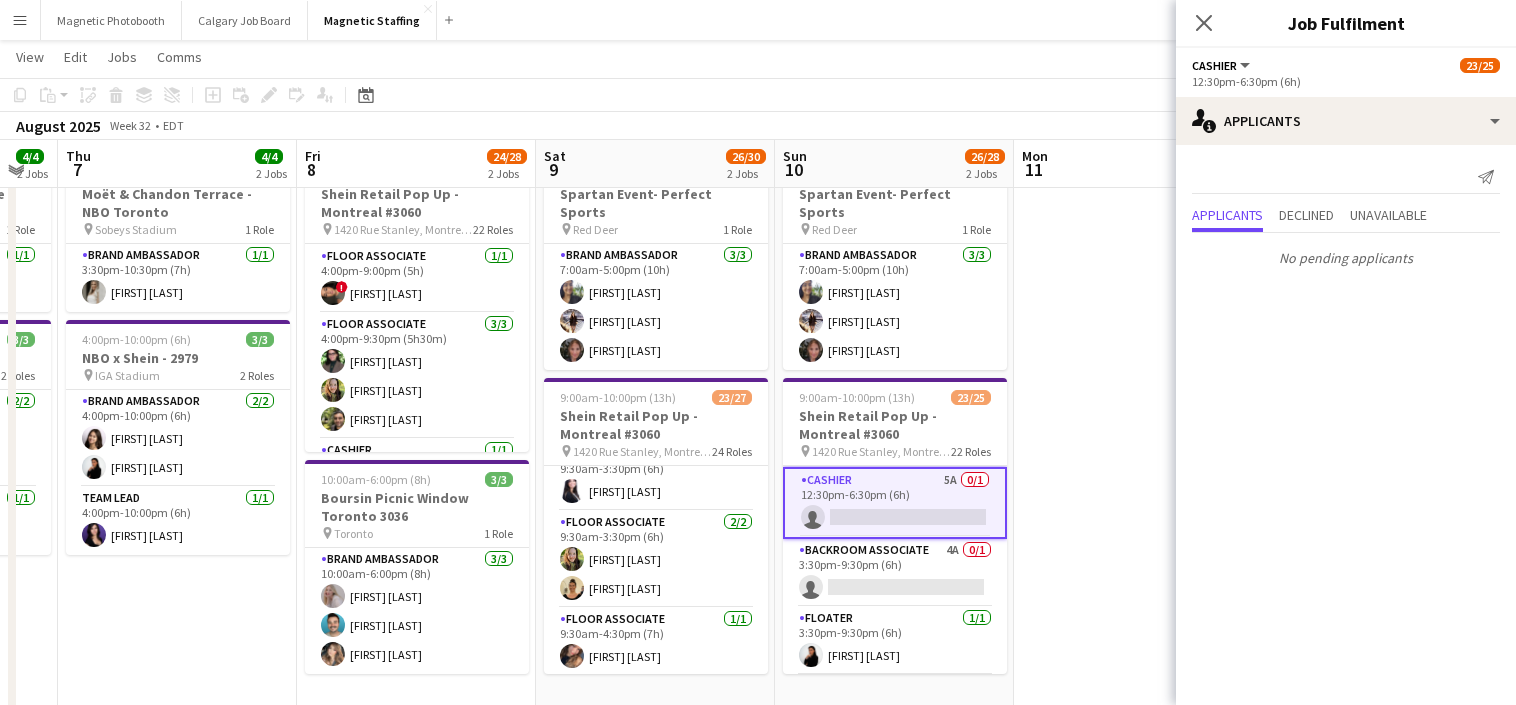 click on "Floater   1/1   3:30pm-9:30pm (6h)
[FIRST] [LAST]" at bounding box center [895, 641] 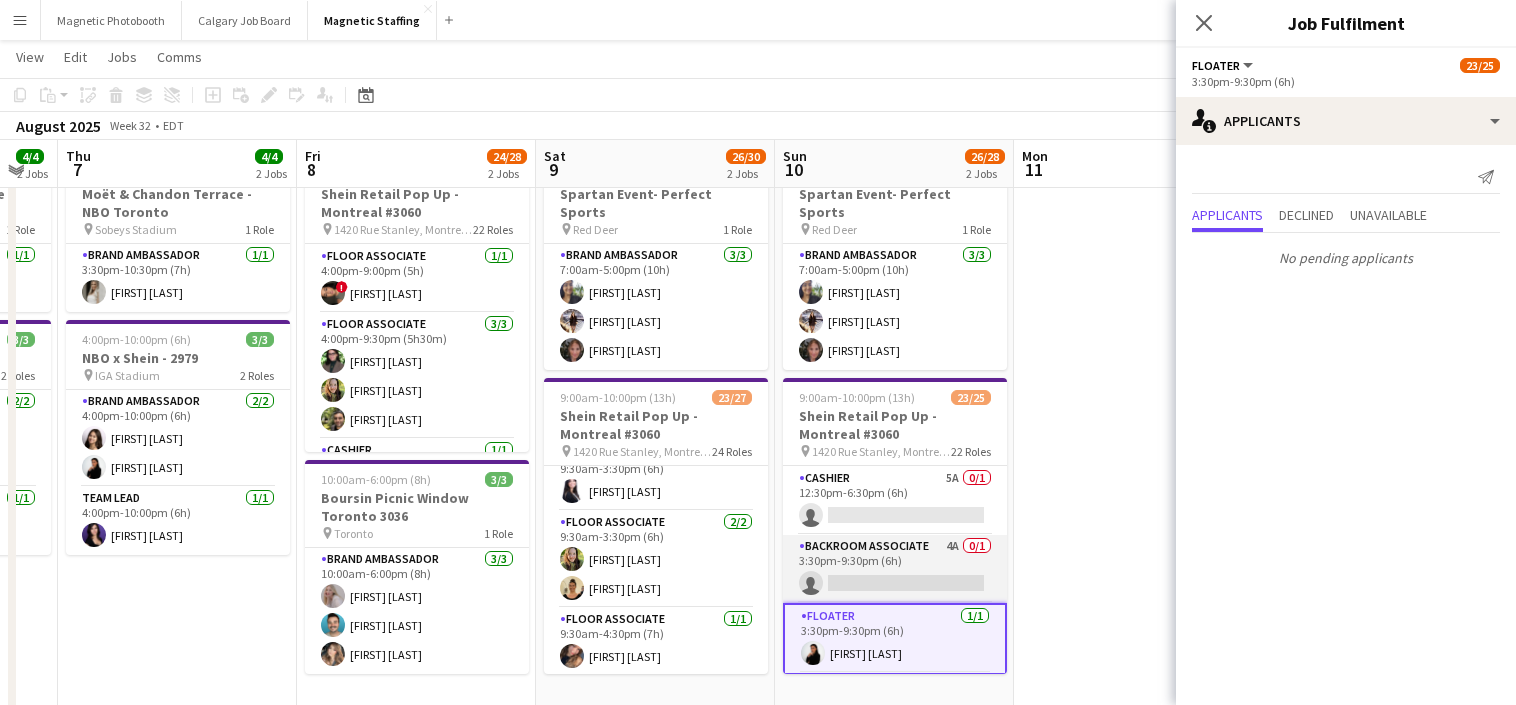 click on "Backroom Associate   4A   0/1   [TIME]-[TIME] ([DURATION])
single-neutral-actions" at bounding box center [895, 569] 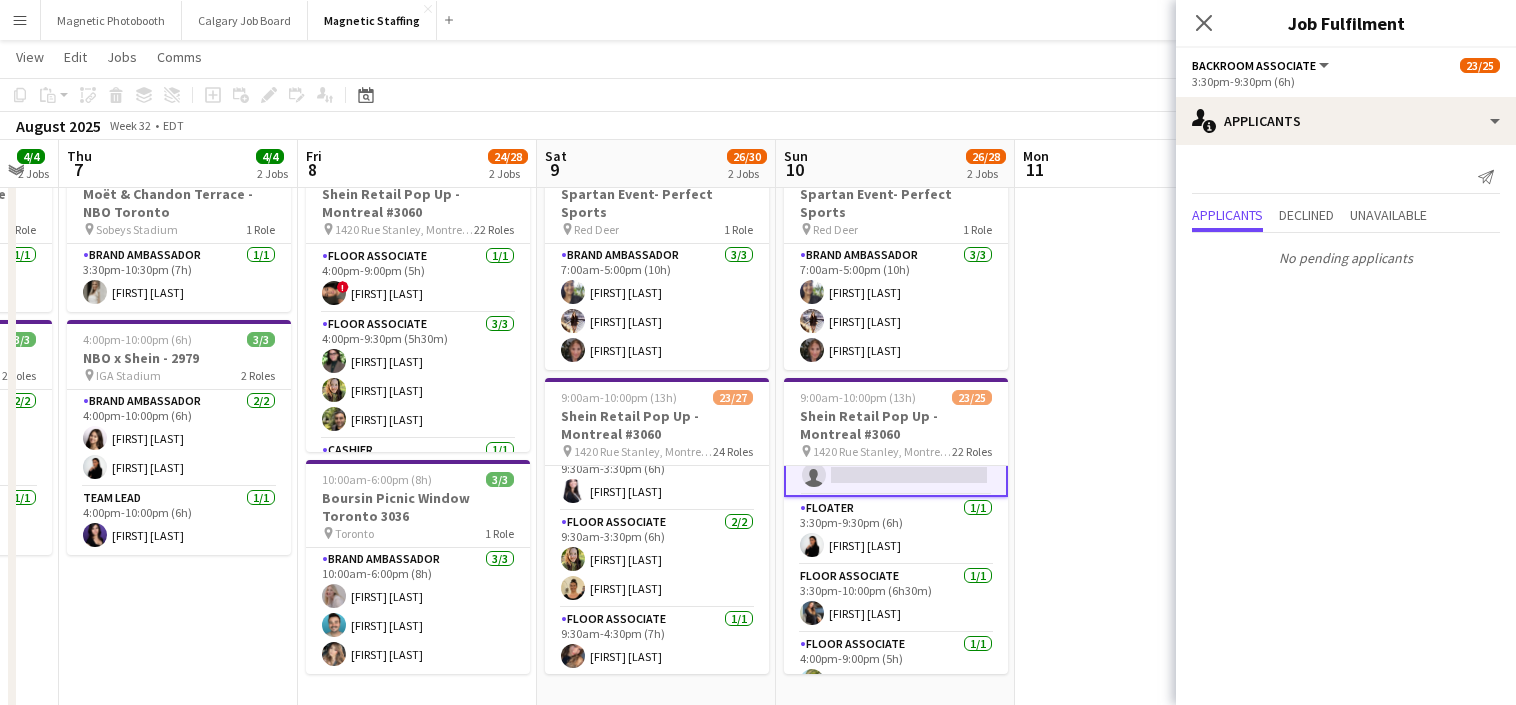 click on "Floor Associate   1/1   3:30pm-10:00pm (6h30m)
[FIRST] [LAST]" at bounding box center [896, 599] 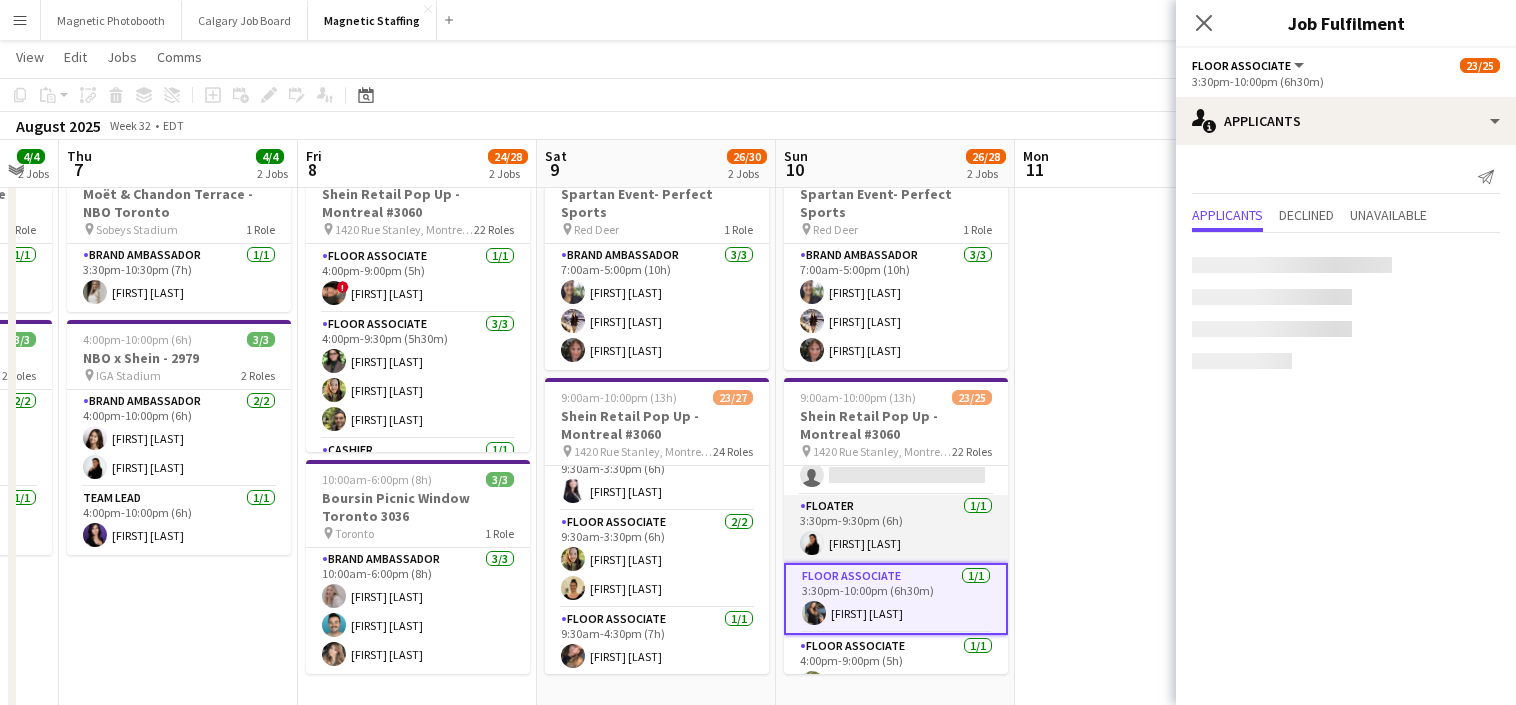 click on "Floater   1/1   3:30pm-9:30pm (6h)
[FIRST] [LAST]" at bounding box center [896, 529] 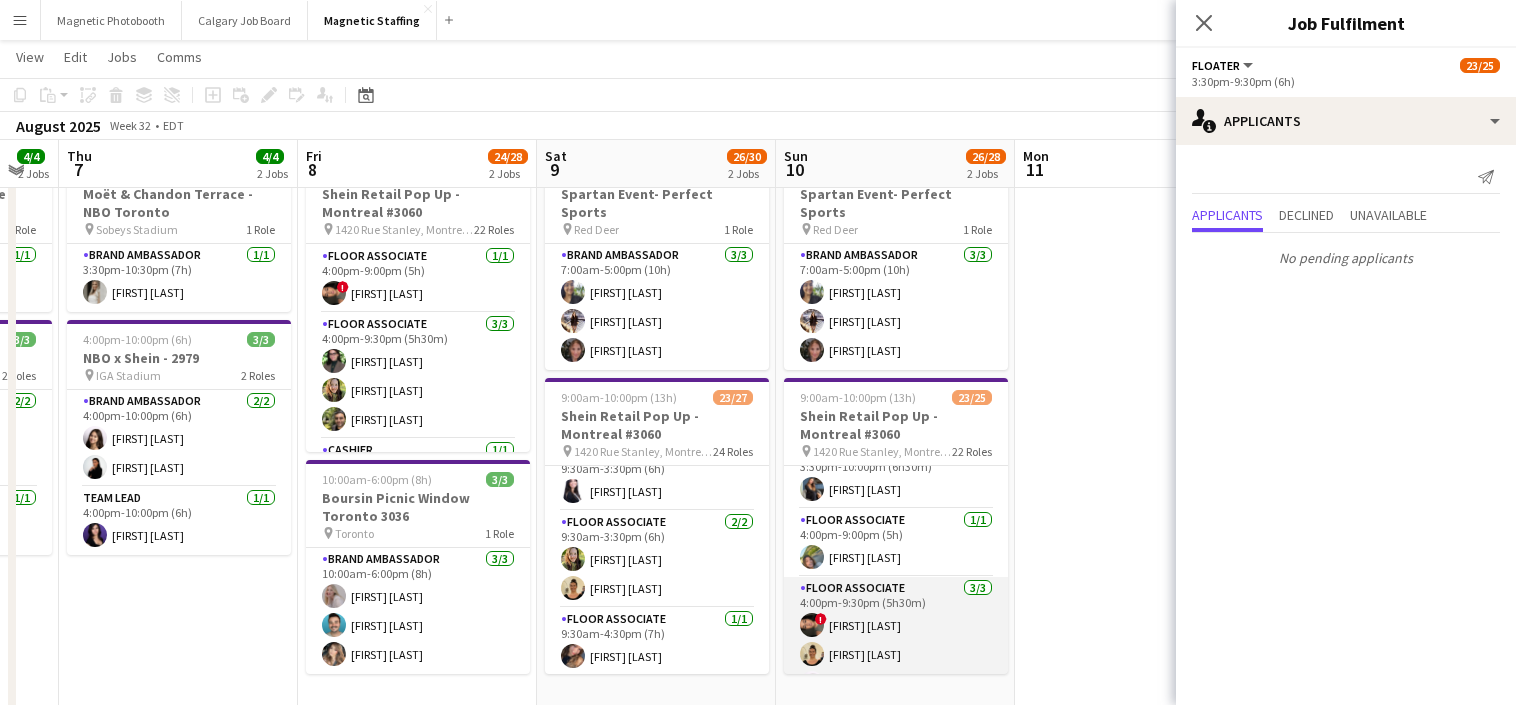 click on "Floor Associate   3/3   [TIME]-[TIME] ([DURATION])
! [FIRST] [LAST] [FIRST] [LAST] [FIRST] [LAST]" at bounding box center (896, 640) 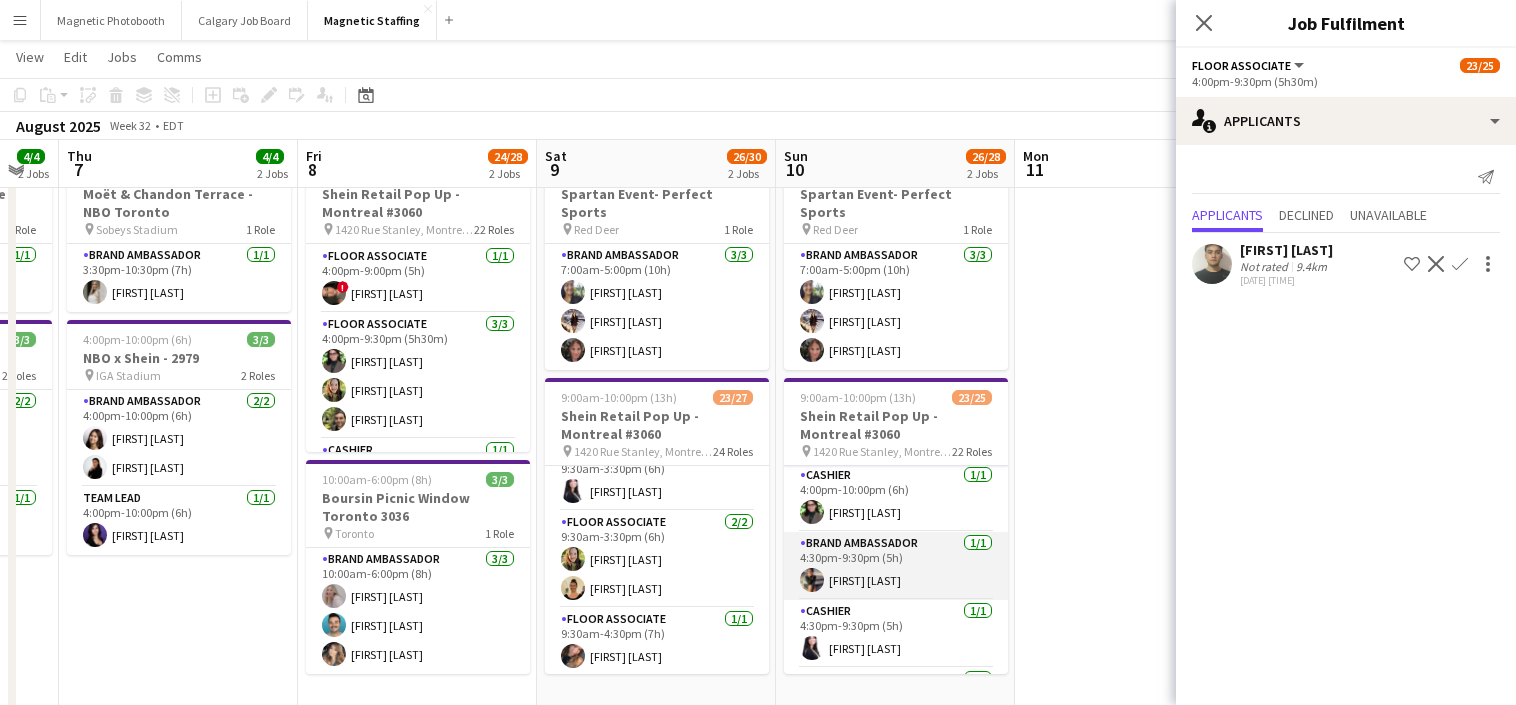 click on "Brand Ambassador   1/1   [TIME]-[TIME] ([DURATION])
[FIRST] [LAST]" at bounding box center [896, 566] 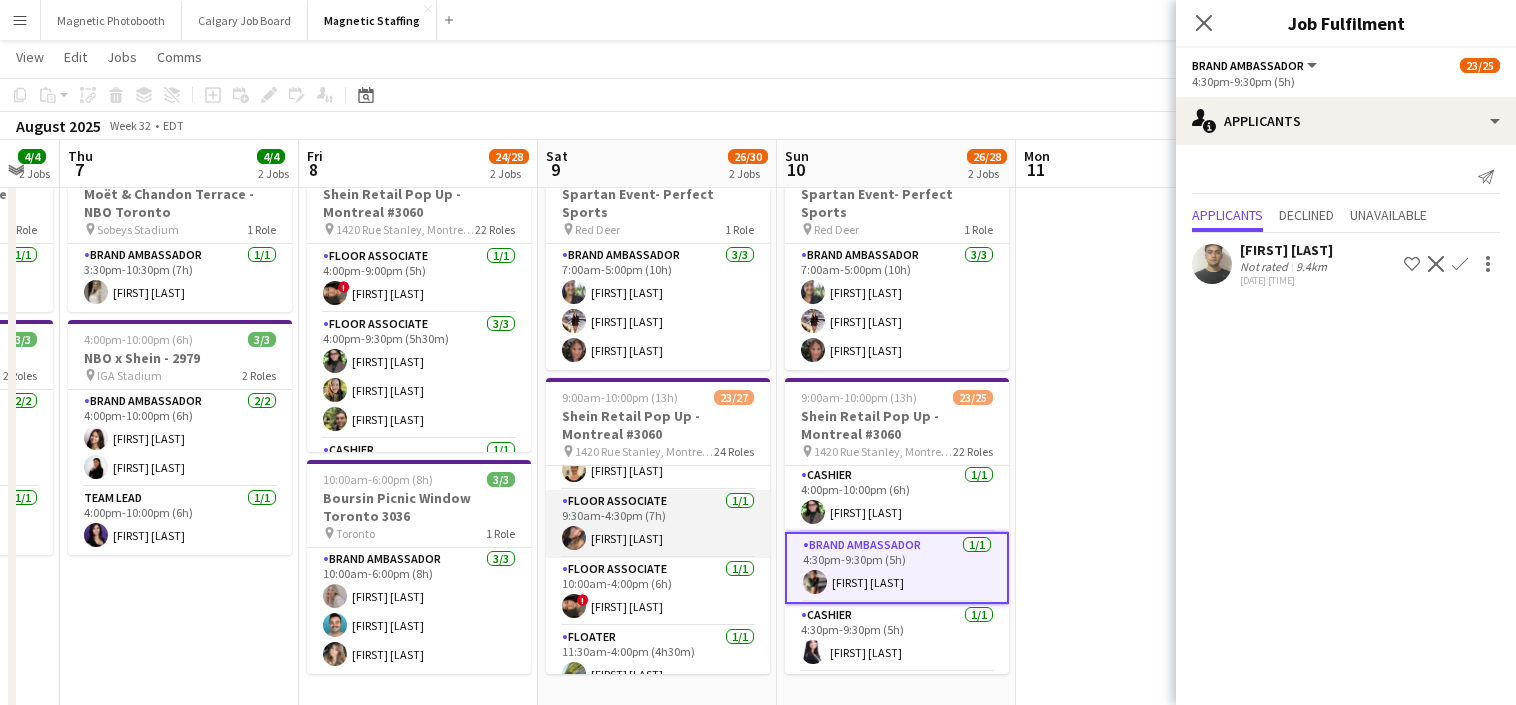 click on "Floor Associate   1/1   10:00am-4:00pm (6h)
! [FIRST] [LAST]" at bounding box center (658, 592) 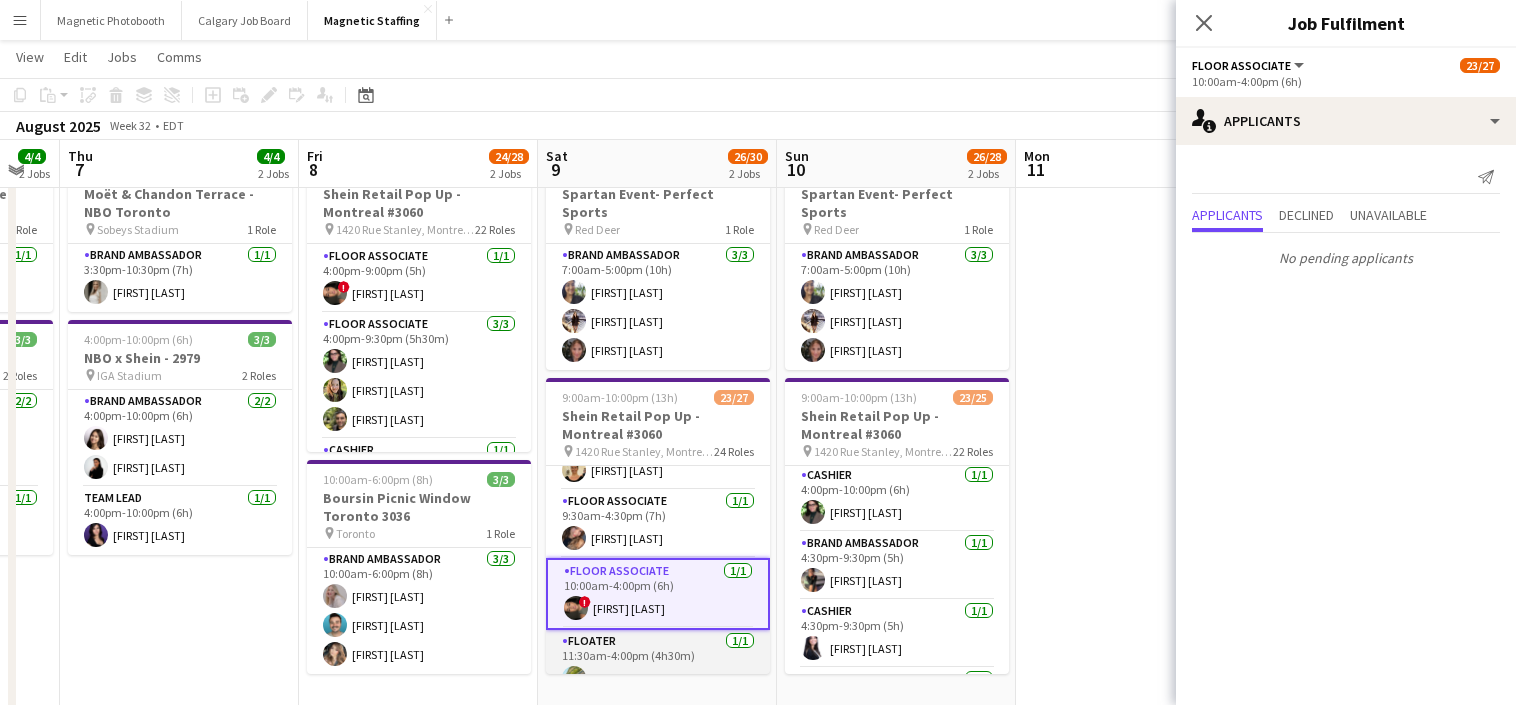 click on "Floater   1/1   [TIME]-[TIME] ([DURATION])
[FIRST] [LAST]" at bounding box center (658, 664) 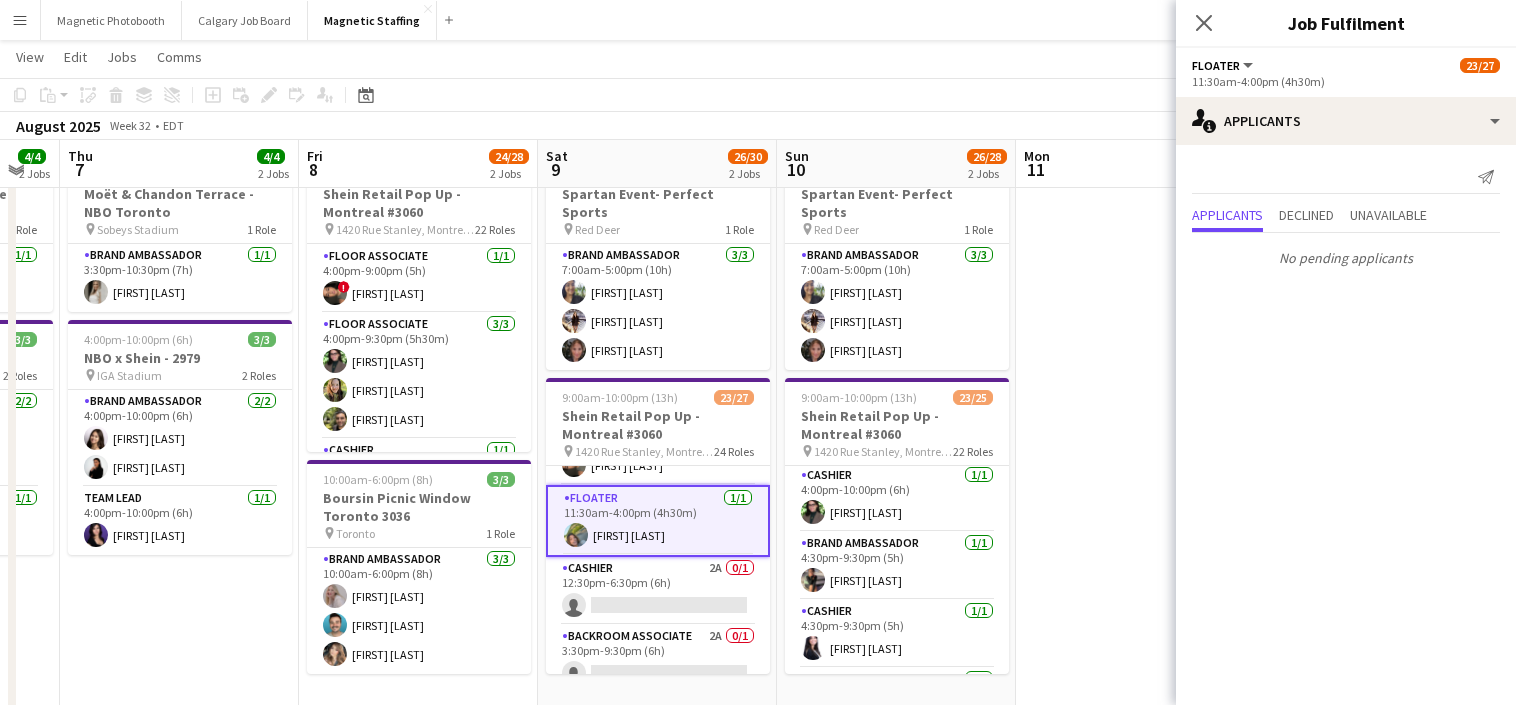 click on "Backroom Associate   2A   0/1   3:30pm-9:30pm (6h)
single-neutral-actions" at bounding box center [658, 659] 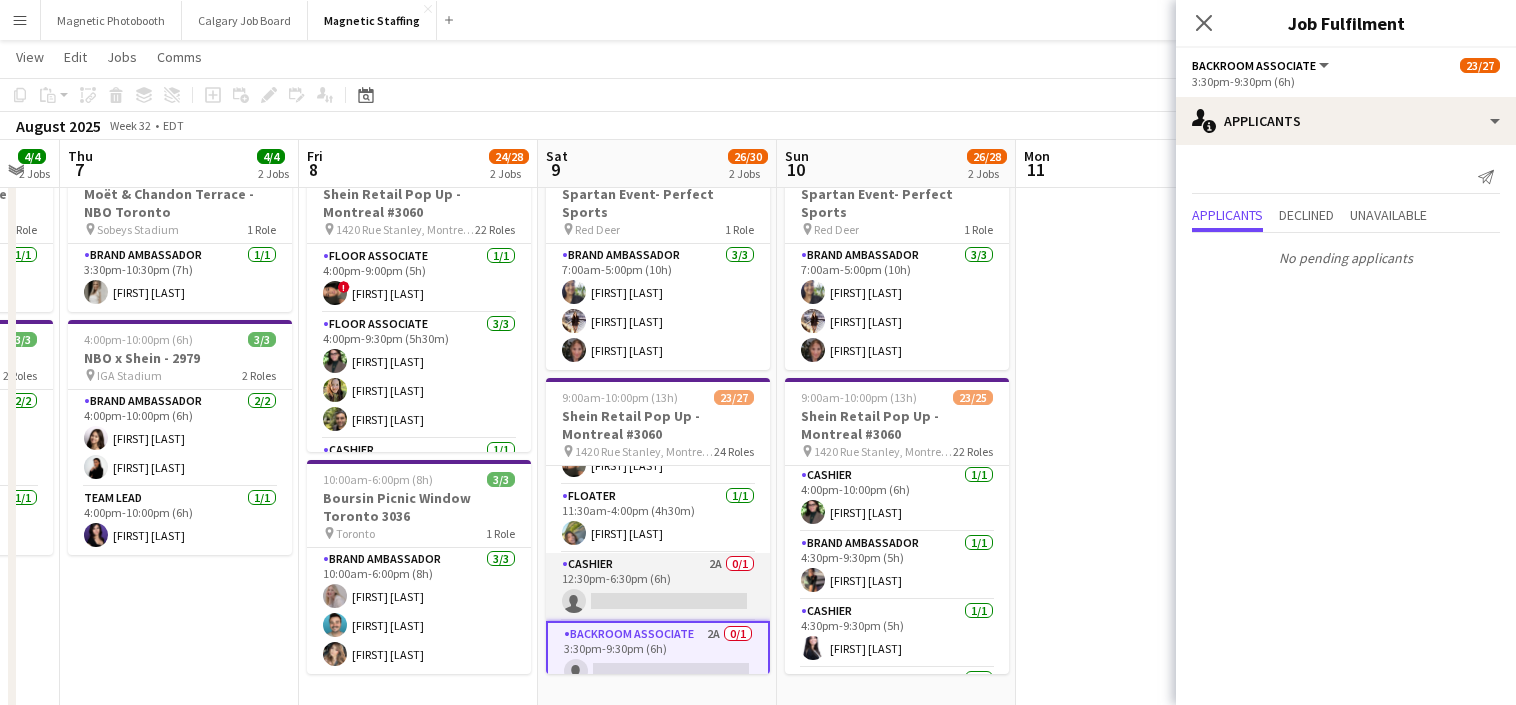 click on "Cashier   2A   0/1   12:30pm-6:30pm (6h)
single-neutral-actions" at bounding box center [658, 587] 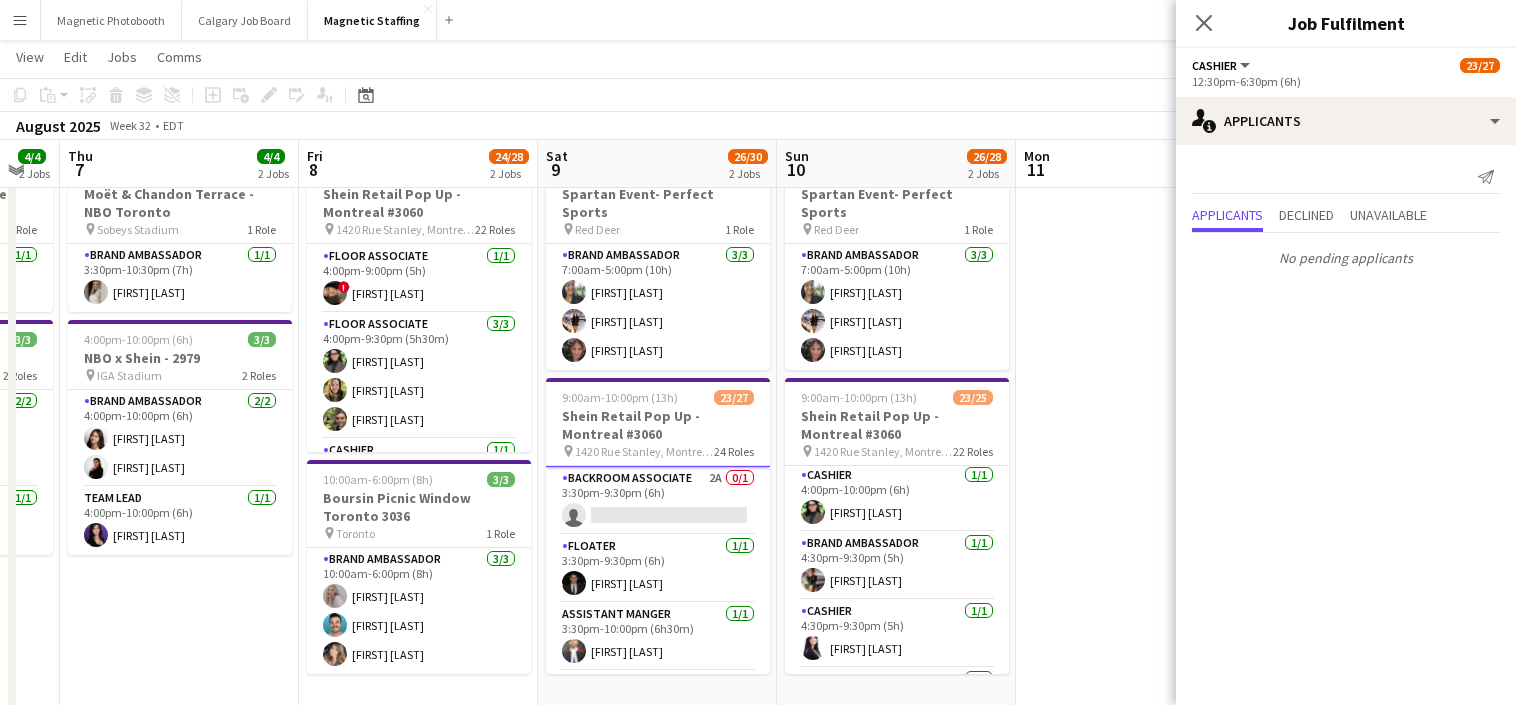 click on "Floater   1/1   3:30pm-9:30pm (6h)
[FIRST] [LAST]" at bounding box center (658, 569) 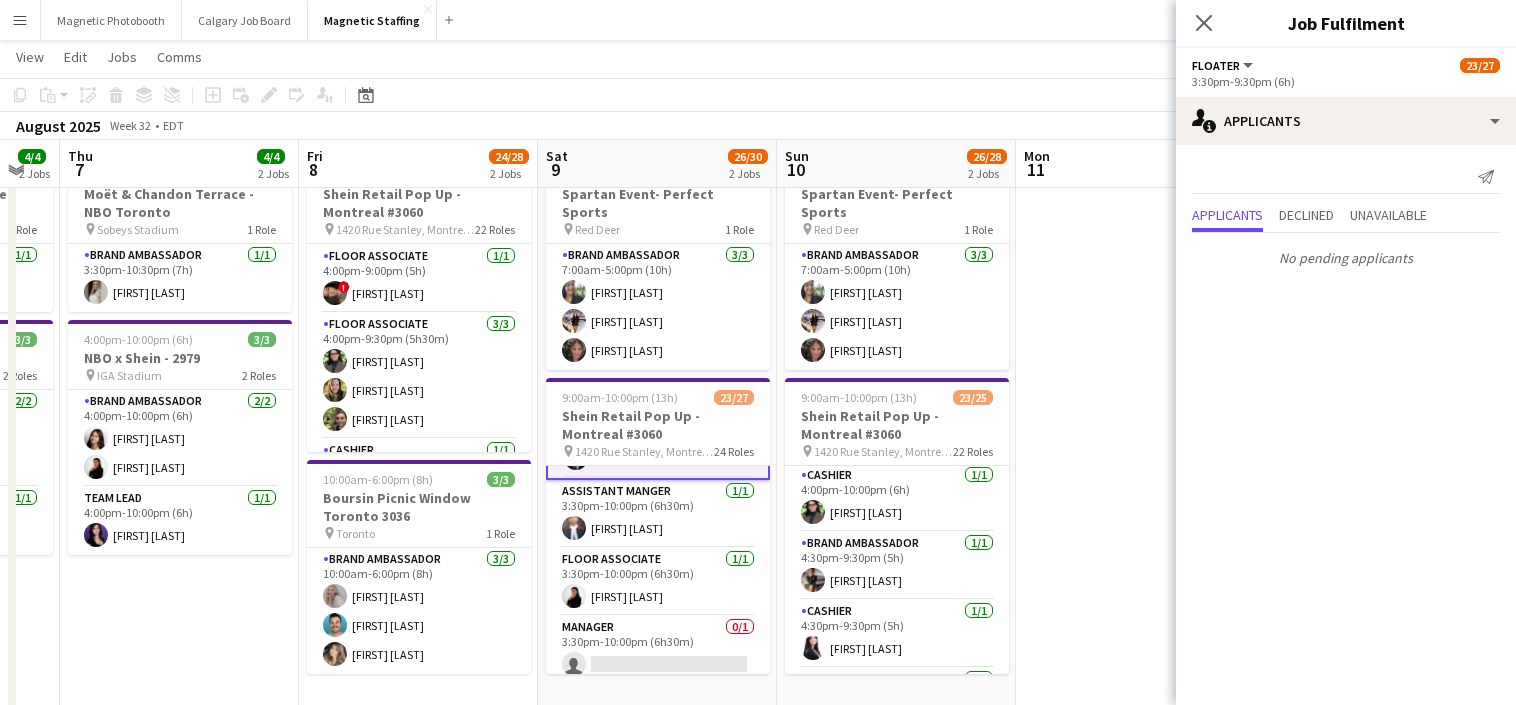 click on "Floor Associate   1/1   [TIME]-[TIME] ([DURATION])
[FIRST] [LAST]" at bounding box center (658, 582) 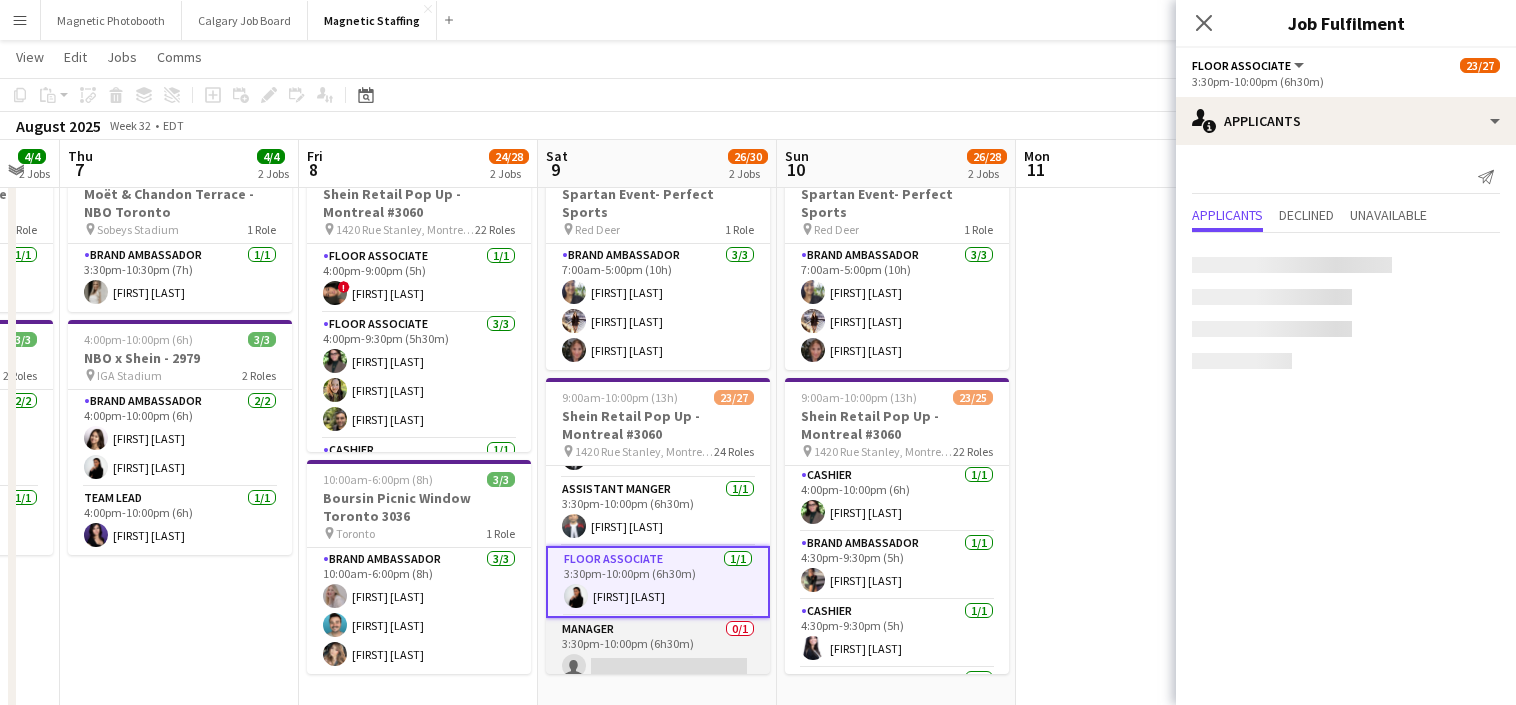 click on "Manager   0/1   3:30pm-10:00pm (6h30m)
single-neutral-actions" at bounding box center (658, 652) 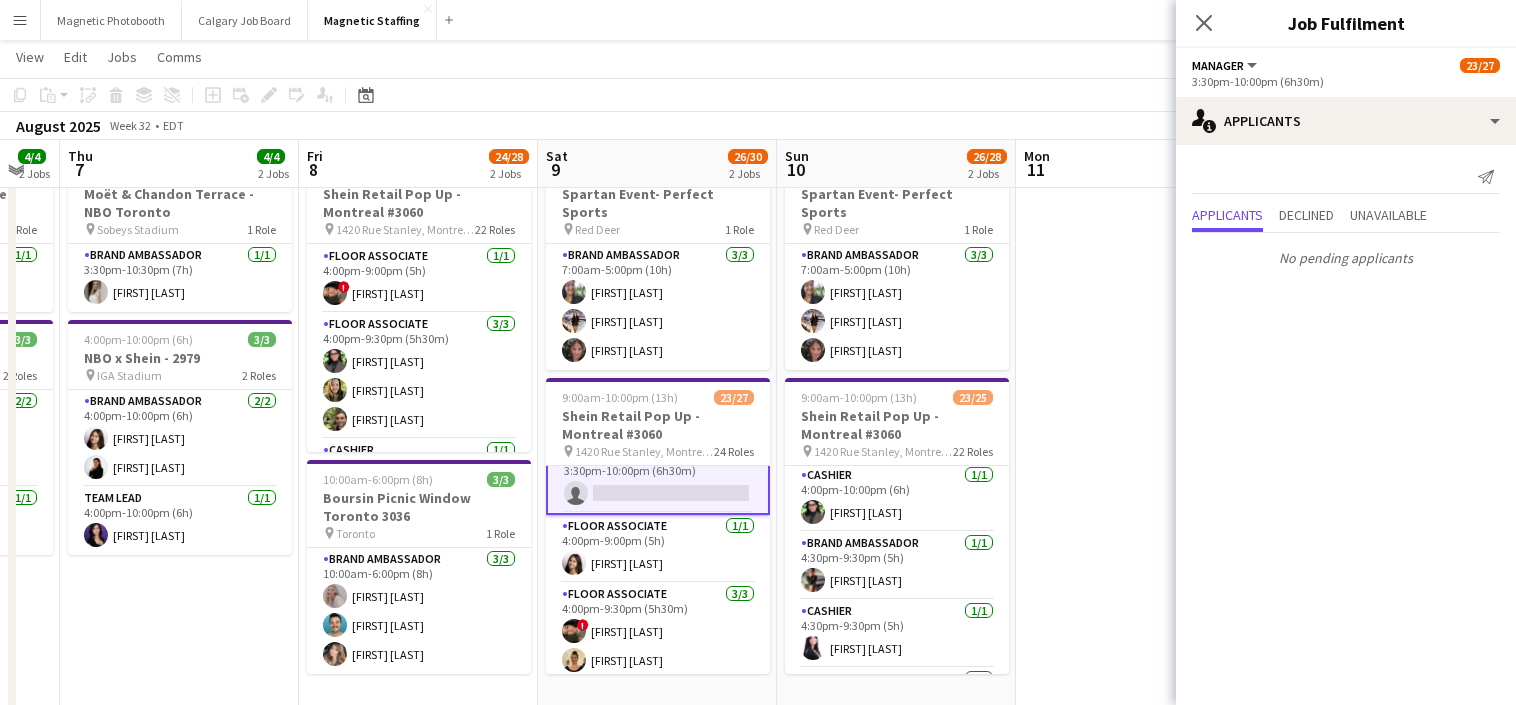 click on "Floor Associate   3/3   4:00pm-9:30pm (5h30m)
! [FIRST] [LAST] [FIRST] [LAST] [FIRST] [LAST]" at bounding box center (658, 646) 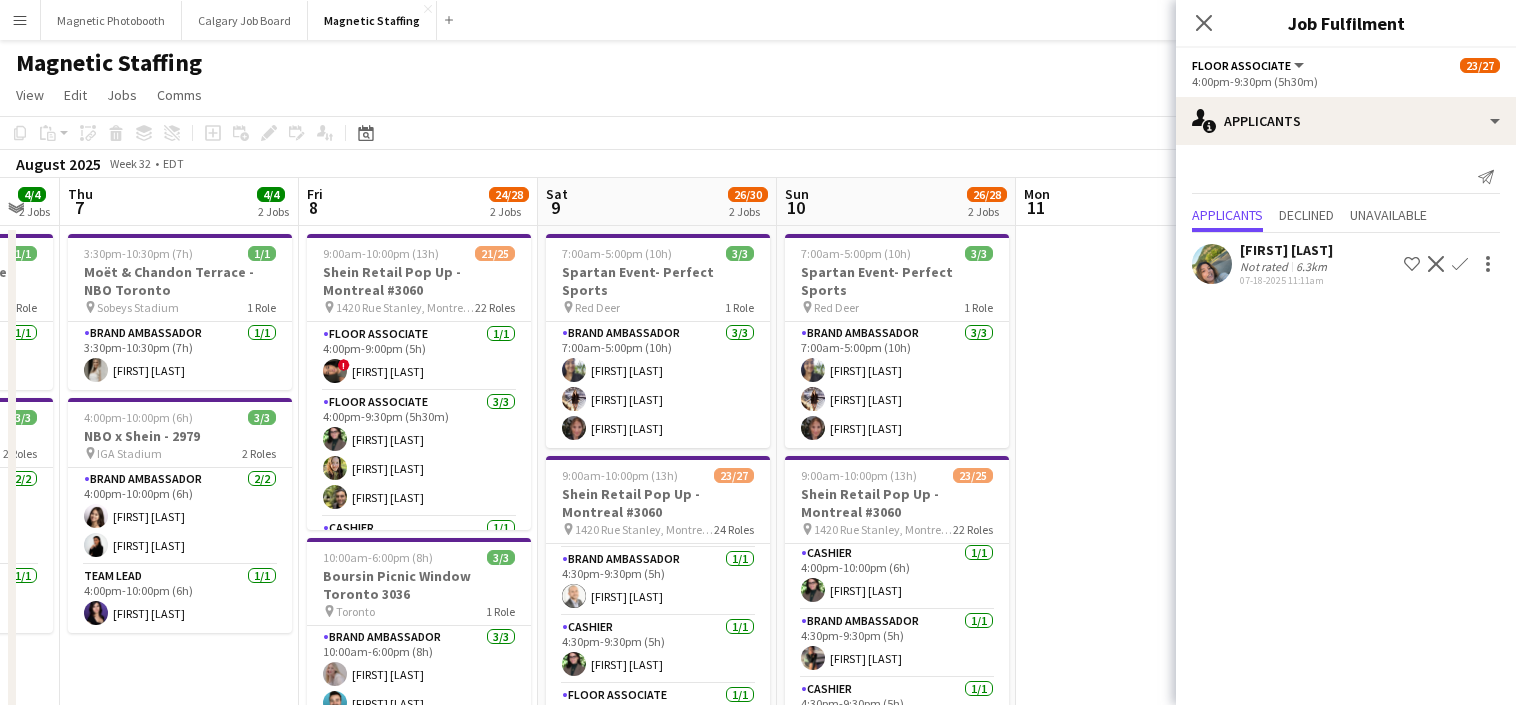 click on "users2
Applicants
Send notification
Applicants Declined Unavailable  [FIRST] [LAST]   Not rated   6.3km   [DATE] [TIME]
Shortlist crew
Decline
Confirm" 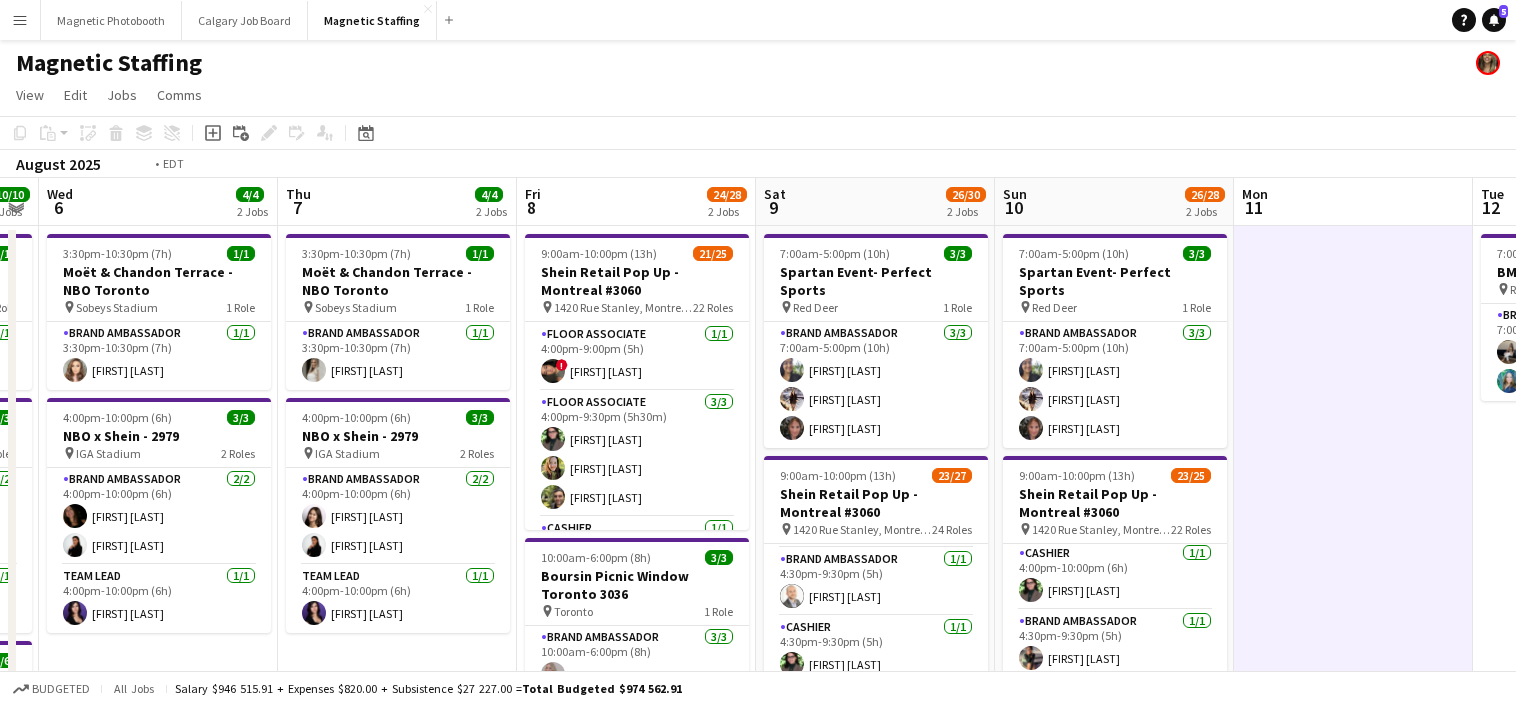 drag, startPoint x: 117, startPoint y: 397, endPoint x: 948, endPoint y: 378, distance: 831.21716 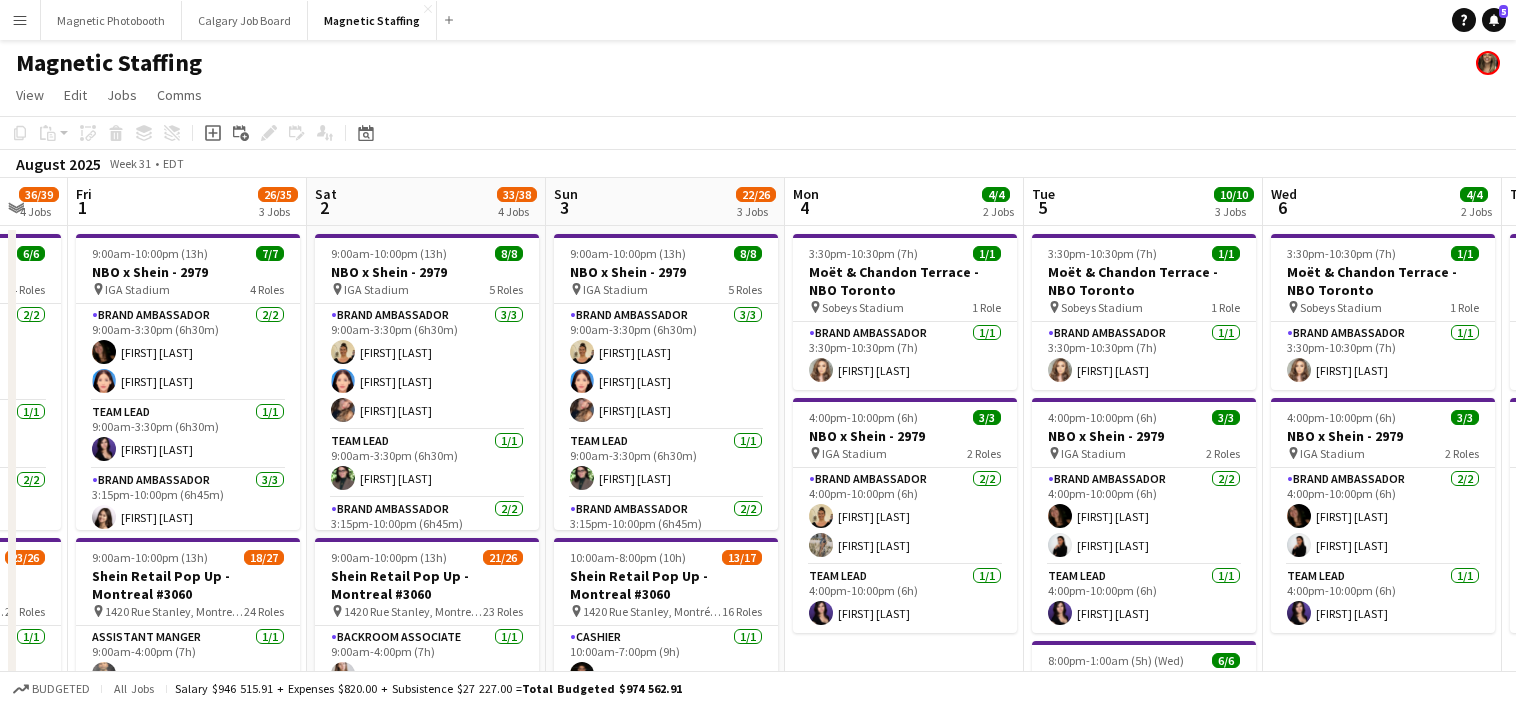 drag, startPoint x: 74, startPoint y: 419, endPoint x: 758, endPoint y: 397, distance: 684.3537 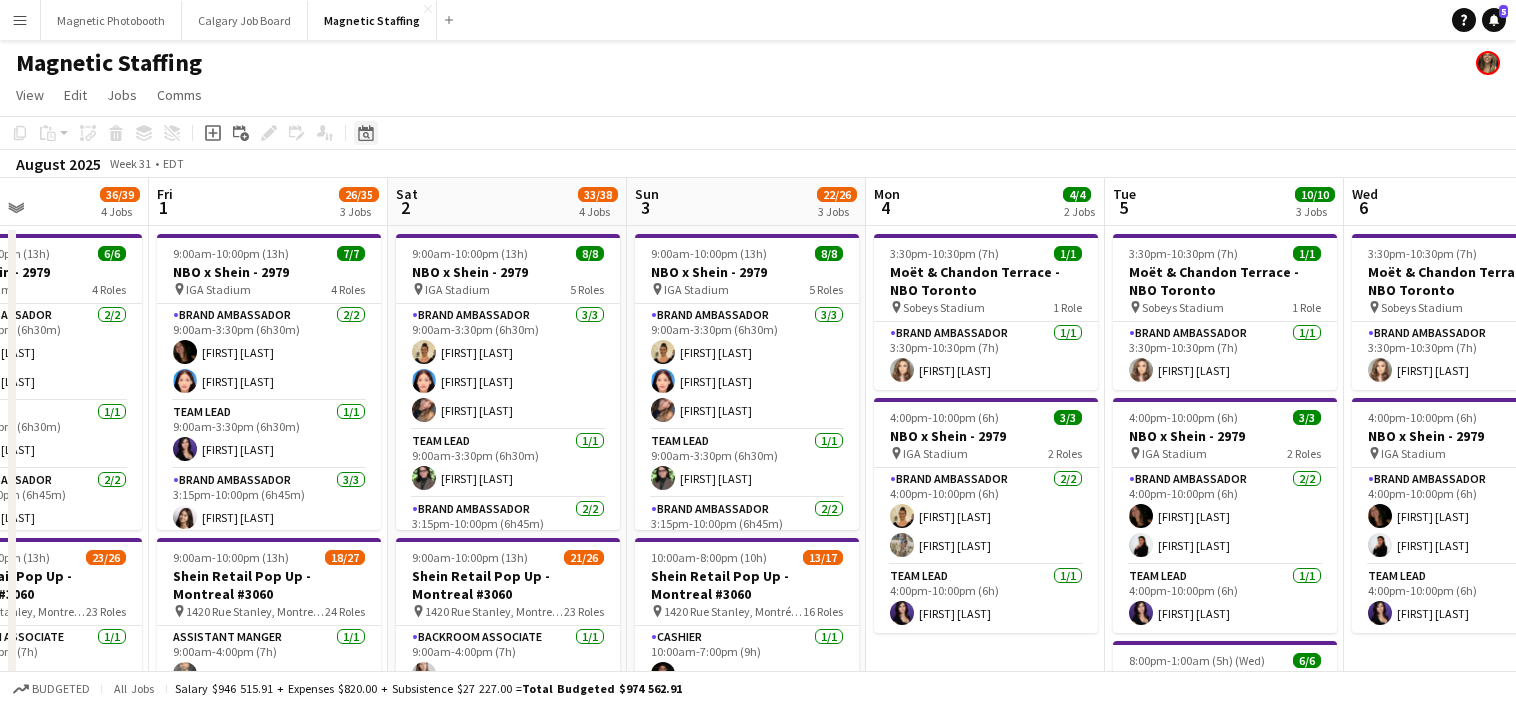 click 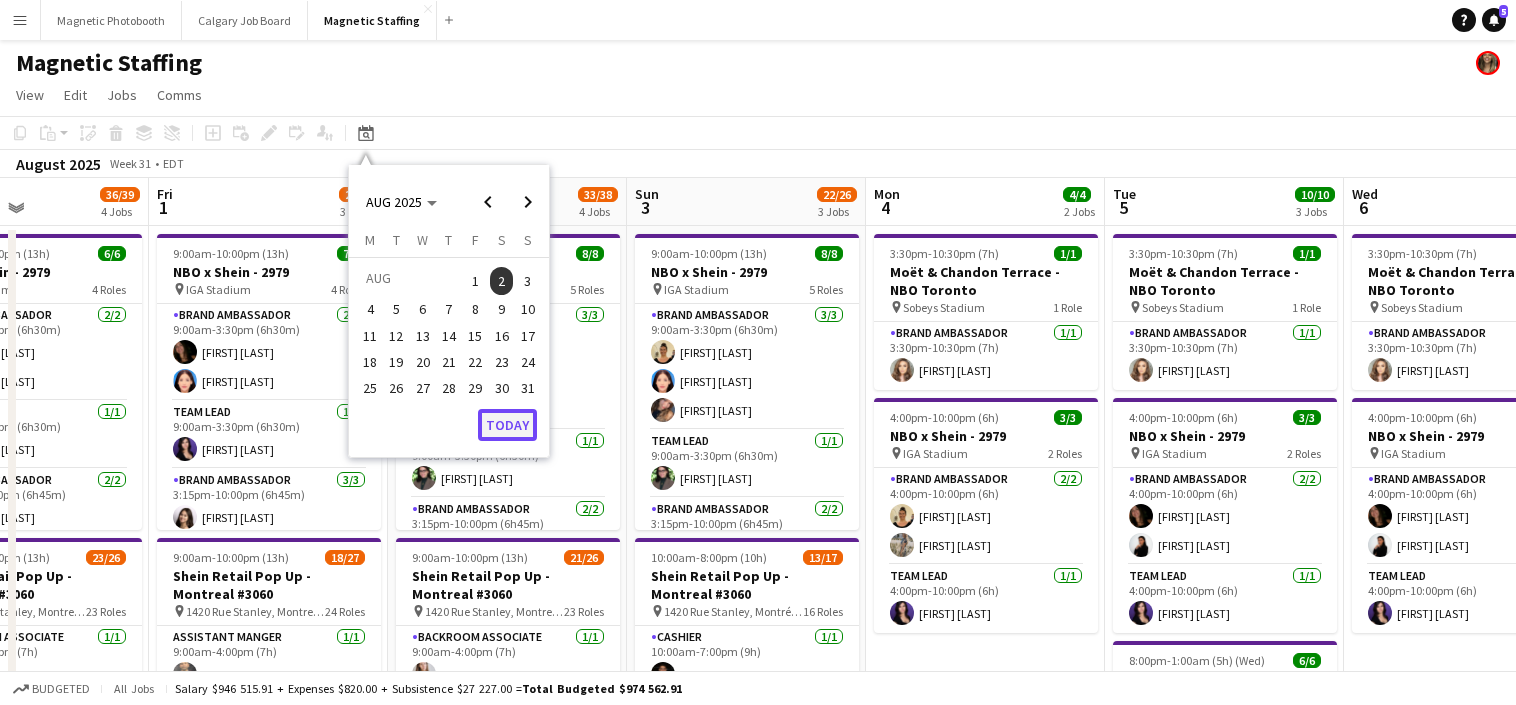 click on "Today" at bounding box center (507, 425) 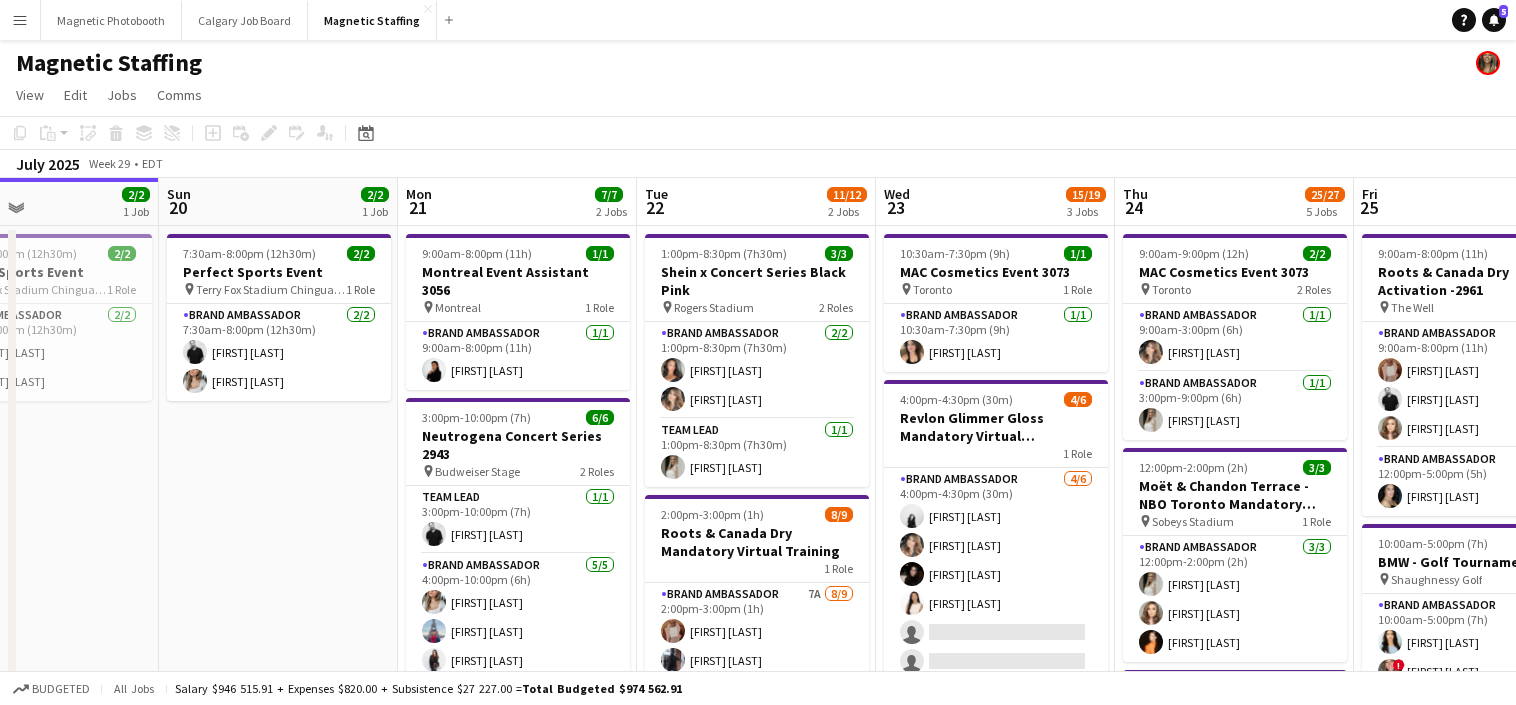 drag, startPoint x: 609, startPoint y: 451, endPoint x: 192, endPoint y: 457, distance: 417.04315 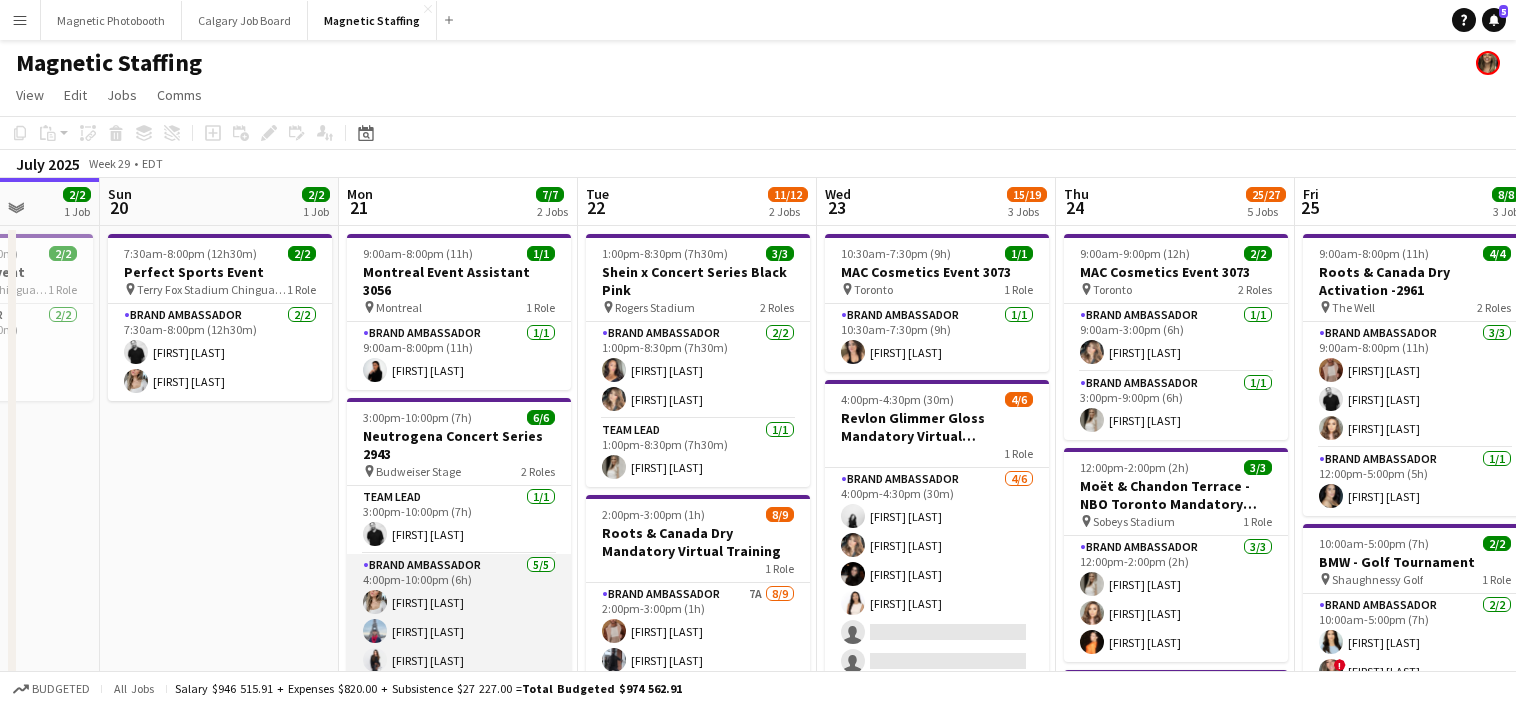 scroll, scrollTop: 44, scrollLeft: 0, axis: vertical 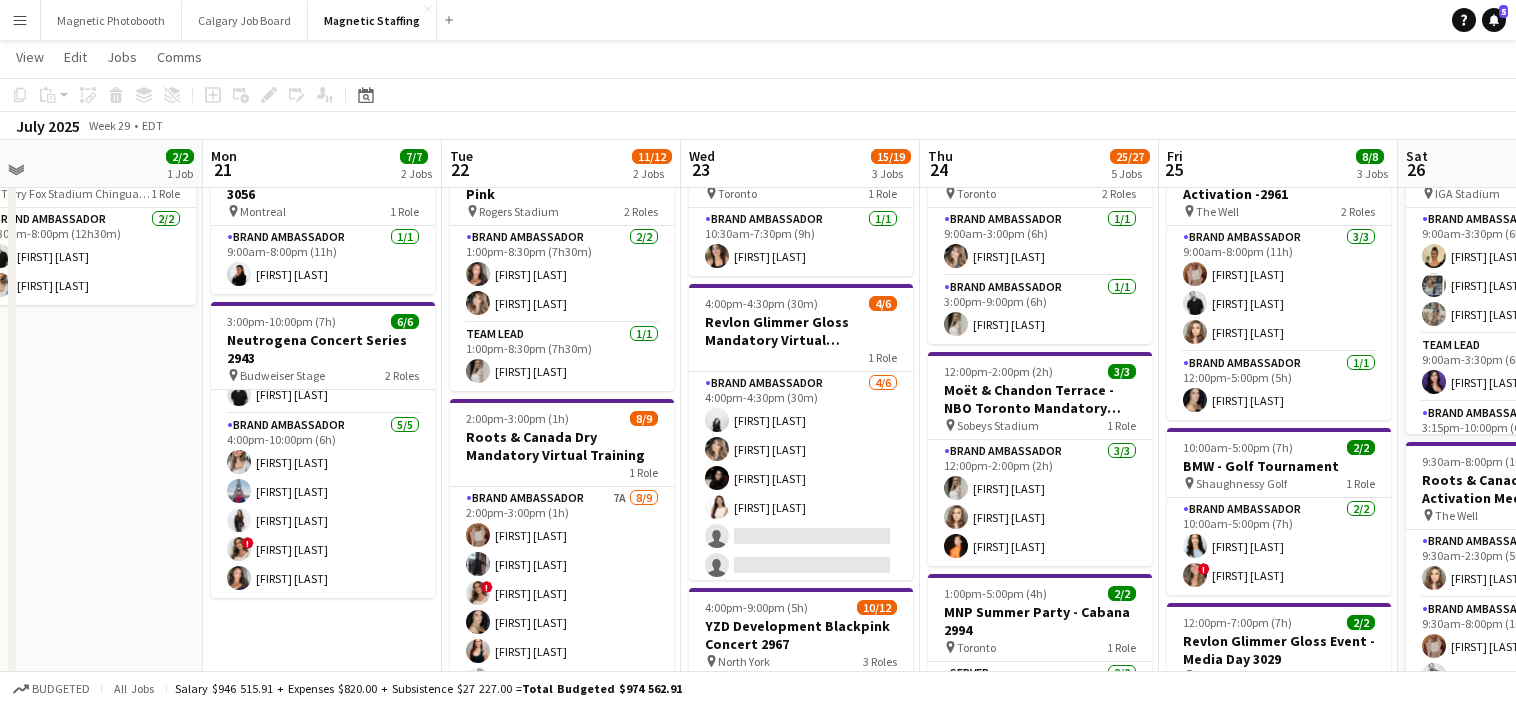 drag, startPoint x: 587, startPoint y: 589, endPoint x: 454, endPoint y: 589, distance: 133 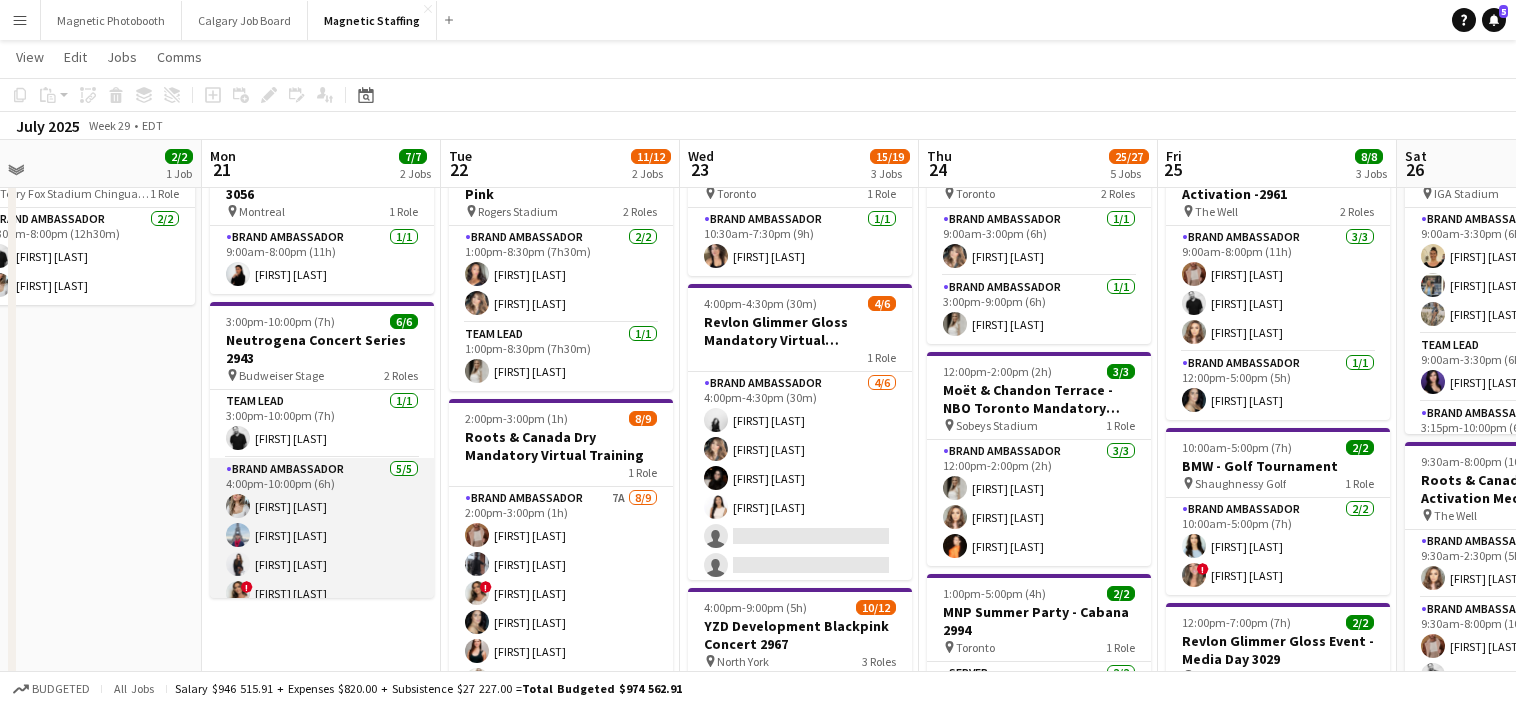 scroll, scrollTop: 2, scrollLeft: 0, axis: vertical 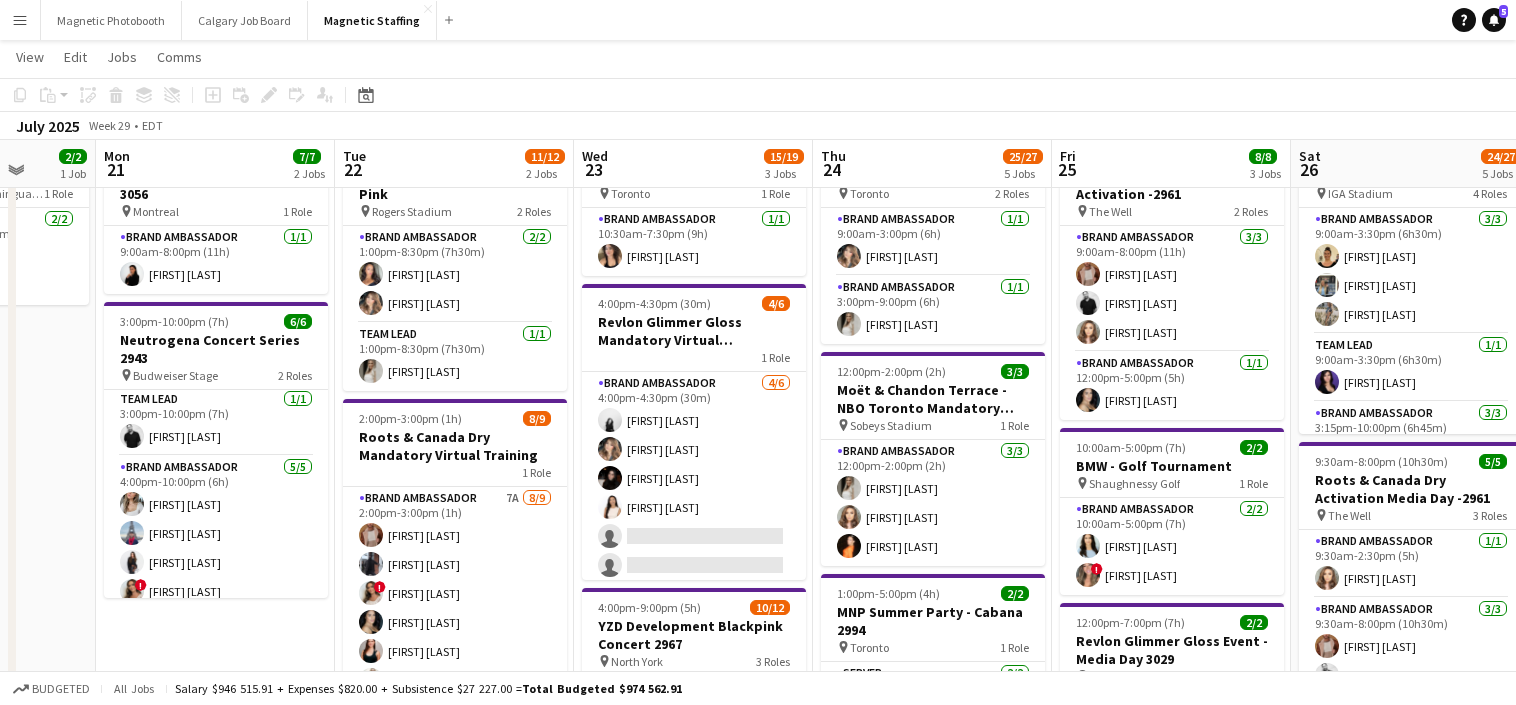 drag, startPoint x: 514, startPoint y: 491, endPoint x: 475, endPoint y: 490, distance: 39.012817 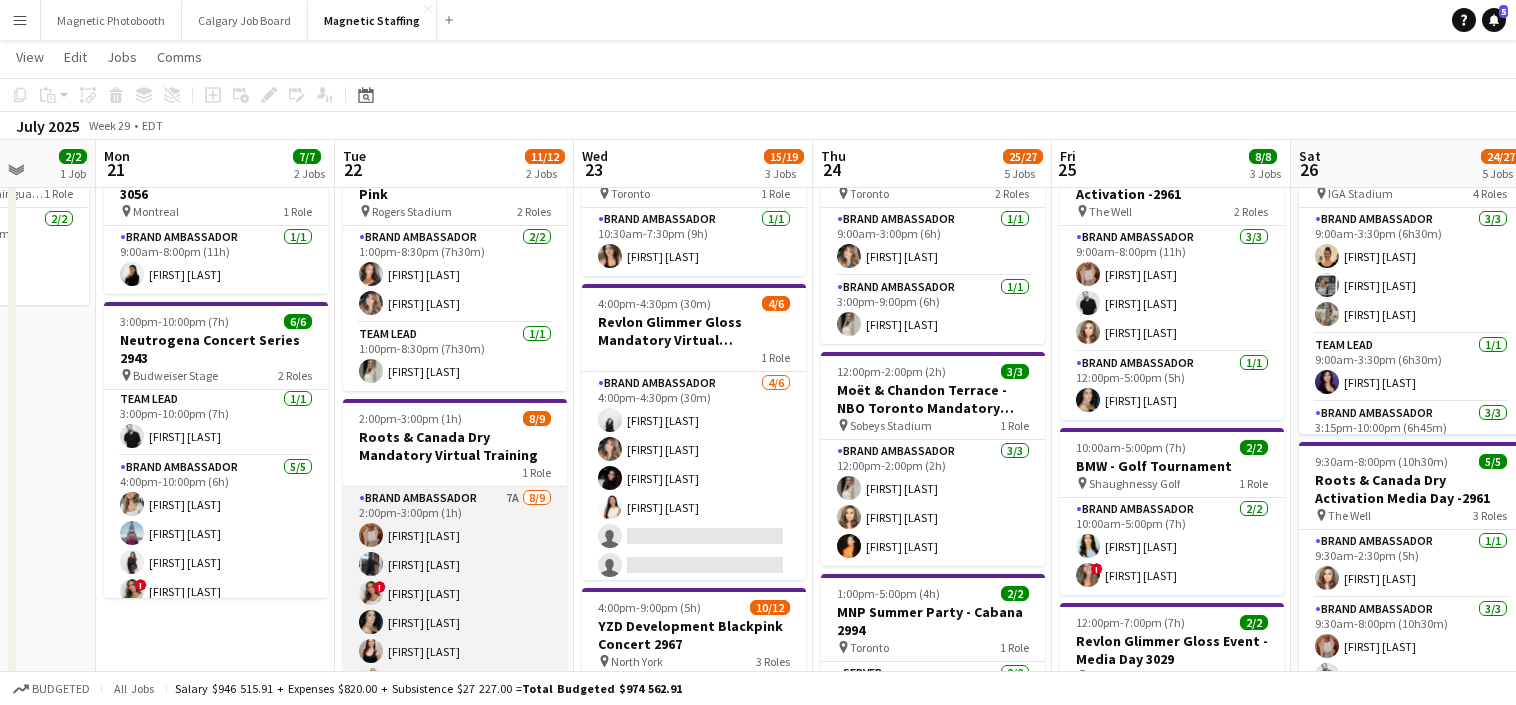 click on "Brand Ambassador   7A   8/9   [TIME]-[TIME] ([DURATION])
[FIRST] [LAST] [FIRST] [LAST] ! [FIRST] [LAST] [FIRST] [LAST] [FIRST] [LAST] [FIRST] [LAST]
single-neutral-actions" at bounding box center (455, 637) 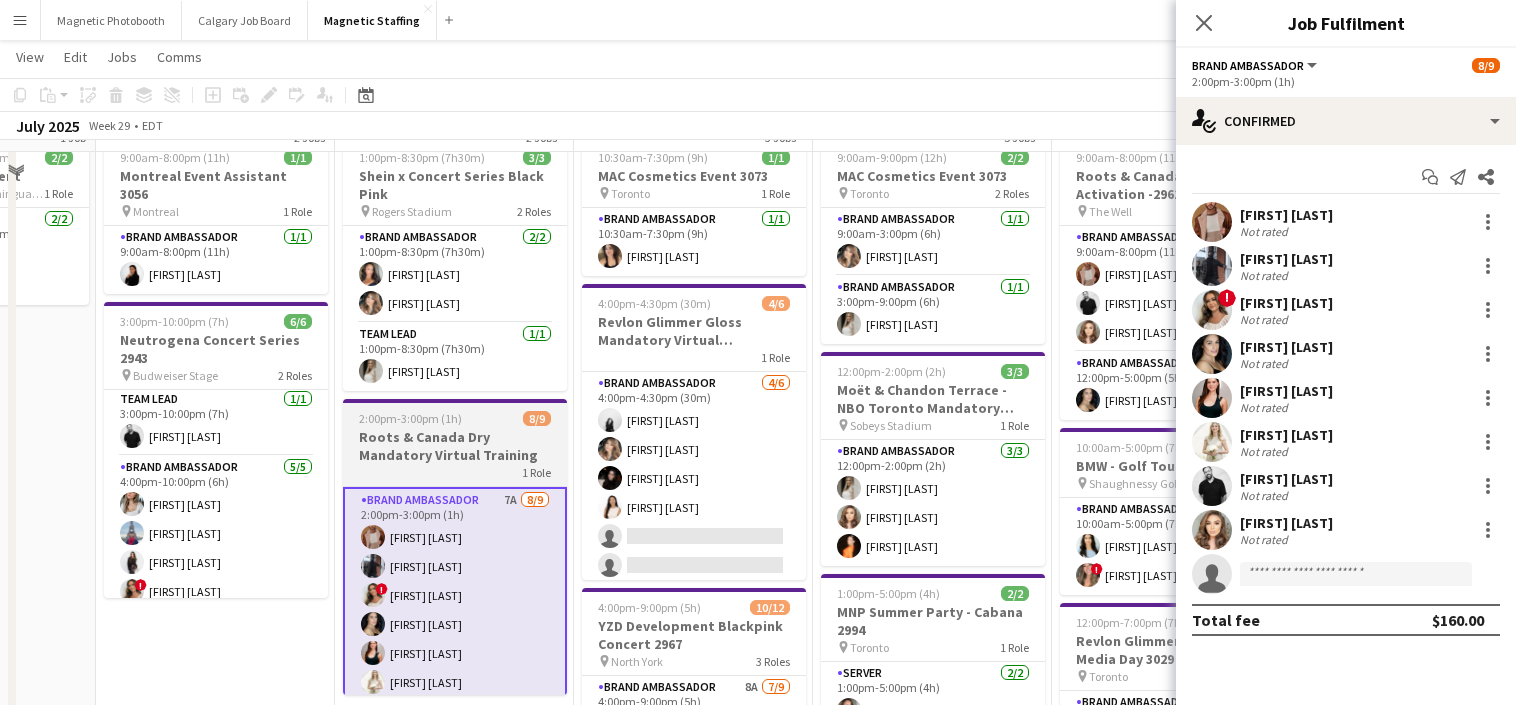 scroll, scrollTop: 0, scrollLeft: 0, axis: both 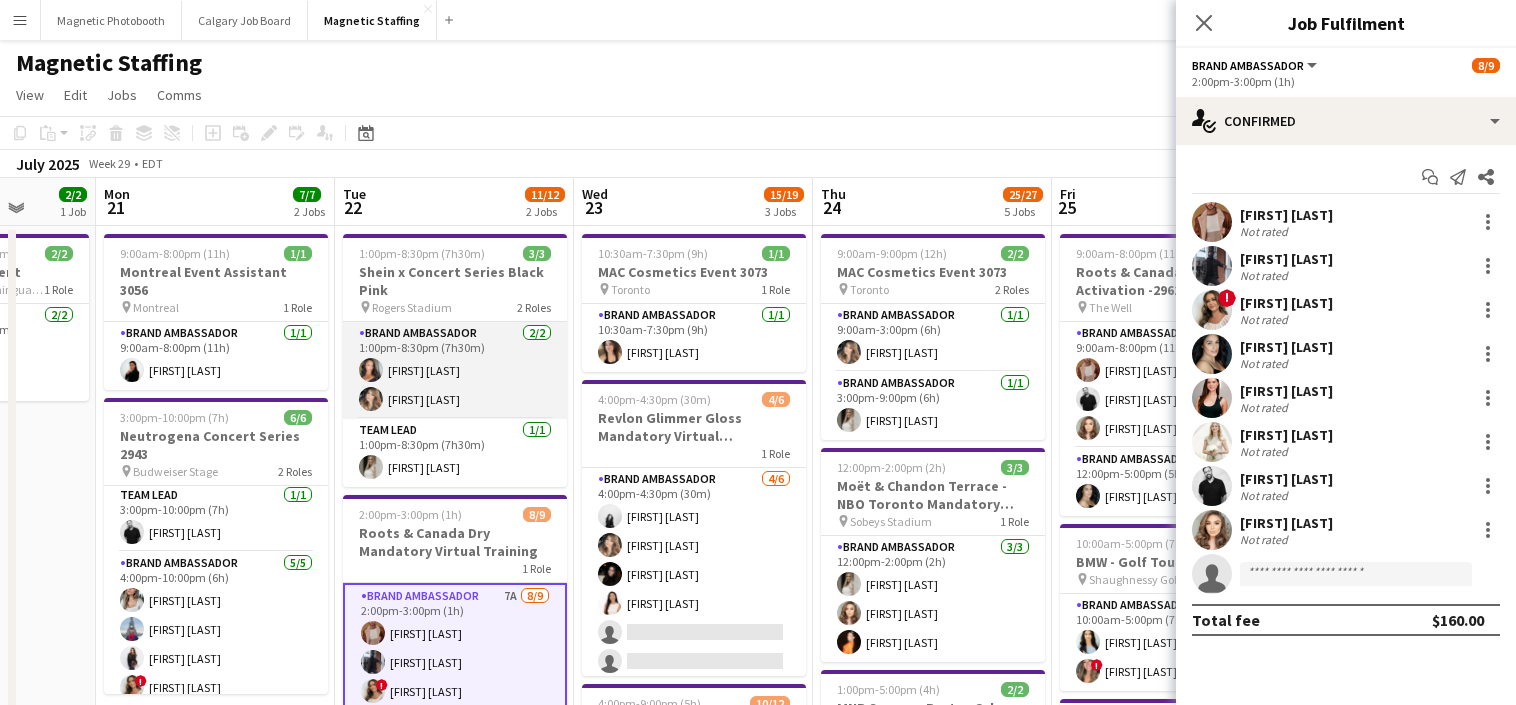 click on "Brand Ambassador   2/2   1:00pm-8:30pm (7h30m)
[FIRST] [LAST] [FIRST] [LAST]" at bounding box center (455, 370) 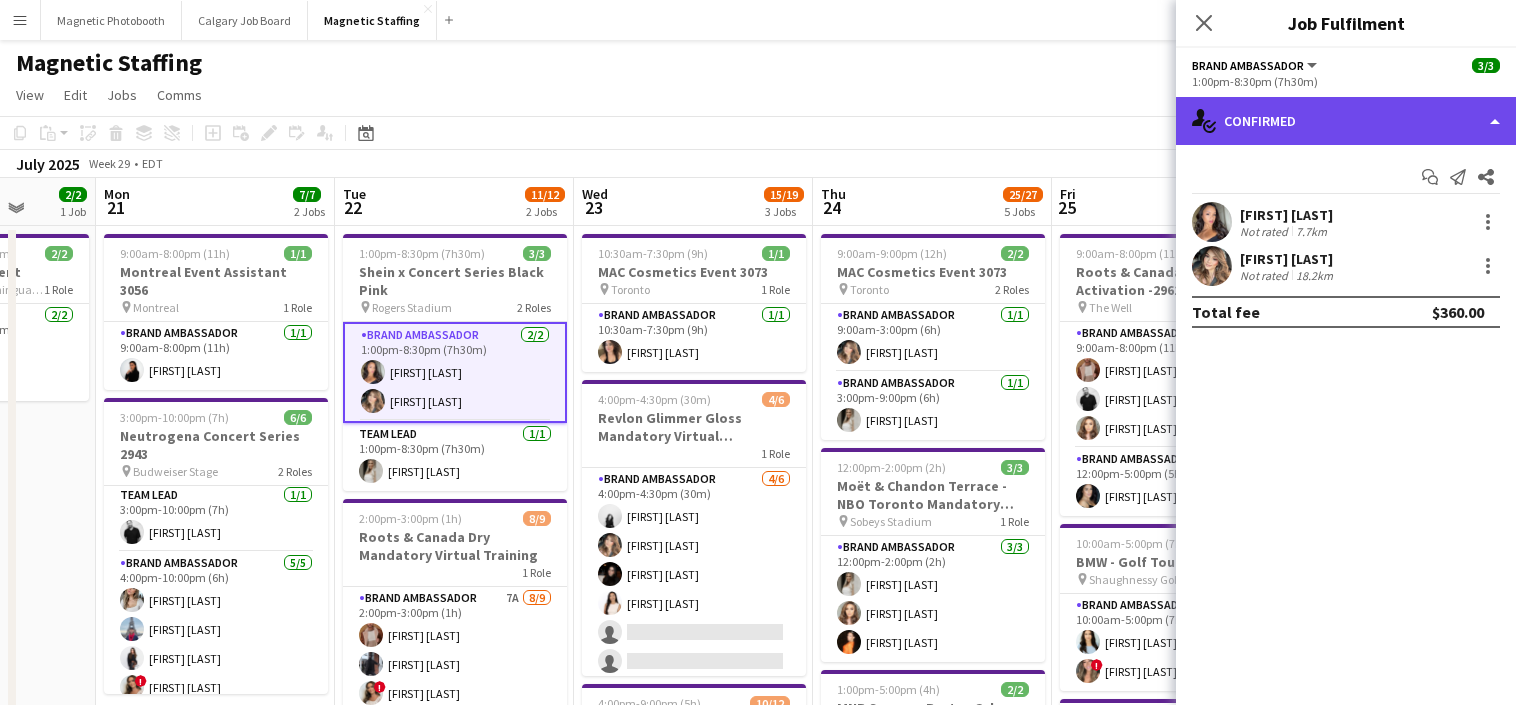 click on "single-neutral-actions-check-2
Confirmed" 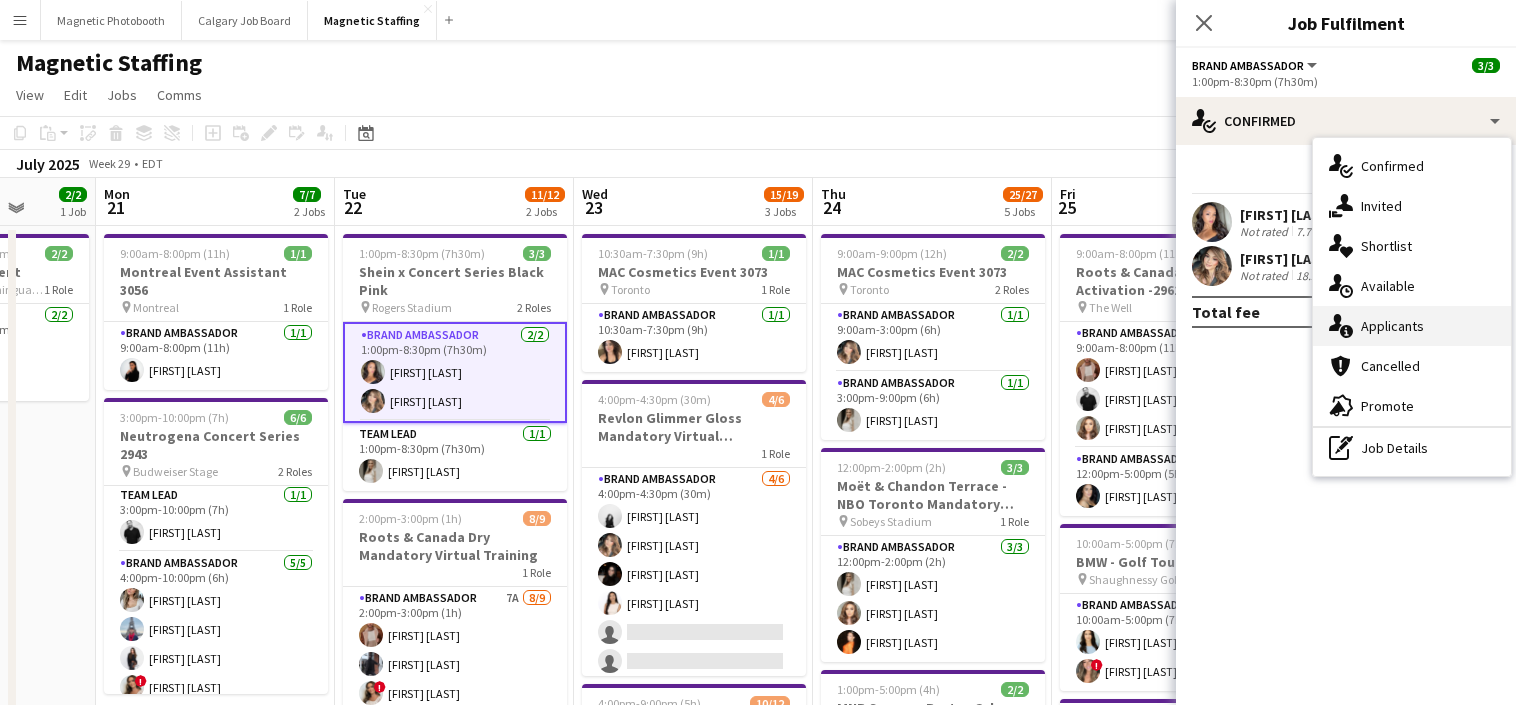 click 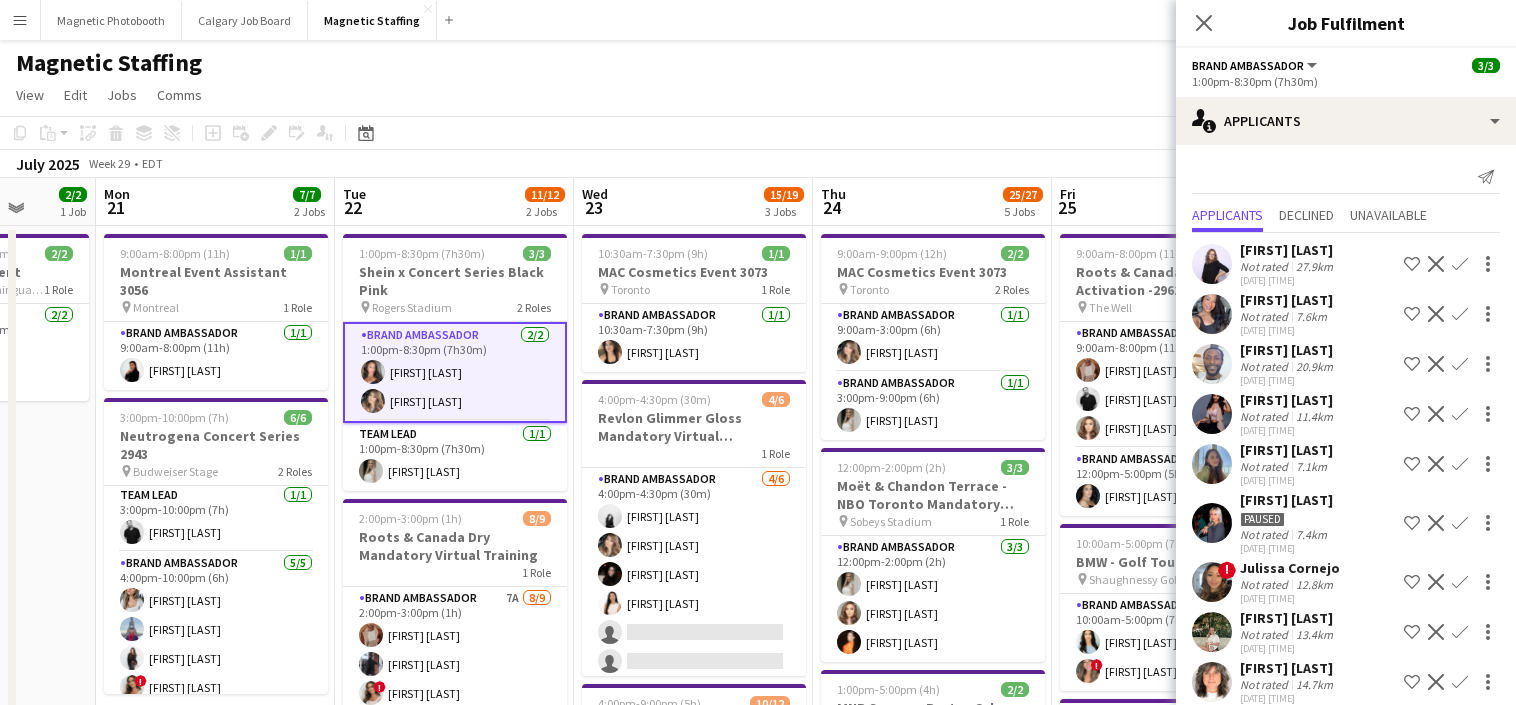 scroll, scrollTop: 520, scrollLeft: 0, axis: vertical 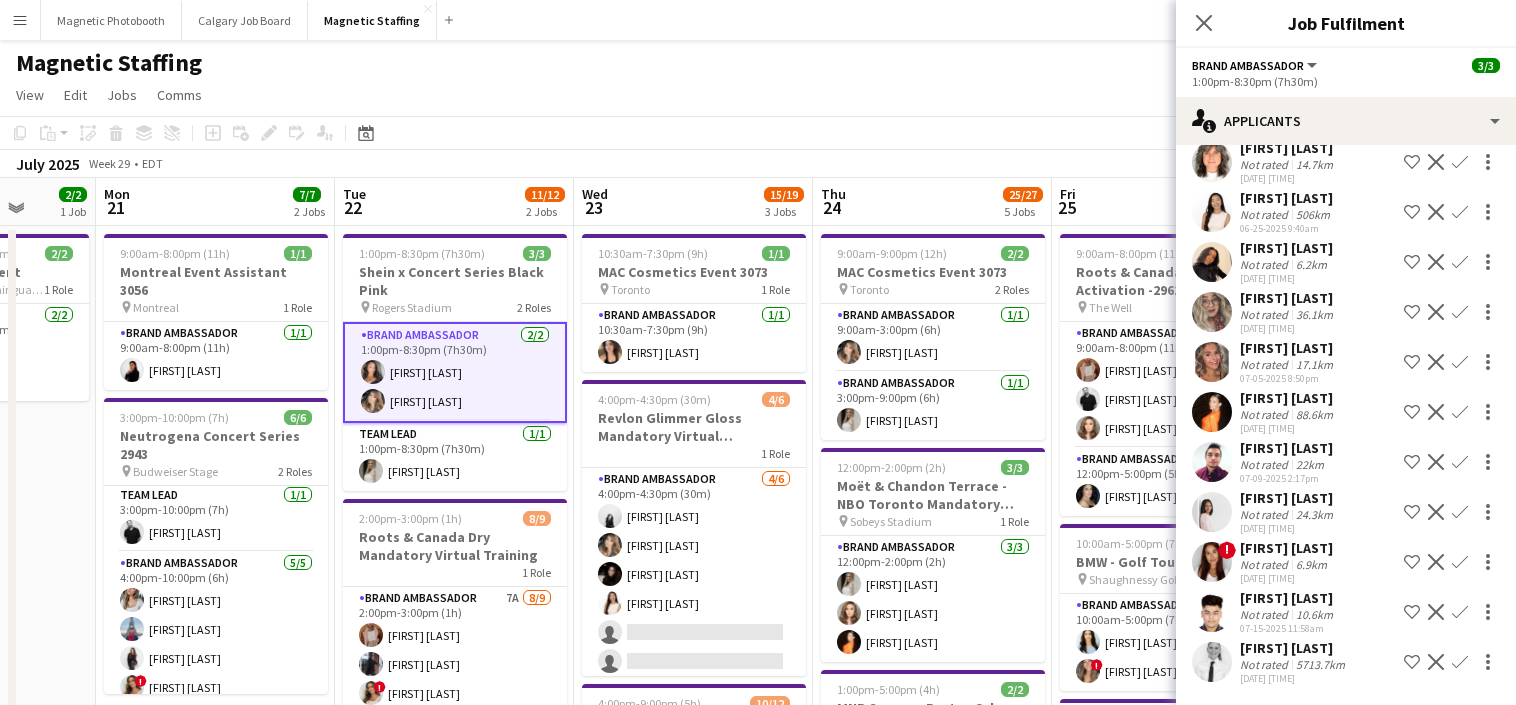 click at bounding box center [1212, 462] 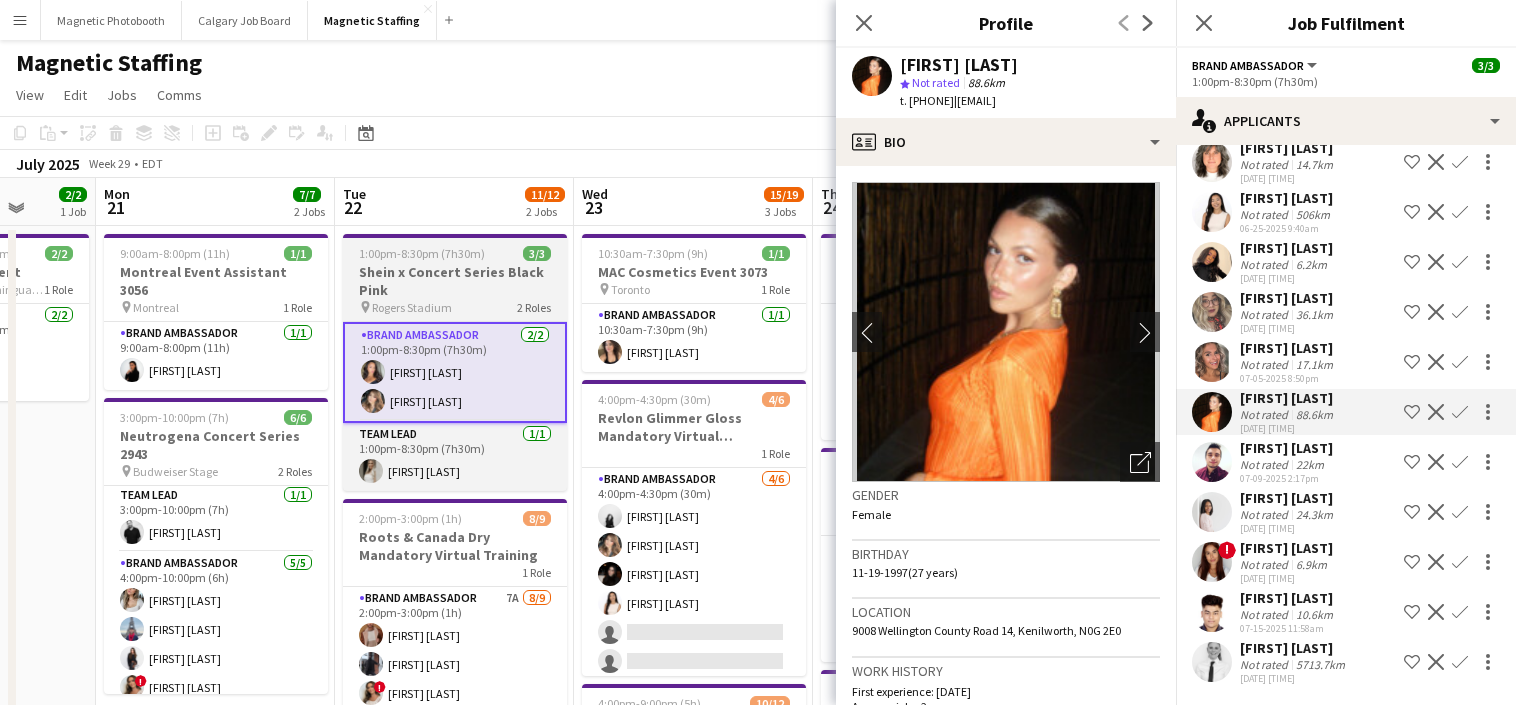 click on "1:00pm-8:30pm (7h30m)" at bounding box center (422, 253) 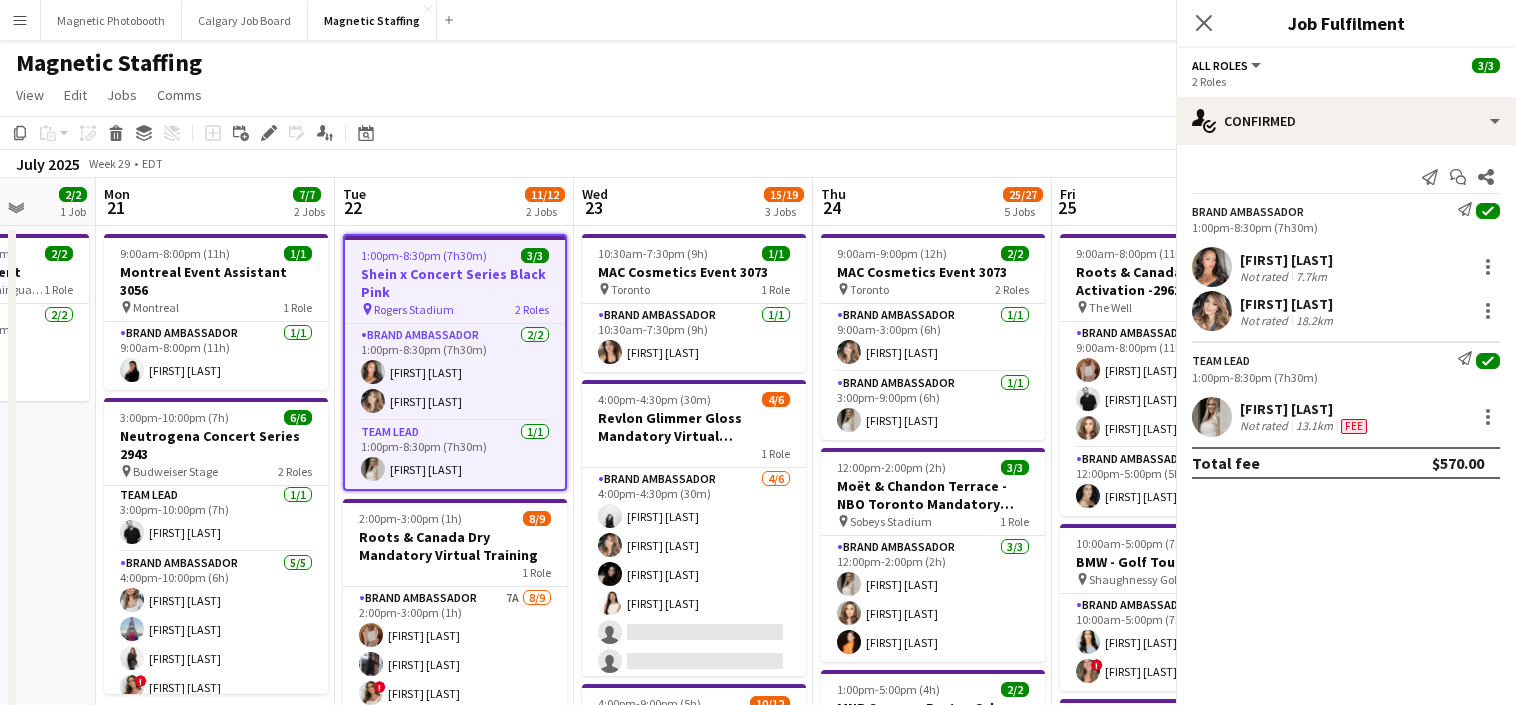 scroll, scrollTop: 0, scrollLeft: 859, axis: horizontal 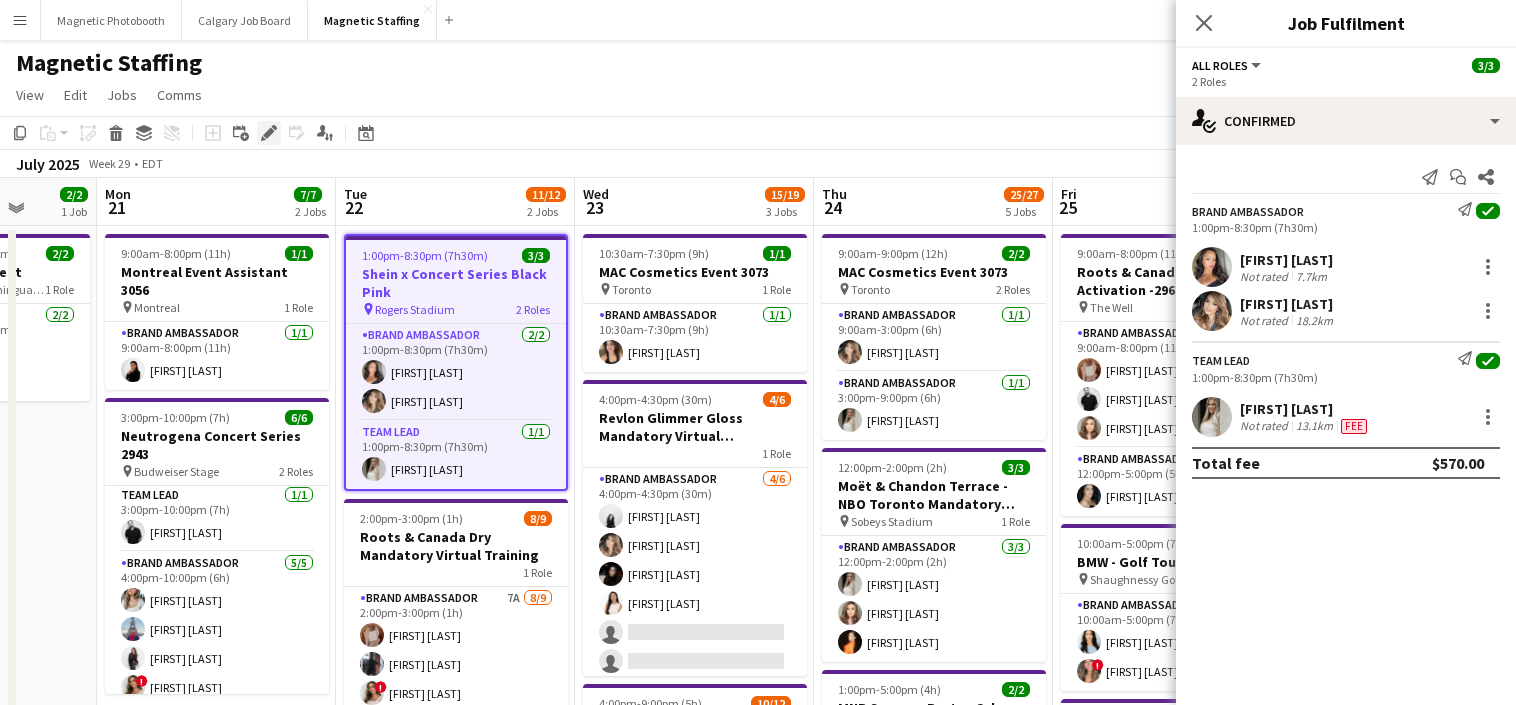 click 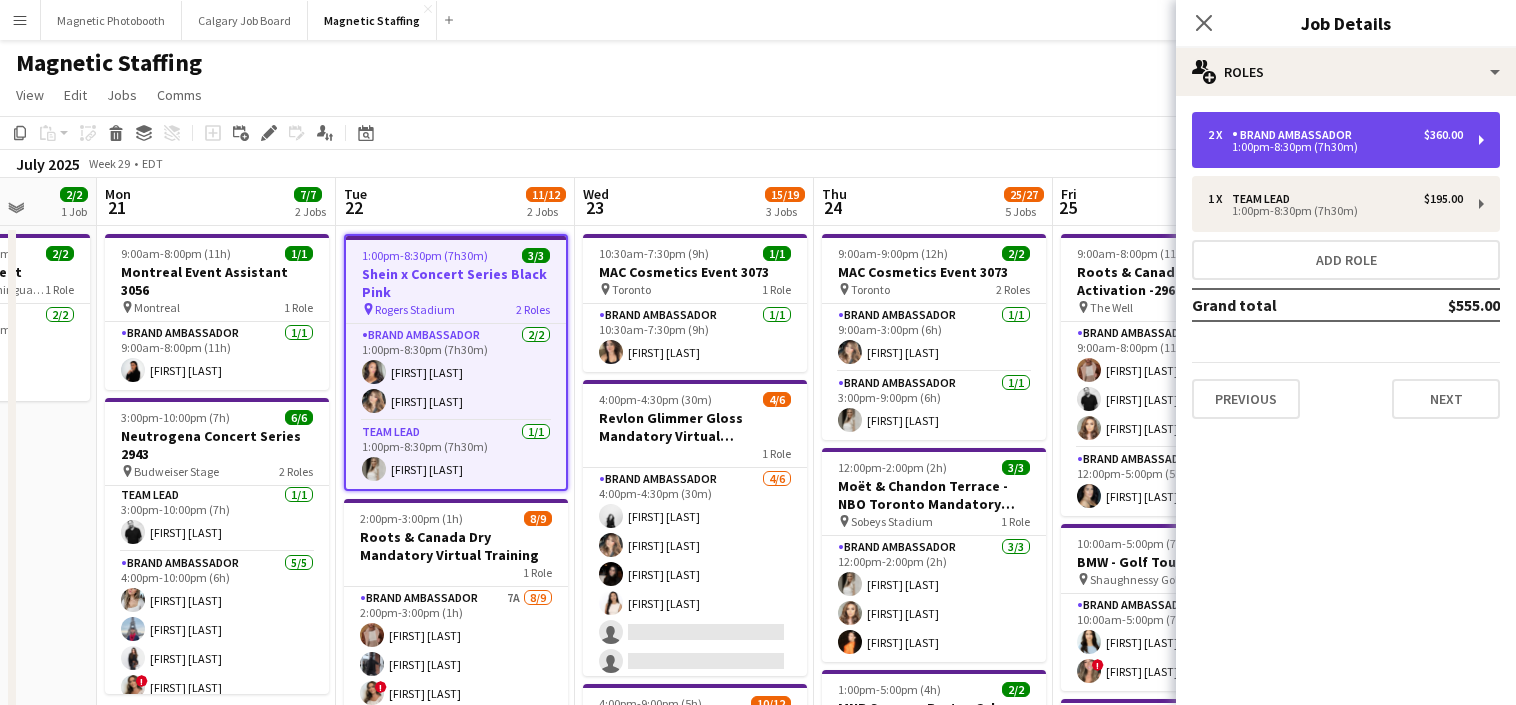 click on "1:00pm-8:30pm (7h30m)" at bounding box center (1335, 147) 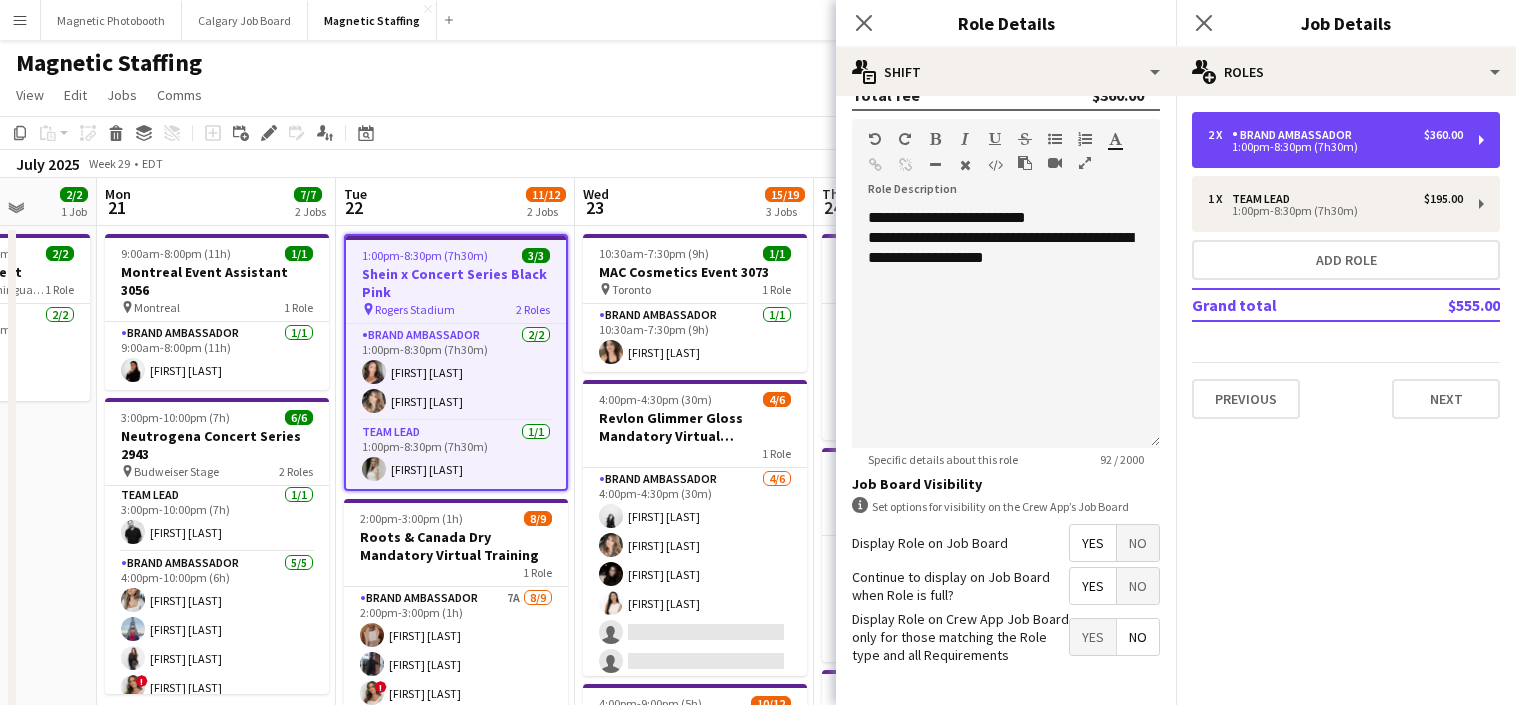 scroll, scrollTop: 577, scrollLeft: 0, axis: vertical 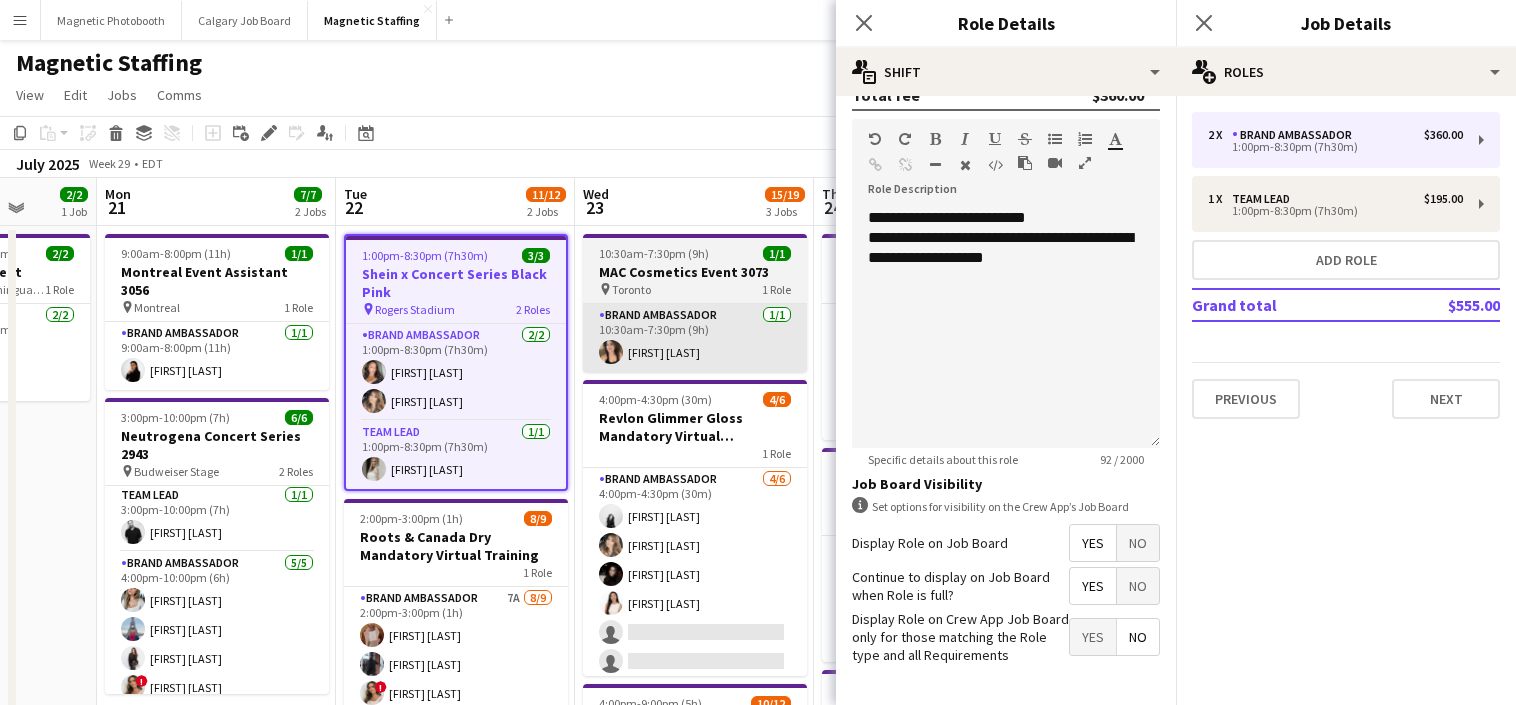 click on "Brand Ambassador   1/1   10:30am-7:30pm (9h)
[FIRST] “NIKKI” [LAST]" at bounding box center [695, 338] 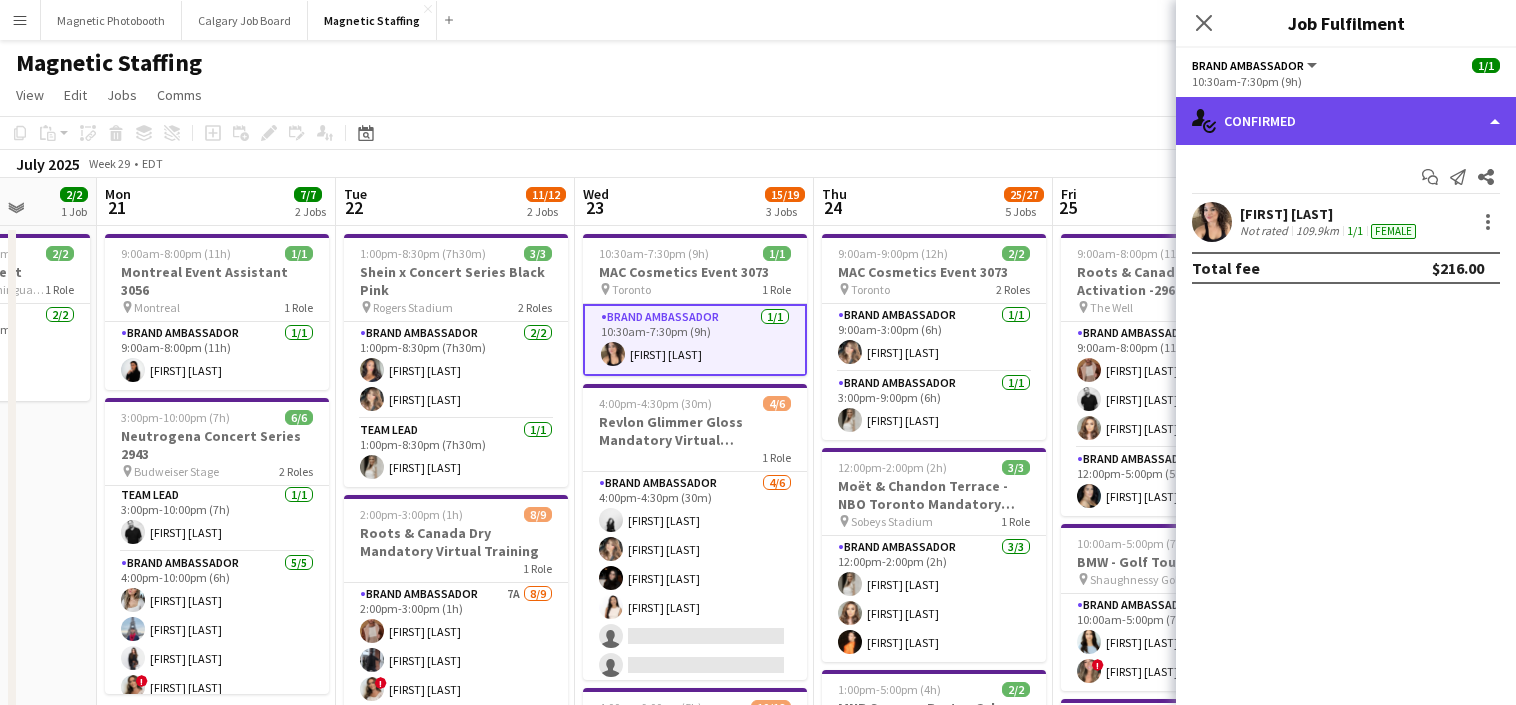 click on "single-neutral-actions-check-2
Confirmed" 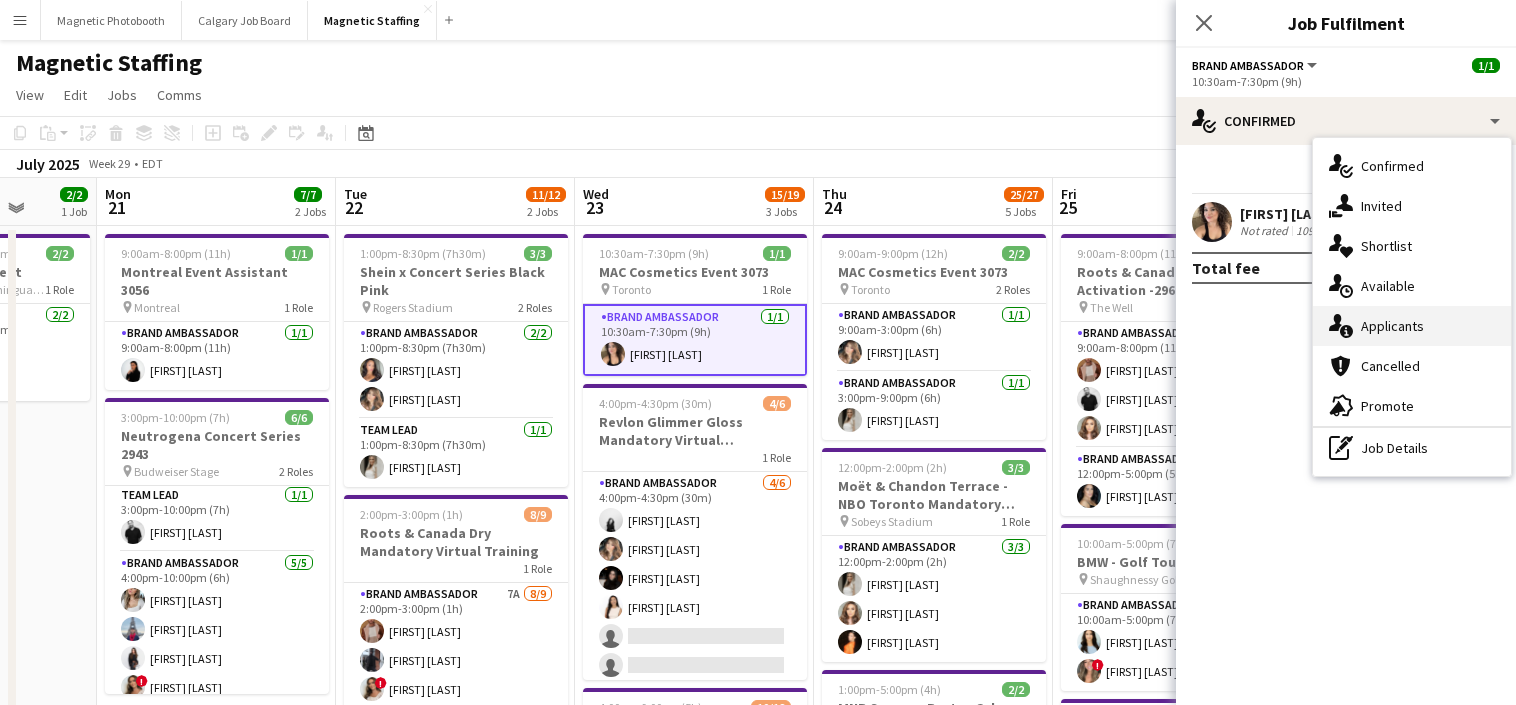 click on "single-neutral-actions-information
Applicants" at bounding box center (1412, 326) 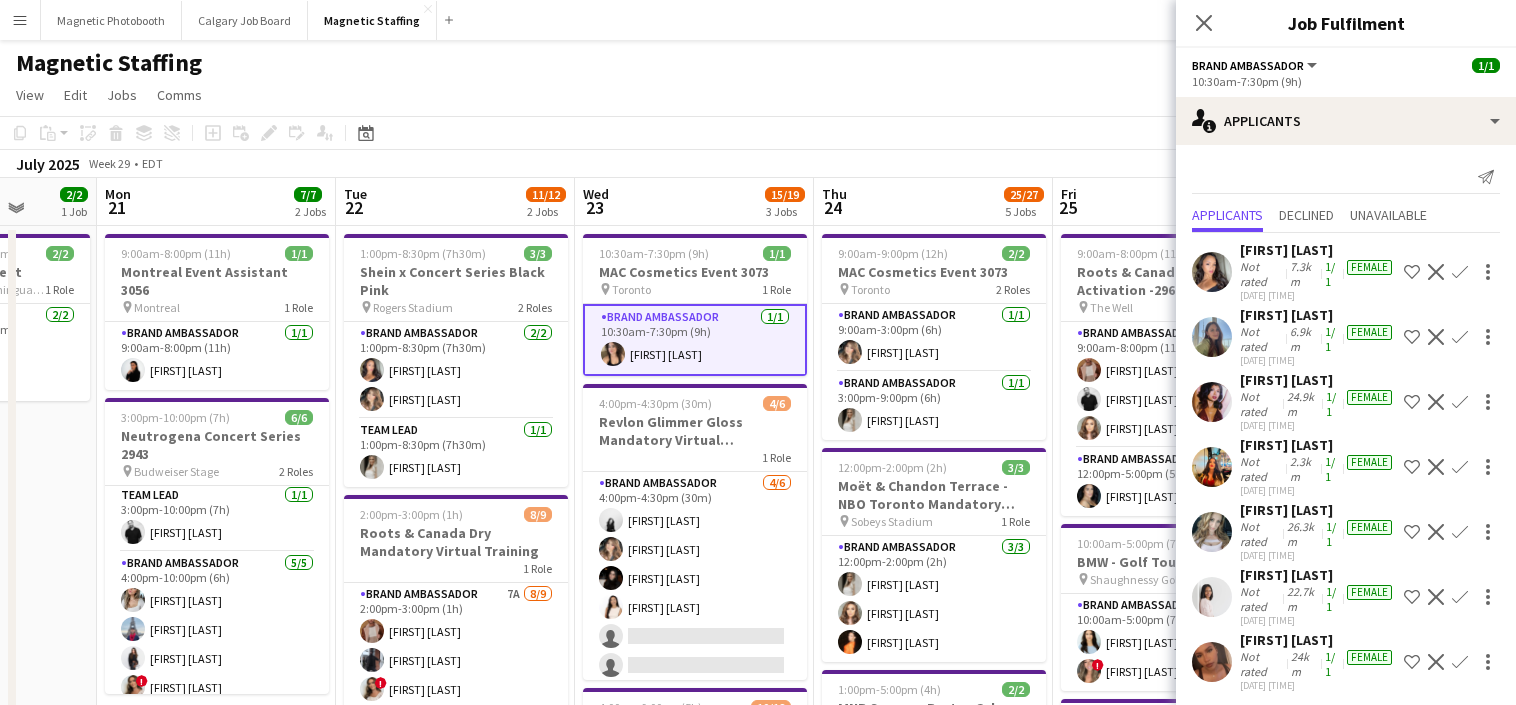 scroll, scrollTop: 7, scrollLeft: 0, axis: vertical 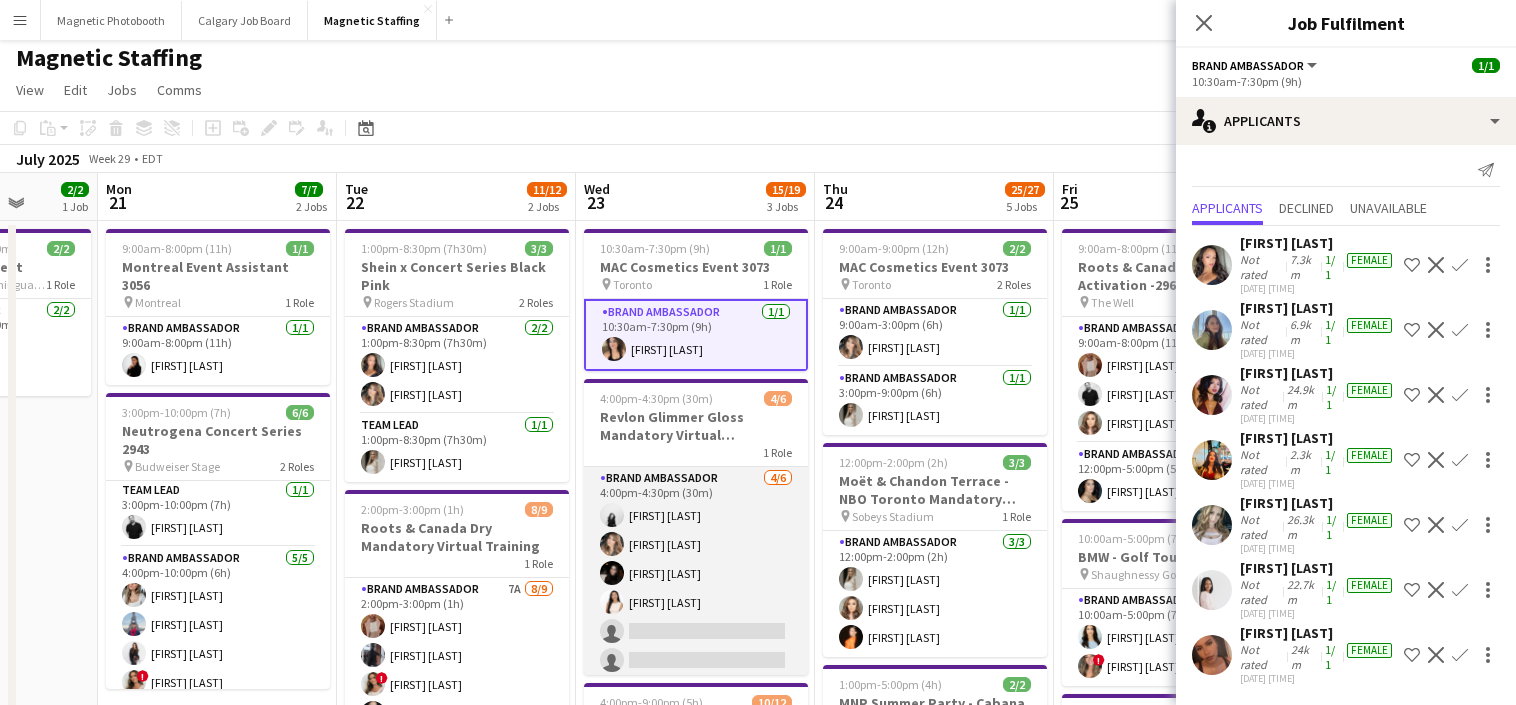 click on "Brand Ambassador   4/6   4:00pm-4:30pm (30m)
[FIRST] [LAST] [FIRST] [LAST] [FIRST] [LAST]
single-neutral-actions
single-neutral-actions" at bounding box center (696, 573) 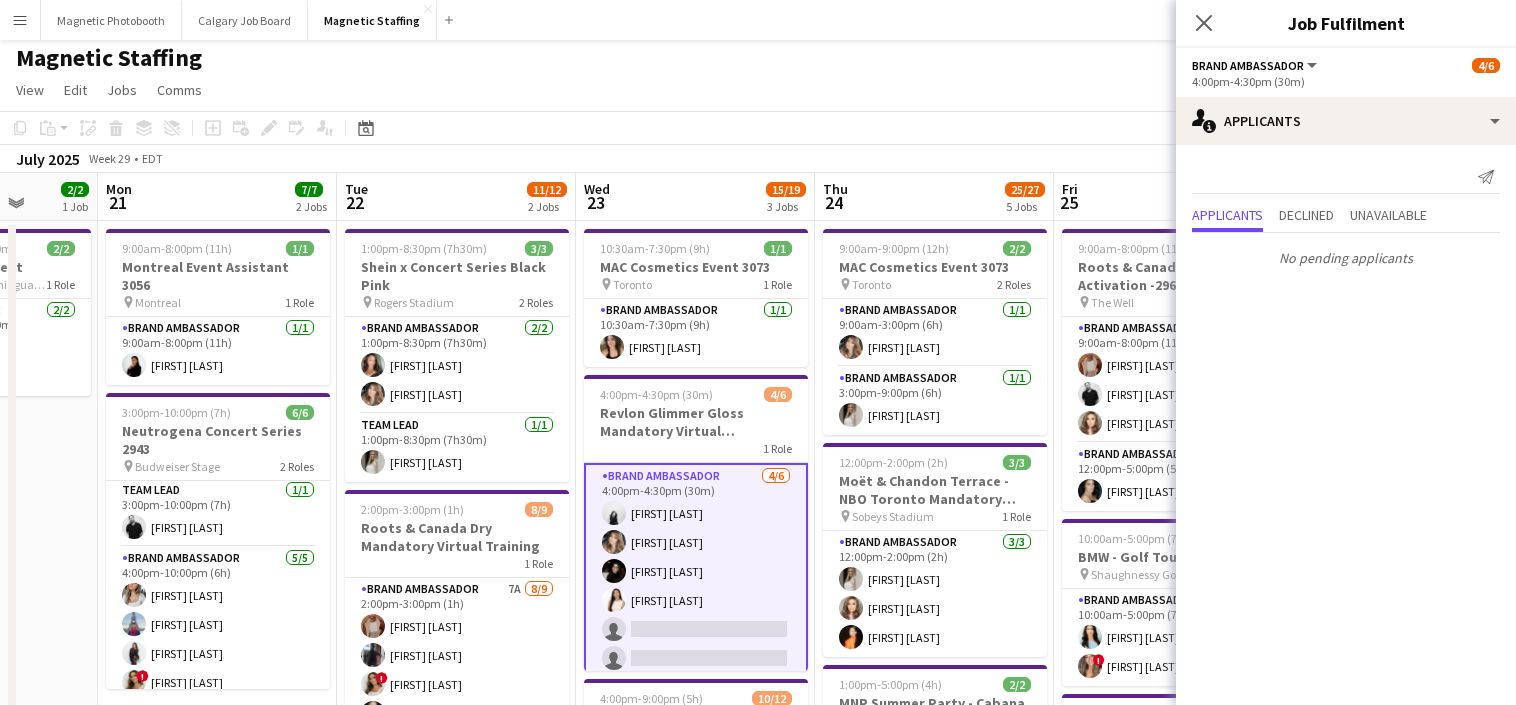 scroll, scrollTop: 9, scrollLeft: 0, axis: vertical 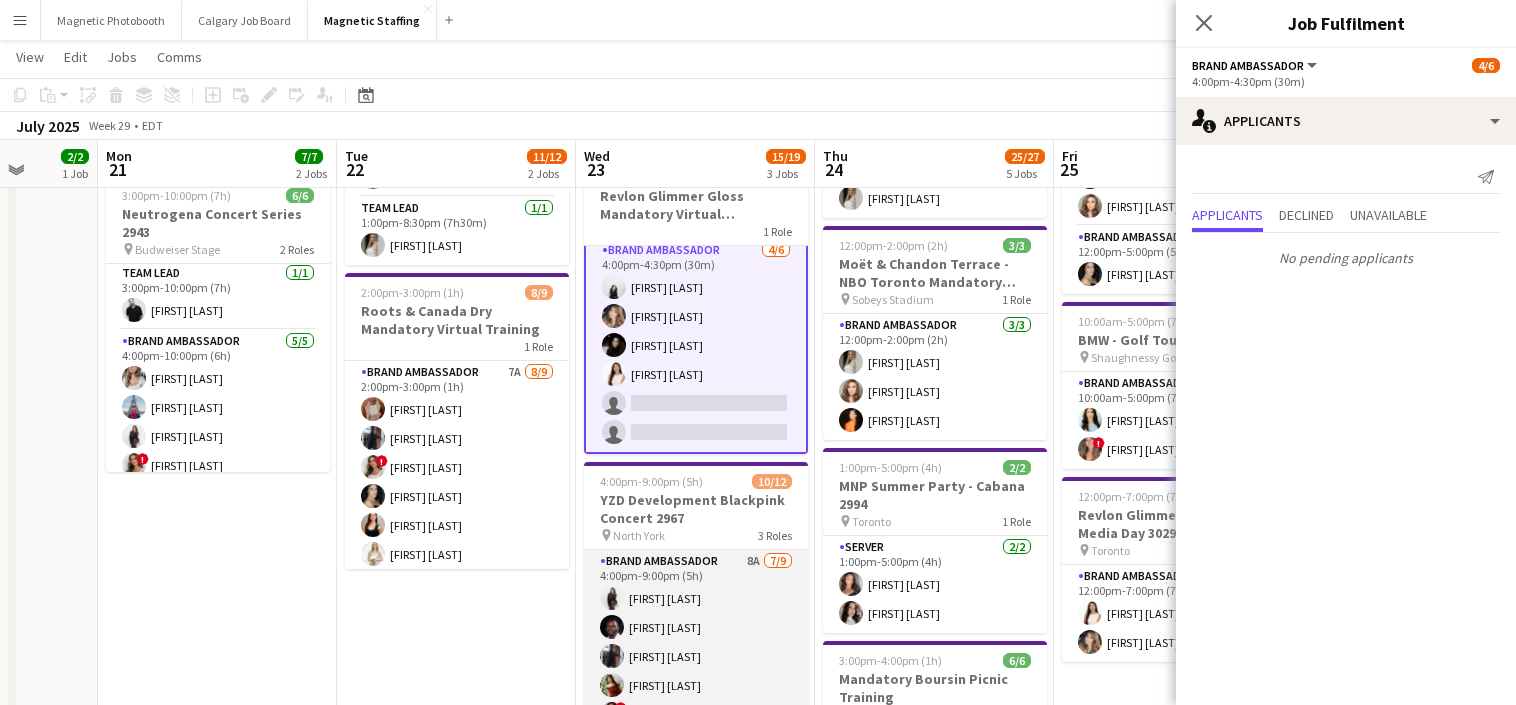 click on "Brand Ambassador   8A   7/9   4:00pm-9:00pm (5h)
[FIRST] [LAST] [FIRST] [LAST] [FIRST] [LAST] [FIRST] [LAST] ! [FIRST] [LAST] [FIRST] [LAST] [FIRST] [LAST]
single-neutral-actions
single-neutral-actions" at bounding box center [696, 700] 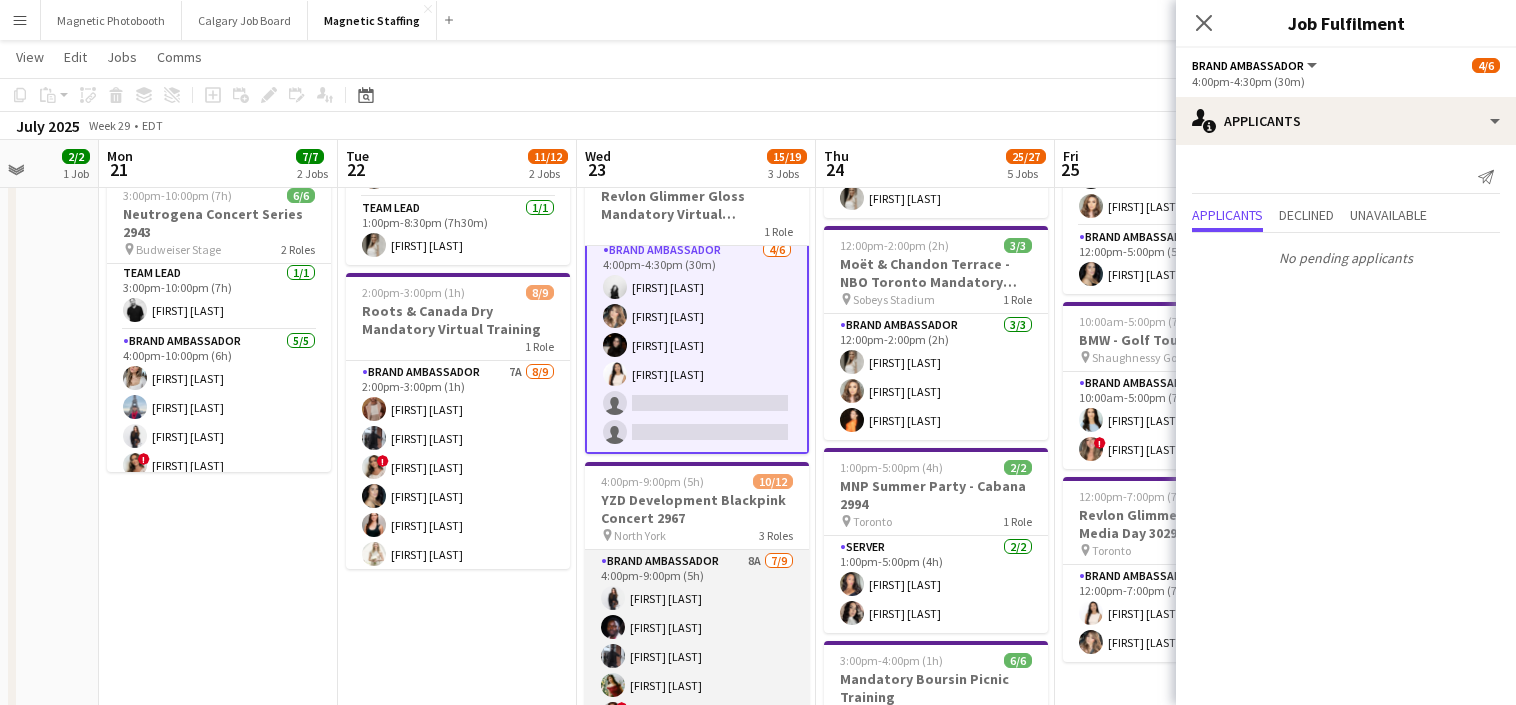 scroll, scrollTop: 5, scrollLeft: 0, axis: vertical 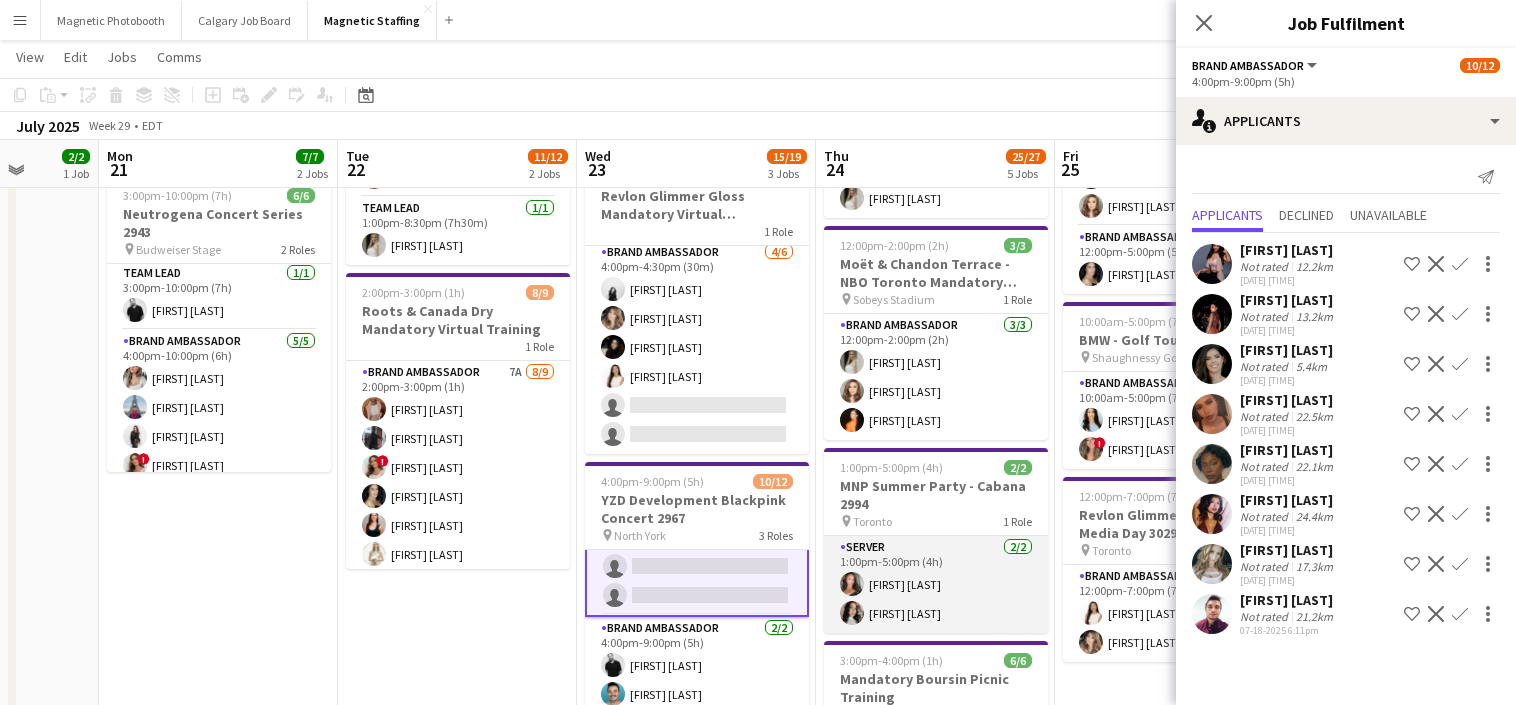 click on "Server   2/2   1:00pm-5:00pm (4h)
[FIRST] [LAST] [FIRST] [LAST]" at bounding box center (936, 584) 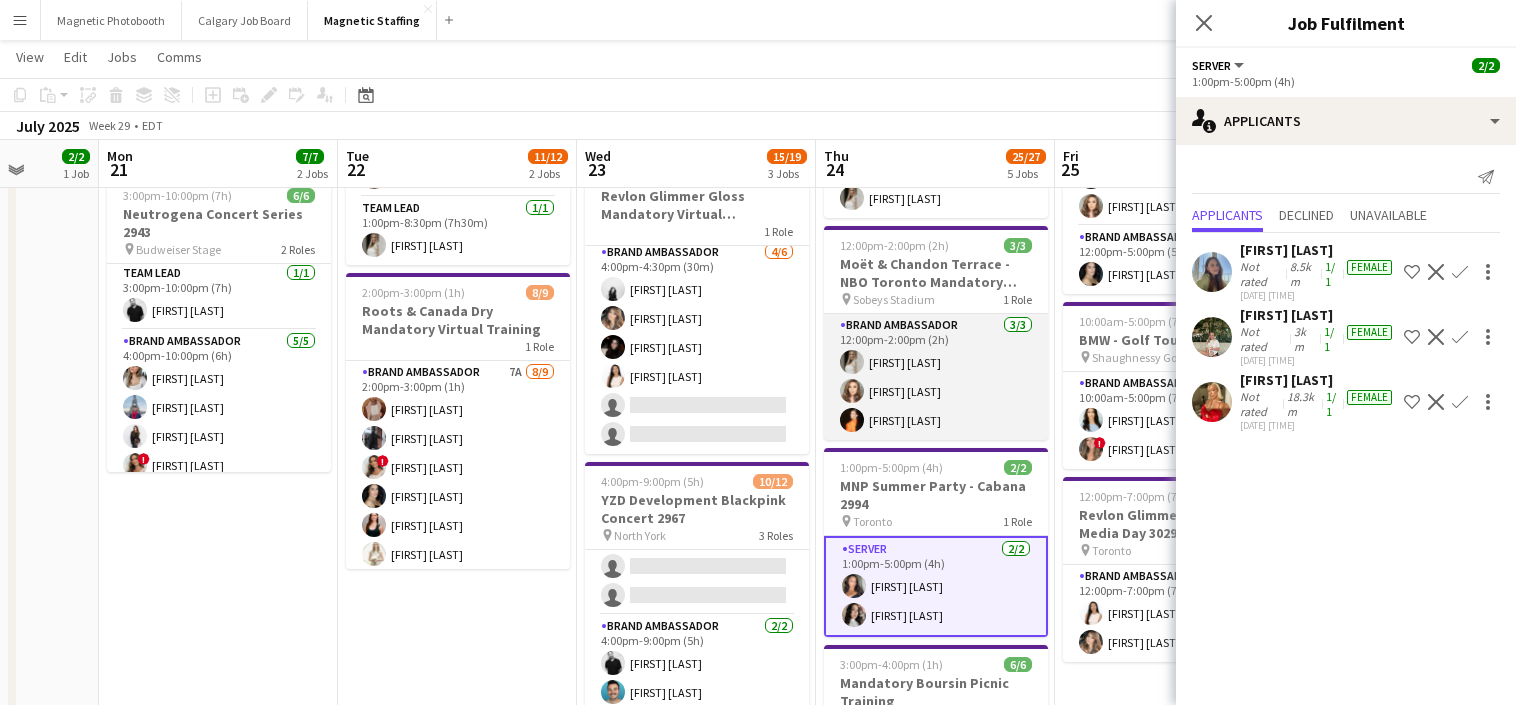 click on "Brand Ambassador   3/3   12:00pm-2:00pm (2h)
[FIRST] [LAST] [FIRST] [LAST]" at bounding box center [936, 377] 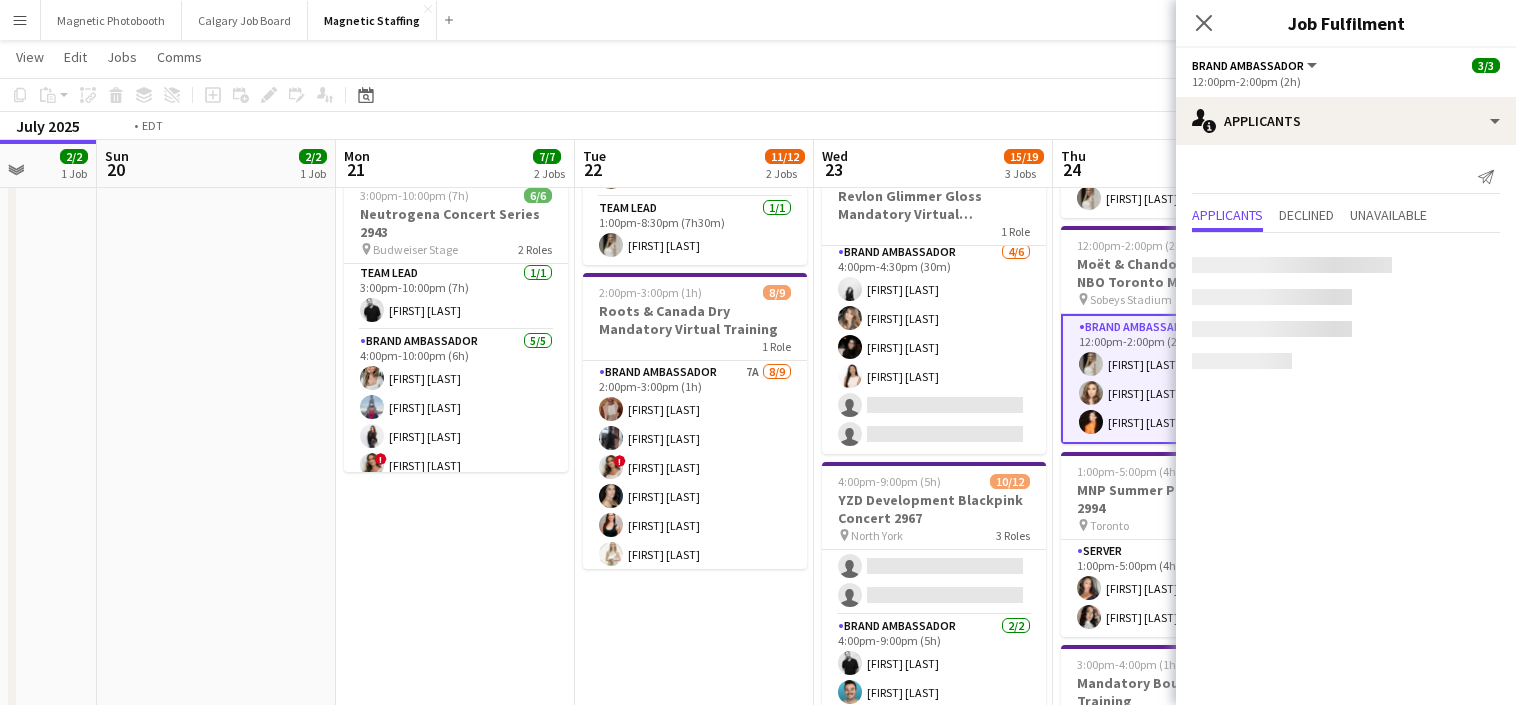 drag, startPoint x: 968, startPoint y: 390, endPoint x: 665, endPoint y: 390, distance: 303 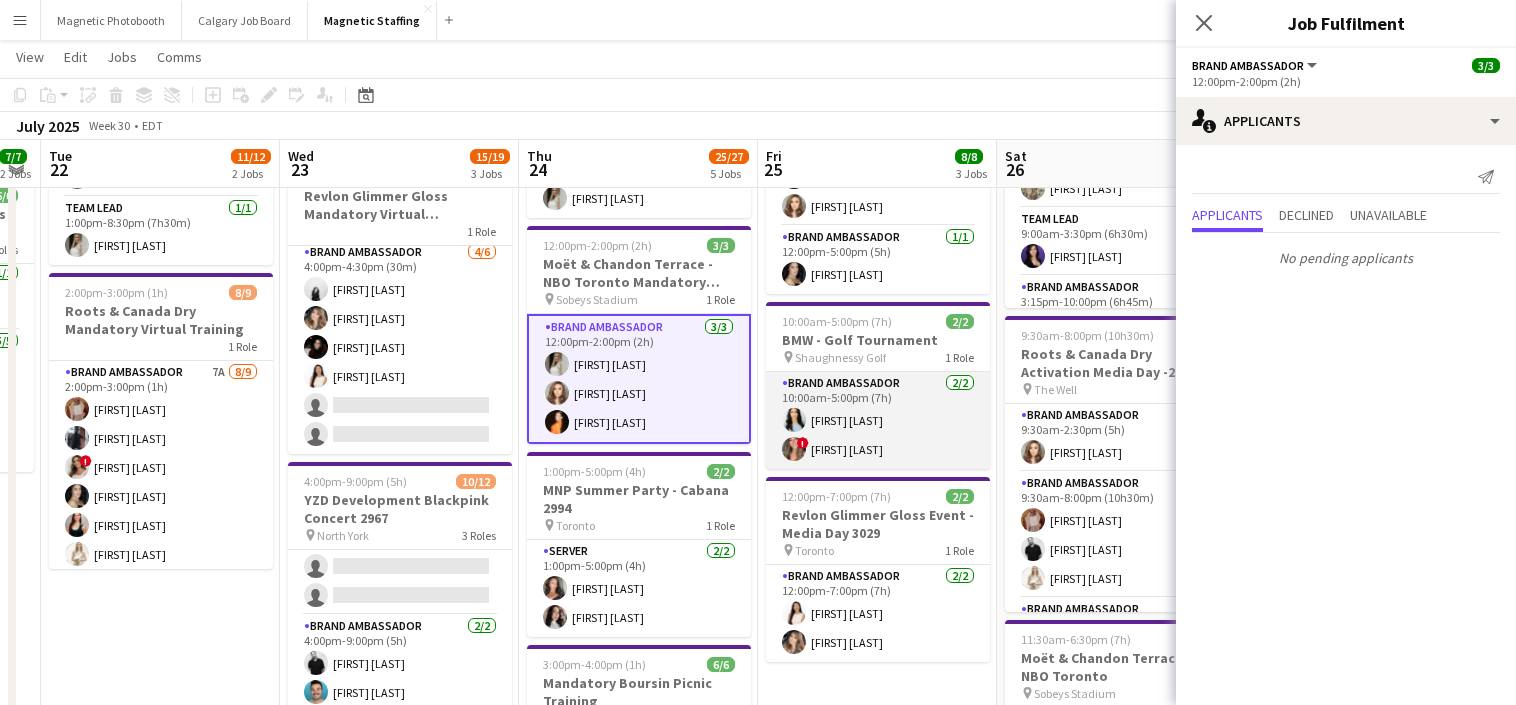 click on "Brand Ambassador   2/2   10:00am-5:00pm (7h)
[FIRST] [LAST] ! [FIRST] [LAST]" at bounding box center [878, 420] 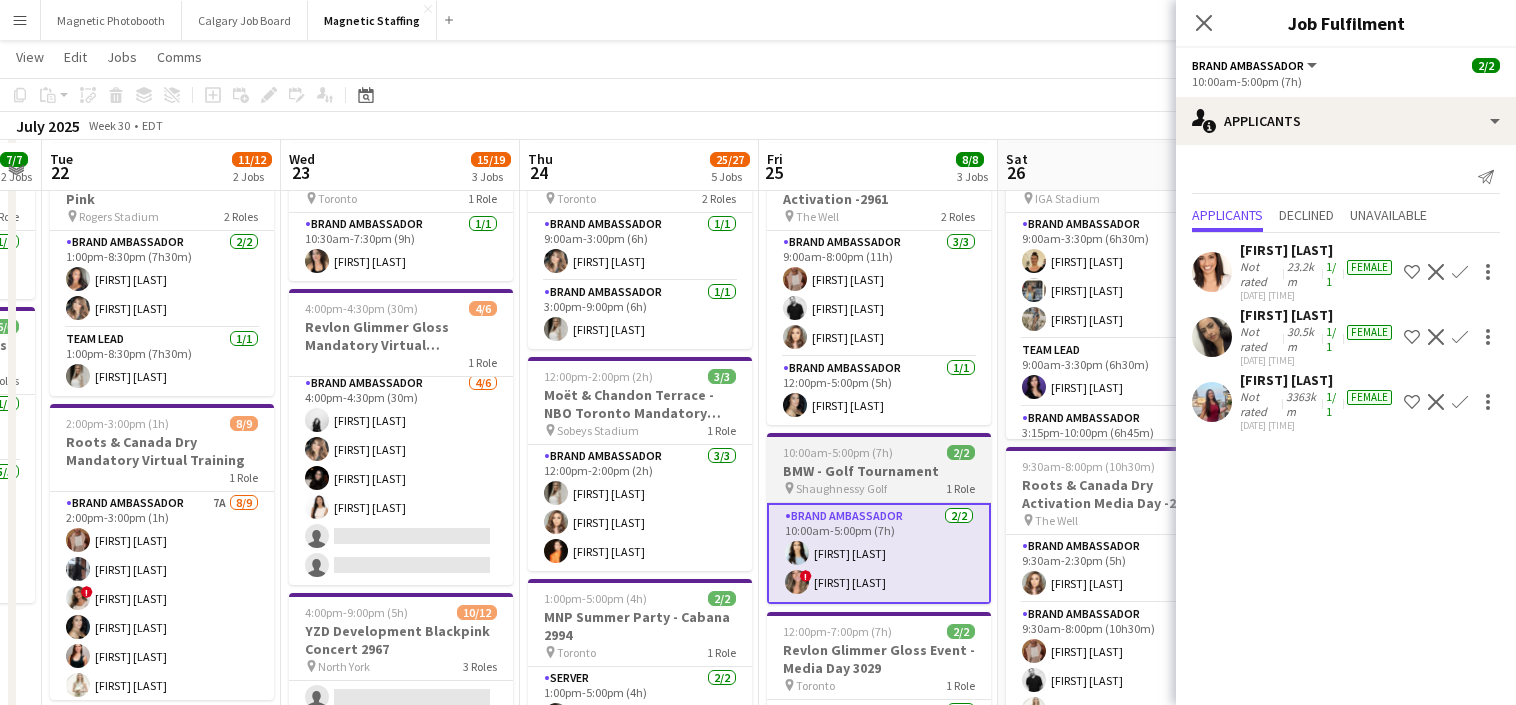 scroll, scrollTop: 93, scrollLeft: 0, axis: vertical 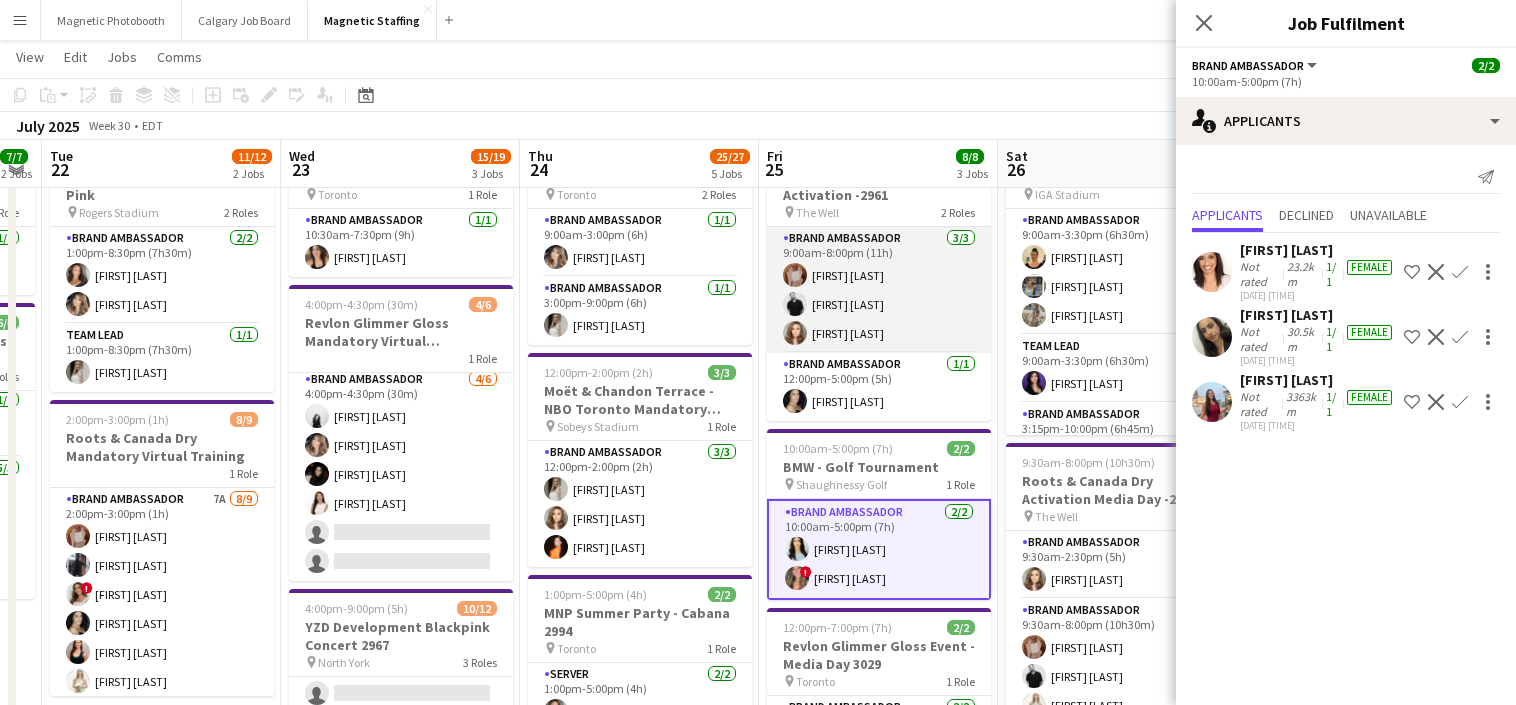 click on "Brand Ambassador   3/3   [TIME]-[TIME] ([DURATION])
[FIRST] [LAST] [FIRST] [LAST] [FIRST] [LAST]" at bounding box center (879, 290) 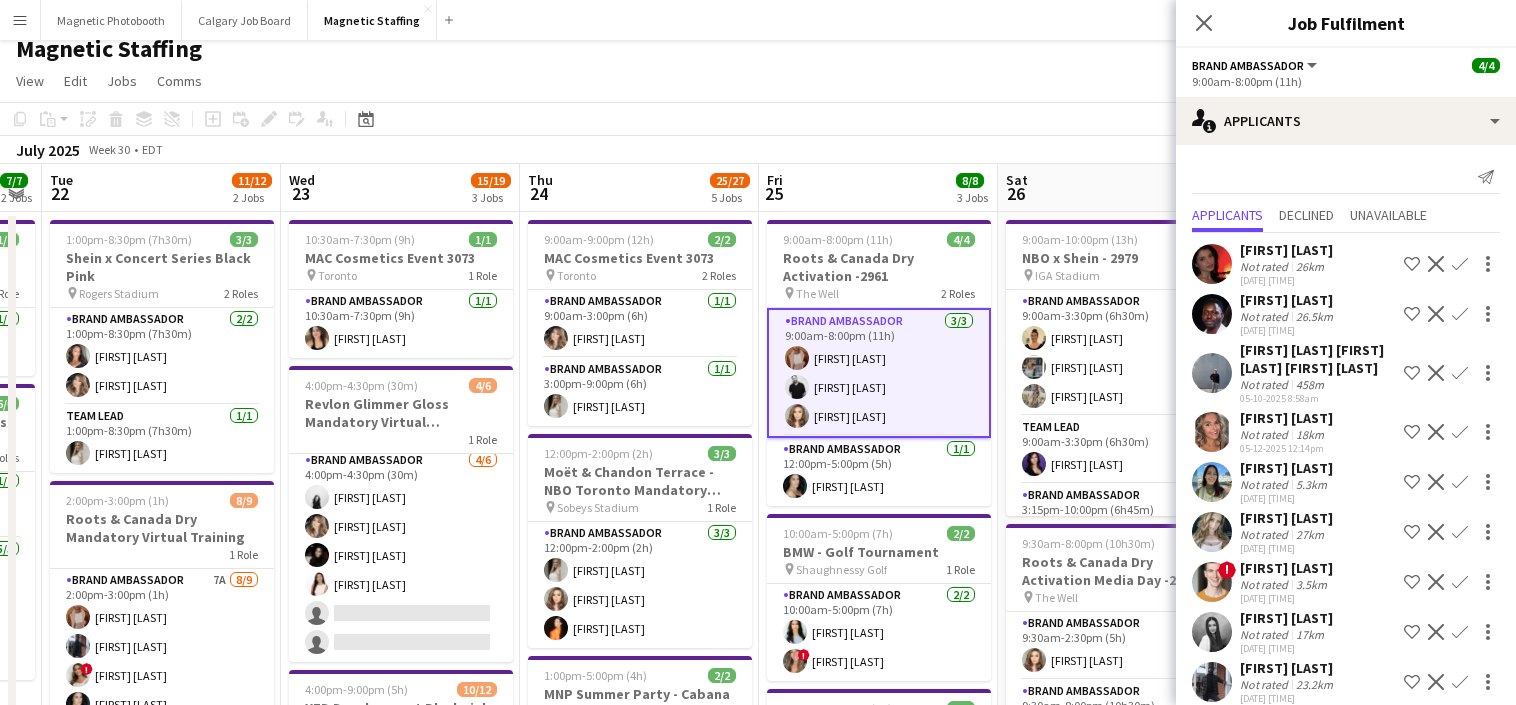 scroll, scrollTop: 12, scrollLeft: 0, axis: vertical 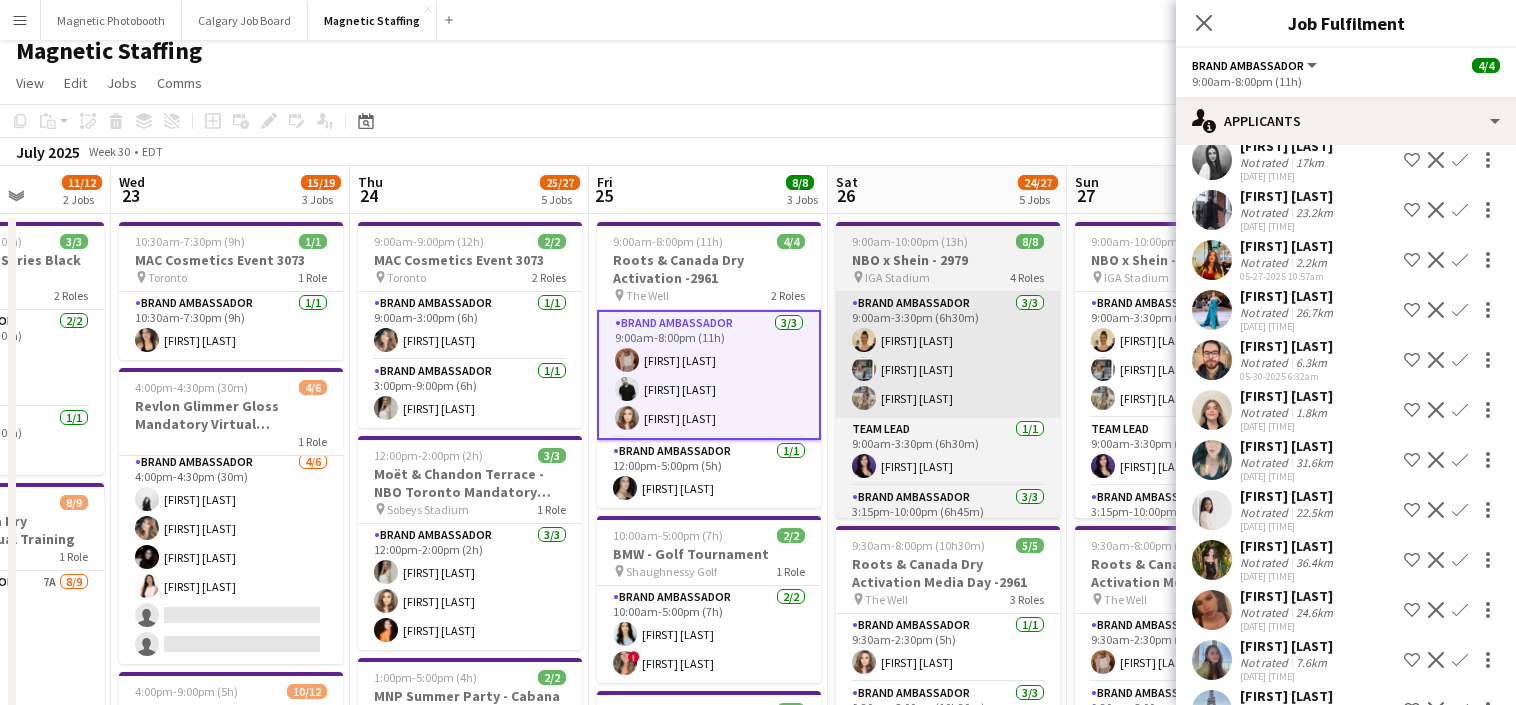 drag, startPoint x: 1015, startPoint y: 407, endPoint x: 795, endPoint y: 412, distance: 220.05681 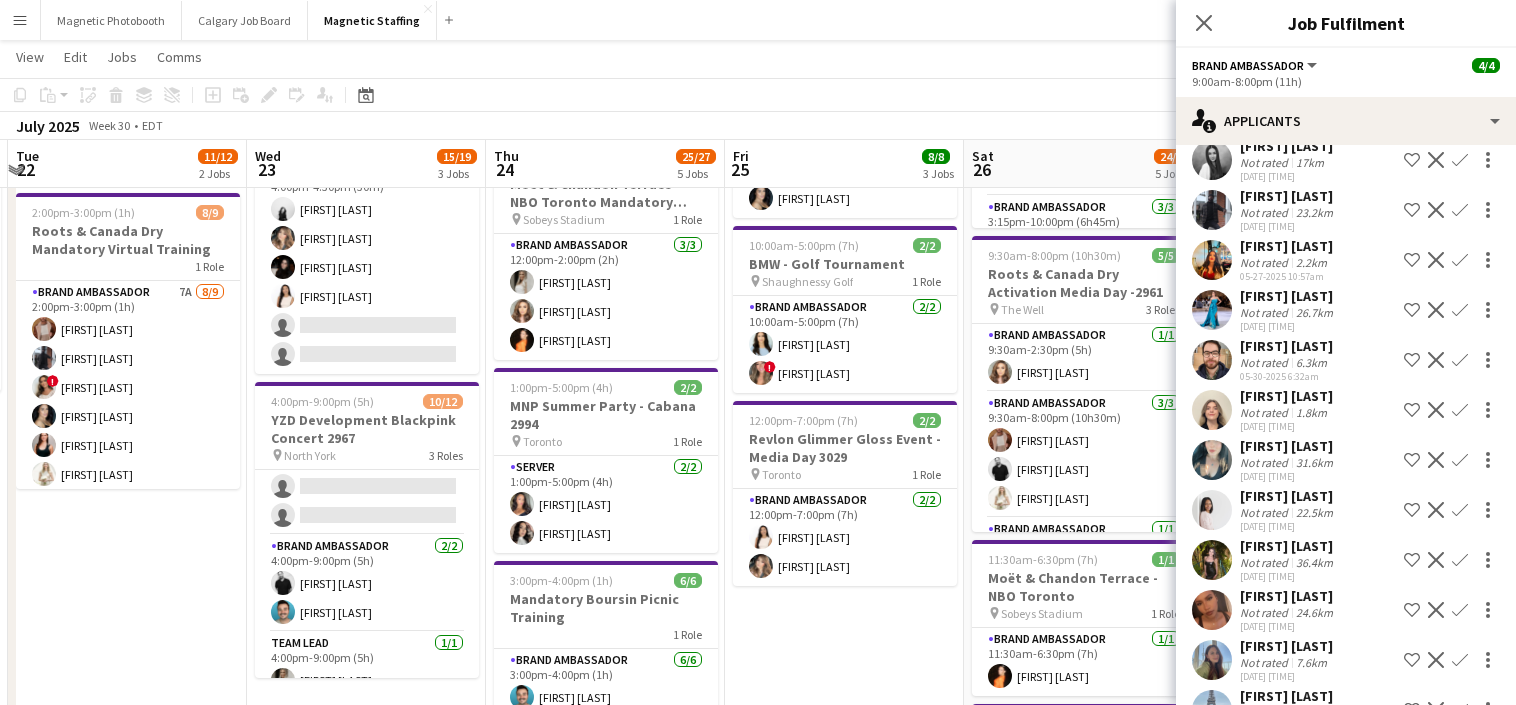 drag, startPoint x: 826, startPoint y: 518, endPoint x: 500, endPoint y: 522, distance: 326.02454 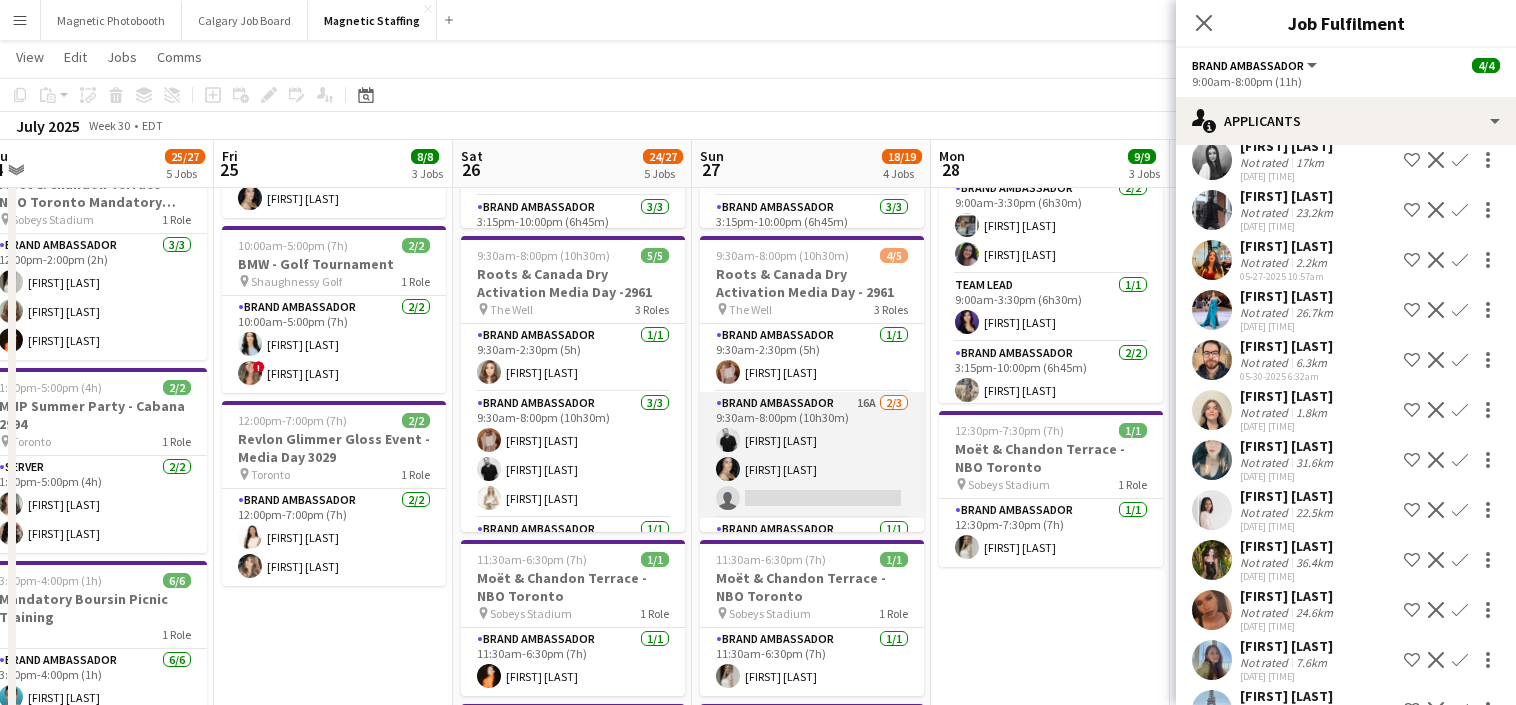 click on "Brand Ambassador   16A   2/3   9:30am-8:00pm (10h30m)
[FIRST] [LAST] [FIRST] [LAST]
single-neutral-actions" at bounding box center [812, 455] 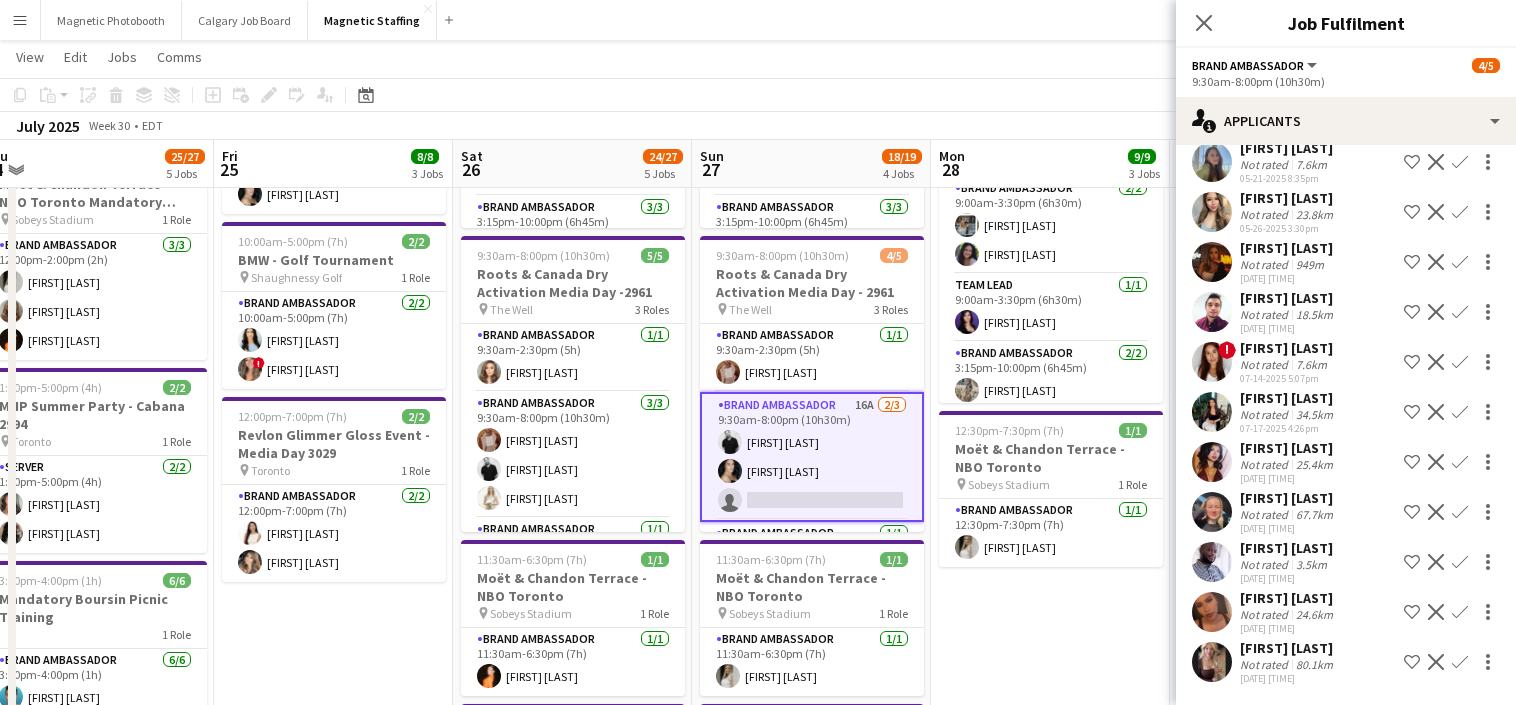 click 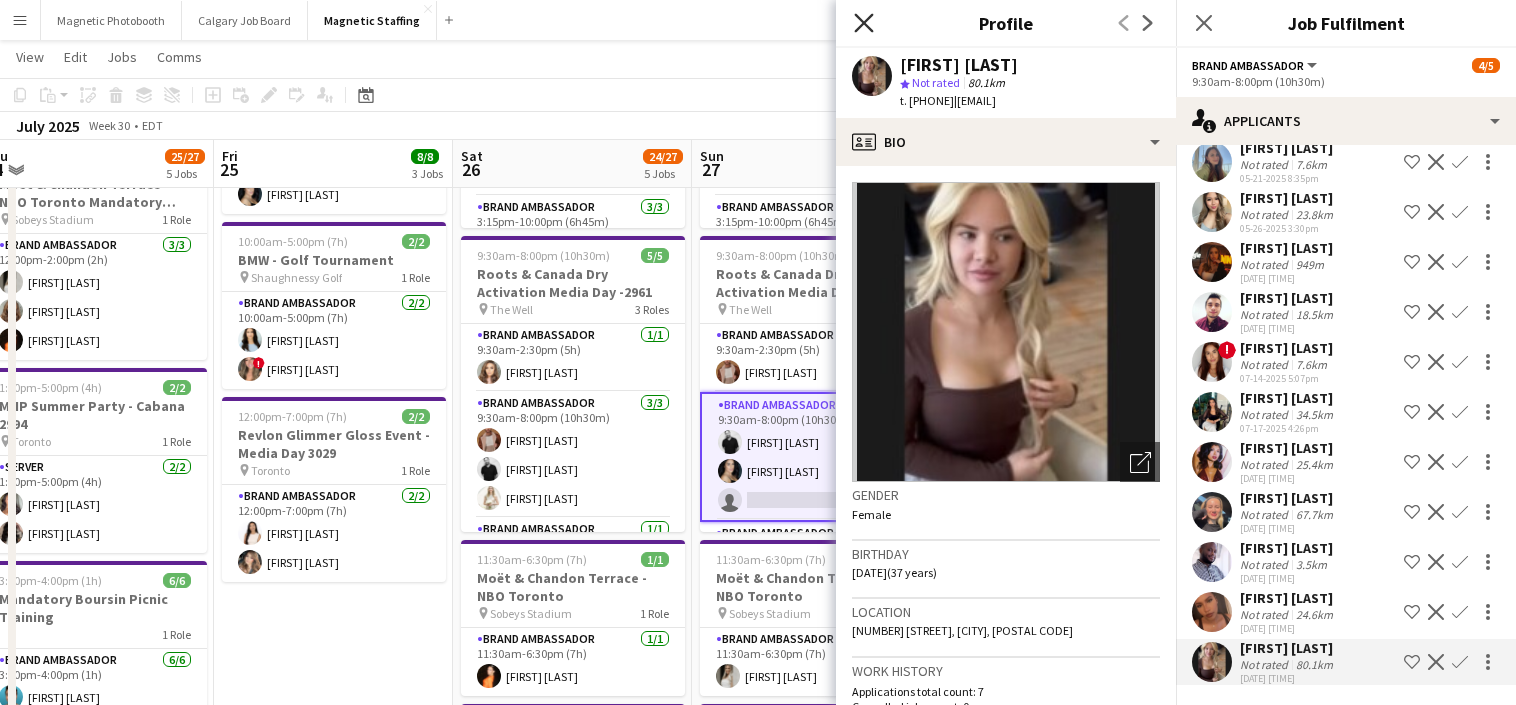 click on "Close pop-in" 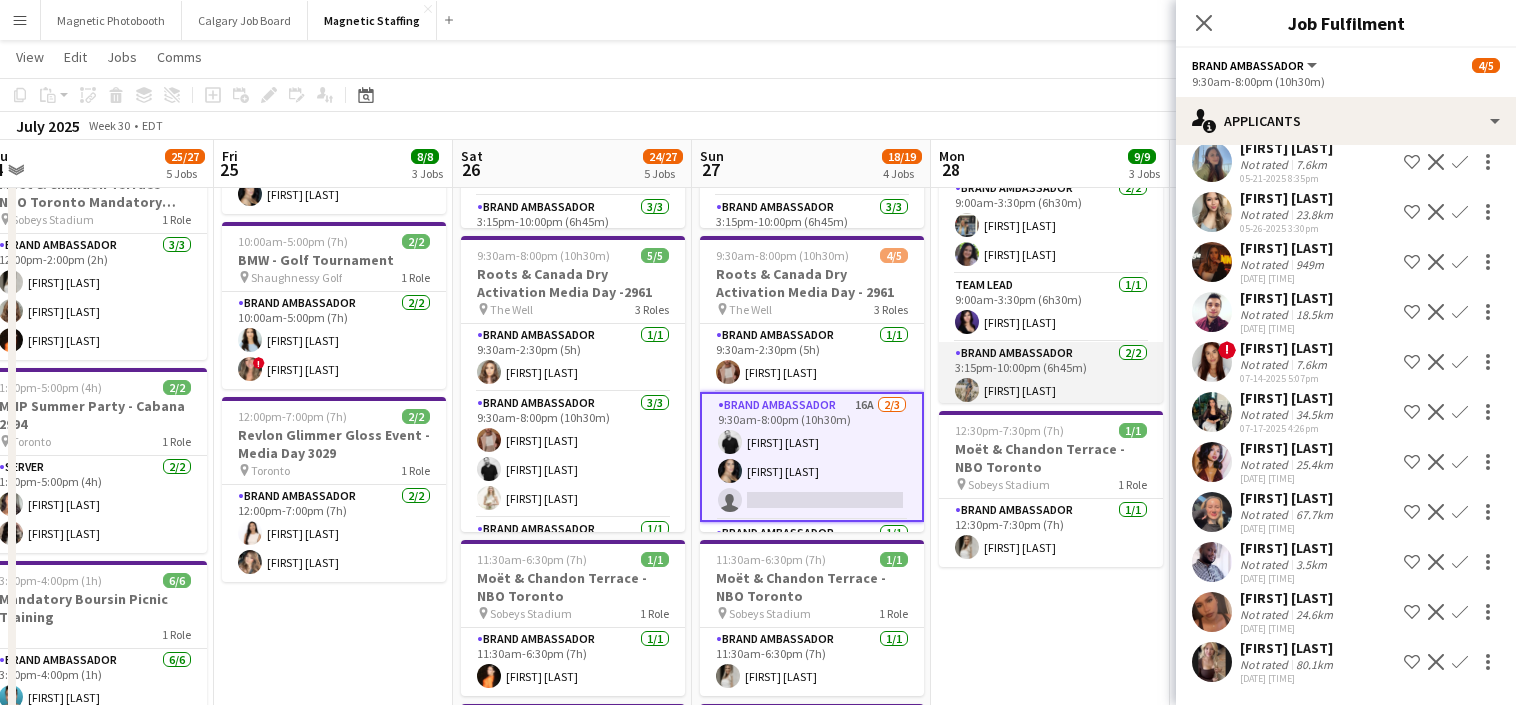 click on "Brand Ambassador   2/2   [TIME]-[TIME] ([DURATION])
[FIRST] [LAST] [FIRST] [LAST]" at bounding box center (1051, 390) 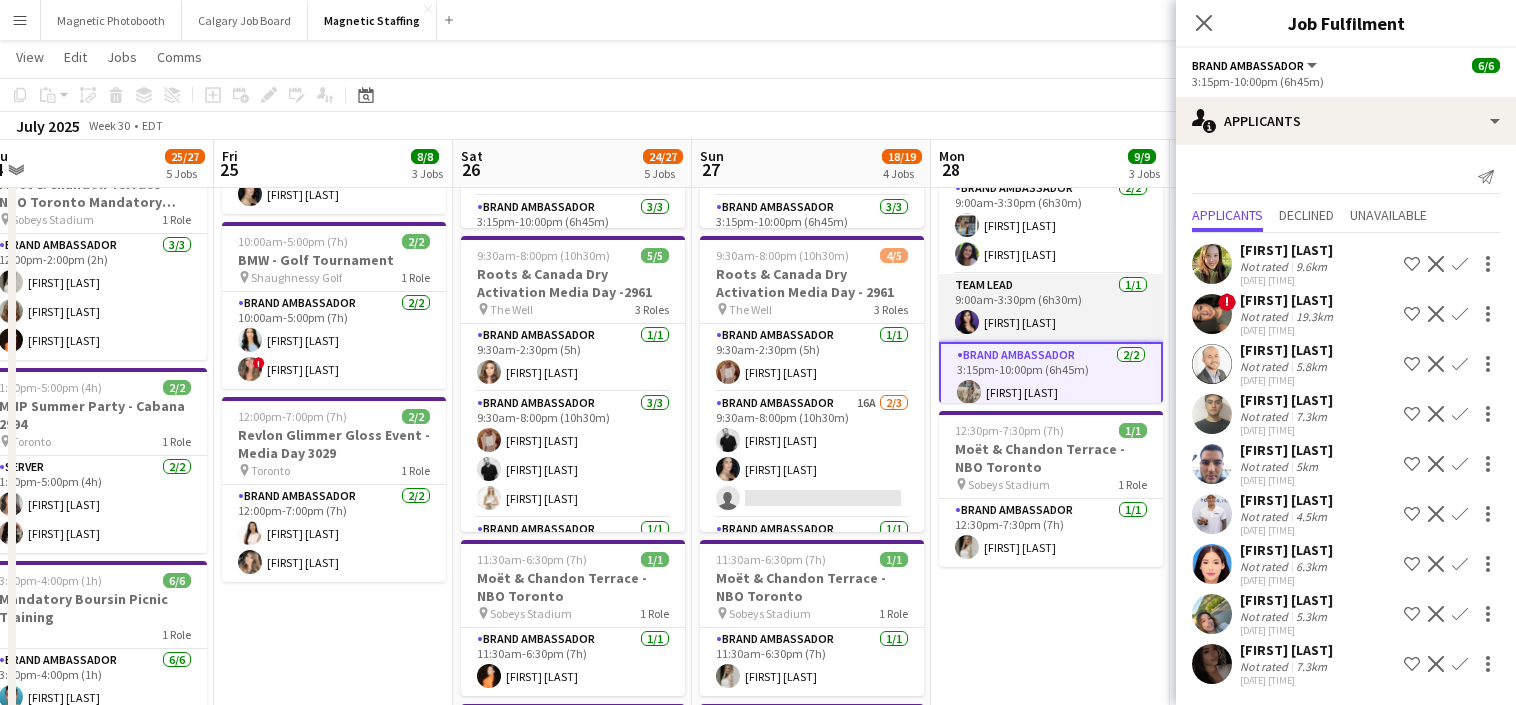 click on "Team Lead   1/1   9:00am-3:30pm (6h30m)
[FIRST] [LAST]" at bounding box center (1051, 308) 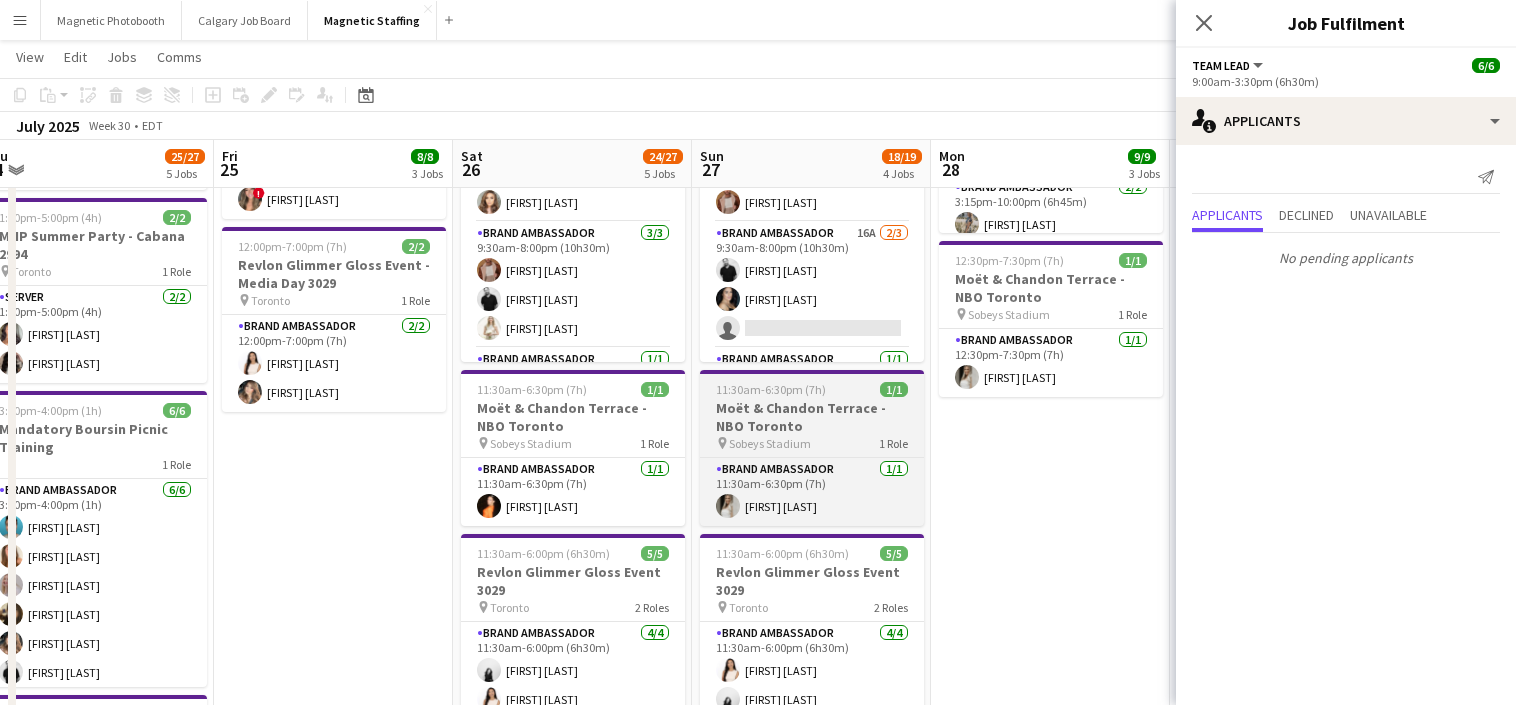 click on "pin
[CITY]   2 Roles" at bounding box center (812, 607) 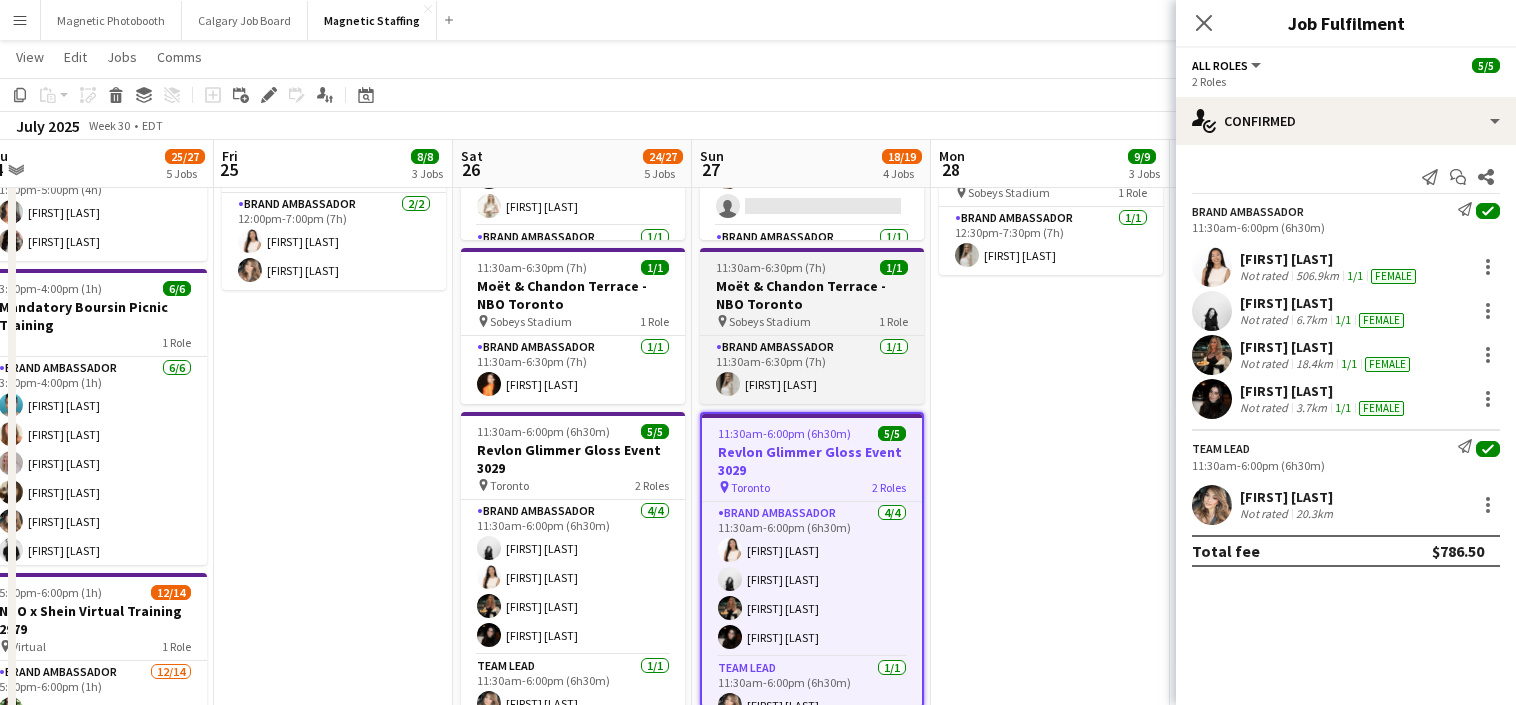 click on "Brand Ambassador   4/4   11:30am-6:00pm (6h30m)
[FIRST] [LAST] [FIRST] [LAST] [FIRST] [LAST] [FIRST] [LAST]" at bounding box center [812, 579] 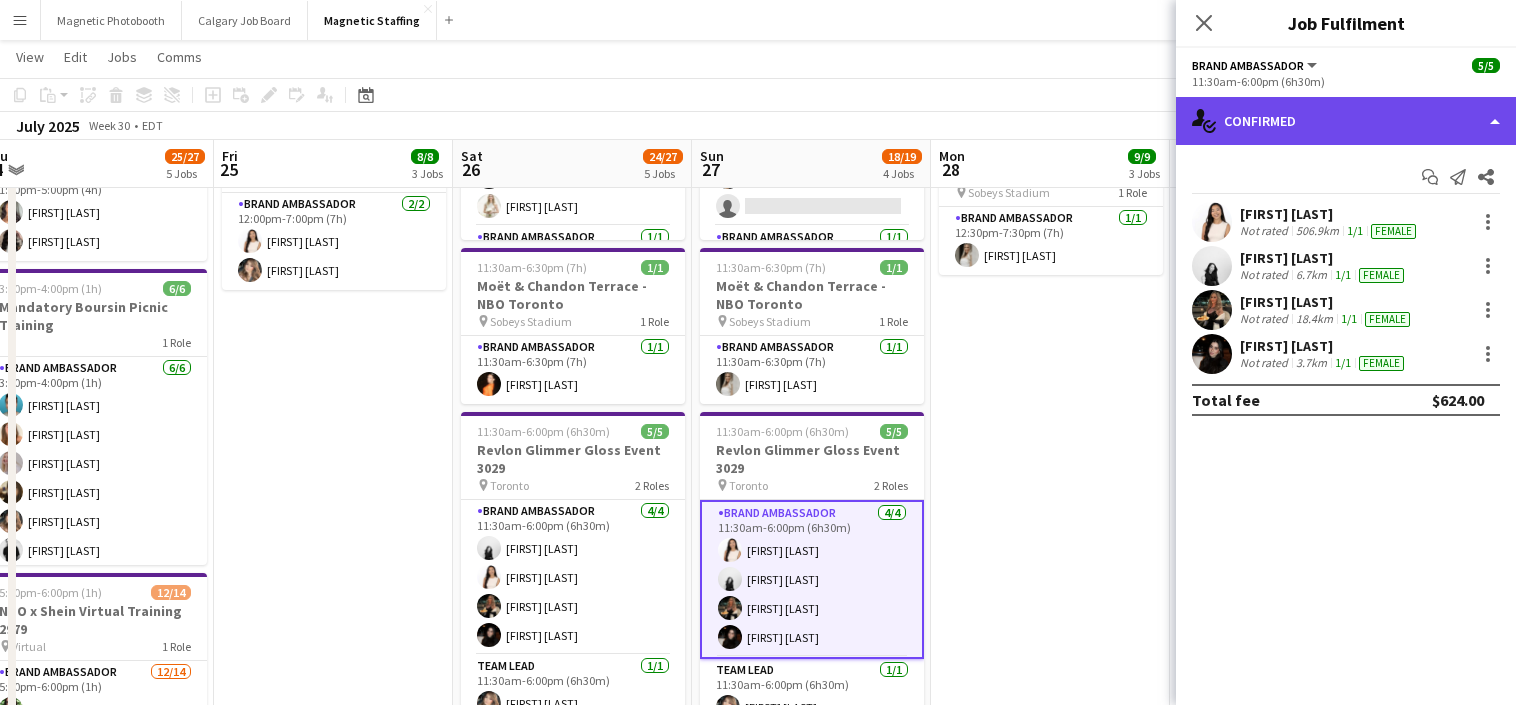 click on "single-neutral-actions-check-2
Confirmed" 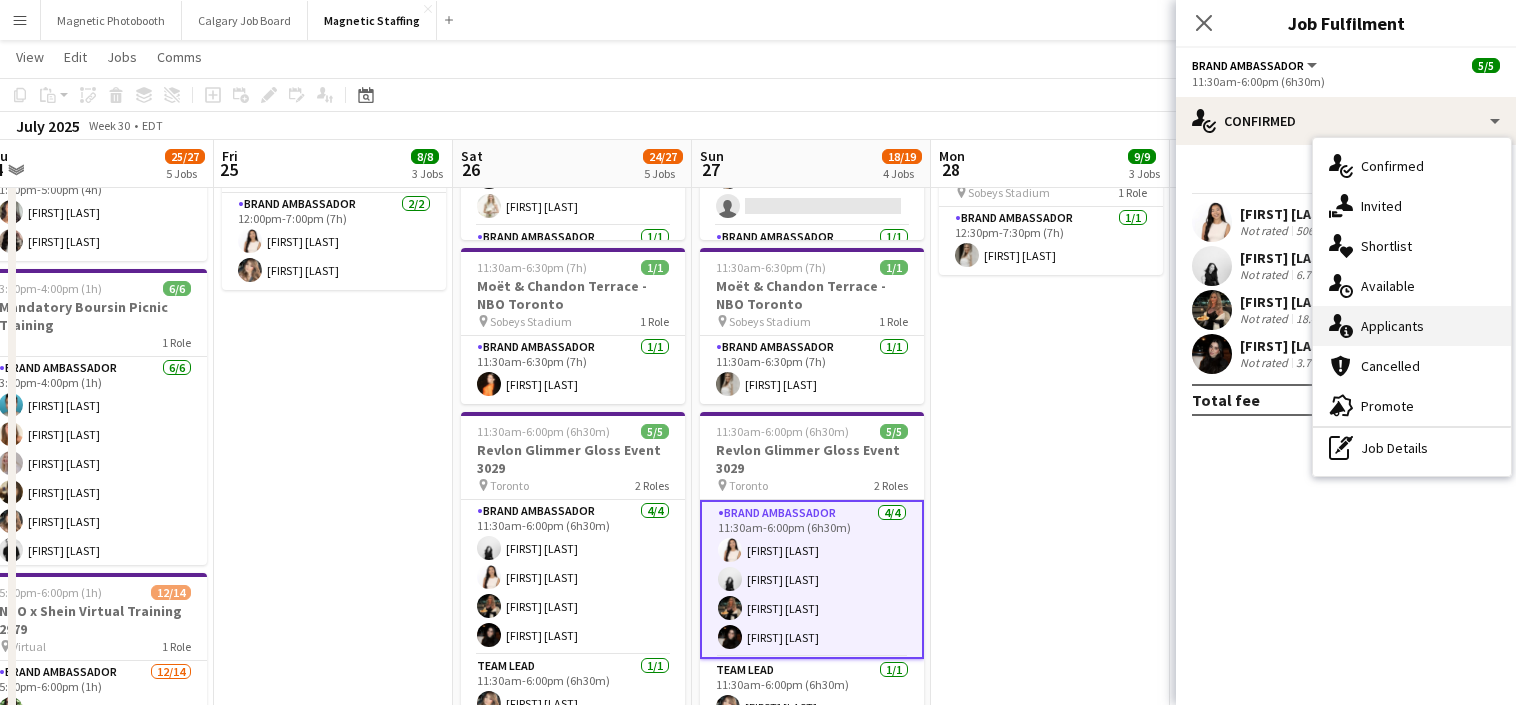 click on "single-neutral-actions-information
Applicants" at bounding box center (1412, 326) 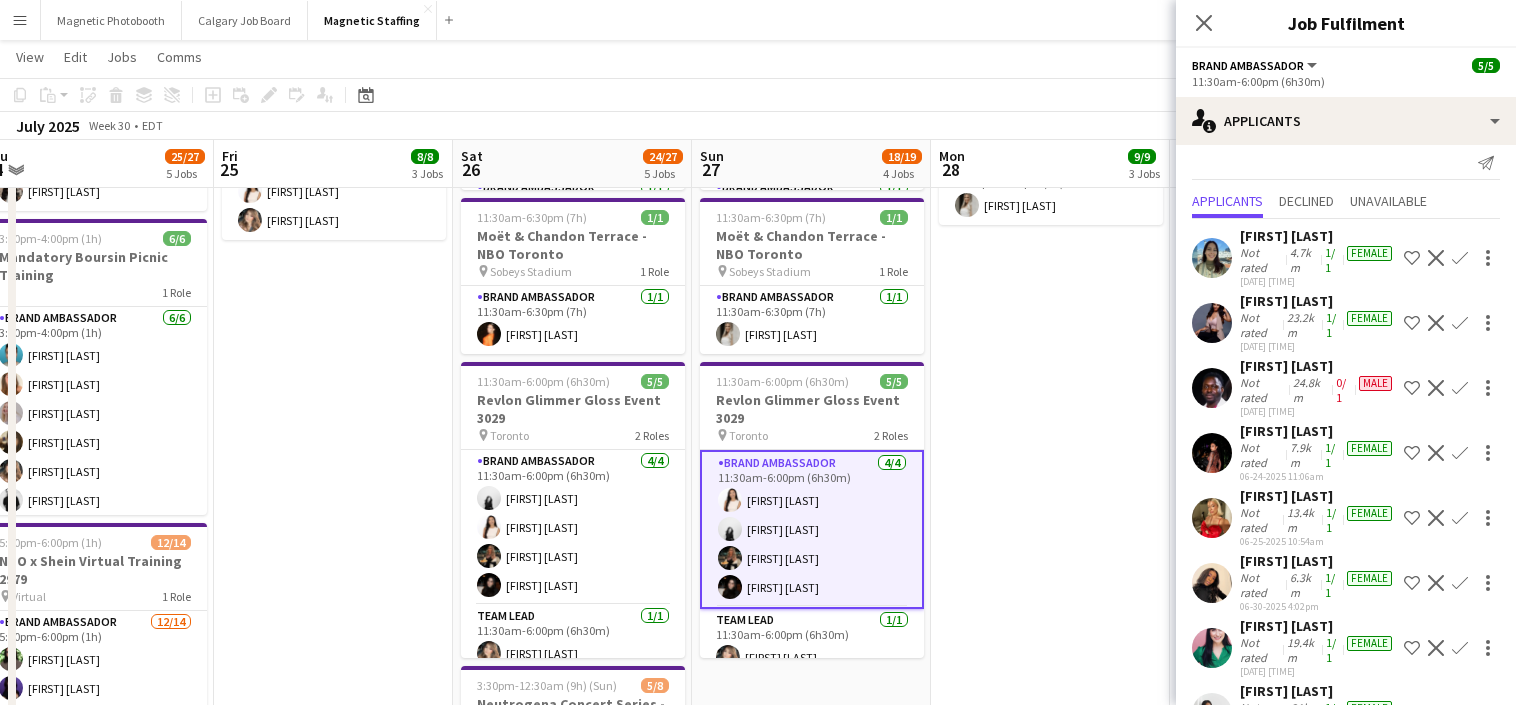 scroll, scrollTop: 0, scrollLeft: 0, axis: both 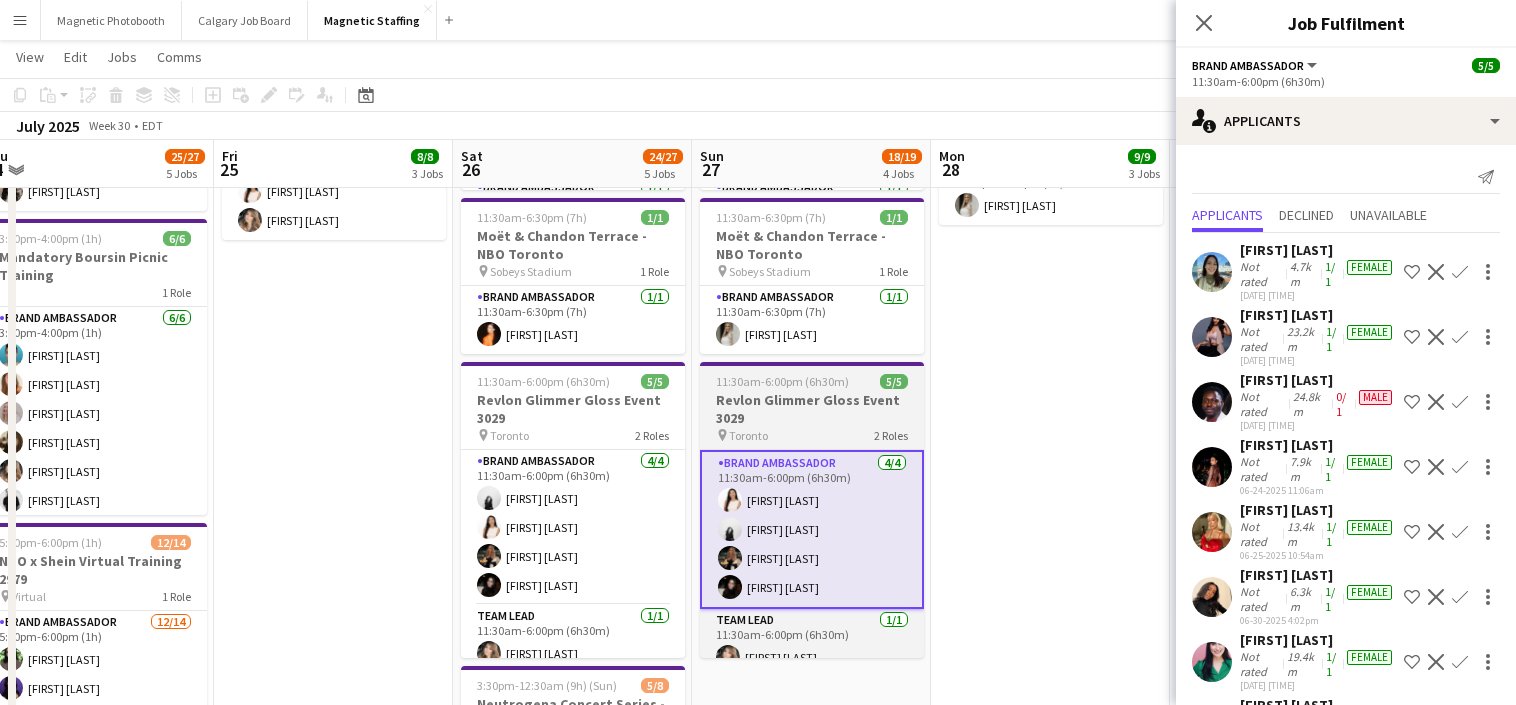 click on "Revlon Glimmer Gloss Event 3029" at bounding box center (812, 409) 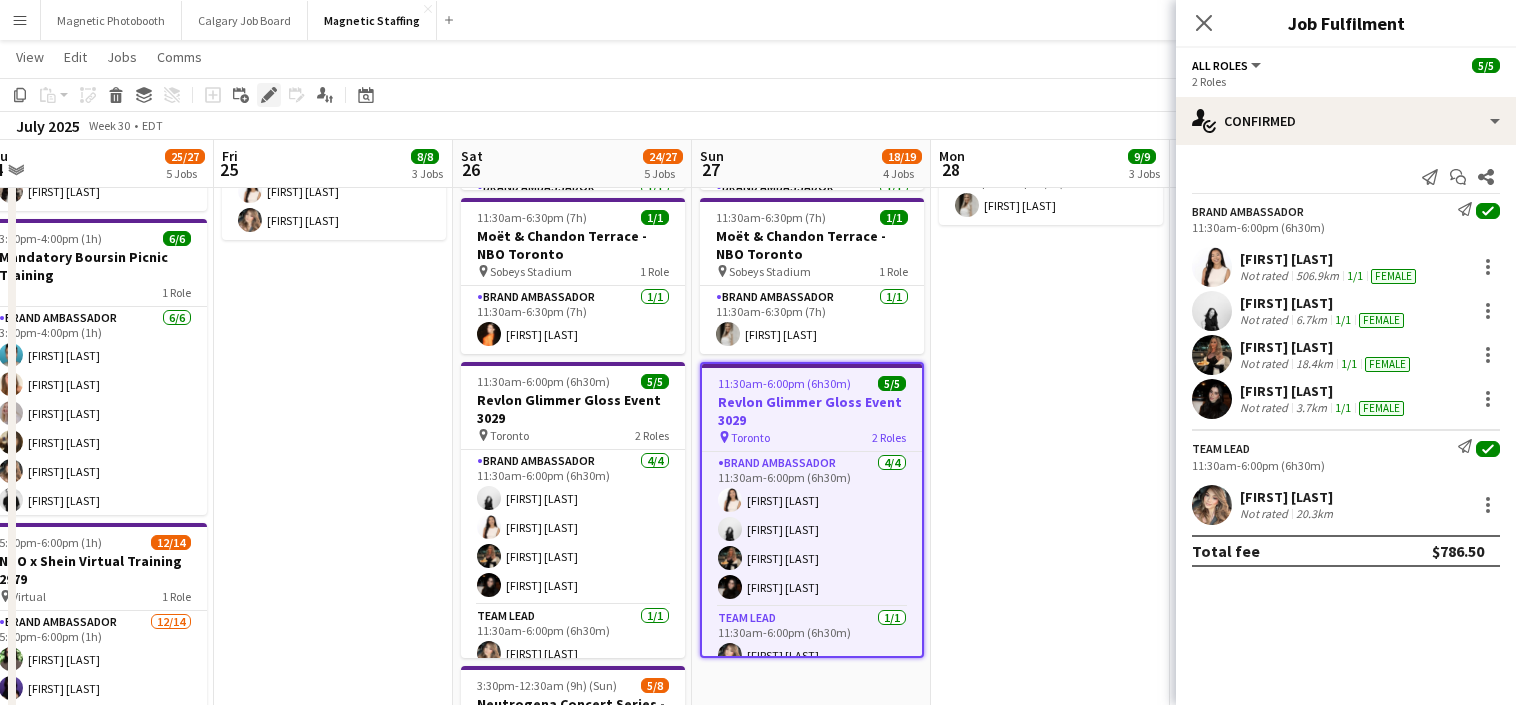 click on "Edit" 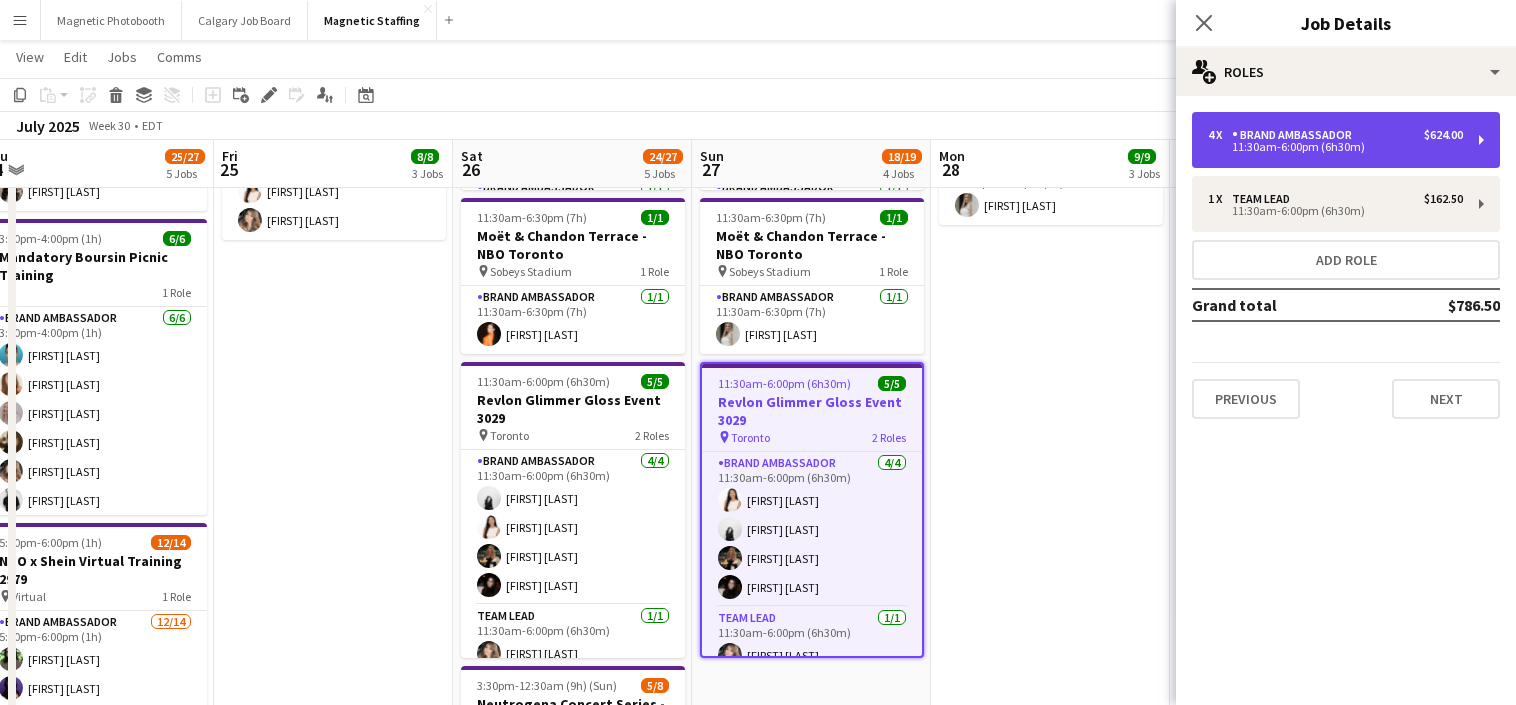 click on "11:30am-6:00pm (6h30m)" at bounding box center (1335, 147) 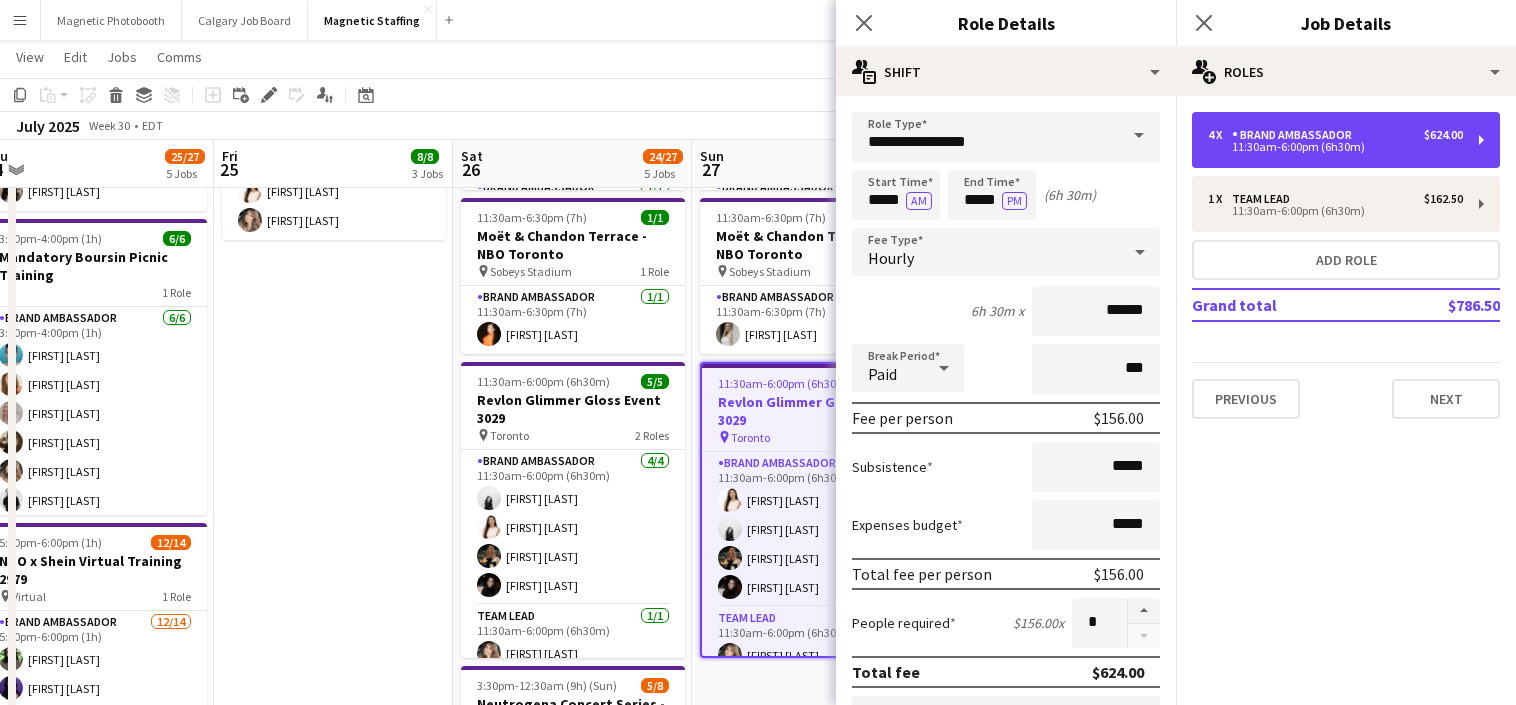 scroll, scrollTop: 620, scrollLeft: 0, axis: vertical 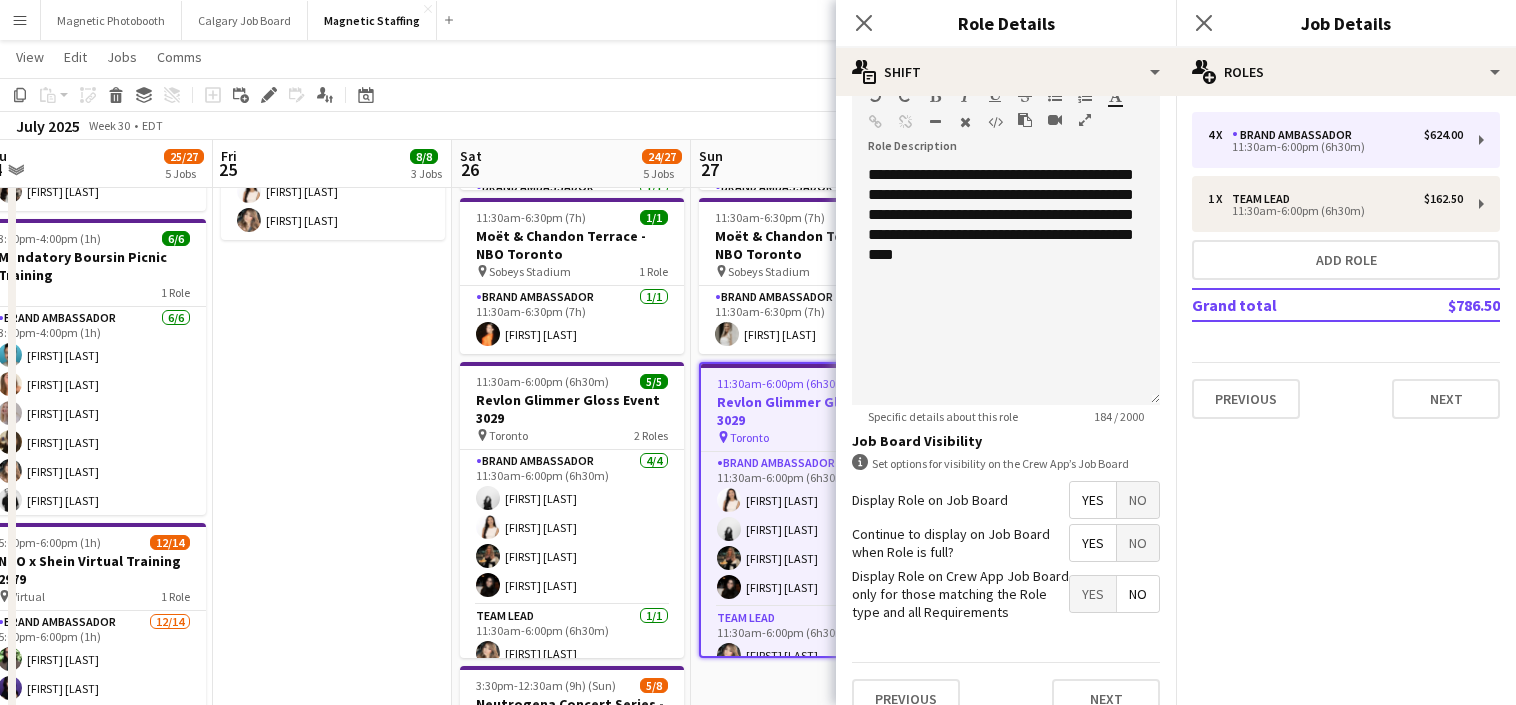 click on "[TIME]-[TIME] ([DURATION])    4/4   Roots & Canada Dry Activation -2961
pin
The Well   2 Roles   Brand Ambassador   3/3   [TIME]-[TIME] ([DURATION])
[FIRST] [LAST] [FIRST] [LAST] [FIRST] [LAST]  Brand Ambassador   1/1   [TIME]-[TIME] ([DURATION])
[FIRST] [LAST]     [TIME]-[TIME] ([DURATION])    2/2   BMW - Golf Tournament
pin
Shaughnessy Golf   1 Role   Brand Ambassador   2/2   [TIME]-[TIME] ([DURATION])
[FIRST] [LAST] ! [FIRST] [LAST]     [TIME]-[TIME] ([DURATION])    2/2   Revlon Glimmer Gloss Event - Media Day 3029
pin
[CITY]   1 Role   Brand Ambassador   2/2   [TIME]-[TIME] ([DURATION])
[FIRST] [LAST] [FIRST] [LAST]" at bounding box center [332, 384] 